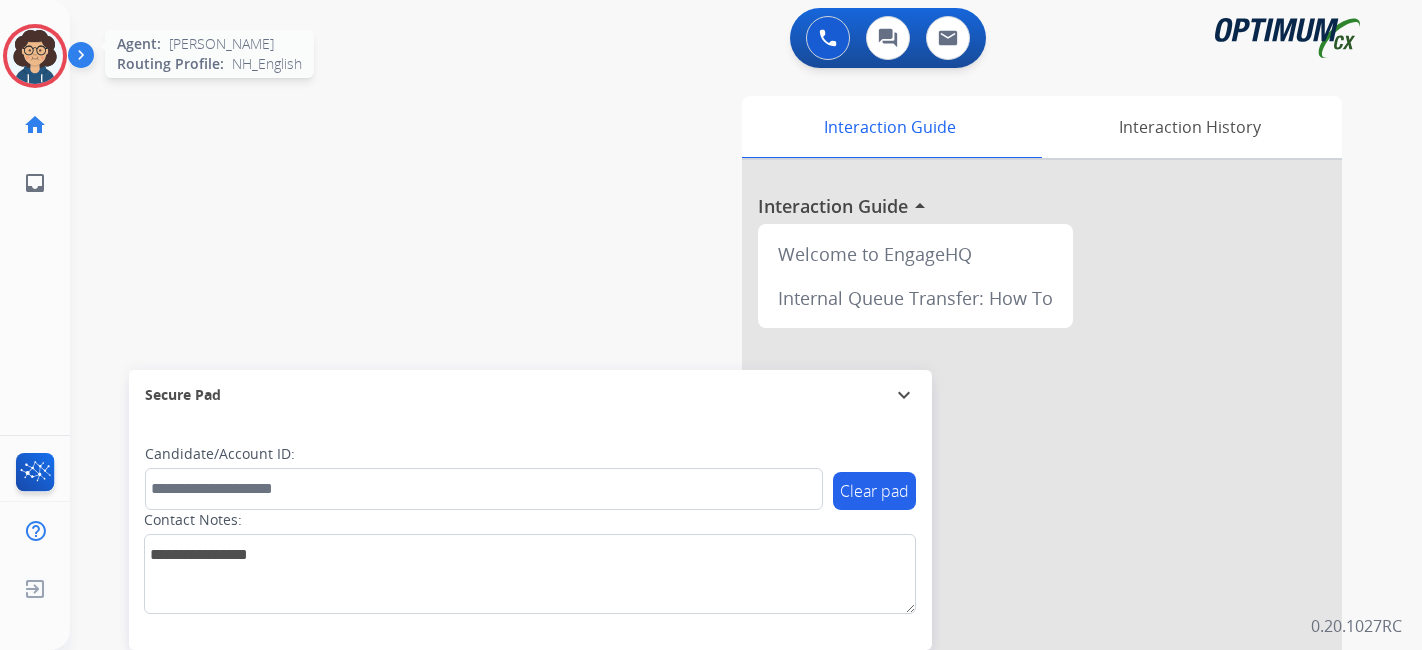 scroll, scrollTop: 0, scrollLeft: 0, axis: both 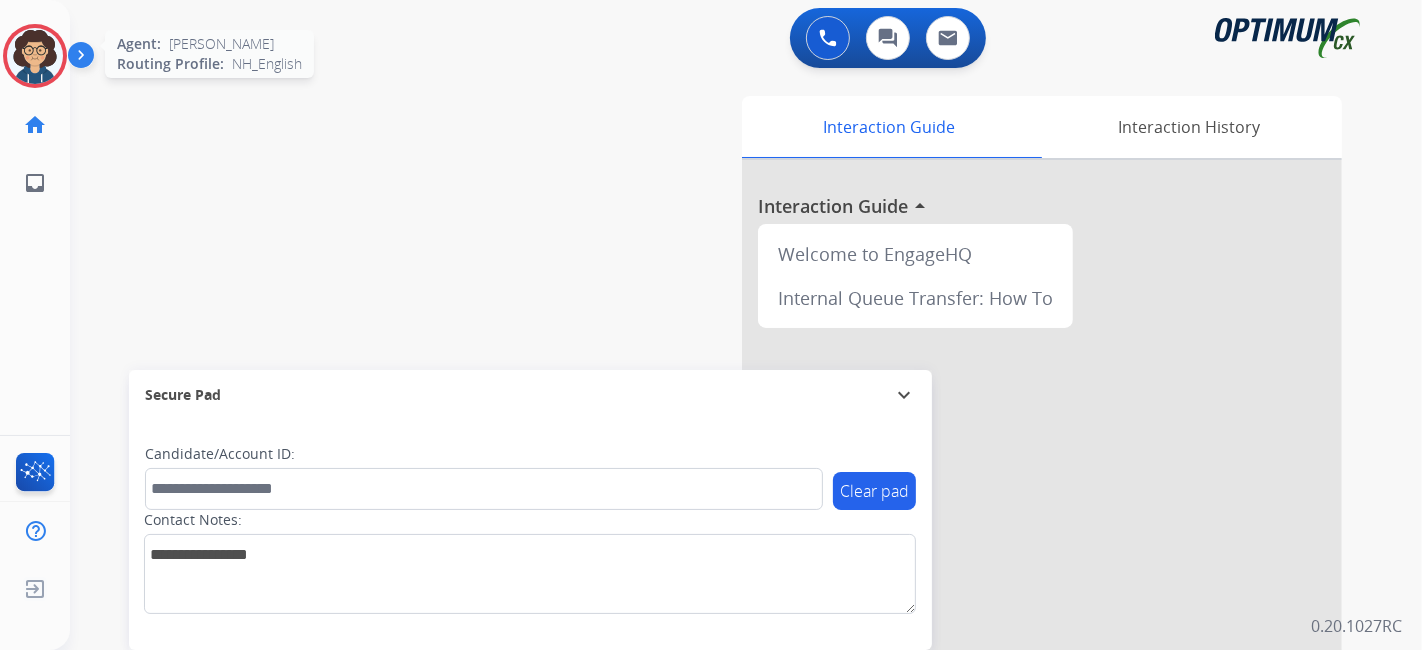 click at bounding box center (35, 56) 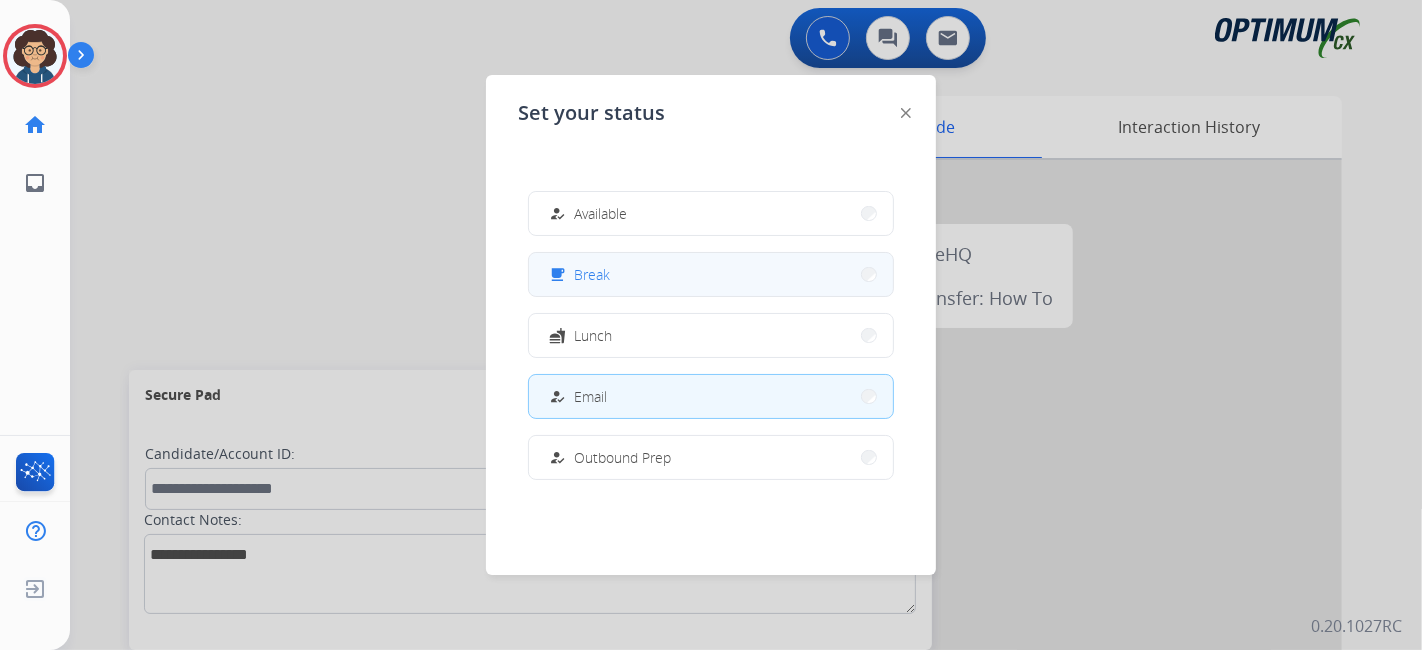 click on "free_breakfast Break" at bounding box center (711, 274) 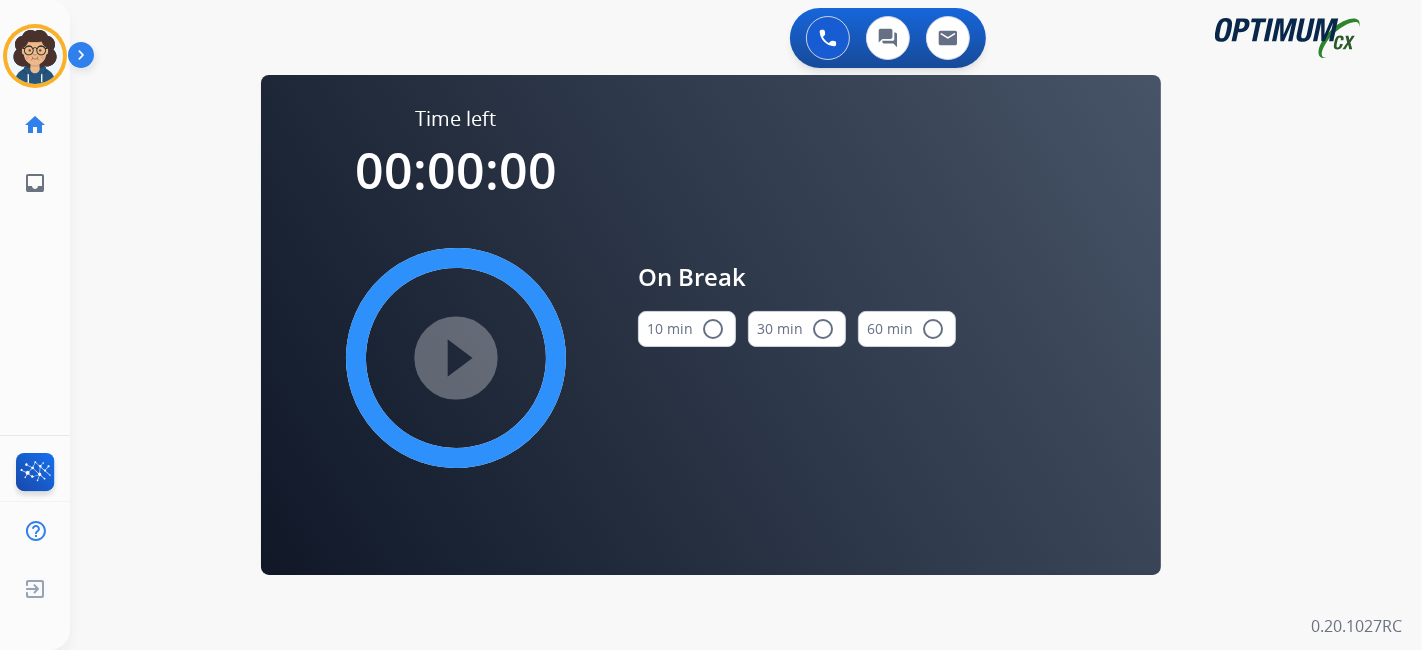 click on "10 min  radio_button_unchecked" at bounding box center (687, 329) 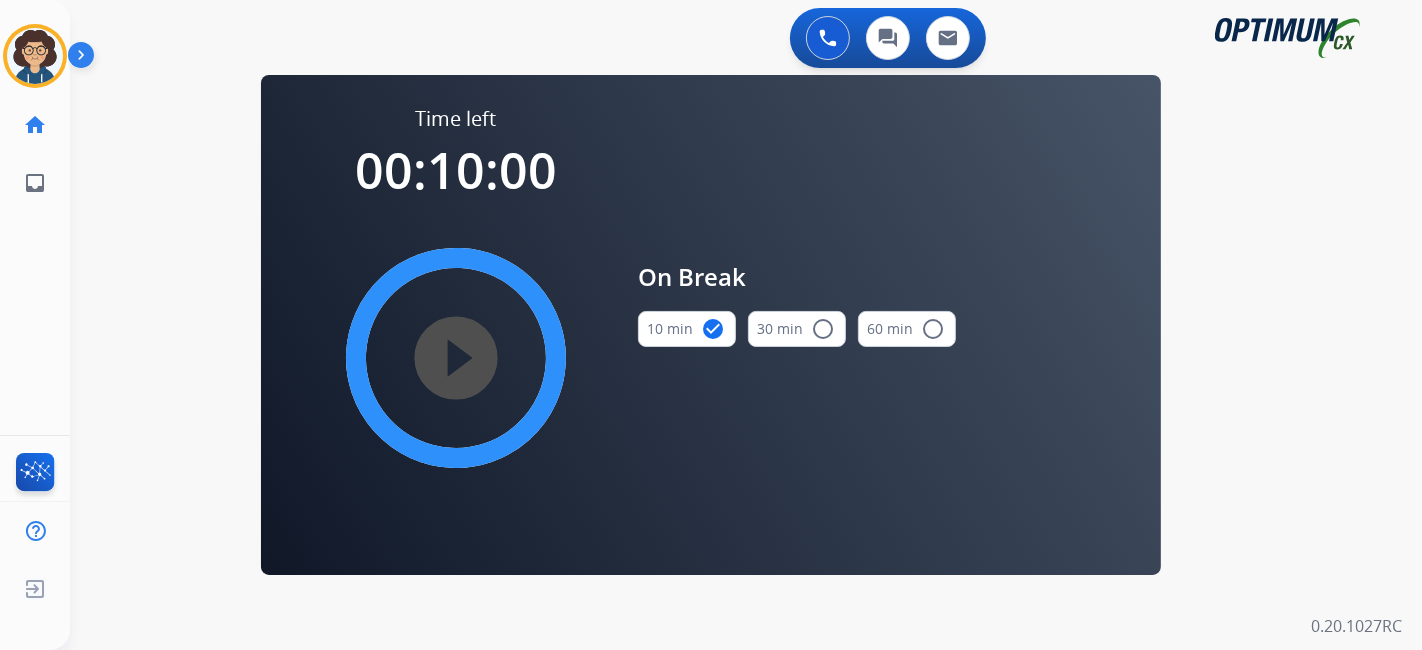click on "play_circle_filled" at bounding box center (456, 358) 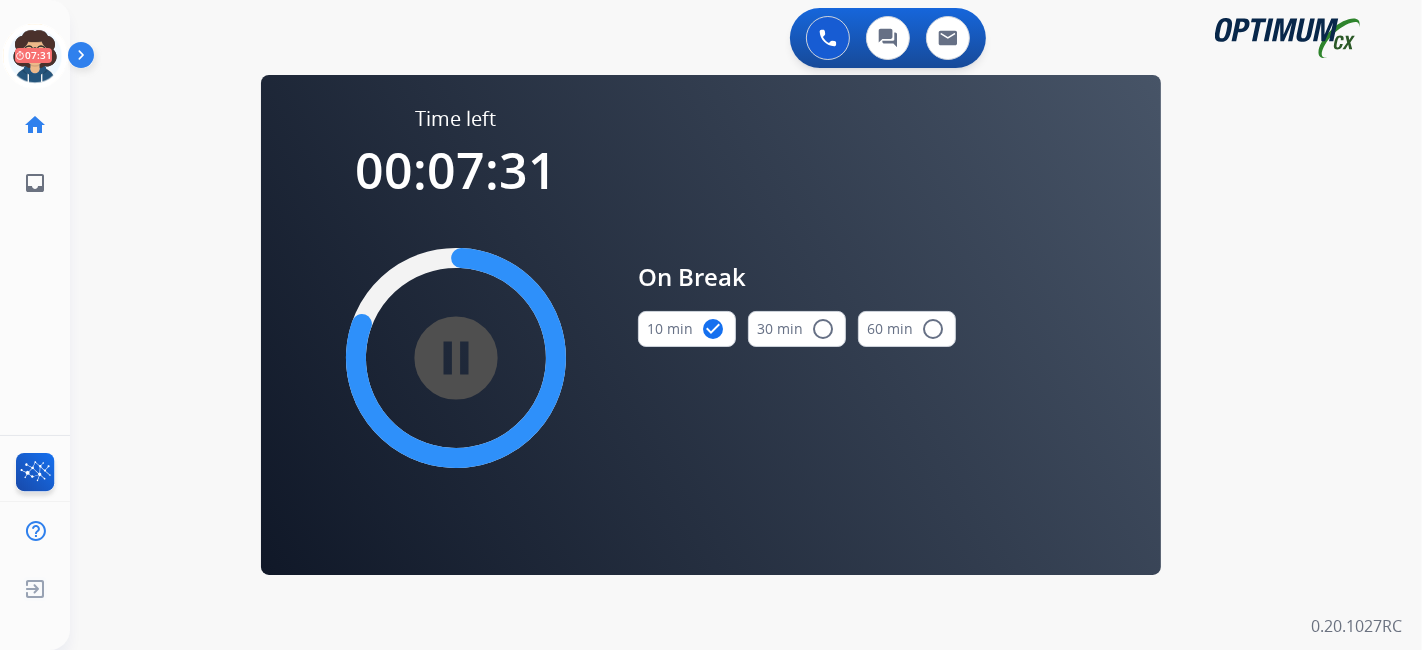 click on "0 Voice Interactions  0  Chat Interactions   0  Email Interactions swap_horiz Break voice bridge close_fullscreen Connect 3-Way Call merge_type Separate 3-Way Call Time left 00:07:31 pause_circle_filled On Break  10 min  check_circle  30 min  radio_button_unchecked  60 min  radio_button_unchecked  Interaction Guide   Interaction History  Interaction Guide arrow_drop_up  Welcome to EngageHQ   Internal Queue Transfer: How To  Secure Pad expand_more Clear pad Candidate/Account ID: Contact Notes:                  0.20.1027RC" at bounding box center [746, 325] 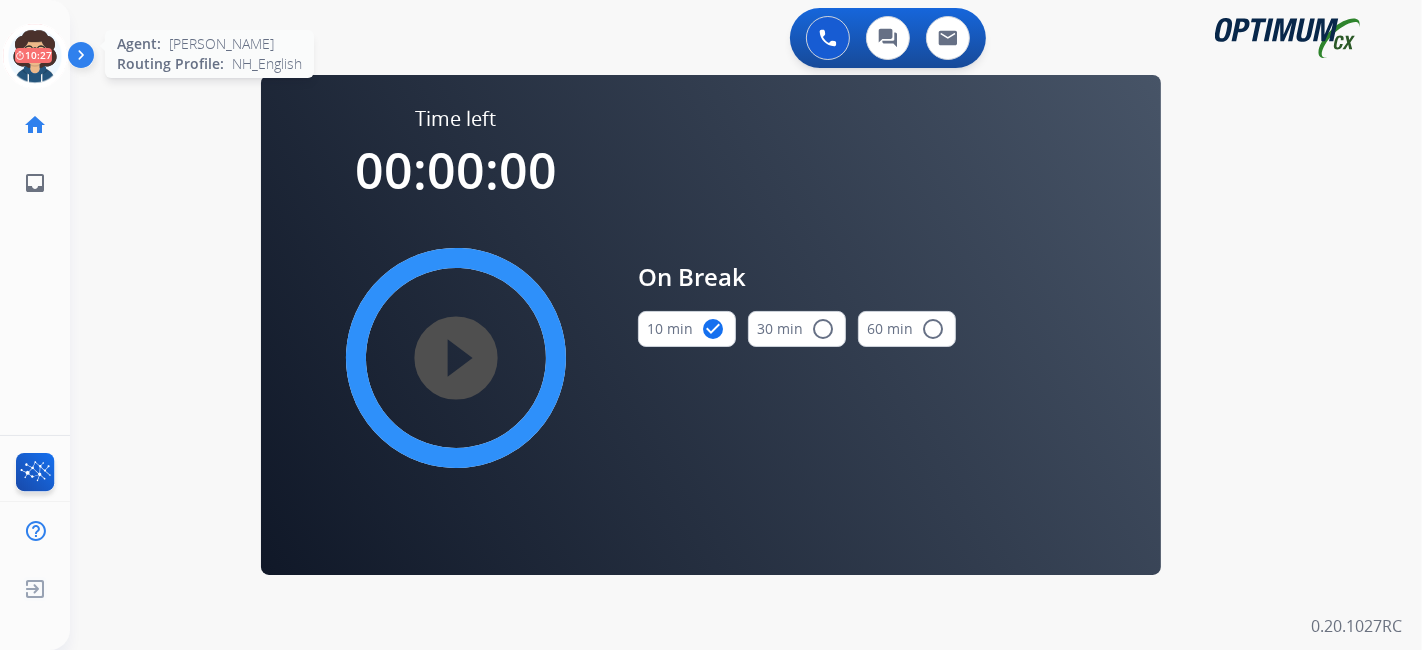 click 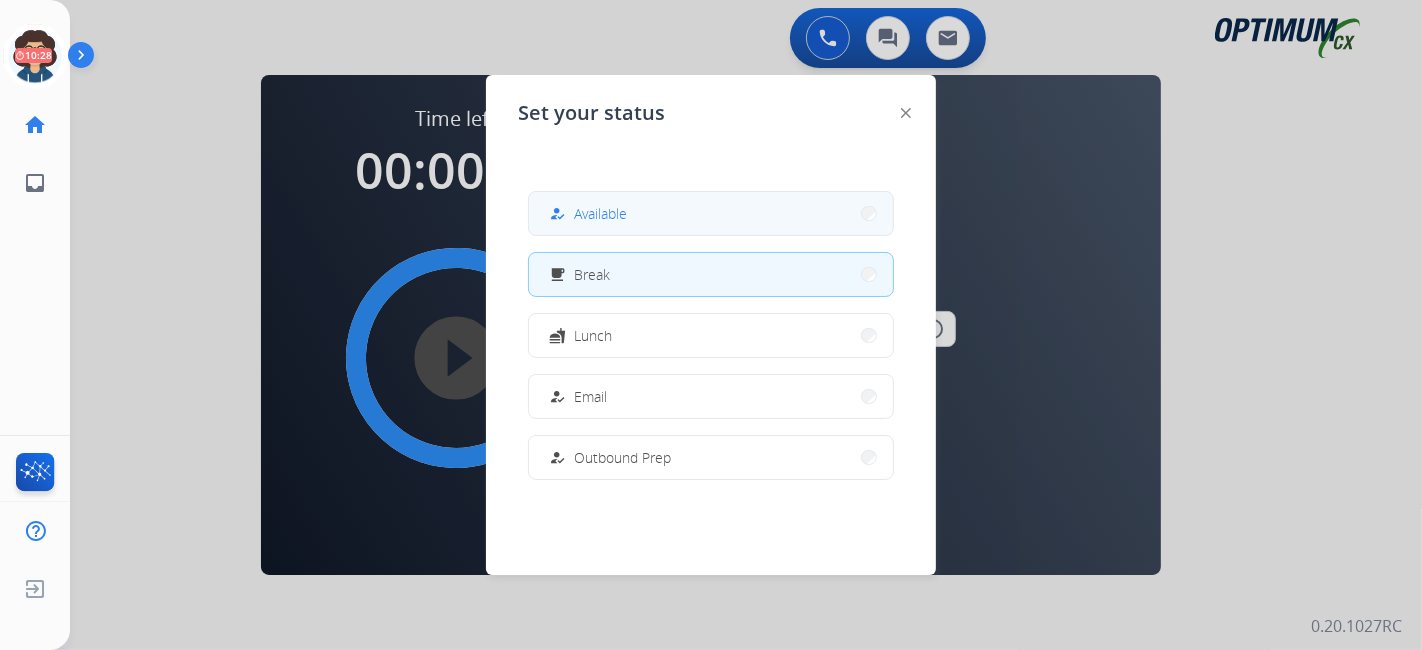 click on "how_to_reg Available" at bounding box center [711, 213] 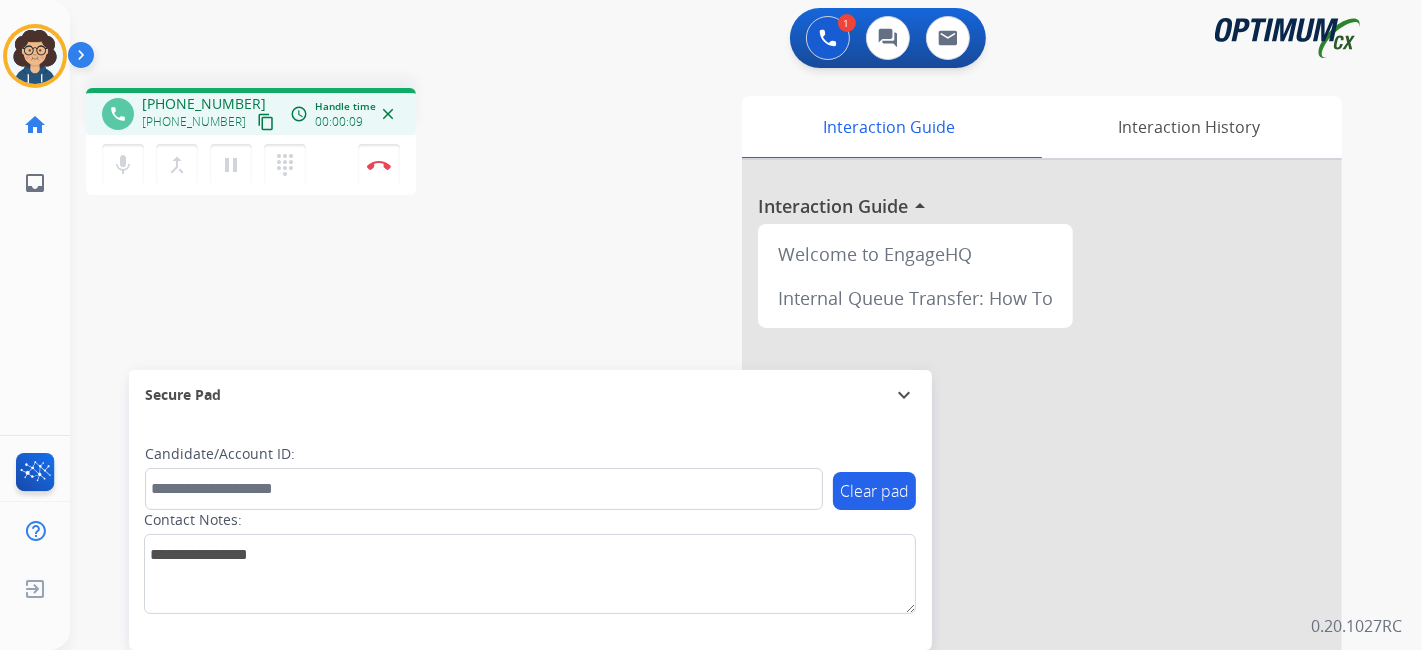 drag, startPoint x: 240, startPoint y: 111, endPoint x: 287, endPoint y: 48, distance: 78.60026 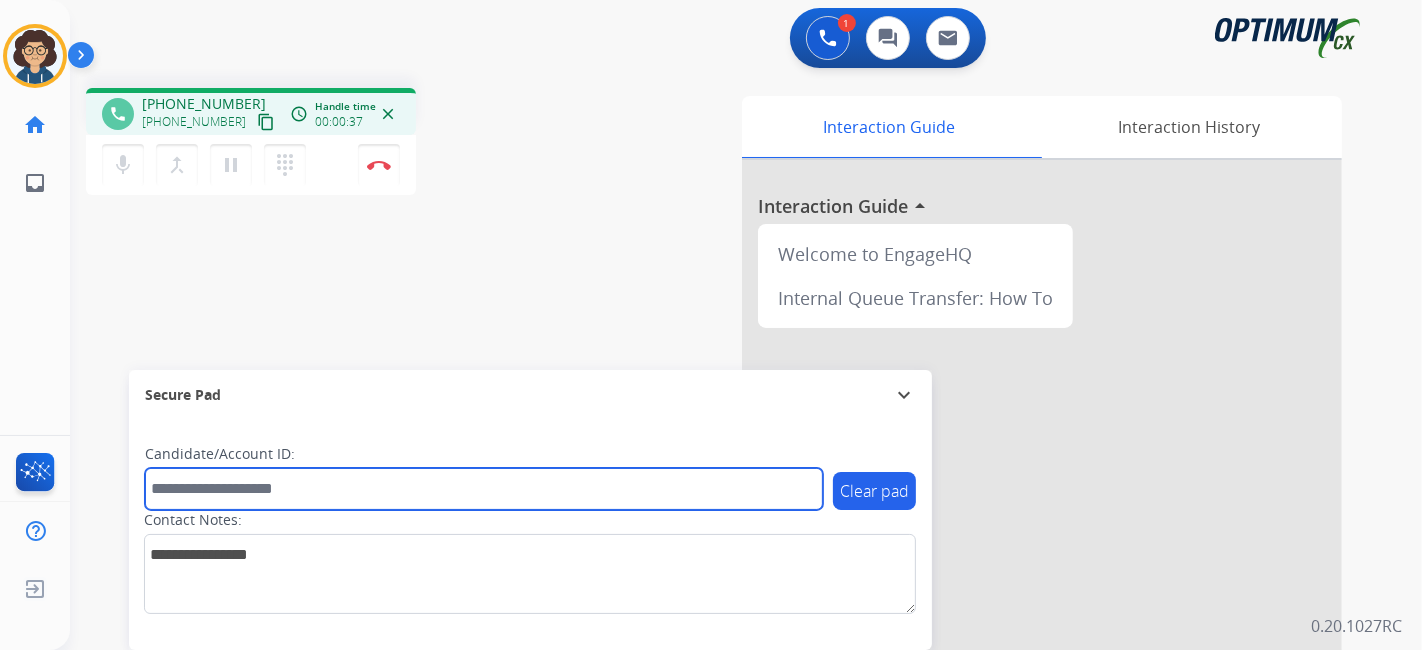 click at bounding box center [484, 489] 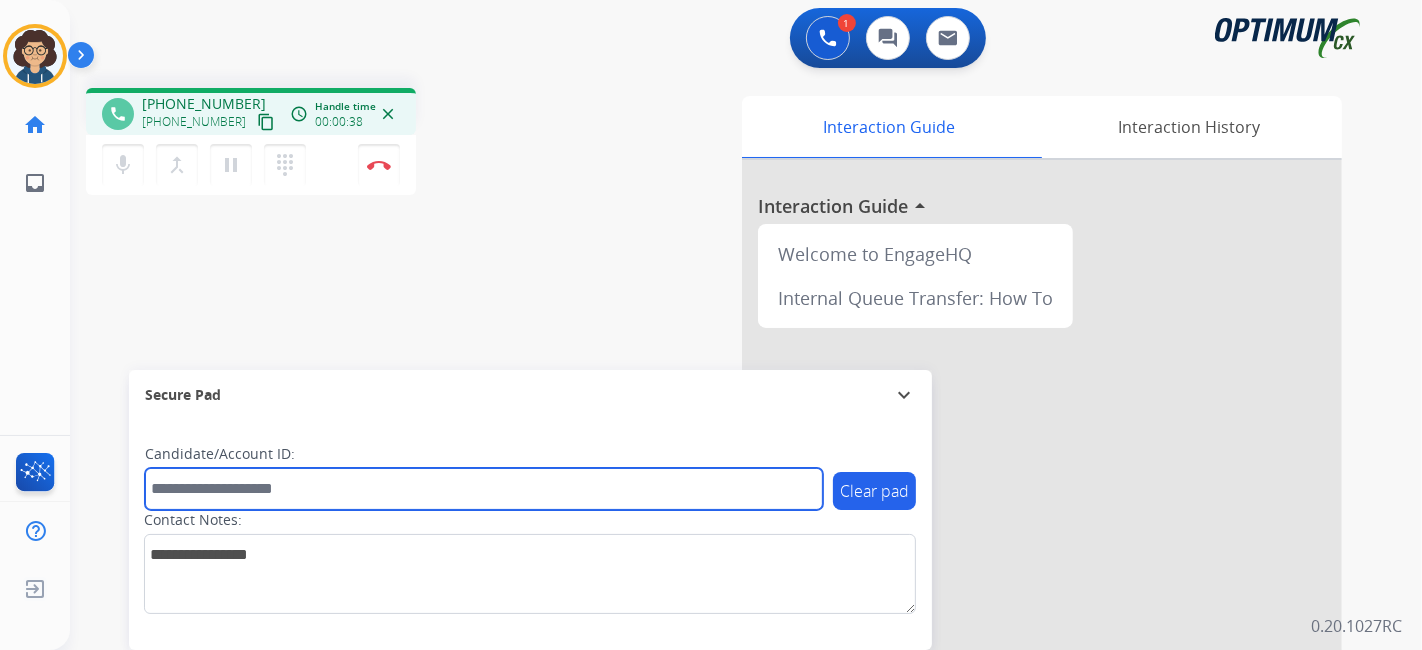 paste on "*******" 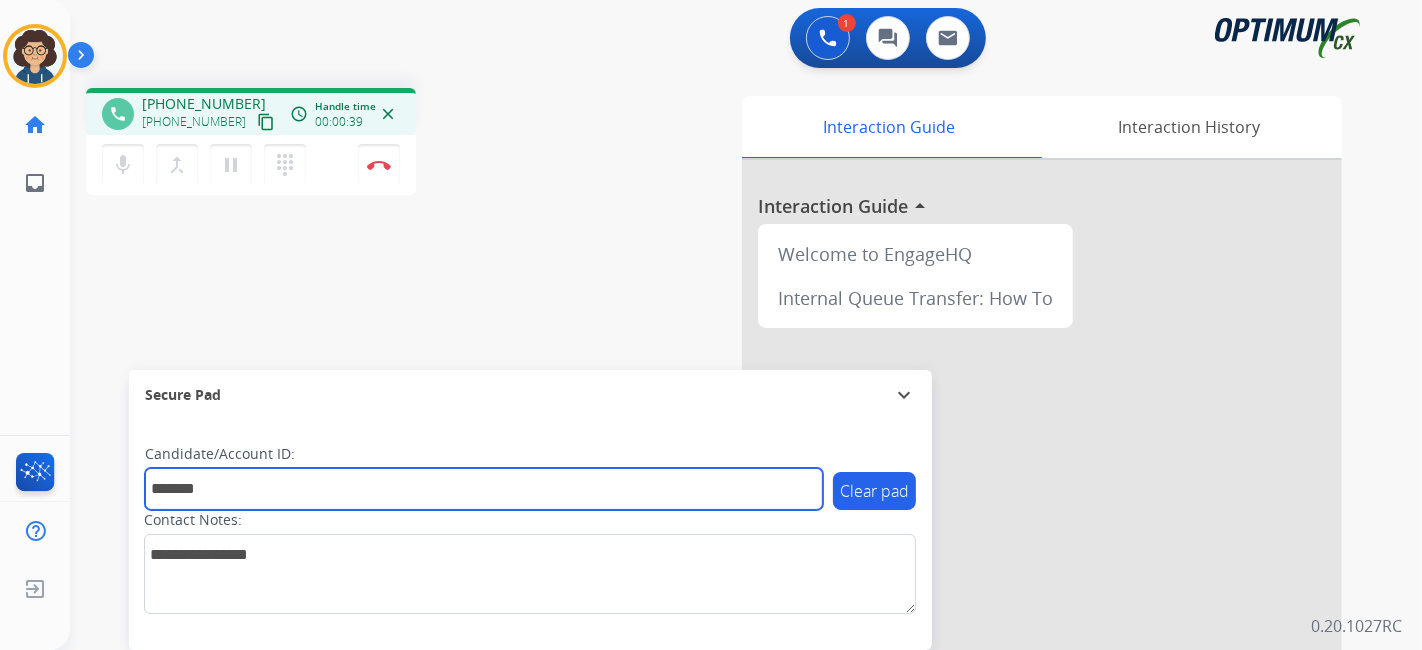 type on "*******" 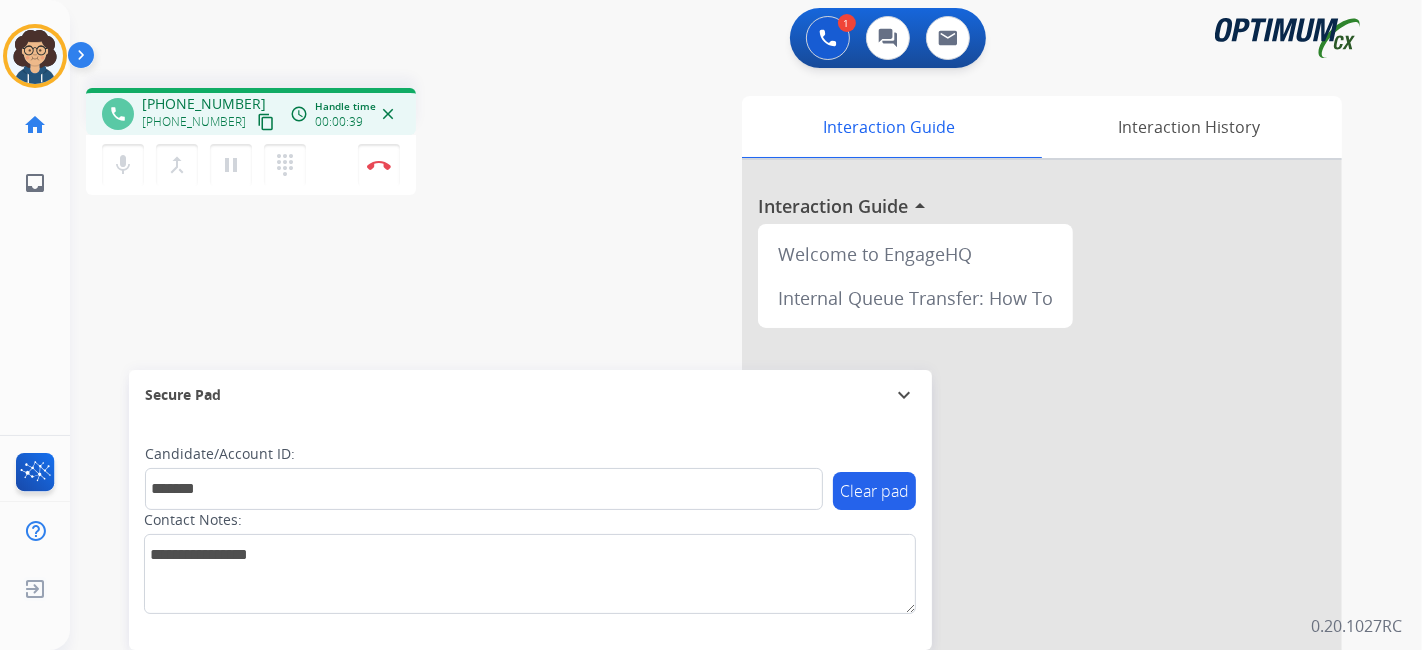 click on "phone +19082475249 +19082475249 content_copy access_time Call metrics Queue   00:10 Hold   00:00 Talk   00:31 Total   00:40 Handle time 00:00:39 close mic Mute merge_type Bridge pause Hold dialpad Dialpad Disconnect swap_horiz Break voice bridge close_fullscreen Connect 3-Way Call merge_type Separate 3-Way Call  Interaction Guide   Interaction History  Interaction Guide arrow_drop_up  Welcome to EngageHQ   Internal Queue Transfer: How To  Secure Pad expand_more Clear pad Candidate/Account ID: ******* Contact Notes:" at bounding box center [722, 489] 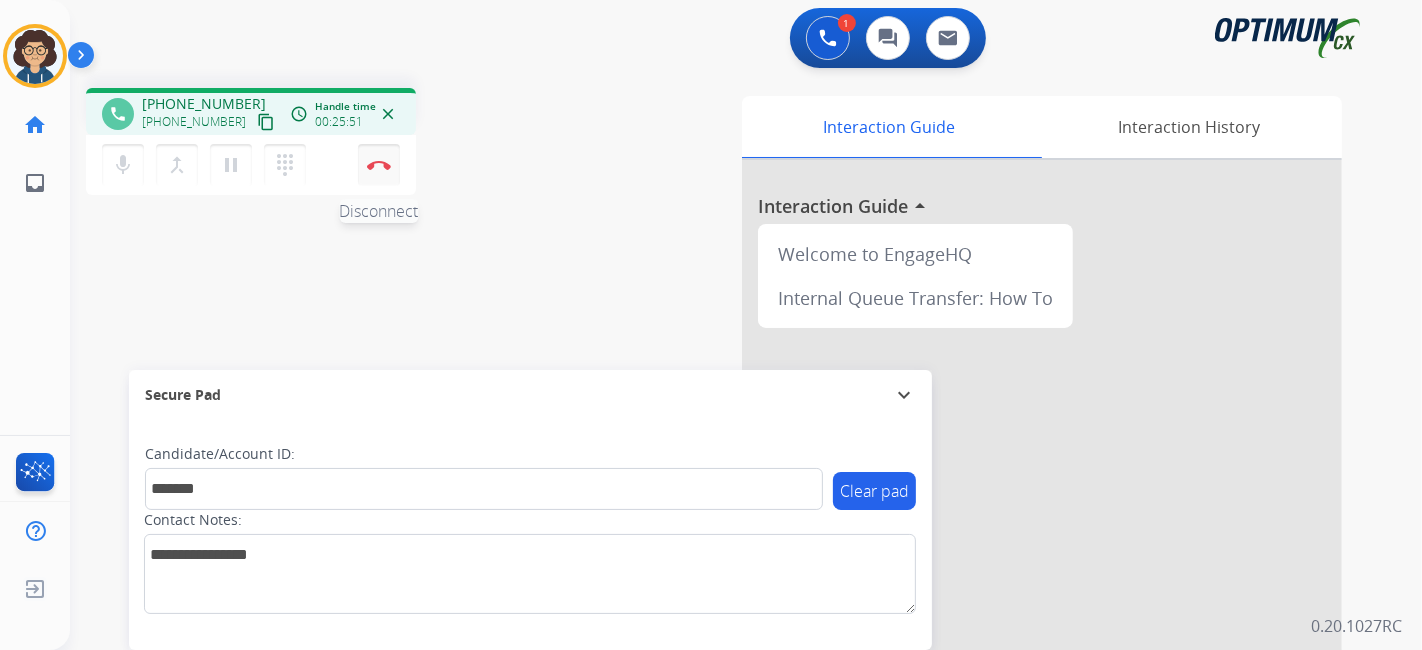 click at bounding box center [379, 165] 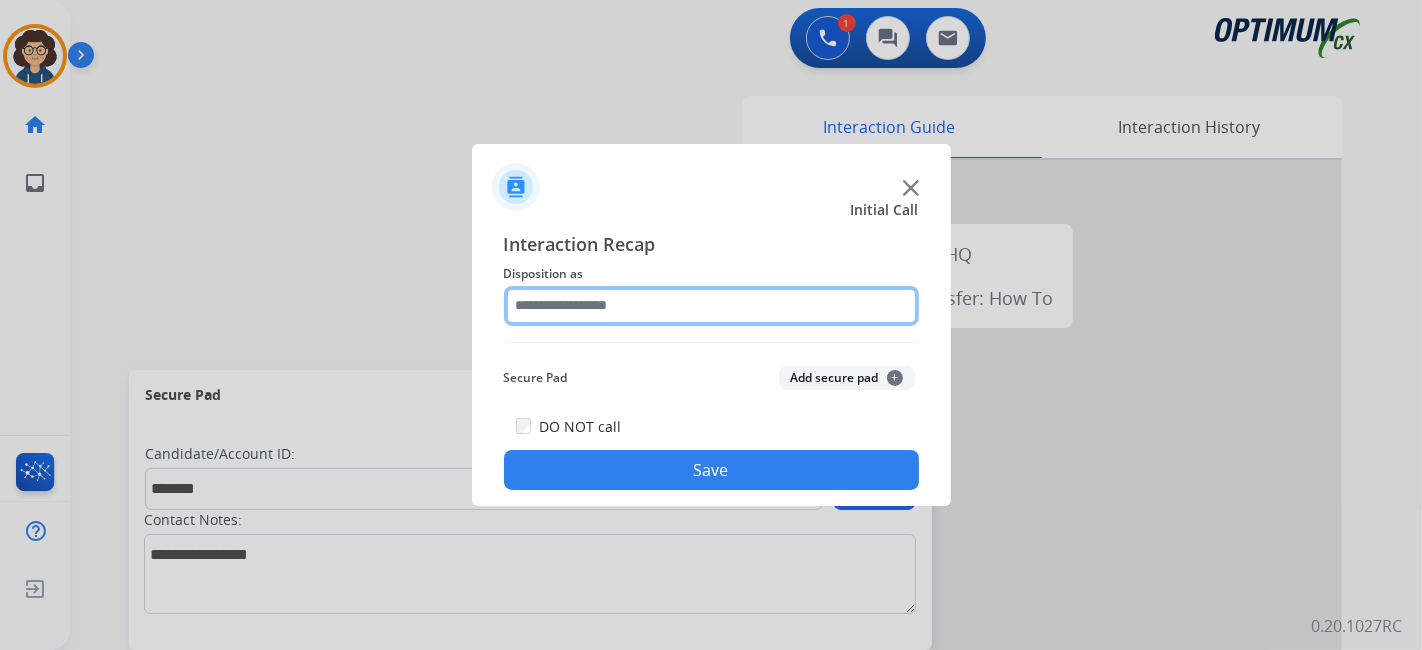 click 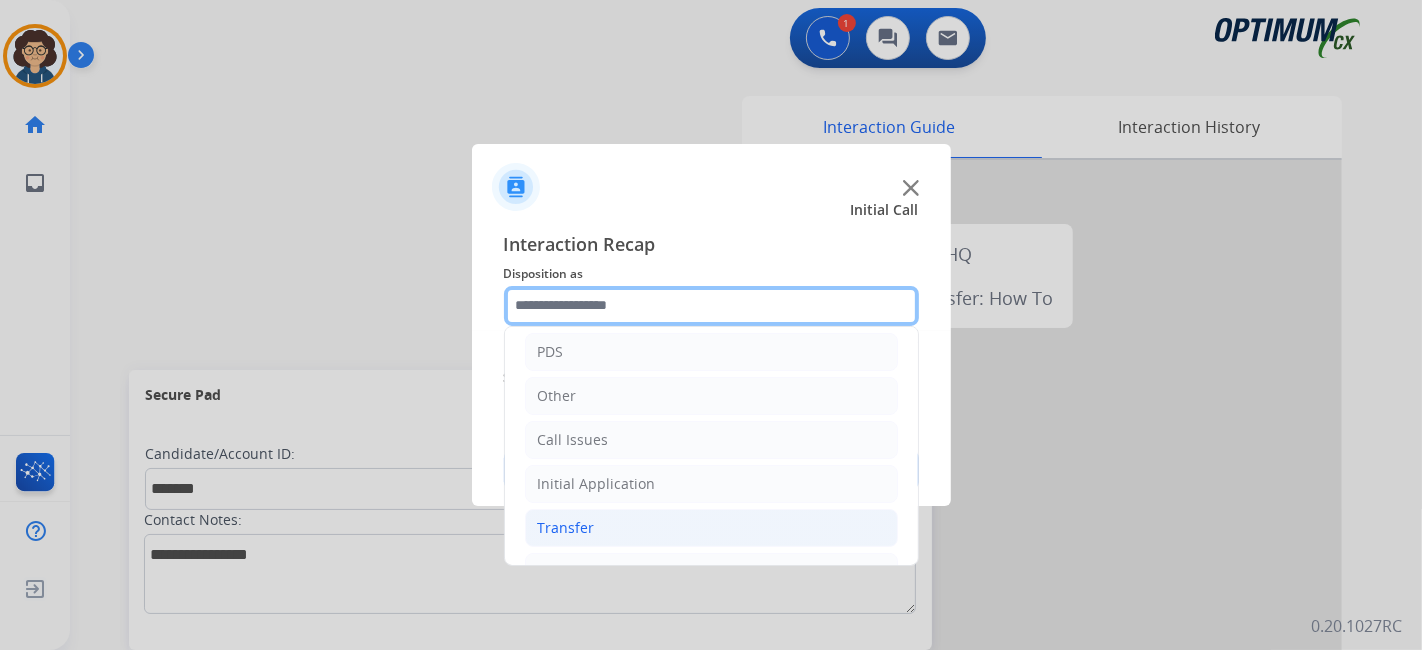scroll, scrollTop: 131, scrollLeft: 0, axis: vertical 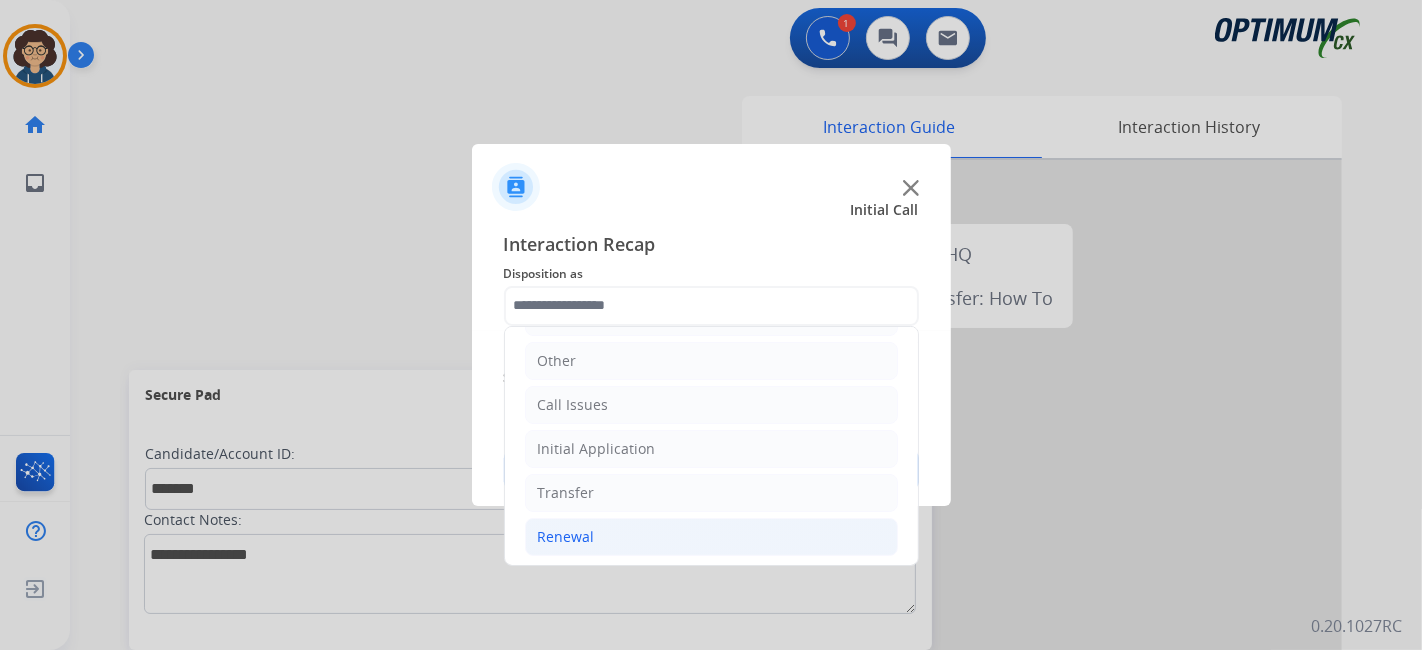 drag, startPoint x: 665, startPoint y: 525, endPoint x: 676, endPoint y: 519, distance: 12.529964 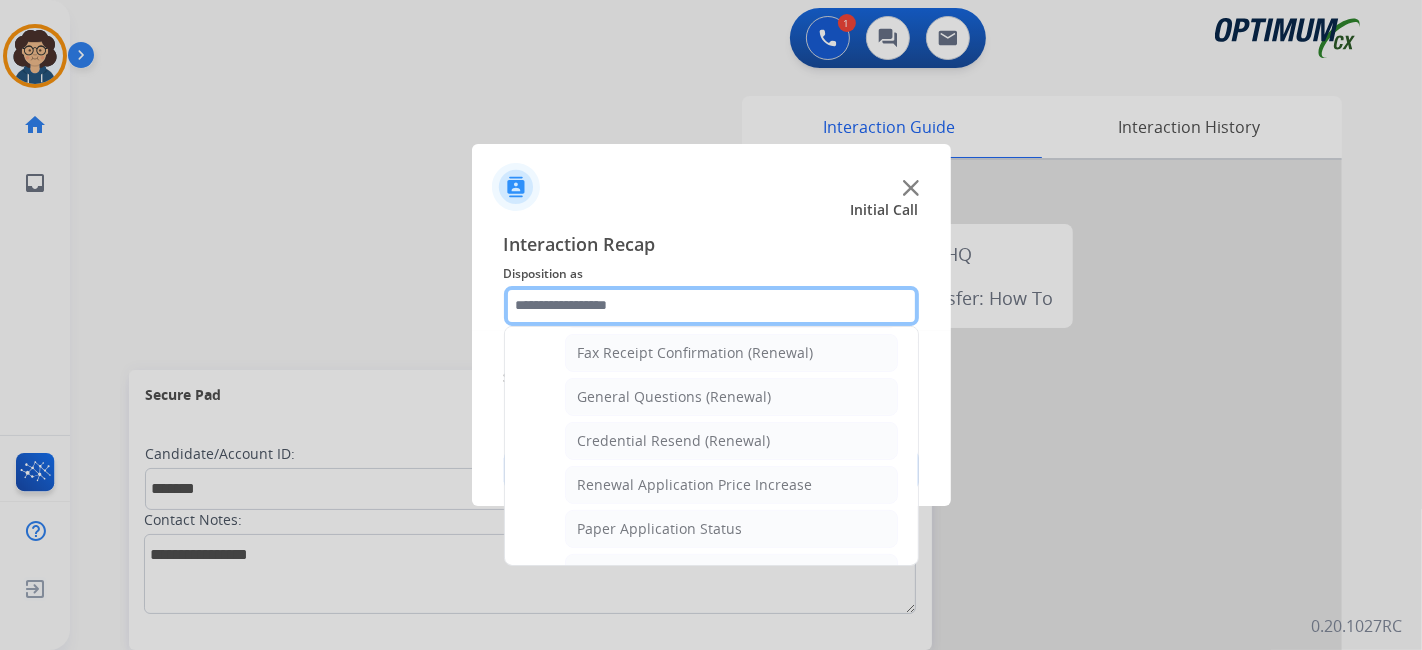 scroll, scrollTop: 564, scrollLeft: 0, axis: vertical 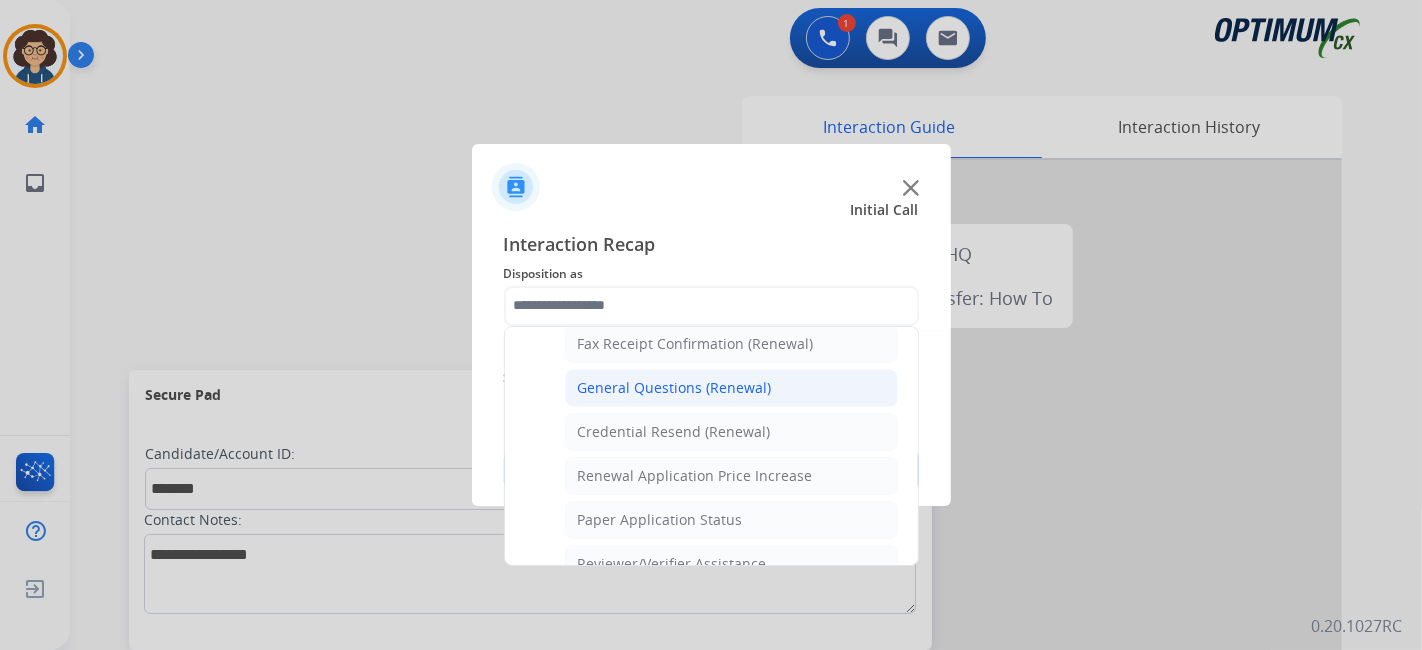 click on "General Questions (Renewal)" 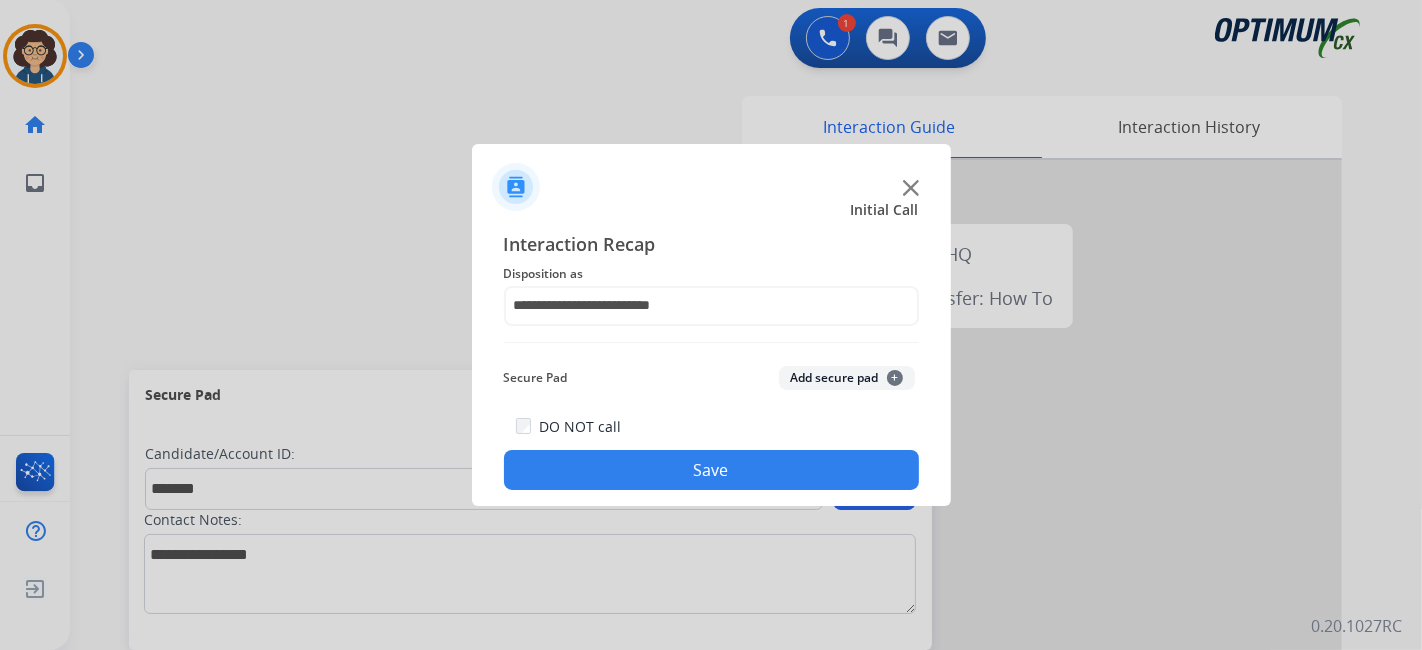 click on "Add secure pad  +" 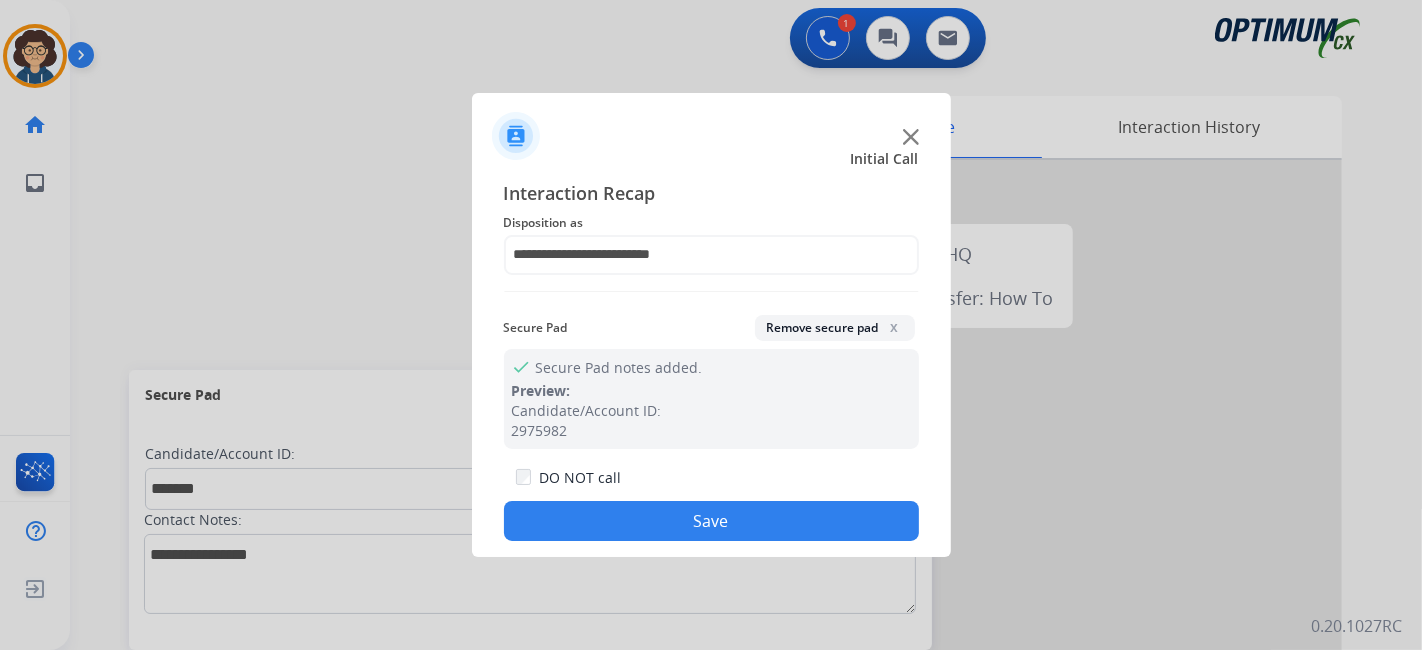drag, startPoint x: 717, startPoint y: 515, endPoint x: 669, endPoint y: 247, distance: 272.2646 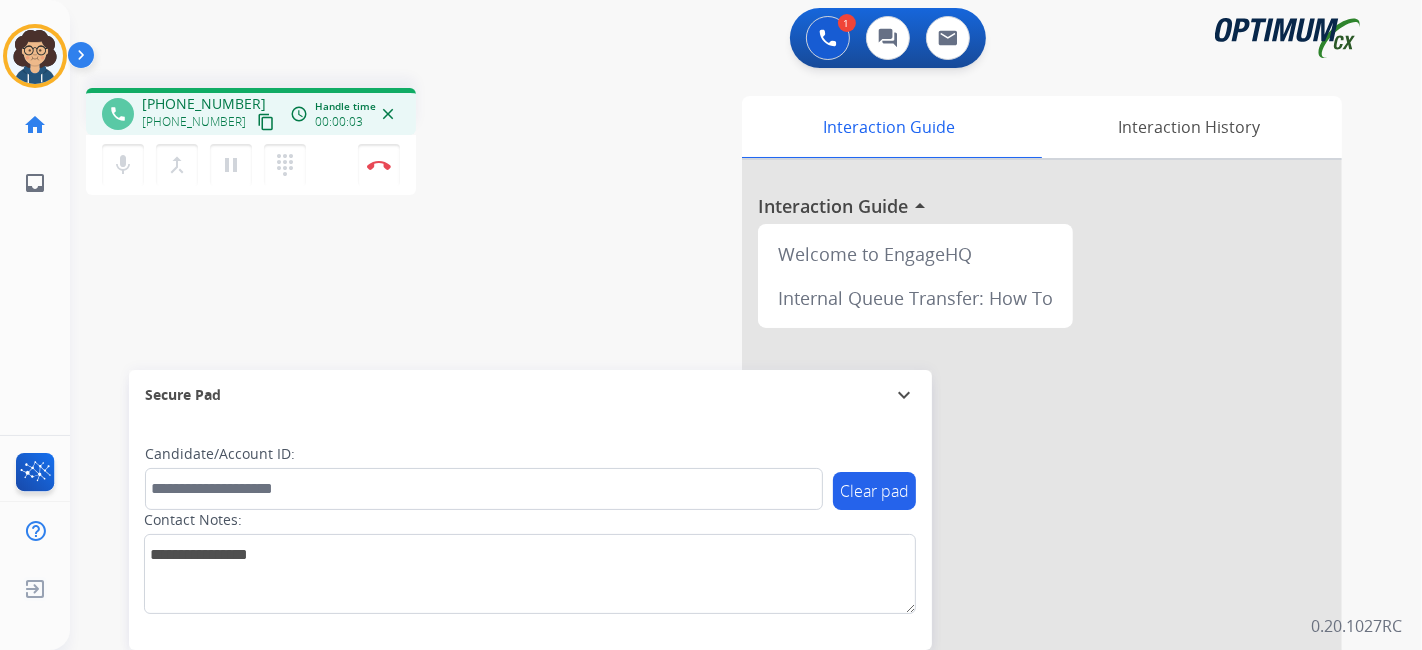 click on "+18134063547 content_copy" at bounding box center [210, 122] 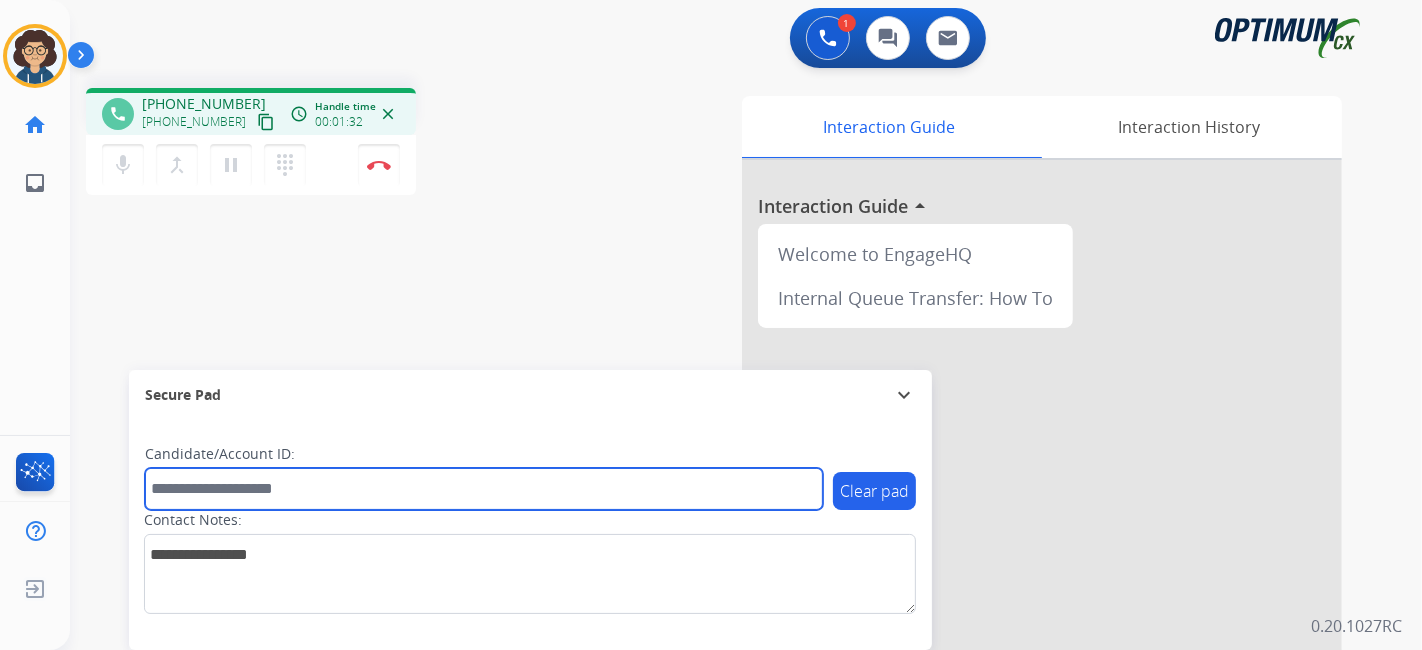 click at bounding box center [484, 489] 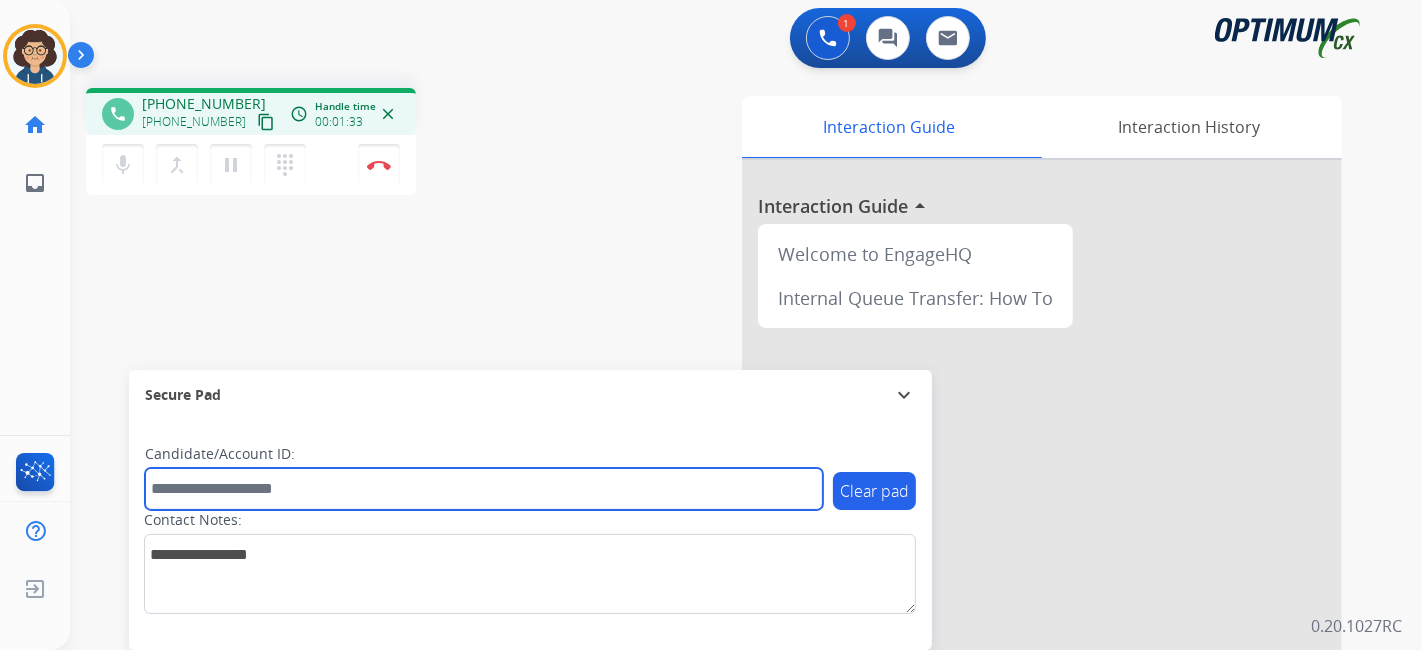 paste on "*******" 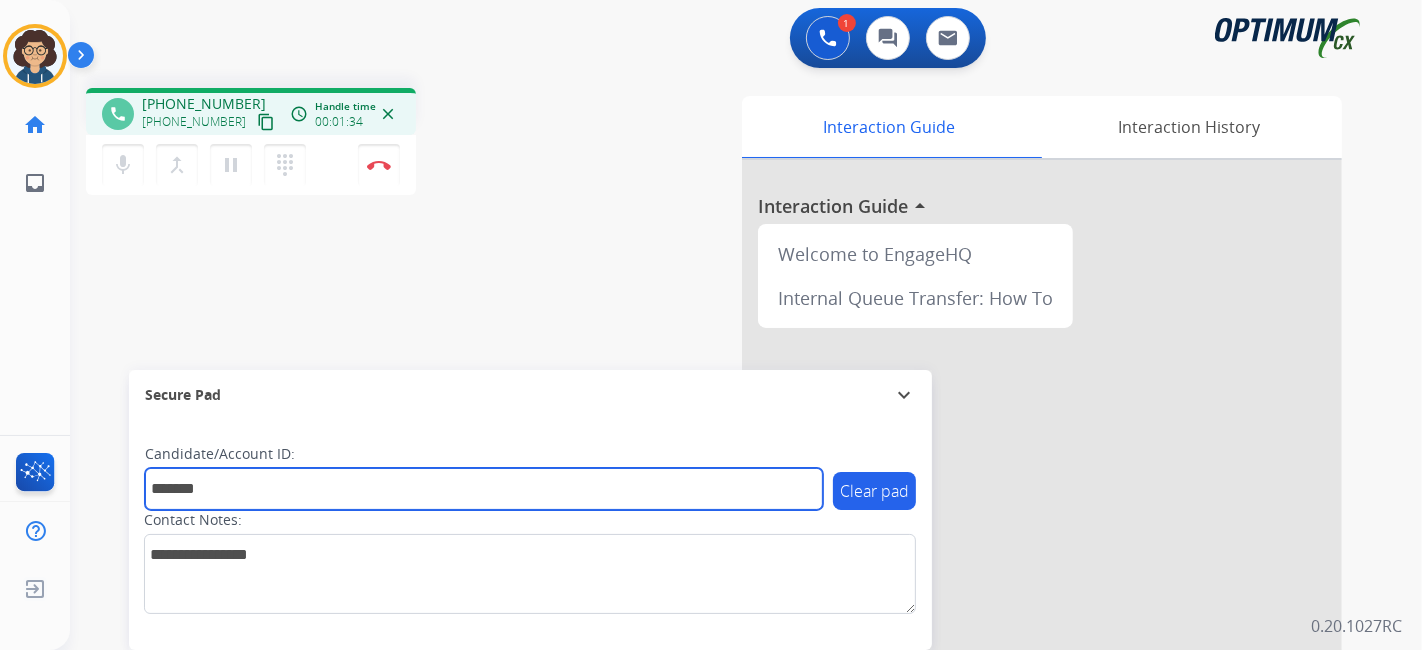 type on "*******" 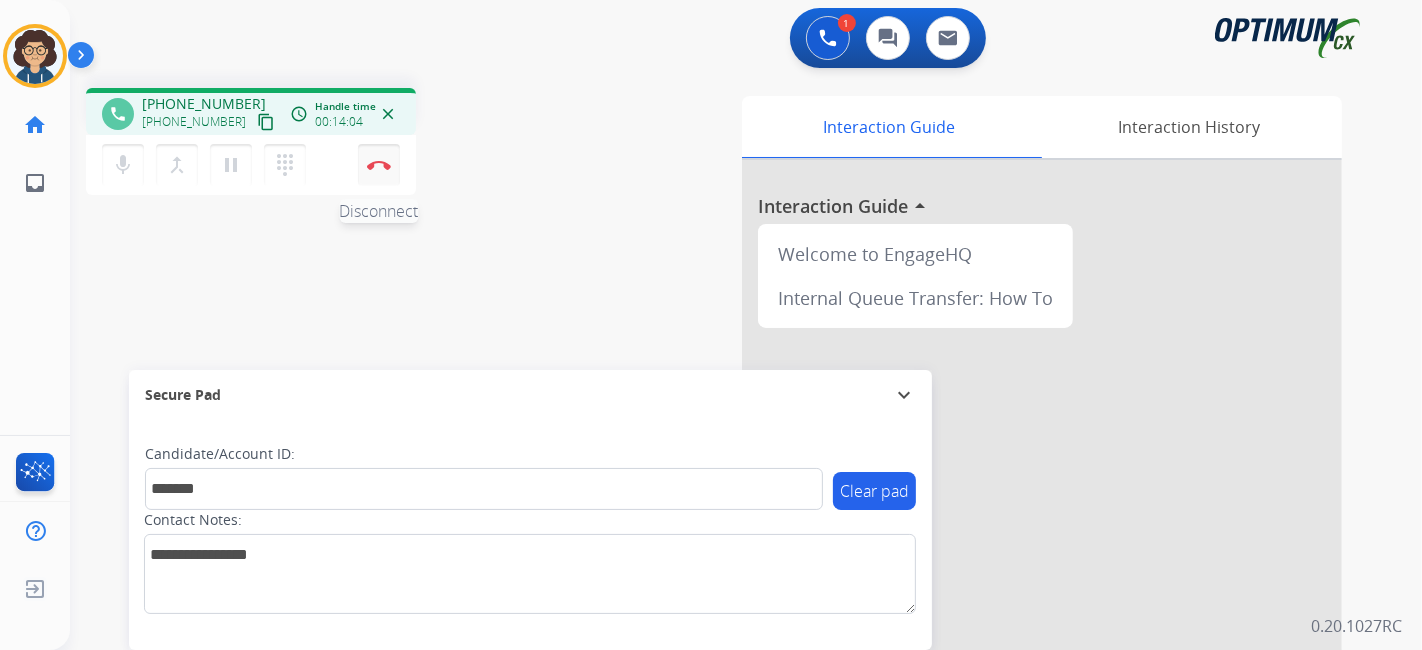 click on "Disconnect" at bounding box center [379, 165] 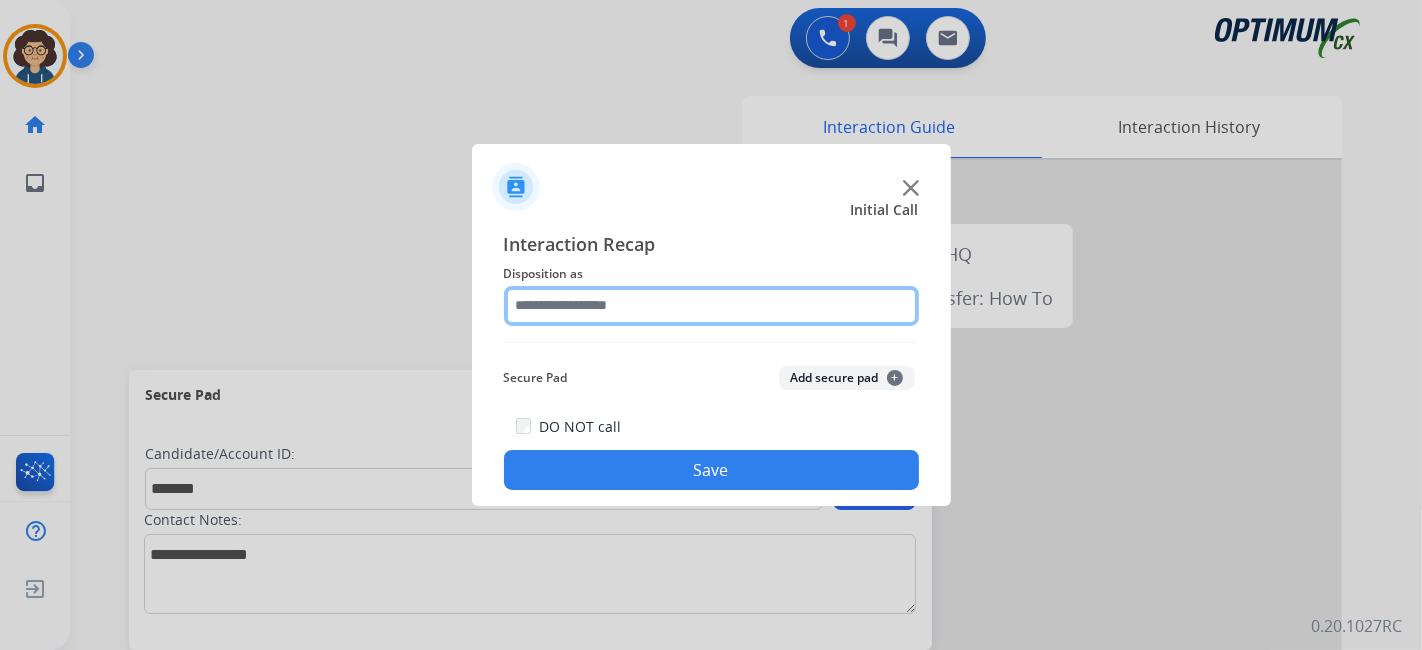 drag, startPoint x: 654, startPoint y: 277, endPoint x: 681, endPoint y: 306, distance: 39.623226 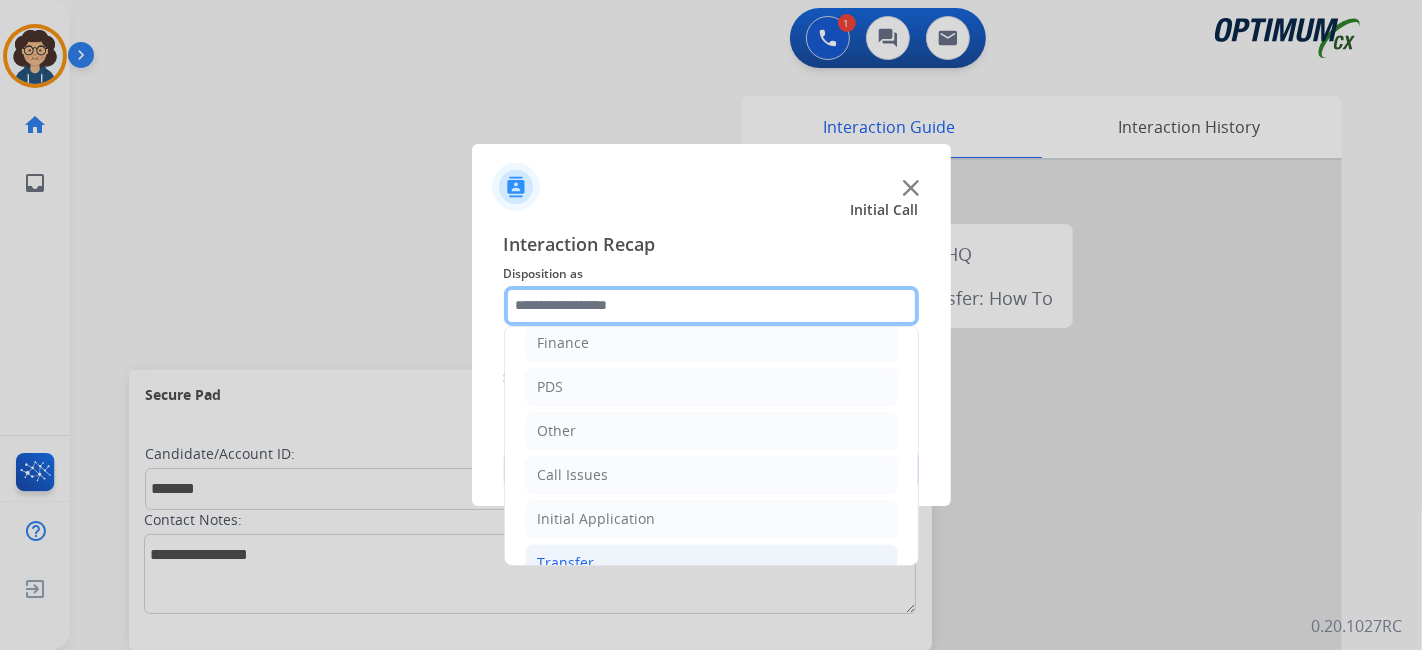 scroll, scrollTop: 131, scrollLeft: 0, axis: vertical 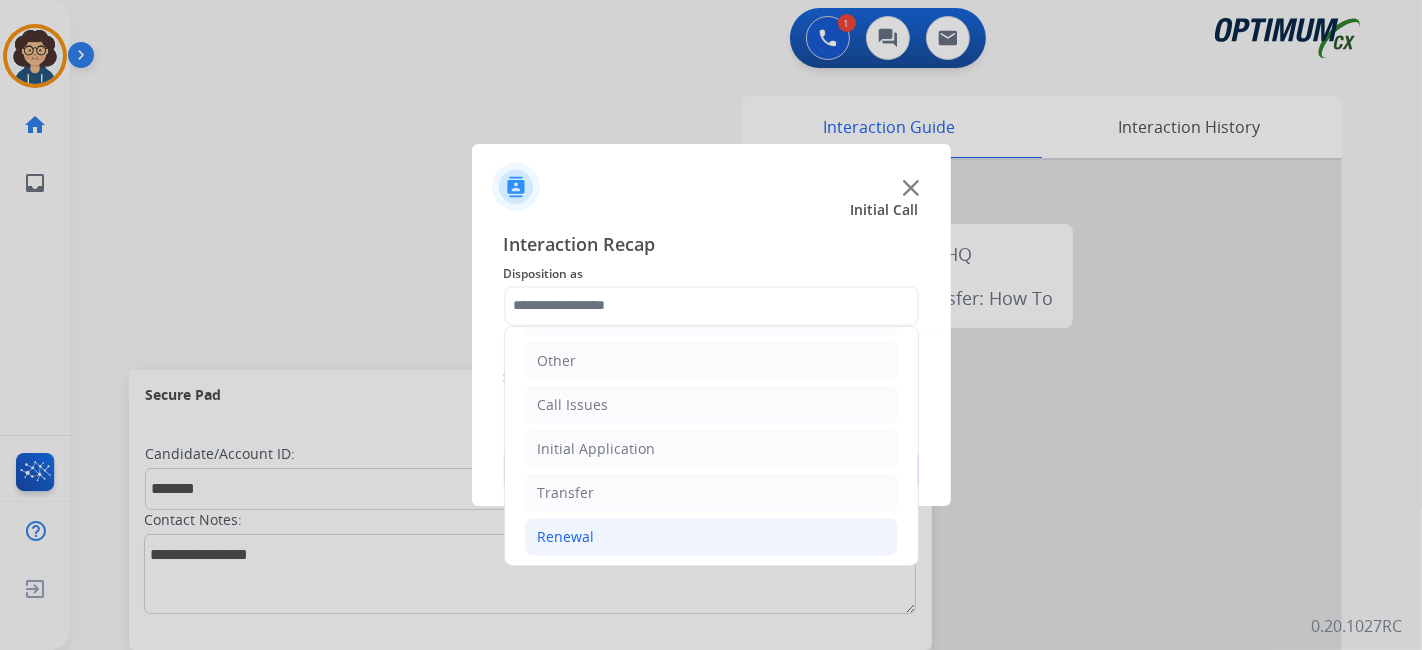 click on "Renewal" 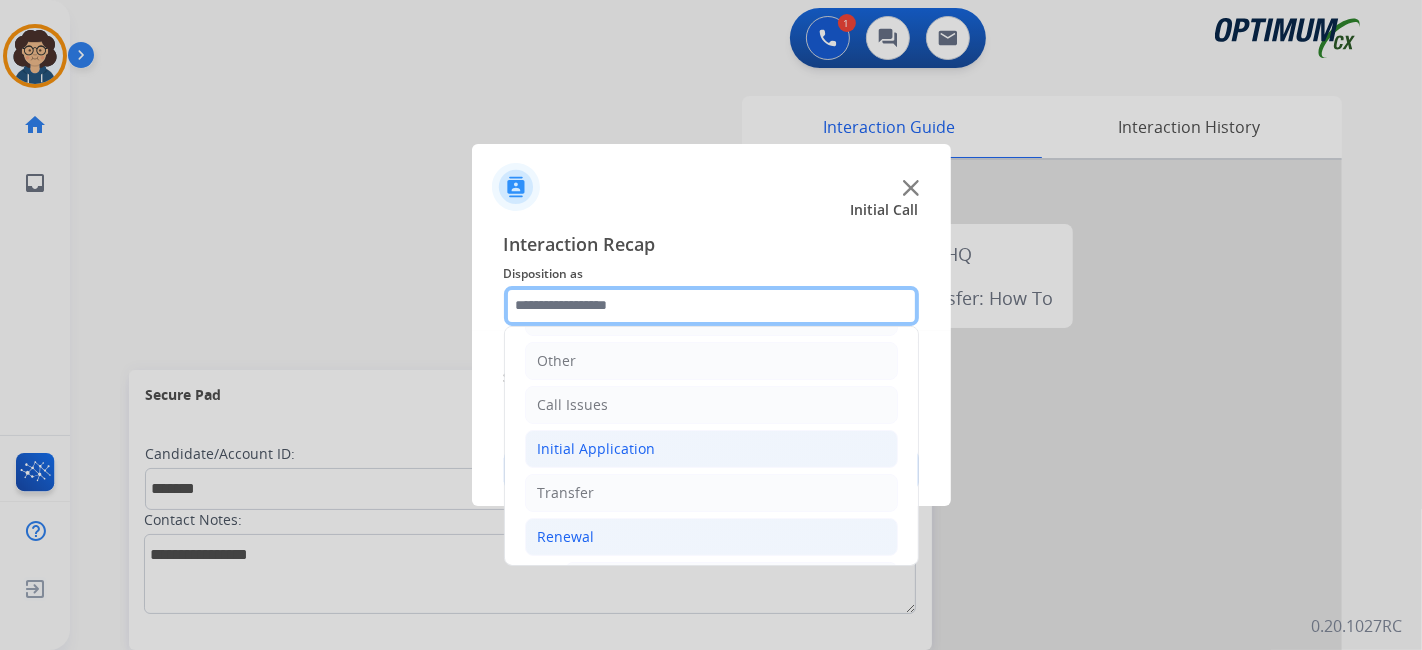 scroll, scrollTop: 760, scrollLeft: 0, axis: vertical 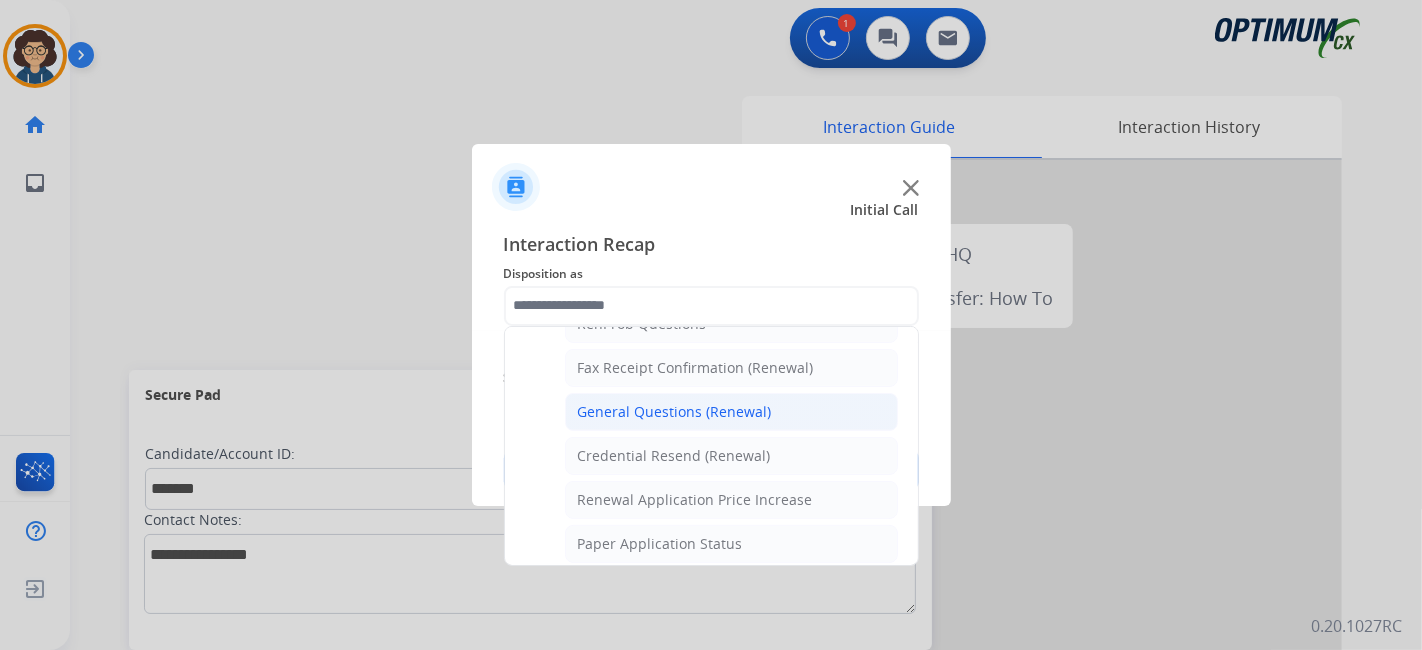 click on "General Questions (Renewal)" 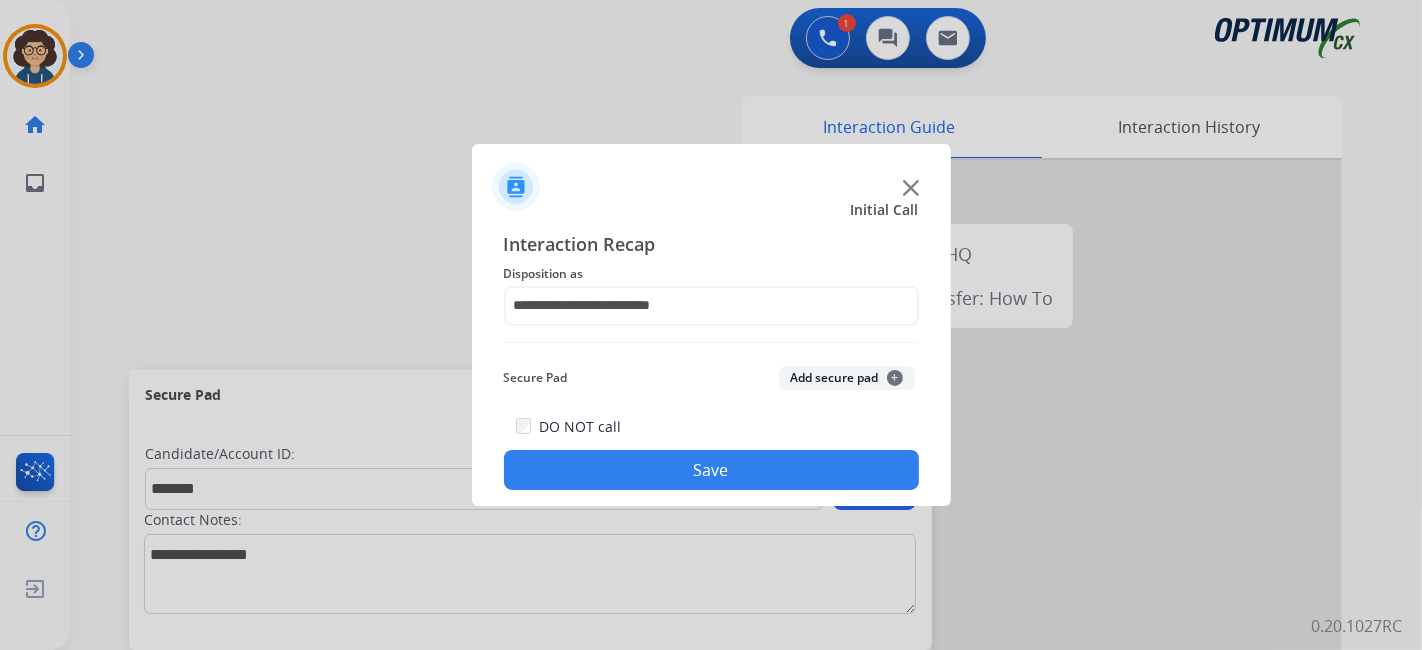 click on "Secure Pad  Add secure pad  +" 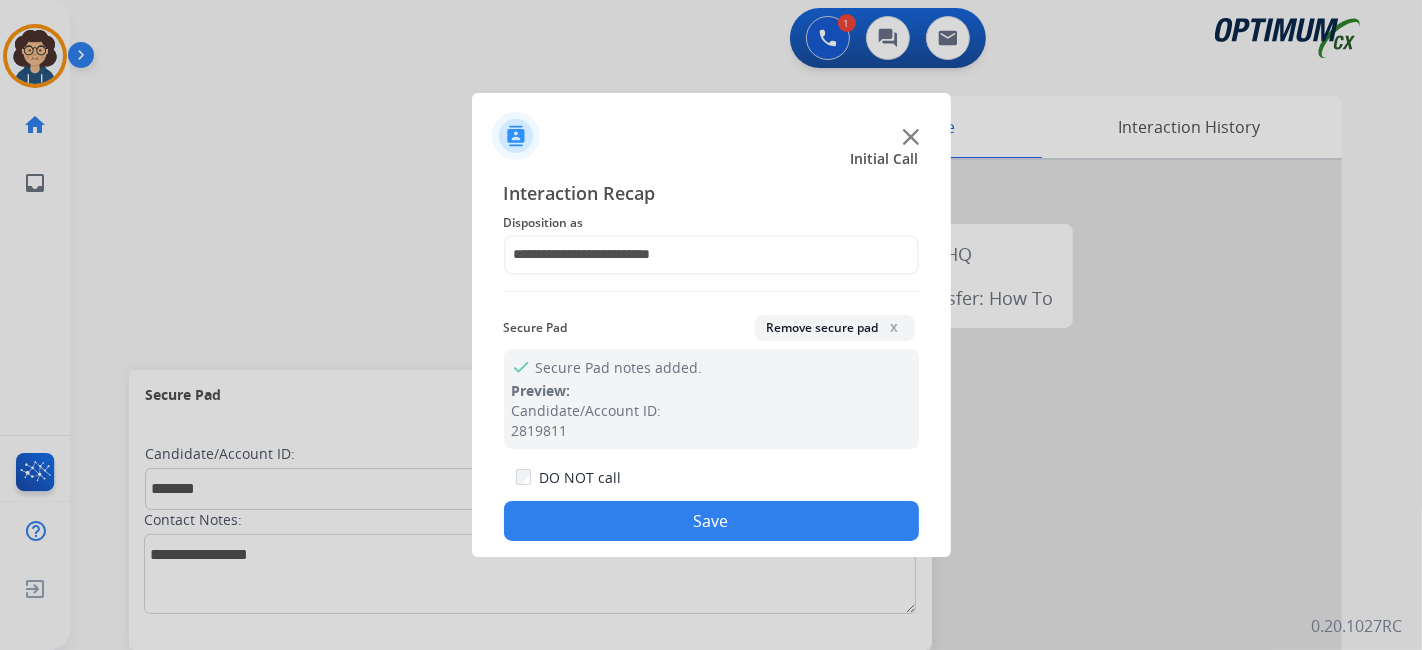 drag, startPoint x: 732, startPoint y: 505, endPoint x: 640, endPoint y: 507, distance: 92.021736 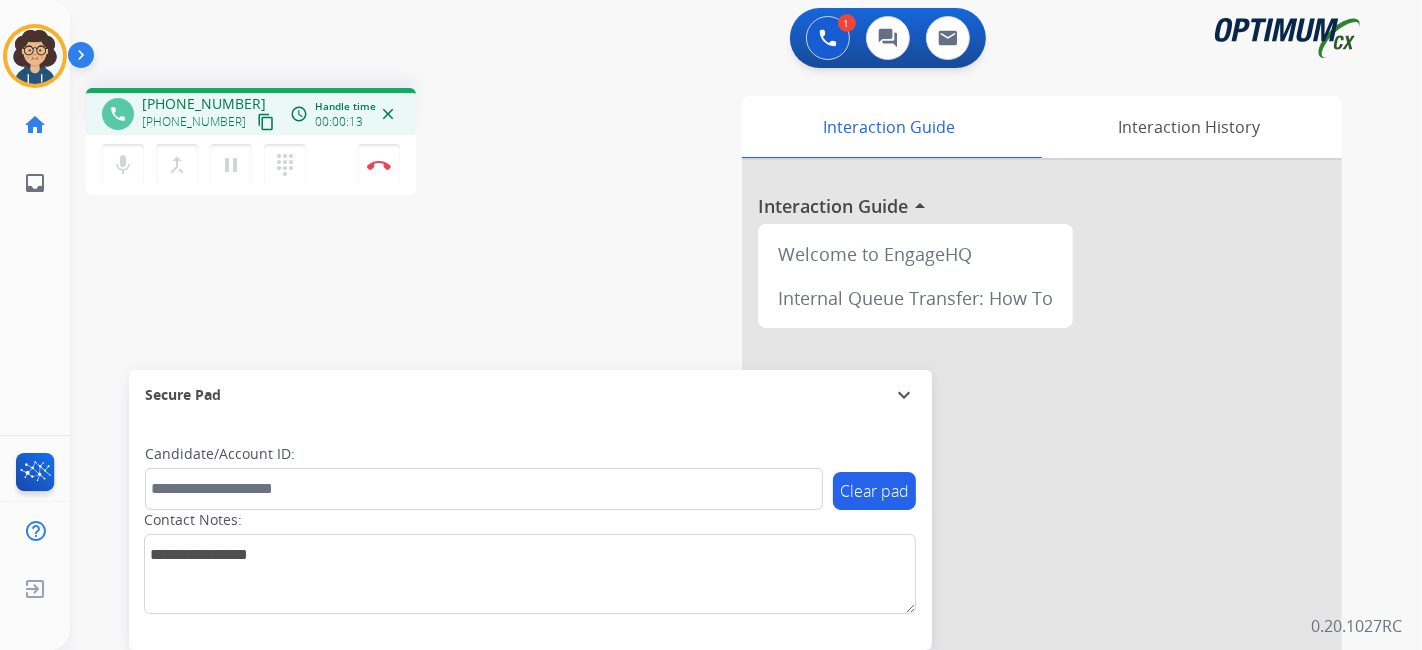 click on "content_copy" at bounding box center (266, 122) 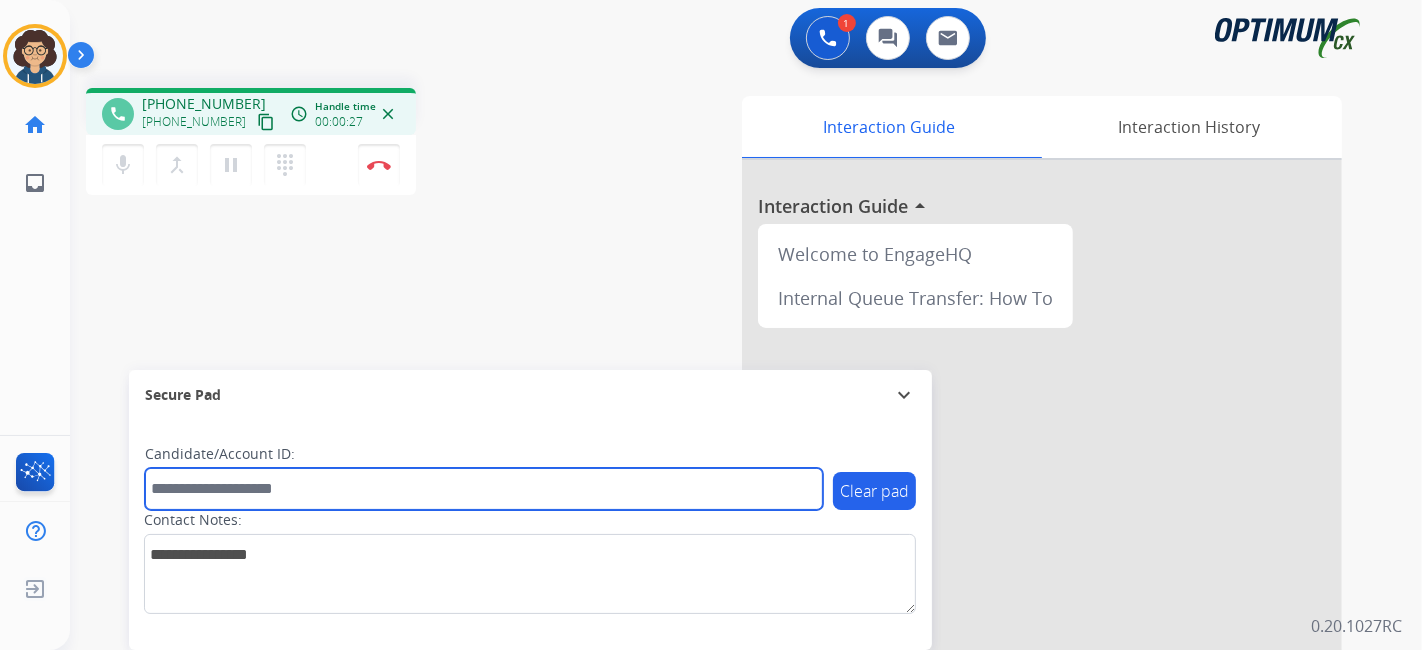 click at bounding box center (484, 489) 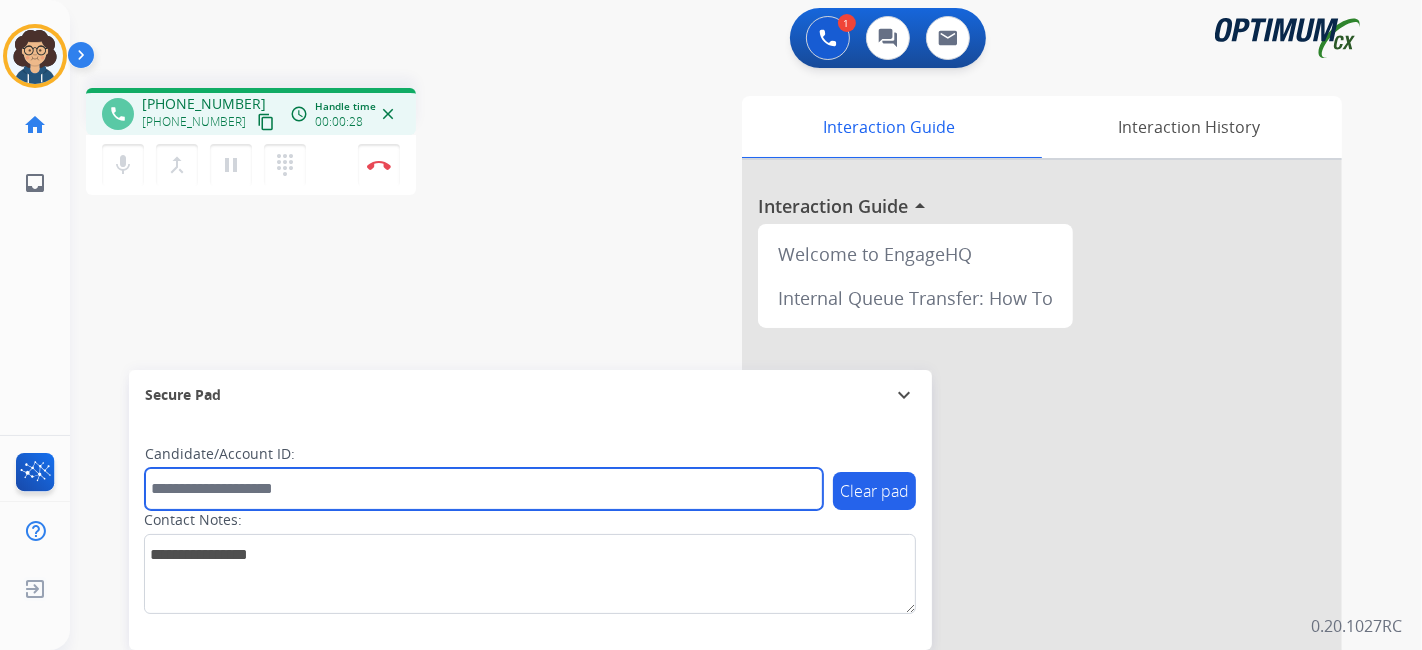 paste on "*******" 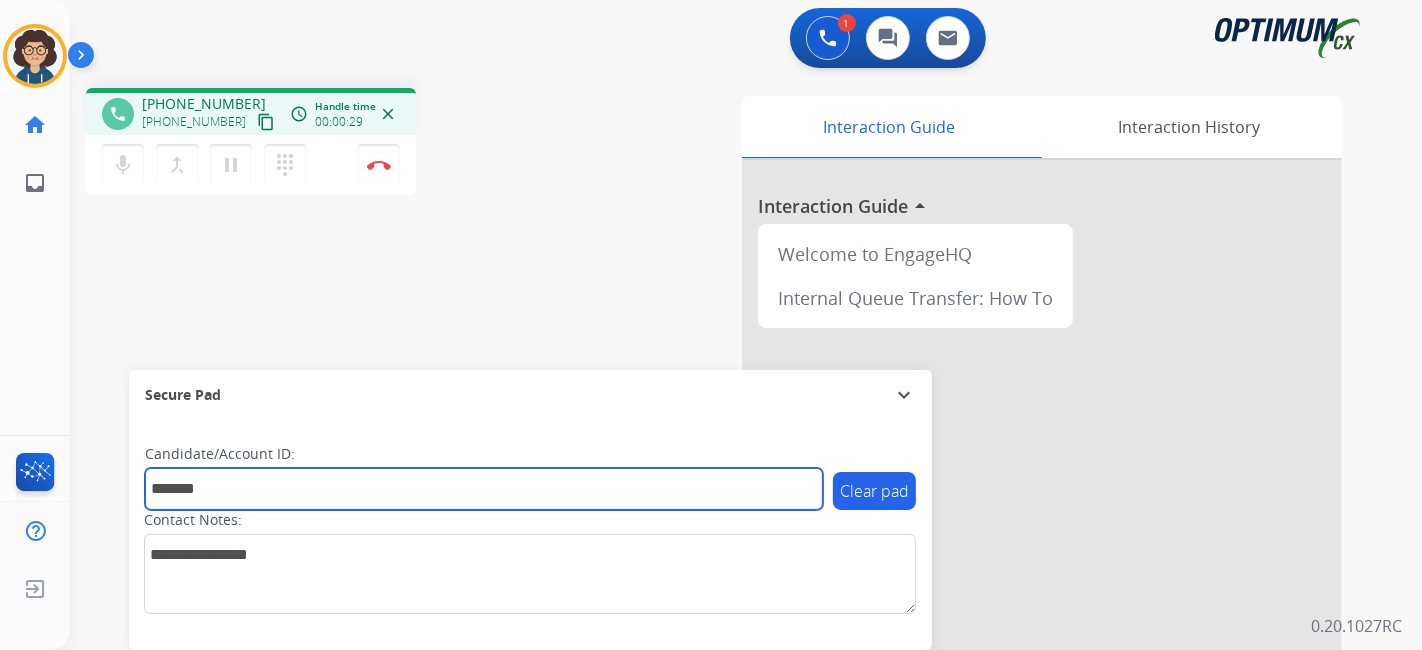 type on "*******" 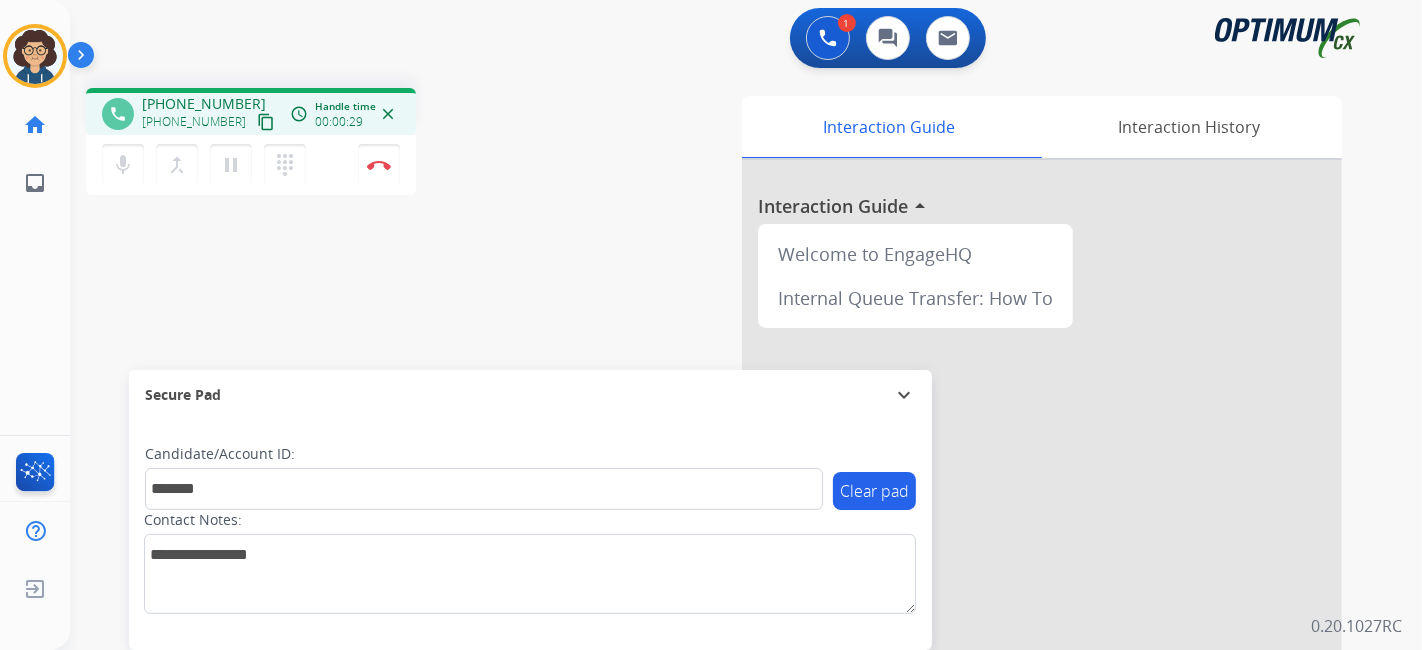 click on "phone +15856423054 +15856423054 content_copy access_time Call metrics Queue   00:11 Hold   00:00 Talk   00:30 Total   00:40 Handle time 00:00:29 close mic Mute merge_type Bridge pause Hold dialpad Dialpad Disconnect swap_horiz Break voice bridge close_fullscreen Connect 3-Way Call merge_type Separate 3-Way Call  Interaction Guide   Interaction History  Interaction Guide arrow_drop_up  Welcome to EngageHQ   Internal Queue Transfer: How To  Secure Pad expand_more Clear pad Candidate/Account ID: ******* Contact Notes:" at bounding box center [722, 489] 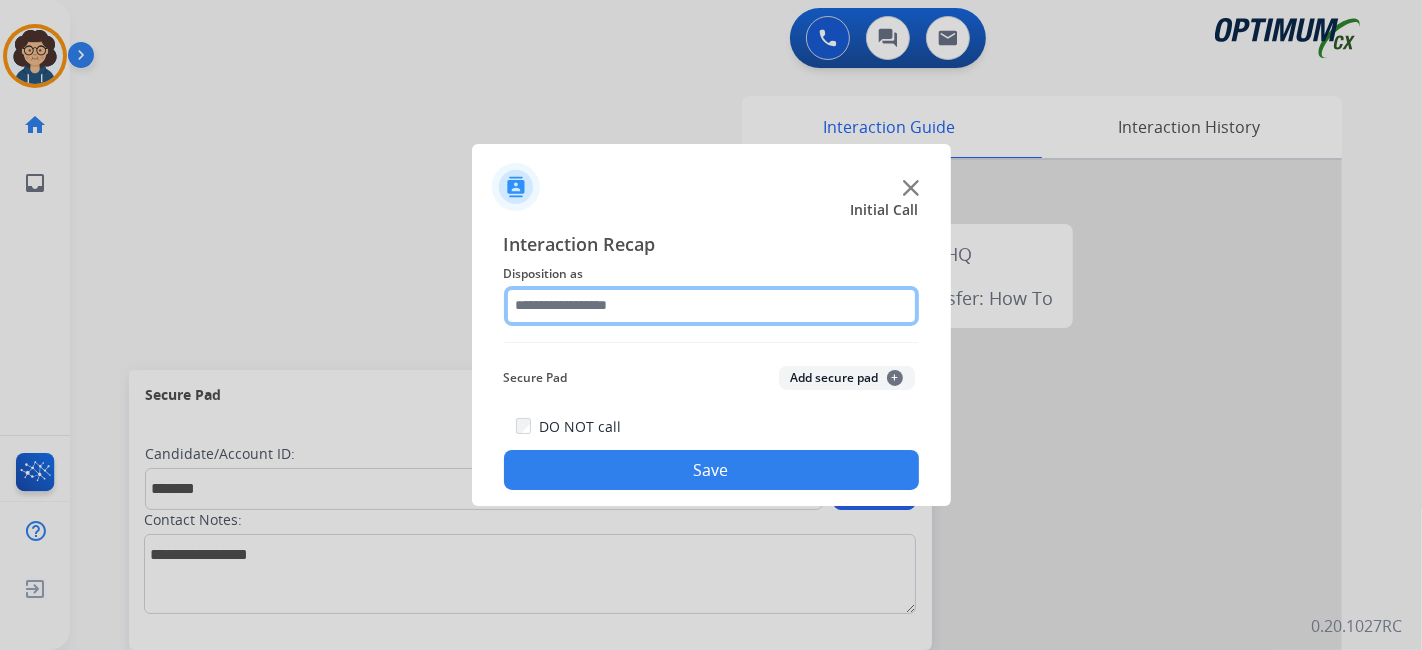 click 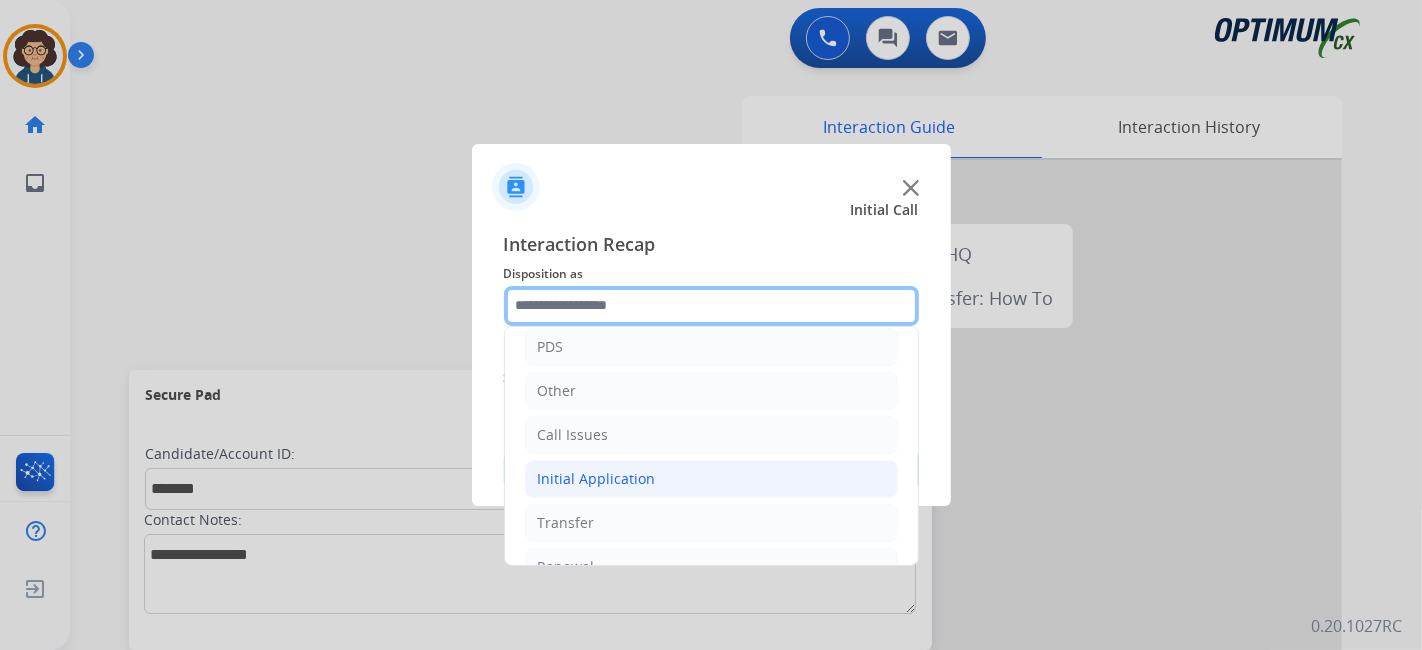scroll, scrollTop: 131, scrollLeft: 0, axis: vertical 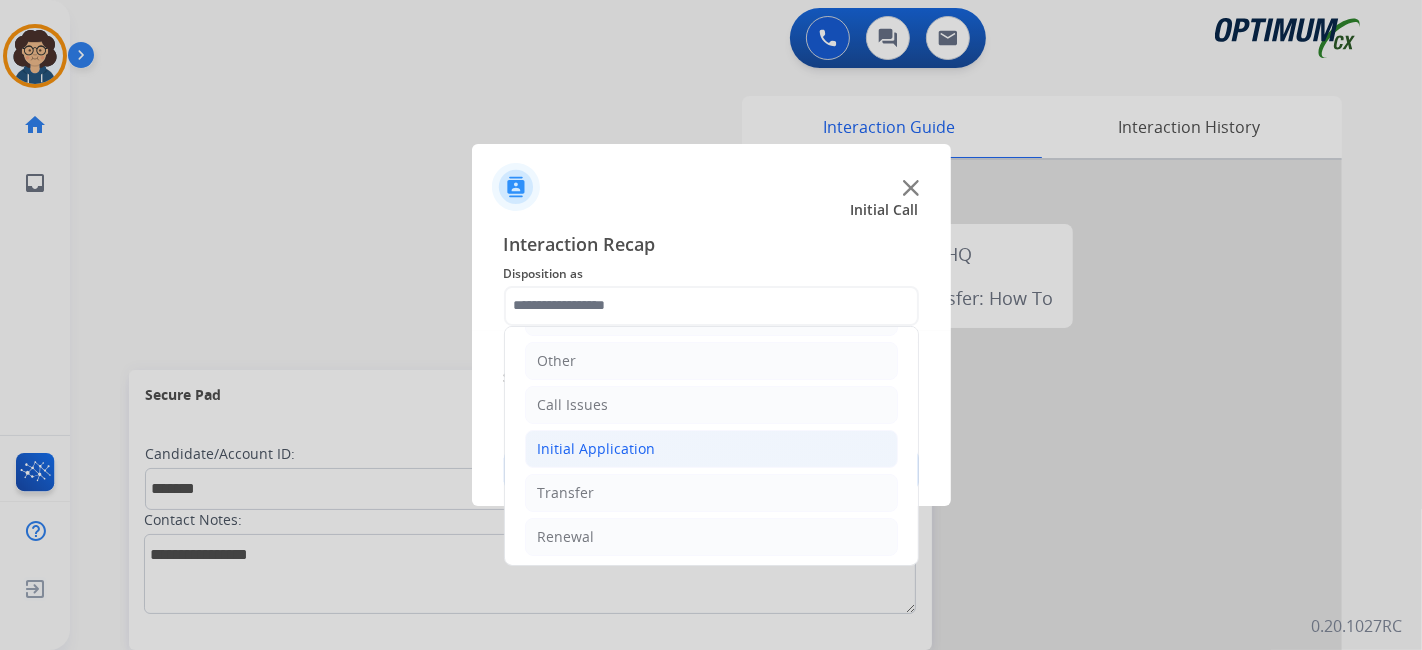 click on "Initial Application" 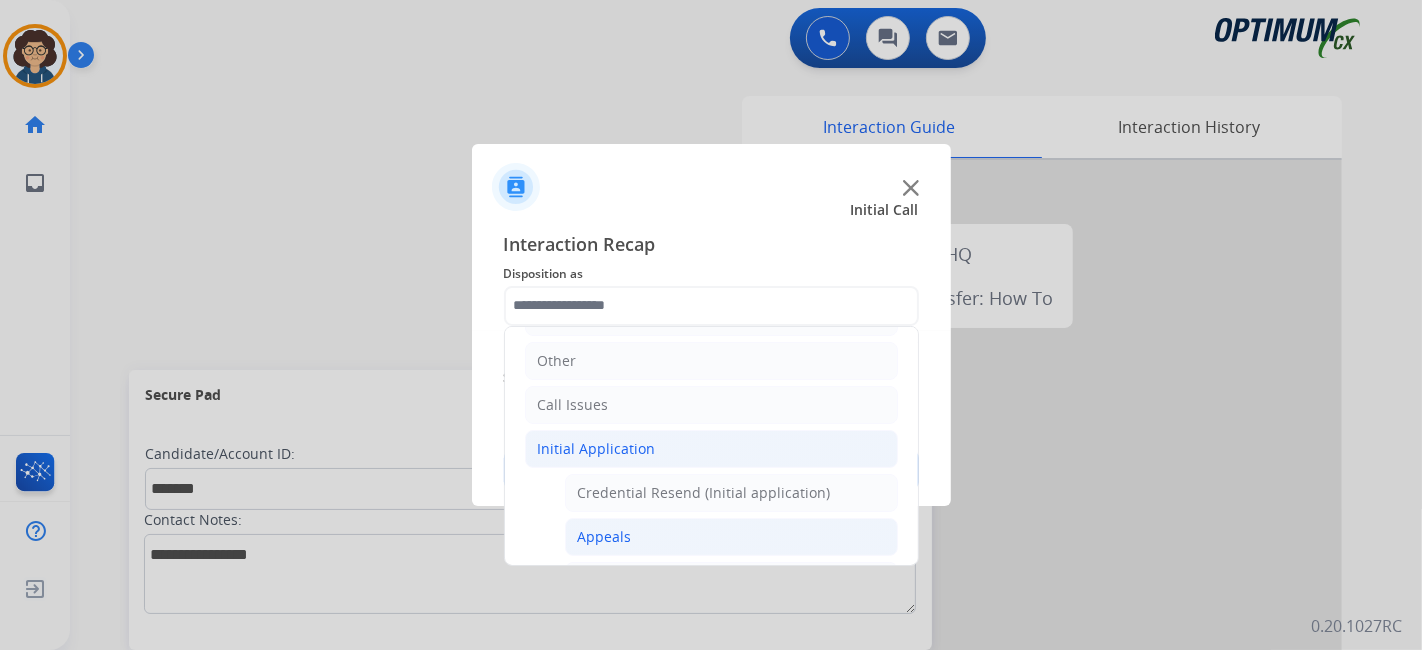click on "Appeals" 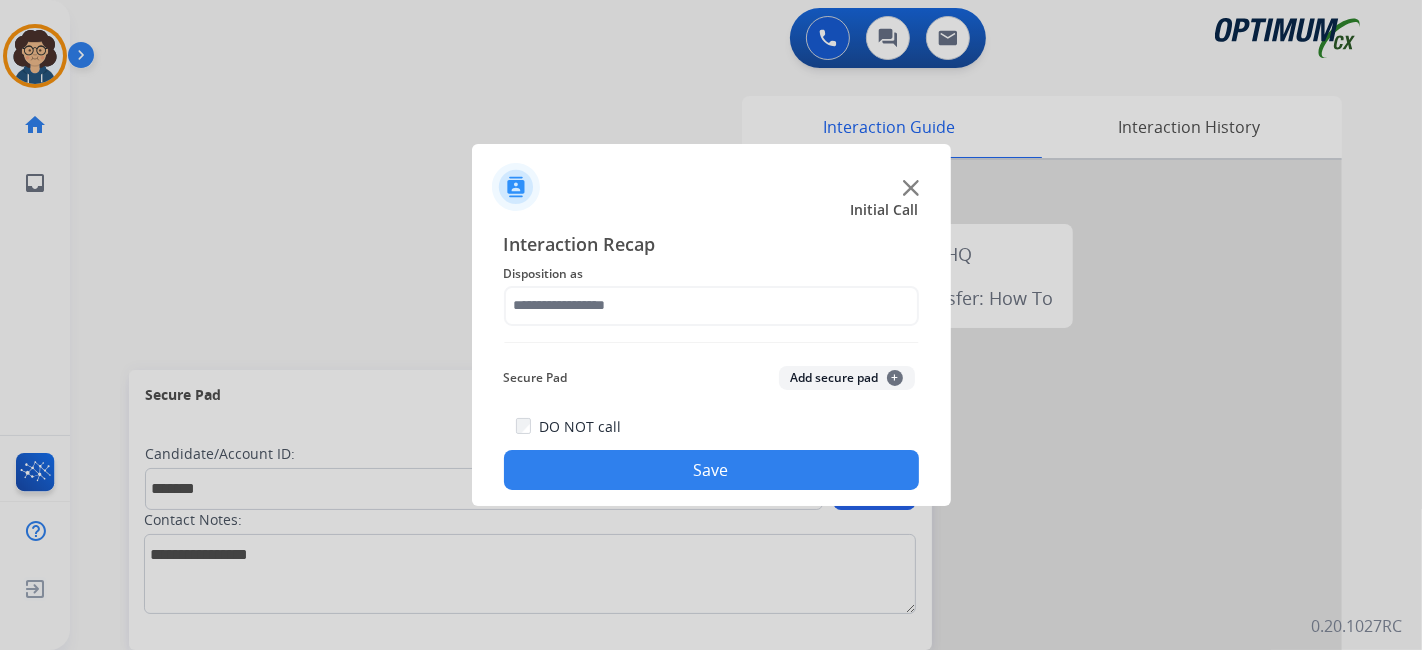 type on "*******" 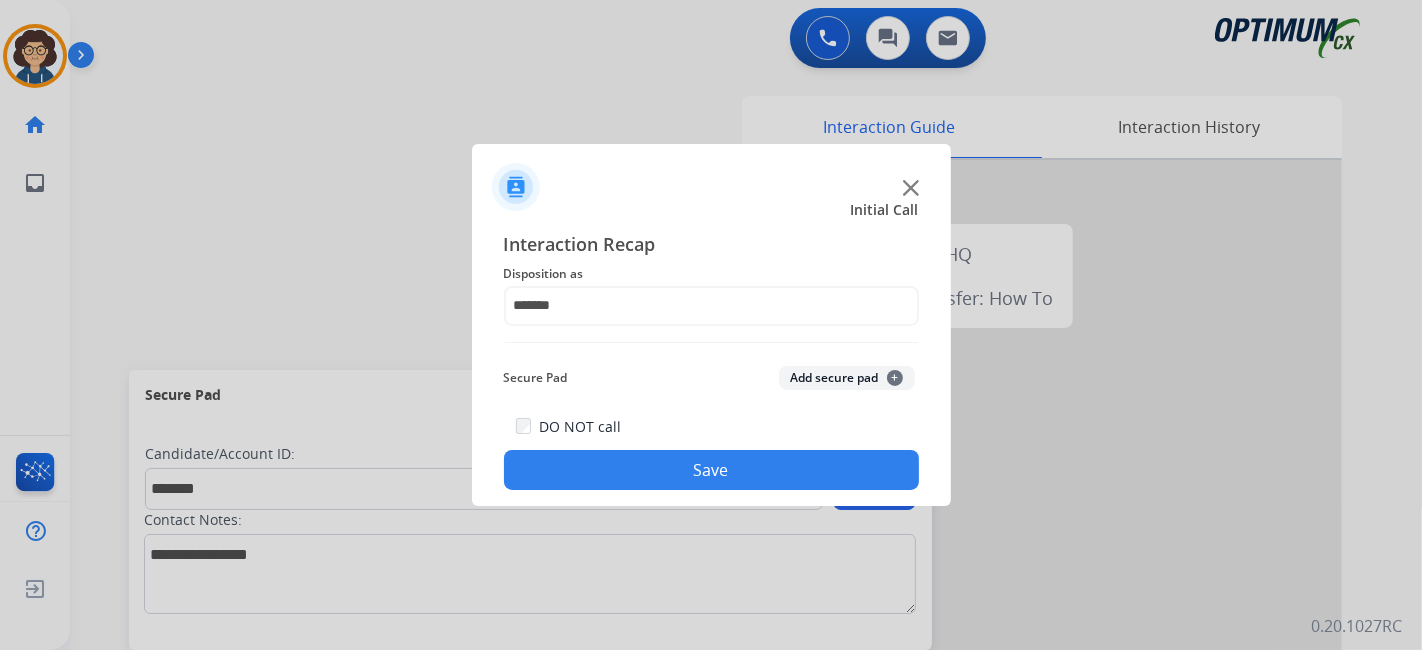 click on "Secure Pad  Add secure pad  +" 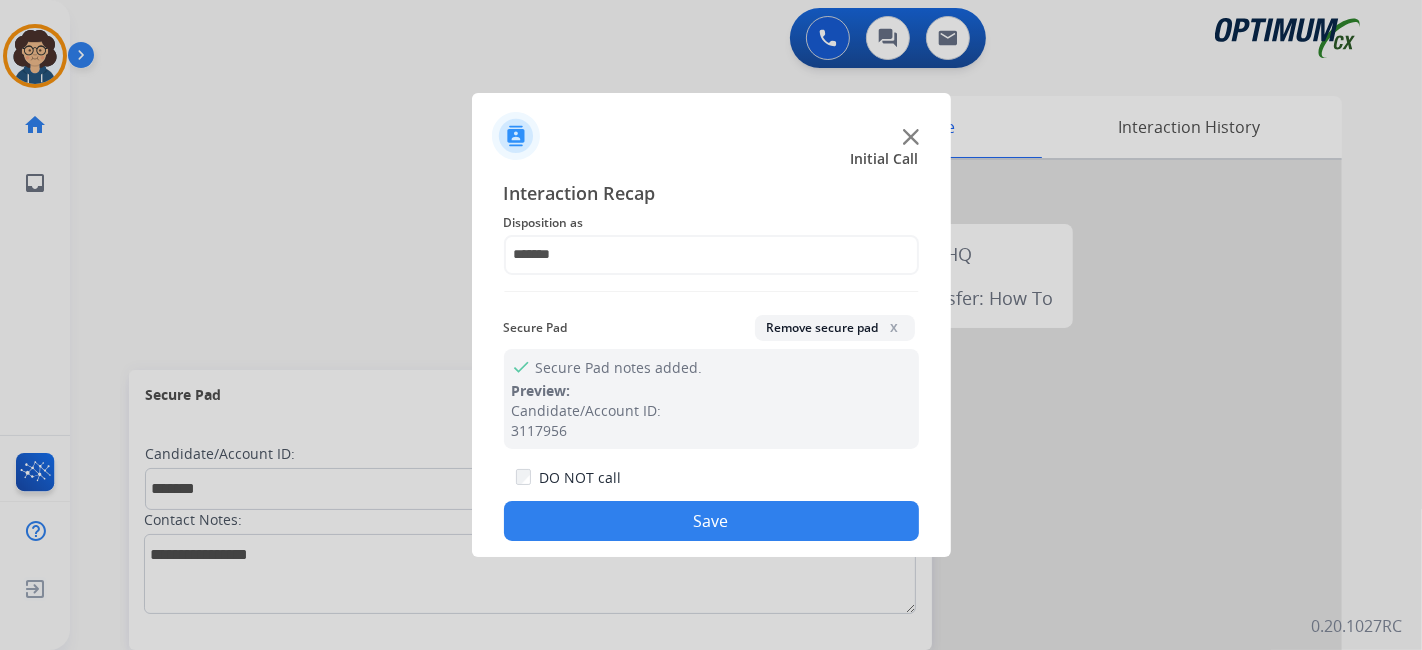 click on "Save" 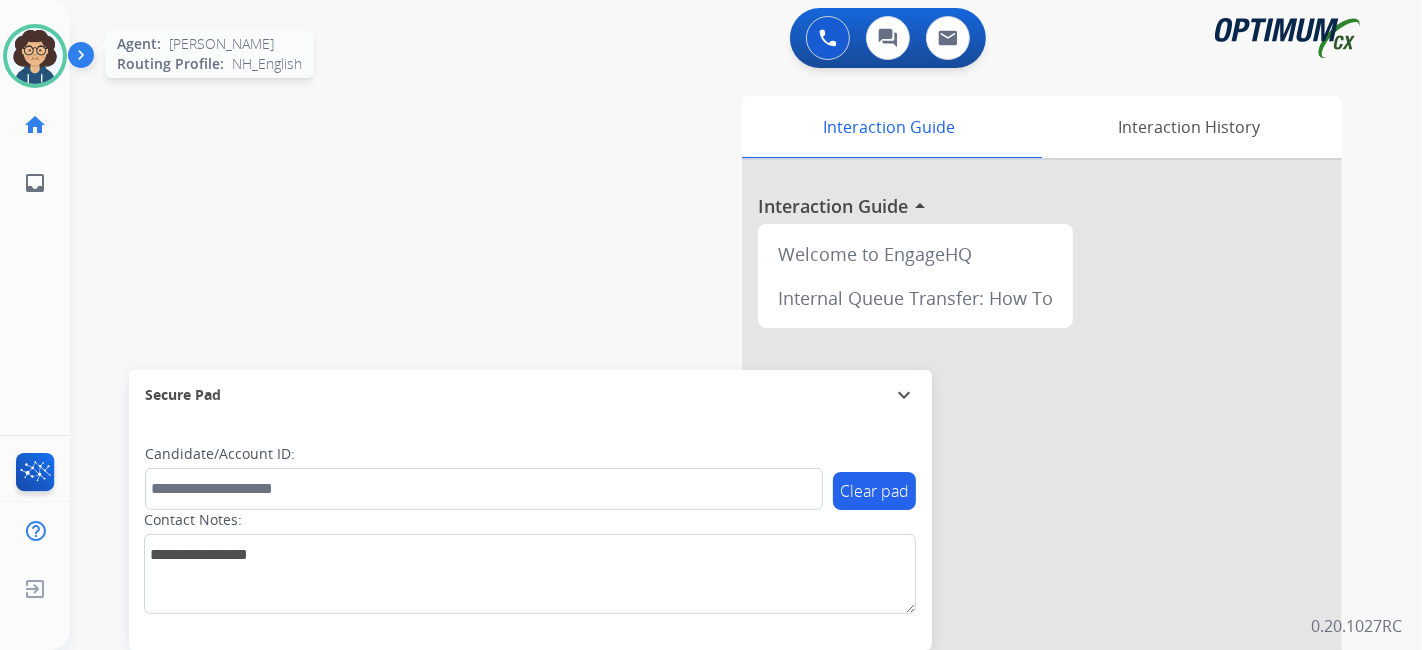 click at bounding box center (35, 56) 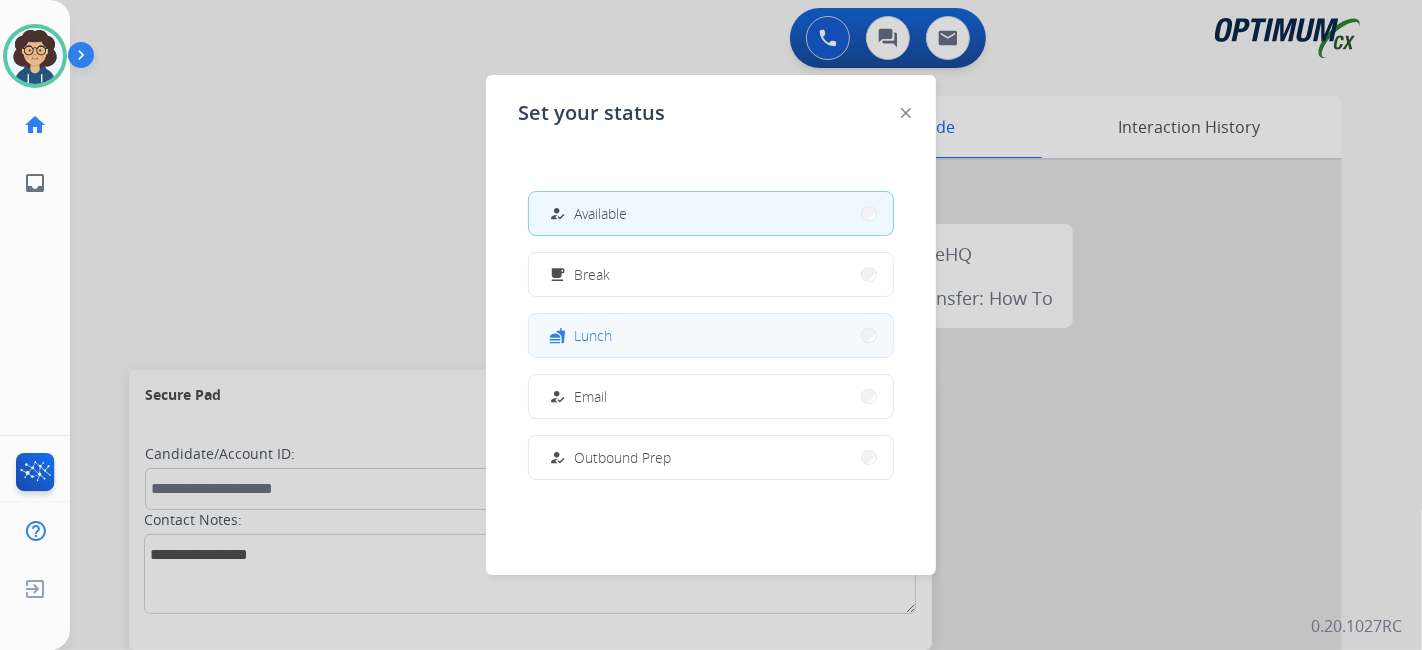 click on "fastfood Lunch" at bounding box center (711, 335) 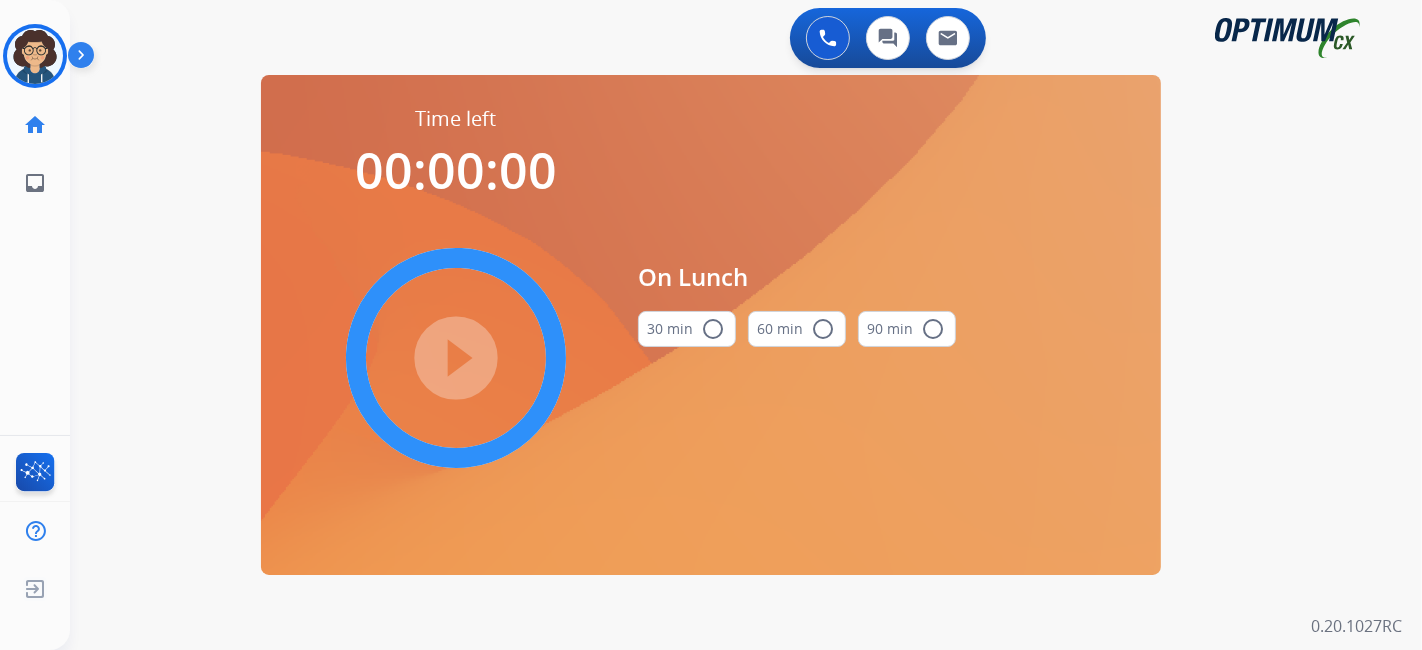 click on "30 min  radio_button_unchecked" at bounding box center (687, 329) 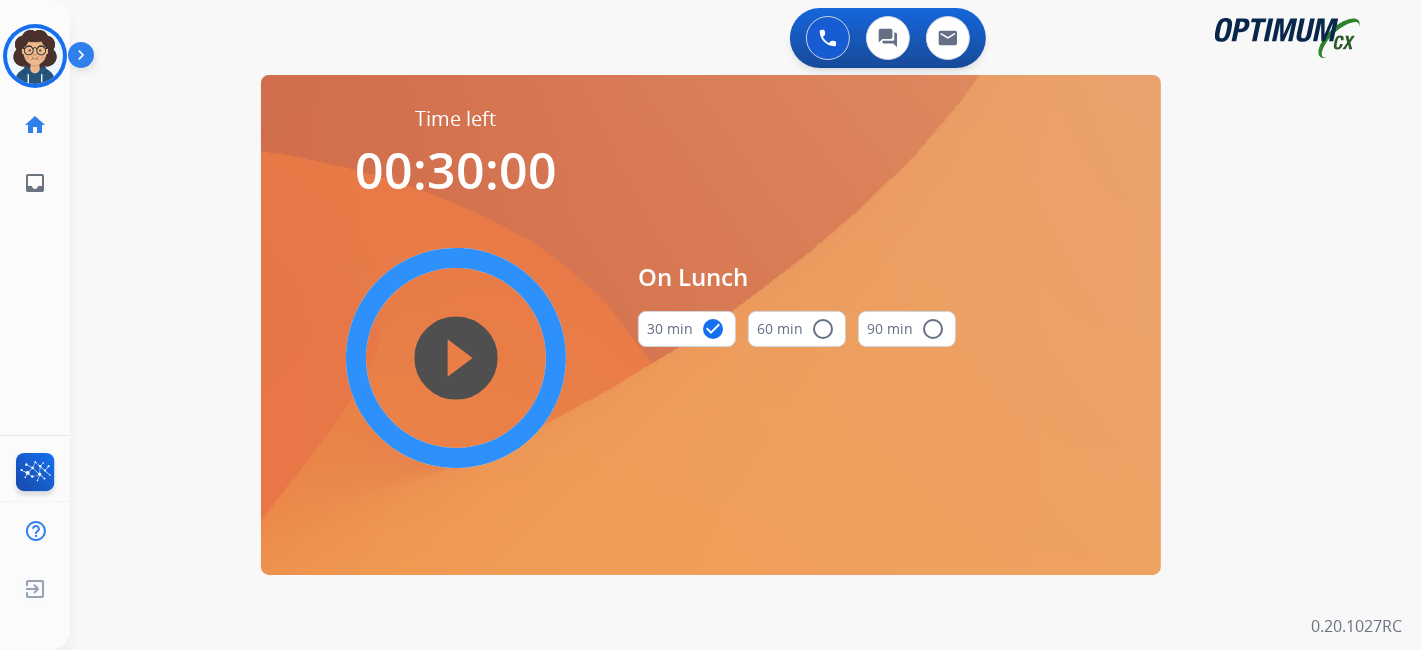 click on "play_circle_filled" at bounding box center (456, 358) 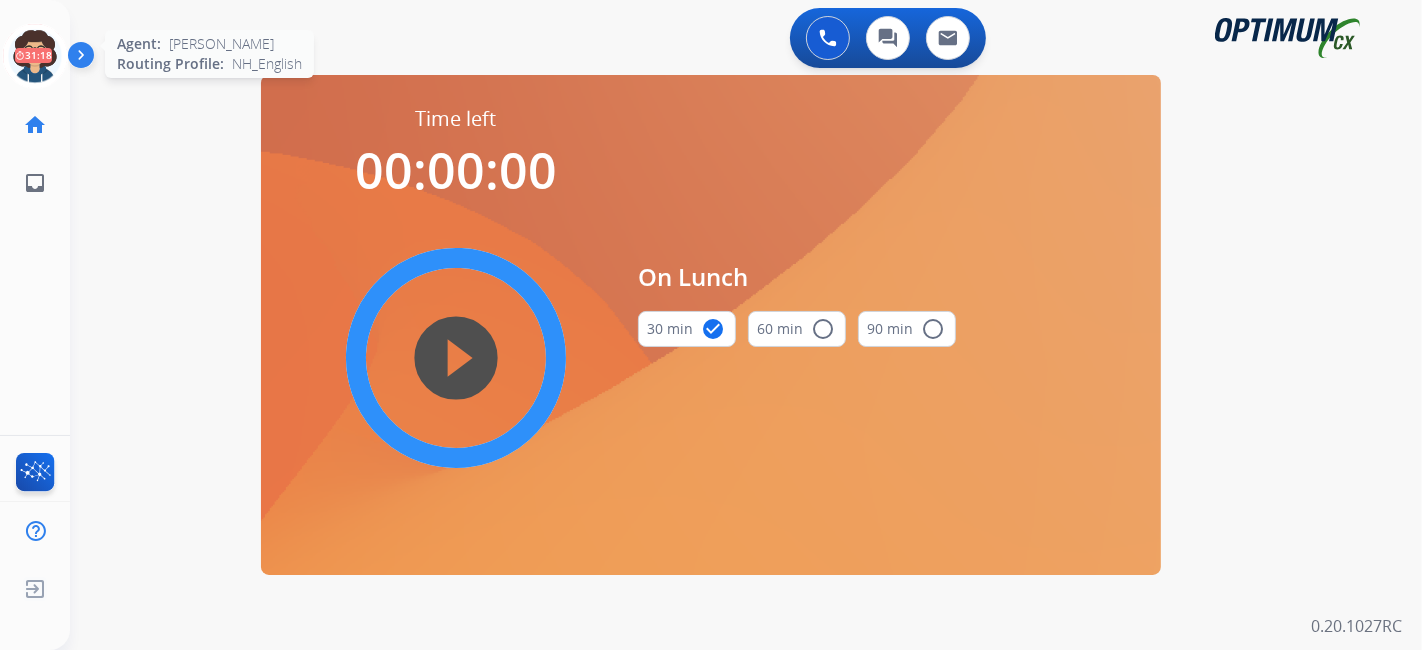 click 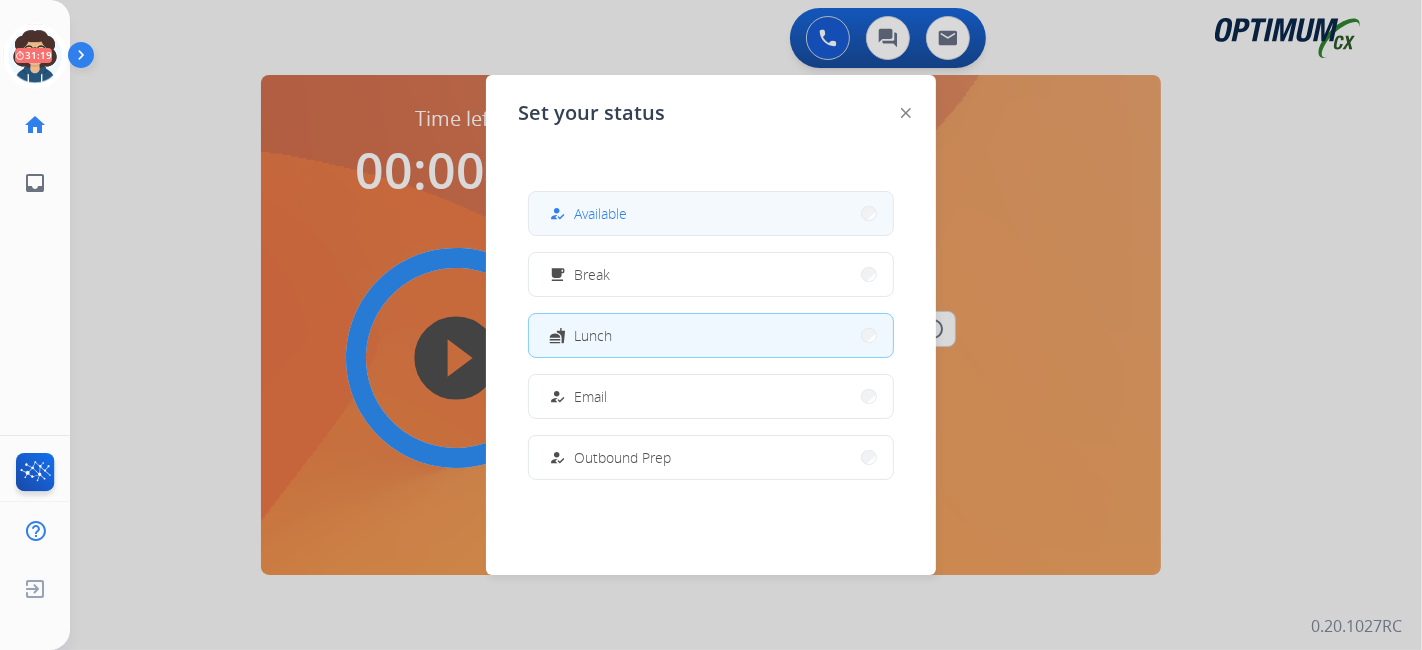 click on "how_to_reg Available" at bounding box center (711, 213) 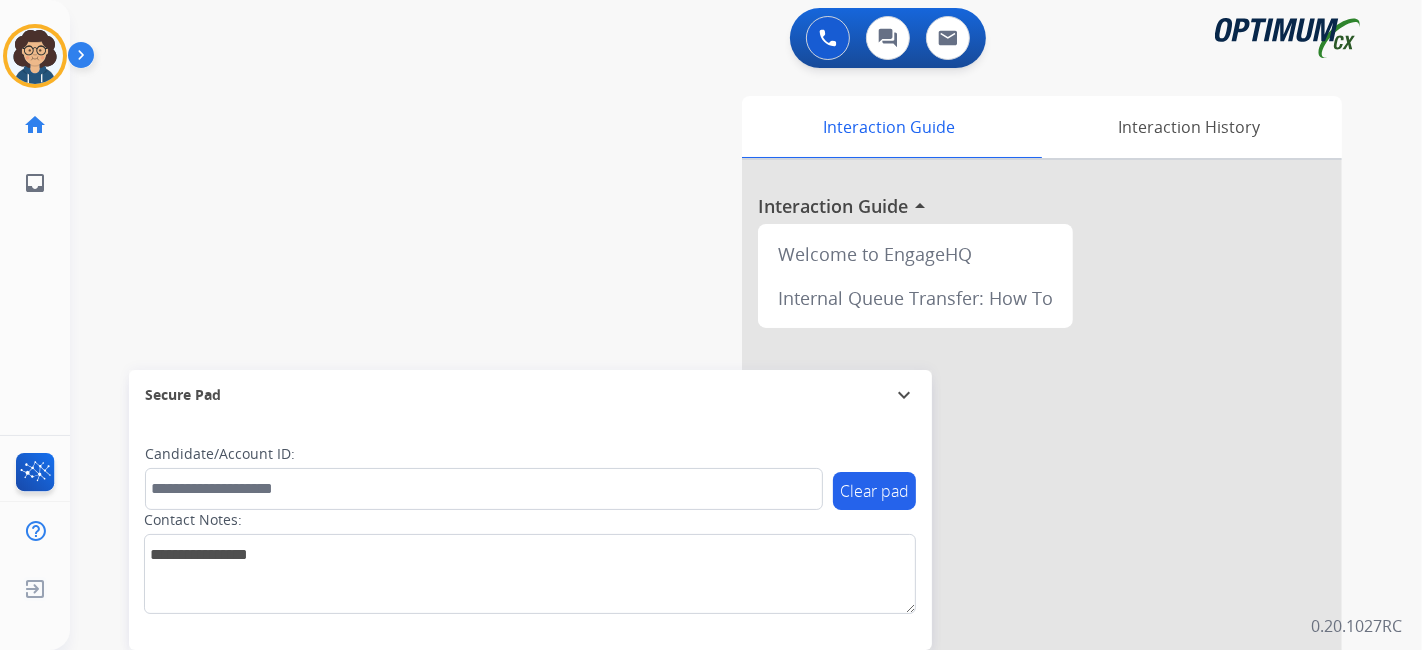 click on "swap_horiz Break voice bridge close_fullscreen Connect 3-Way Call merge_type Separate 3-Way Call  Interaction Guide   Interaction History  Interaction Guide arrow_drop_up  Welcome to EngageHQ   Internal Queue Transfer: How To  Secure Pad expand_more Clear pad Candidate/Account ID: Contact Notes:" at bounding box center [722, 489] 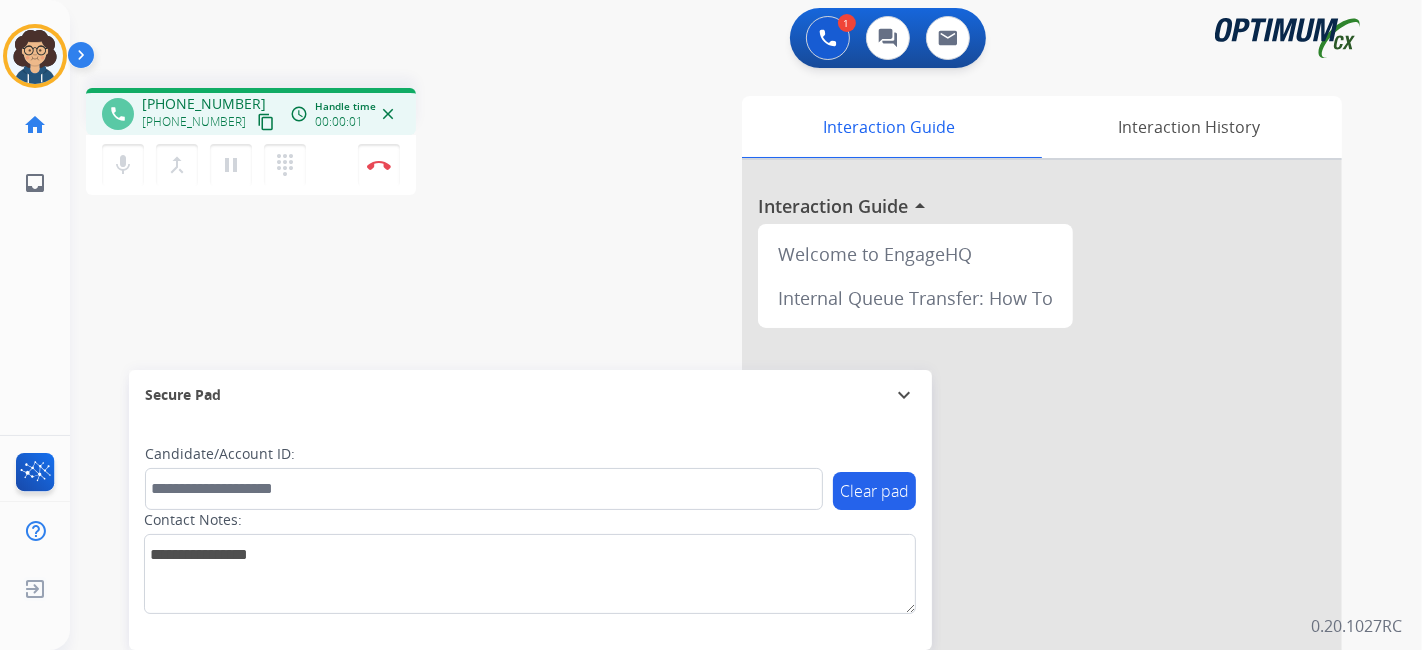 click on "content_copy" at bounding box center (266, 122) 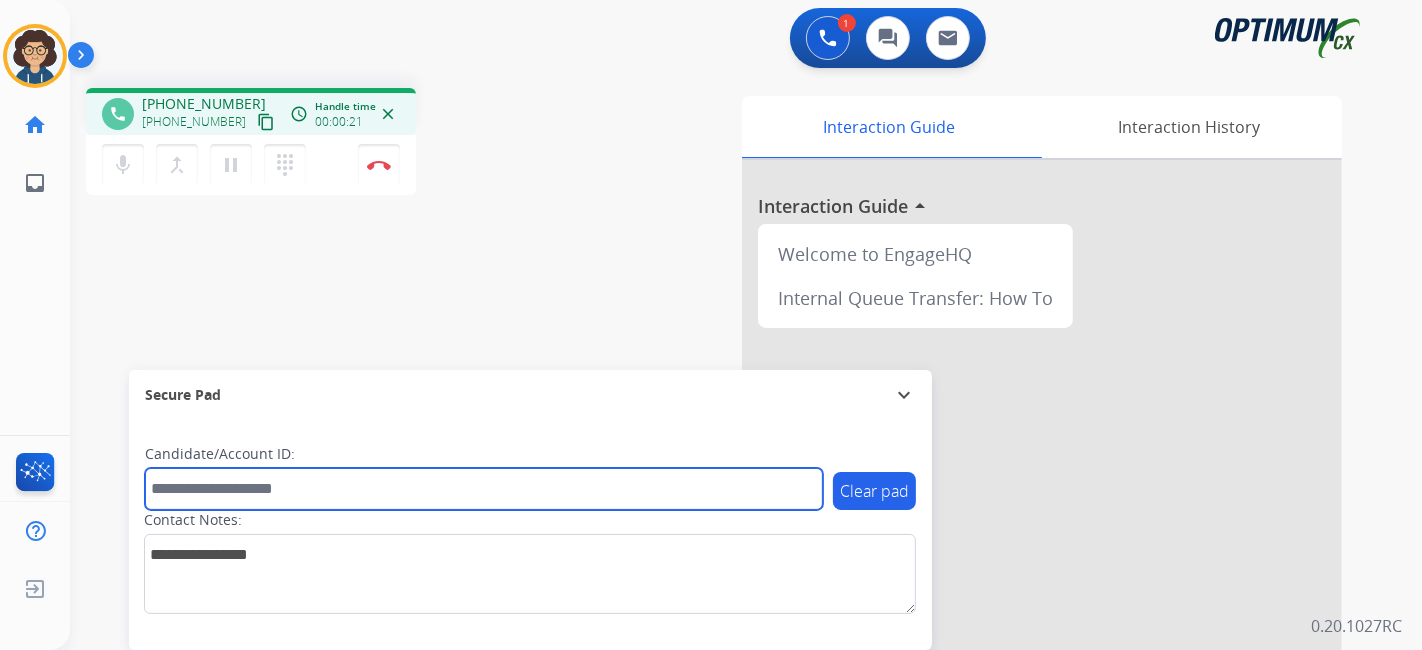 click at bounding box center (484, 489) 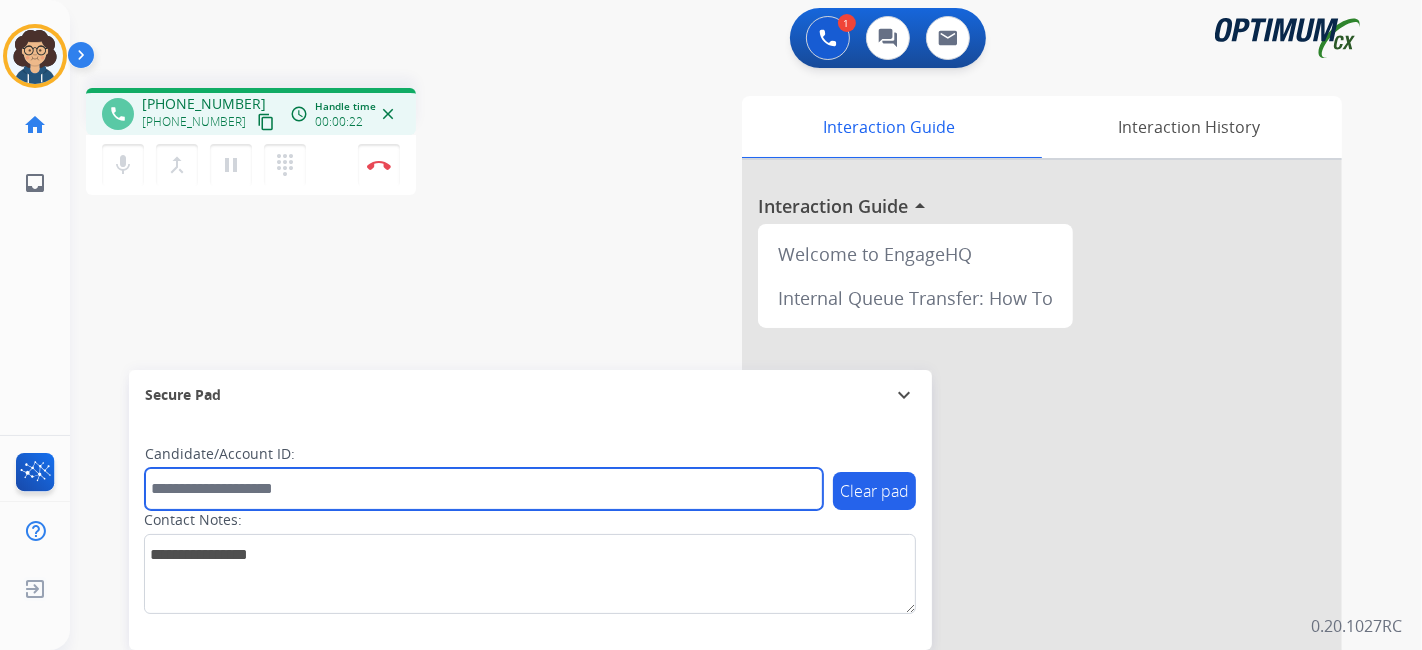 paste on "*******" 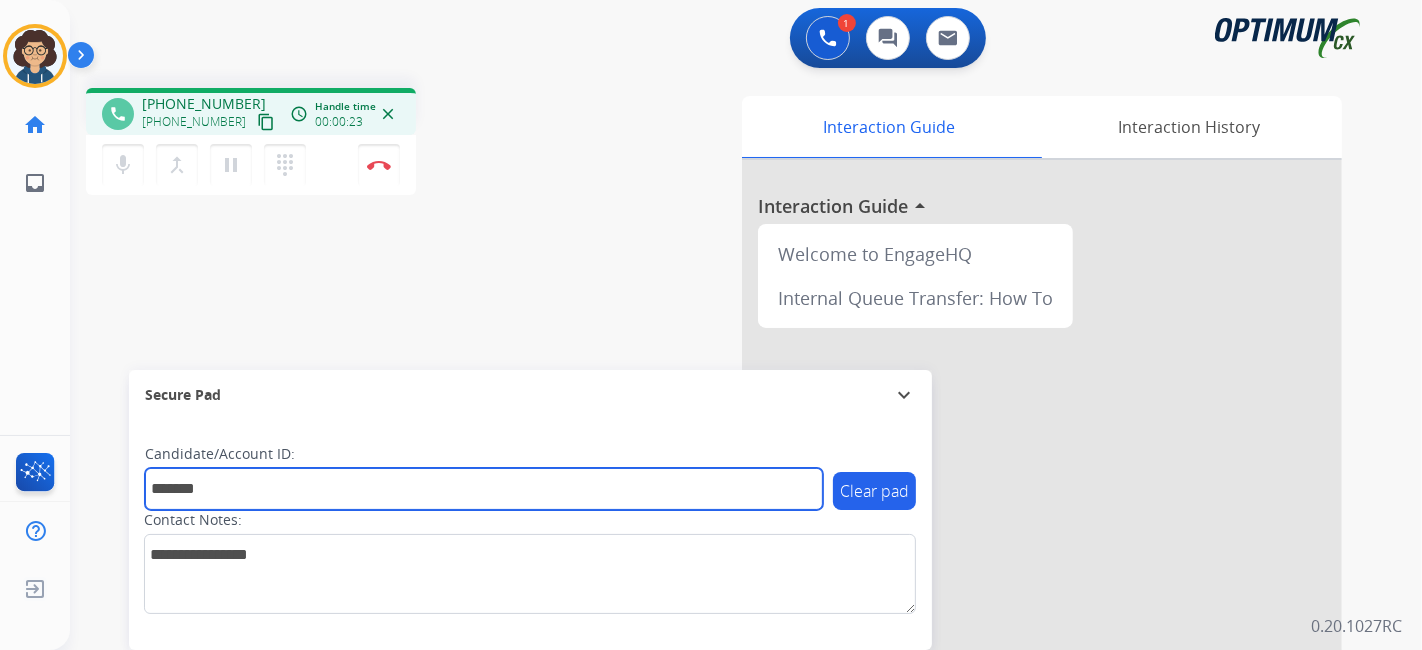 type on "*******" 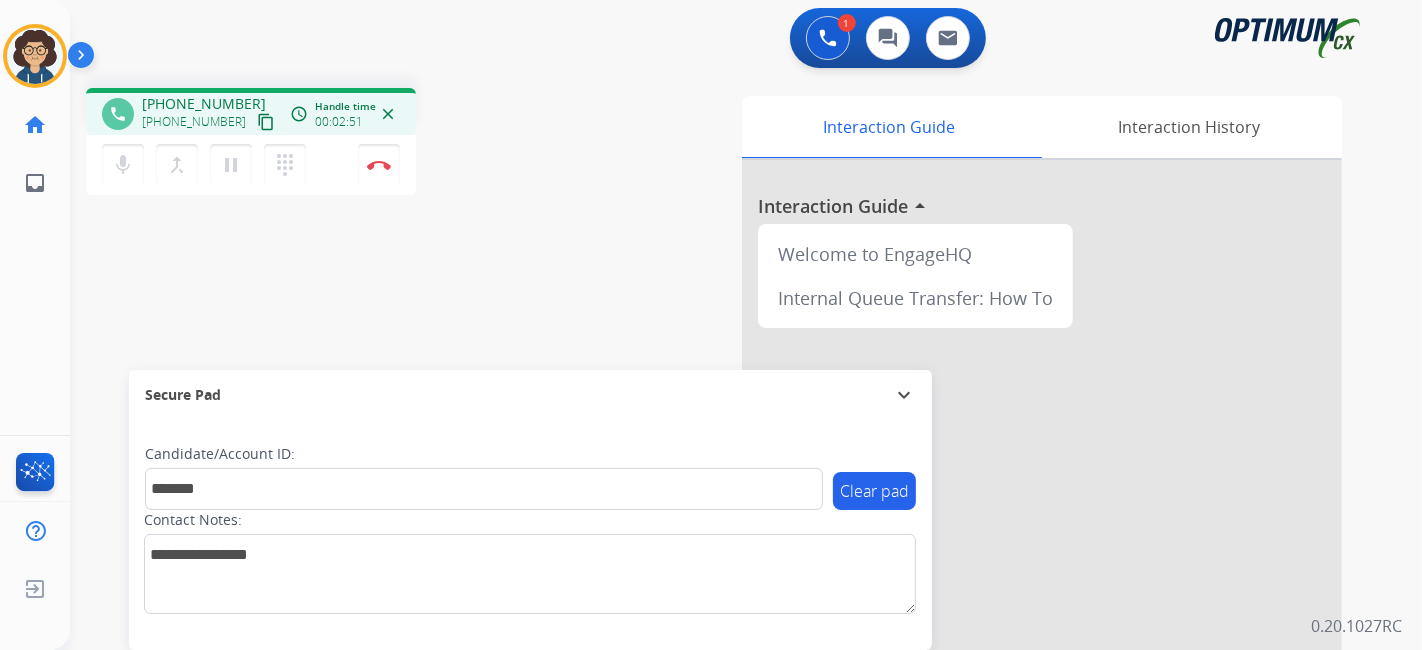 click on "phone +14047098003 +14047098003 content_copy access_time Call metrics Queue   00:11 Hold   00:00 Talk   02:52 Total   03:02 Handle time 00:02:51 close mic Mute merge_type Bridge pause Hold dialpad Dialpad Disconnect swap_horiz Break voice bridge close_fullscreen Connect 3-Way Call merge_type Separate 3-Way Call  Interaction Guide   Interaction History  Interaction Guide arrow_drop_up  Welcome to EngageHQ   Internal Queue Transfer: How To  Secure Pad expand_more Clear pad Candidate/Account ID: ******* Contact Notes:" at bounding box center [722, 489] 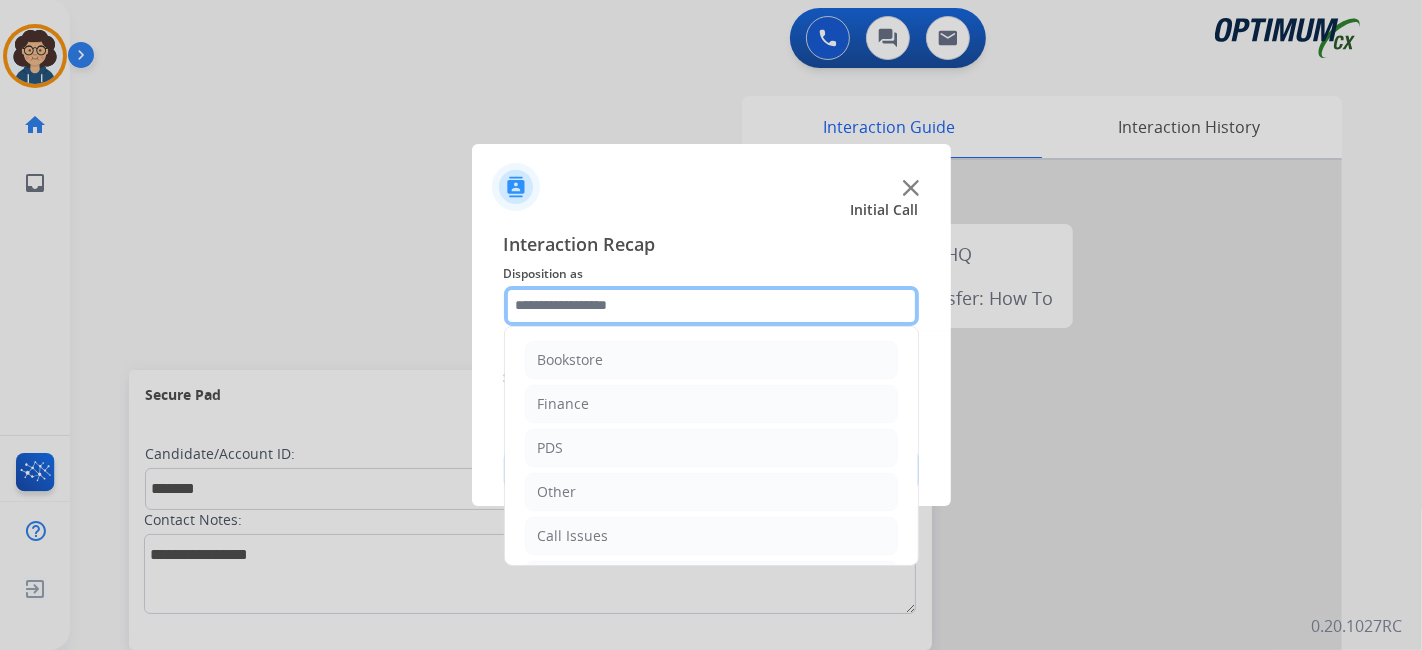 click 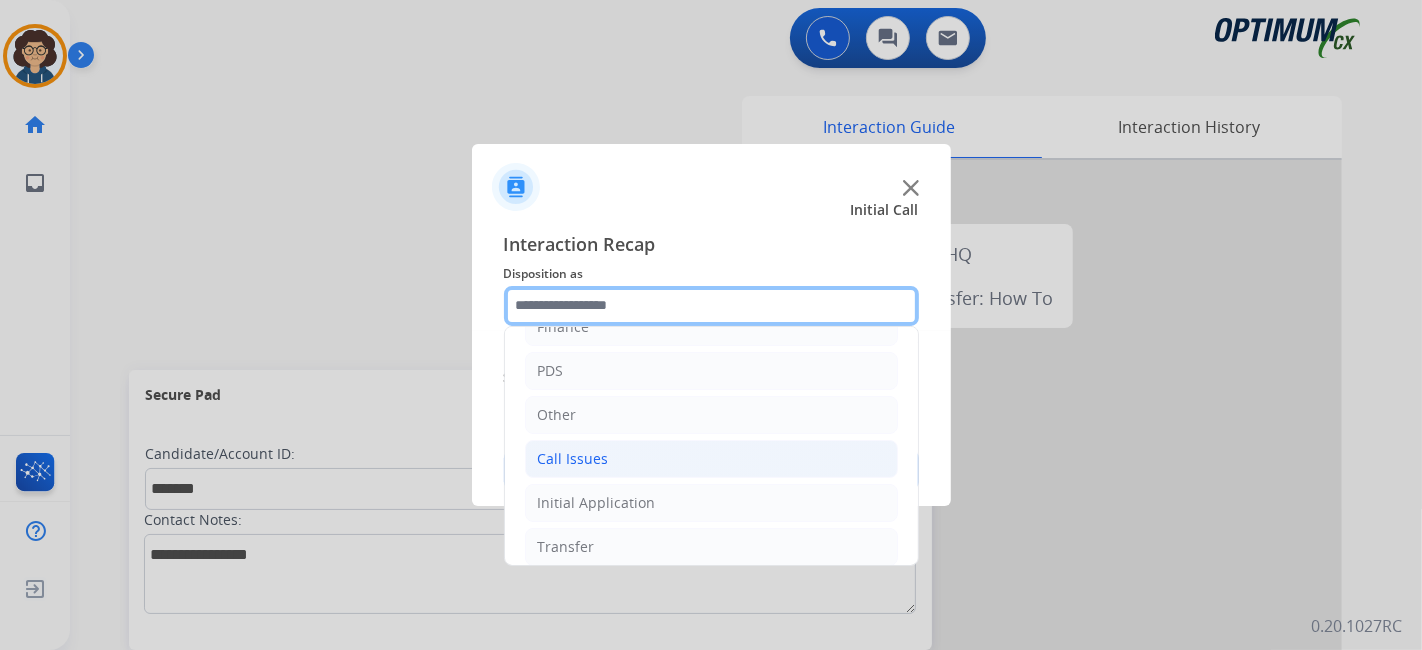 scroll, scrollTop: 131, scrollLeft: 0, axis: vertical 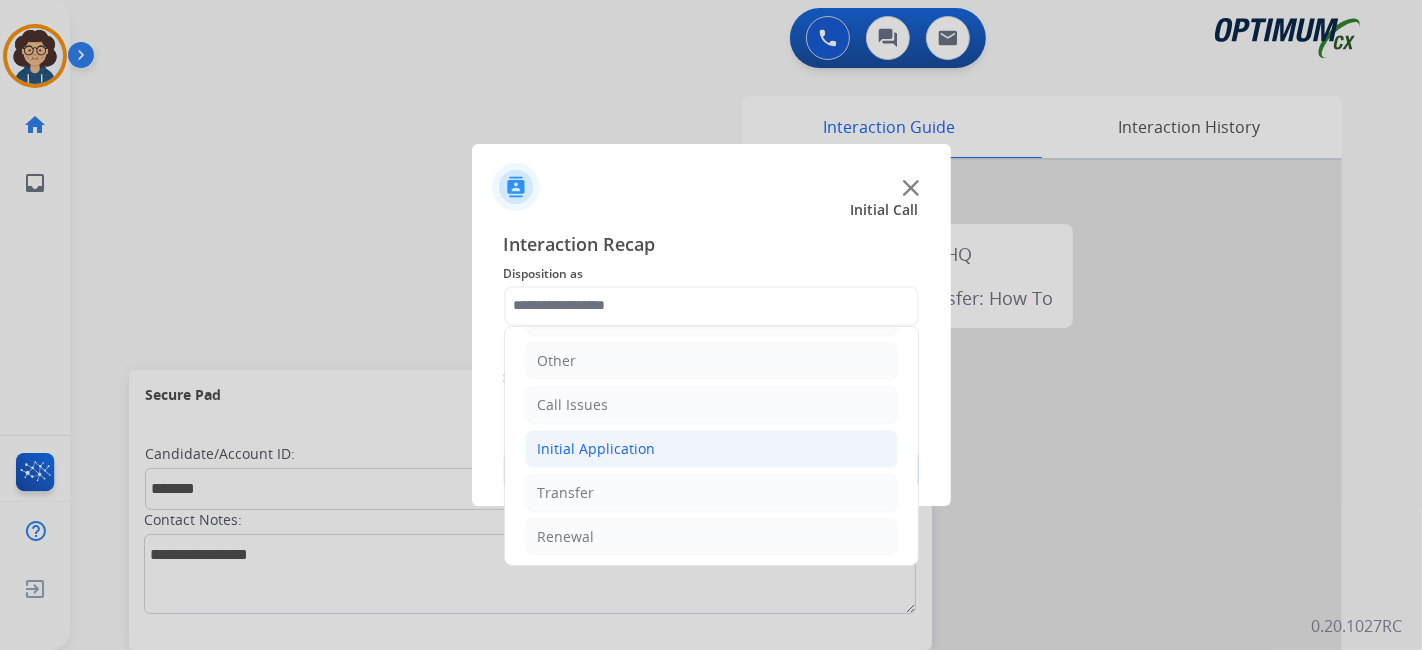 click on "Initial Application" 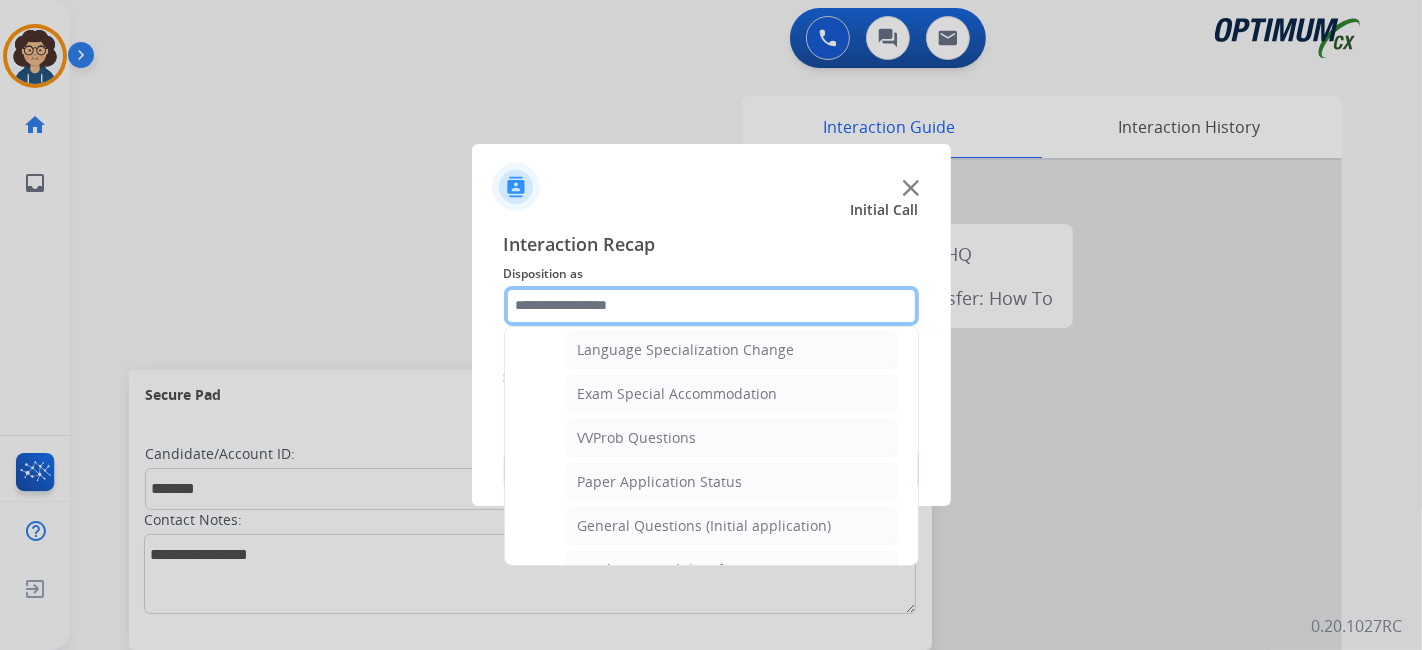scroll, scrollTop: 1057, scrollLeft: 0, axis: vertical 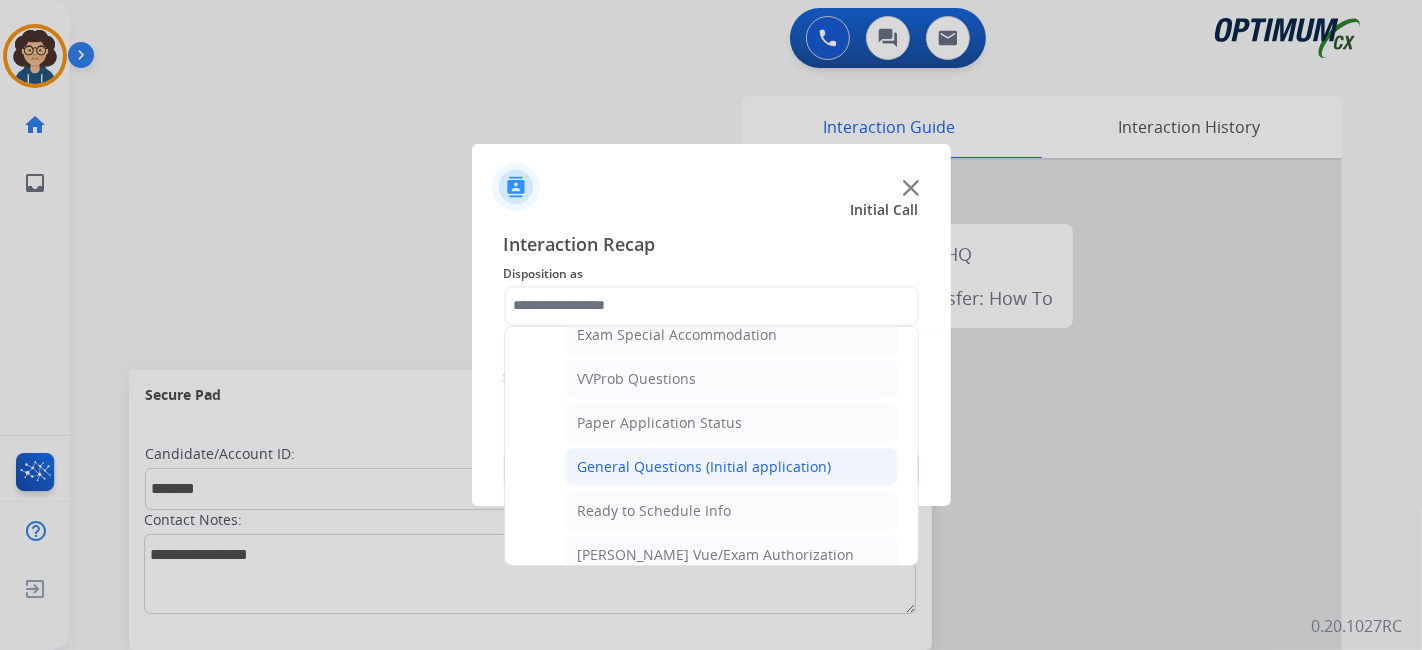drag, startPoint x: 775, startPoint y: 464, endPoint x: 780, endPoint y: 473, distance: 10.29563 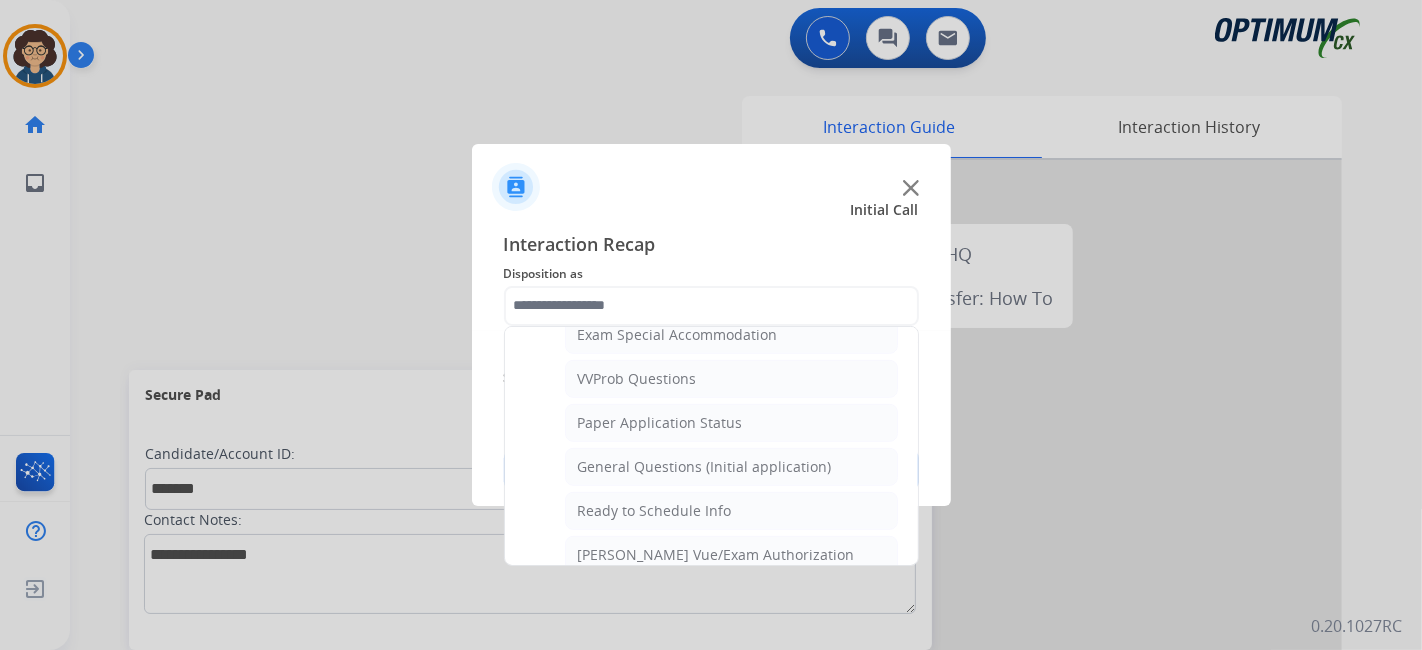 click on "General Questions (Initial application)" 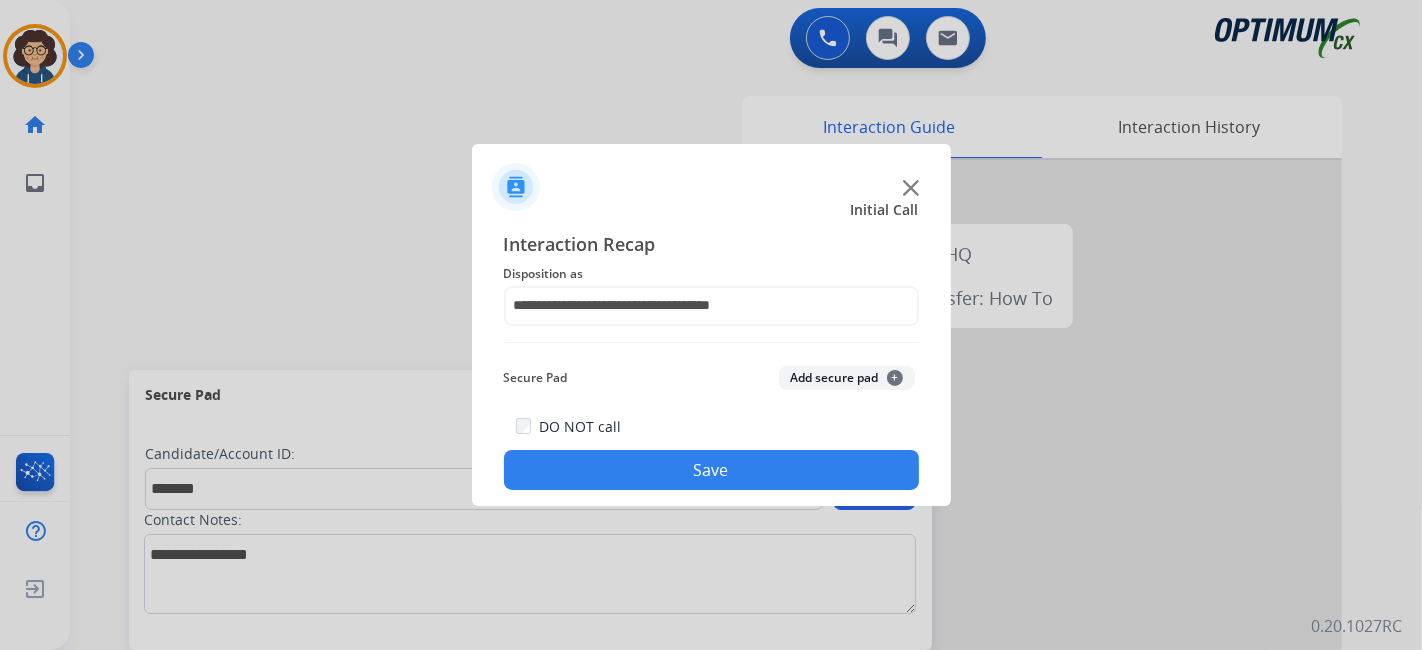 click on "Secure Pad  Add secure pad  +" 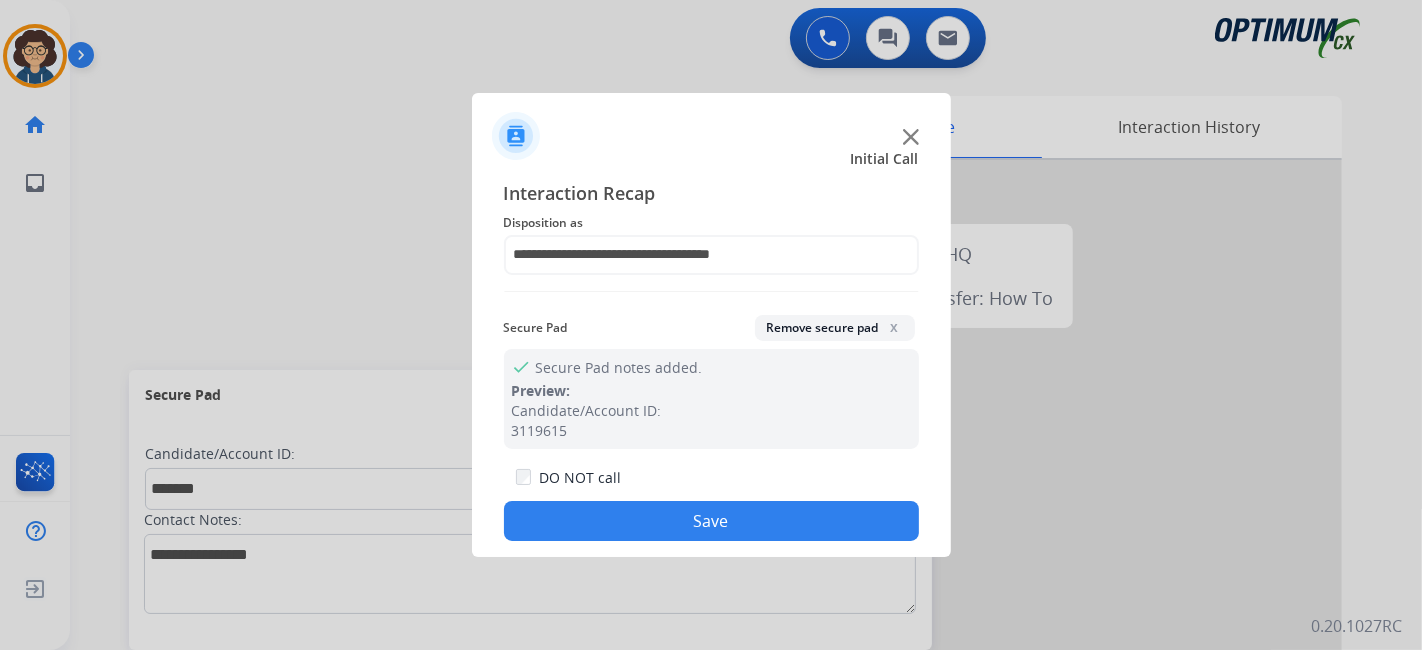 click on "Save" 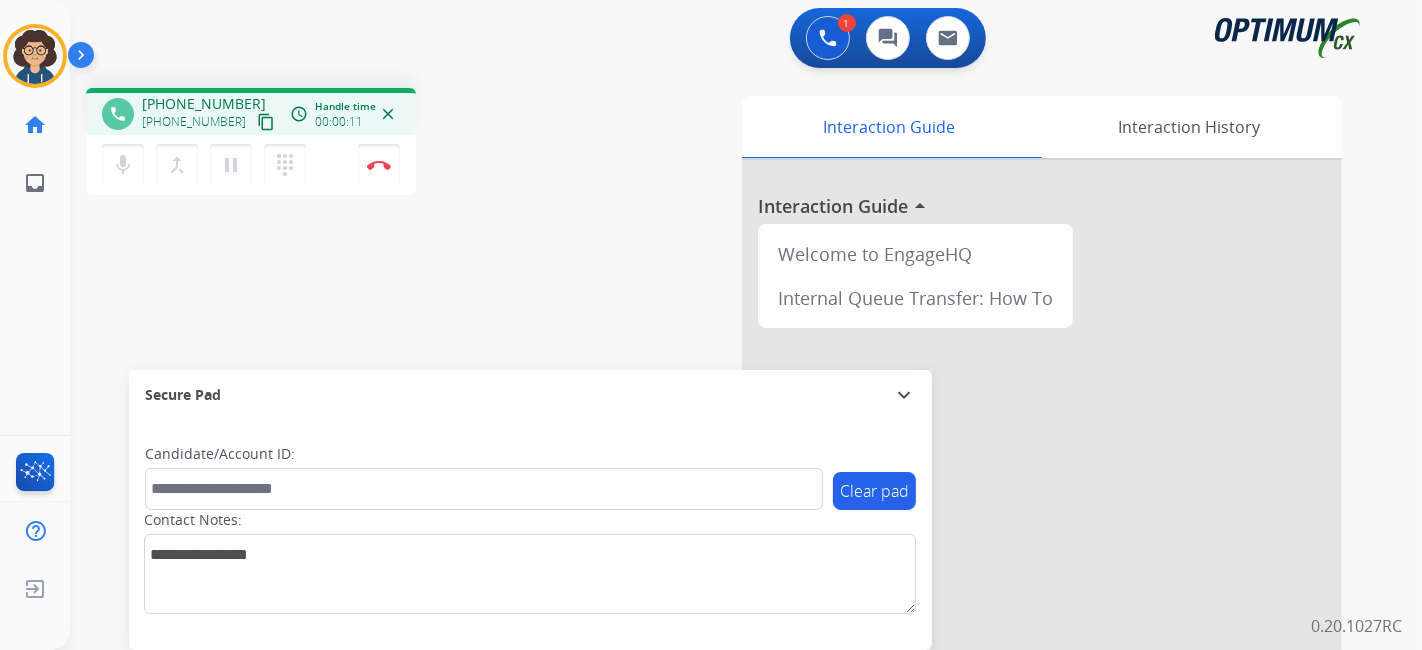 drag, startPoint x: 242, startPoint y: 115, endPoint x: 268, endPoint y: 35, distance: 84.118965 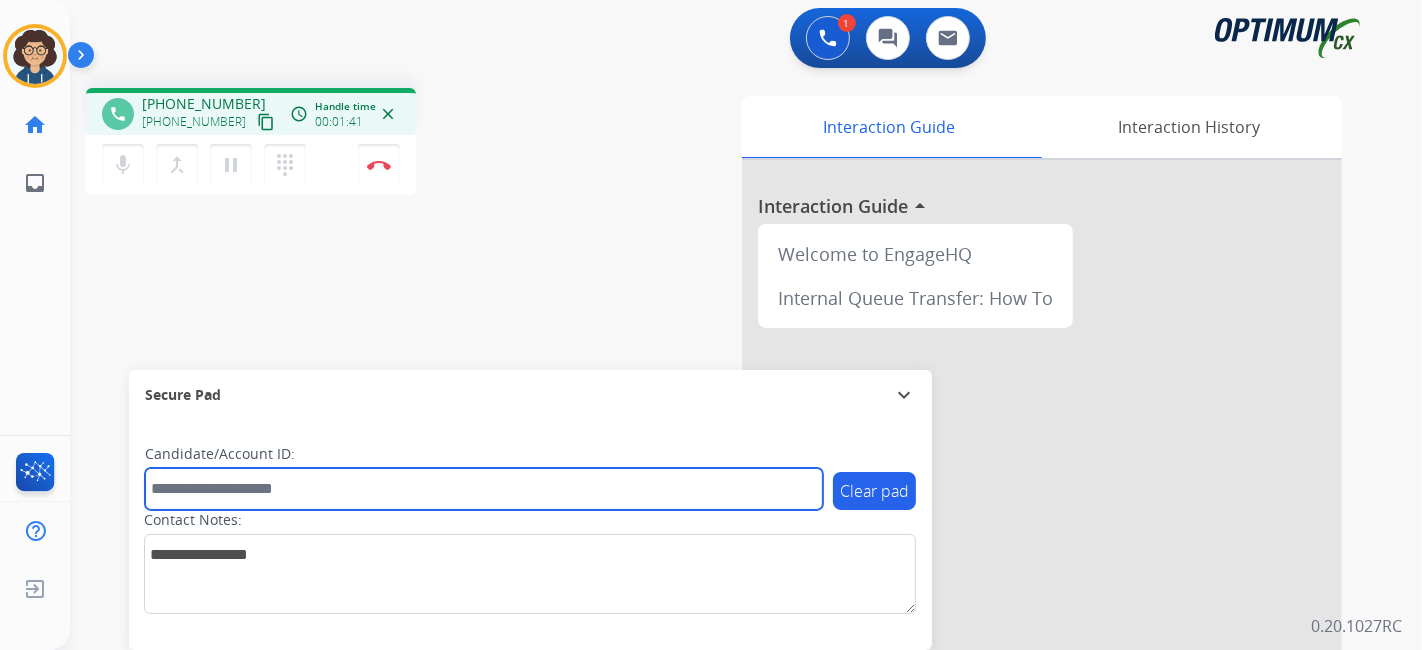 click at bounding box center [484, 489] 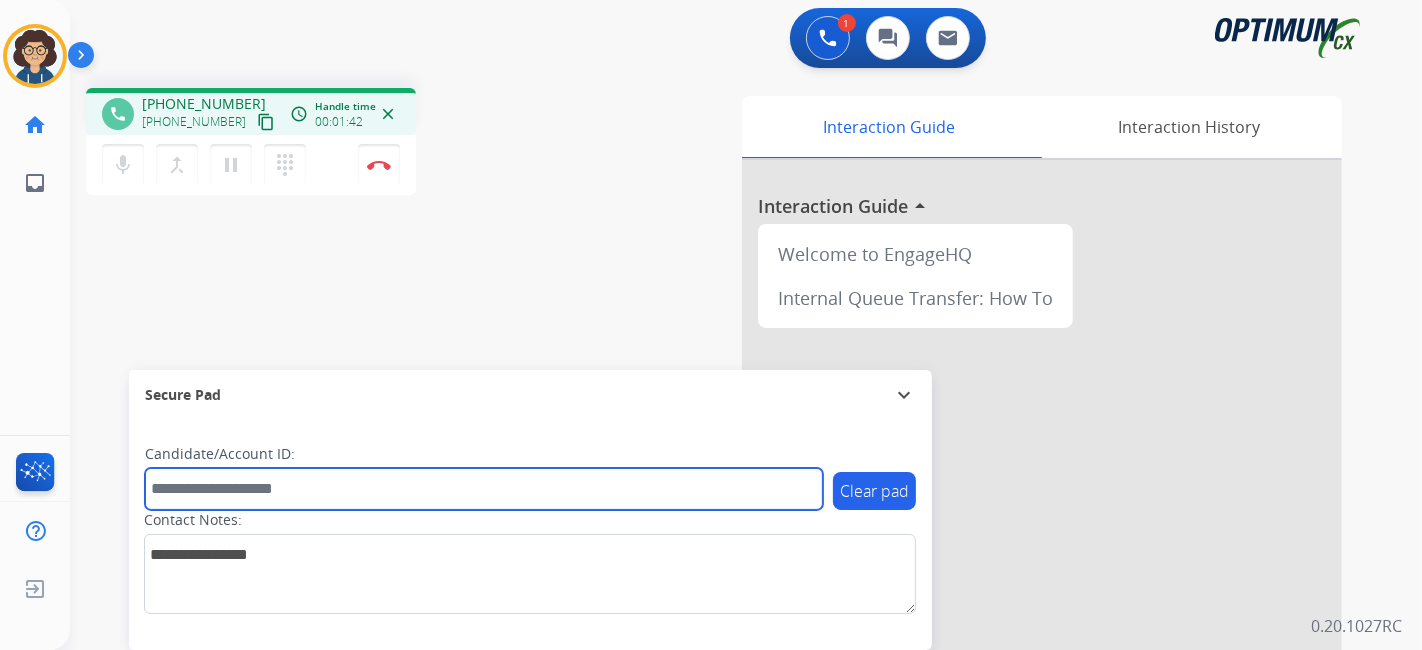 paste on "*******" 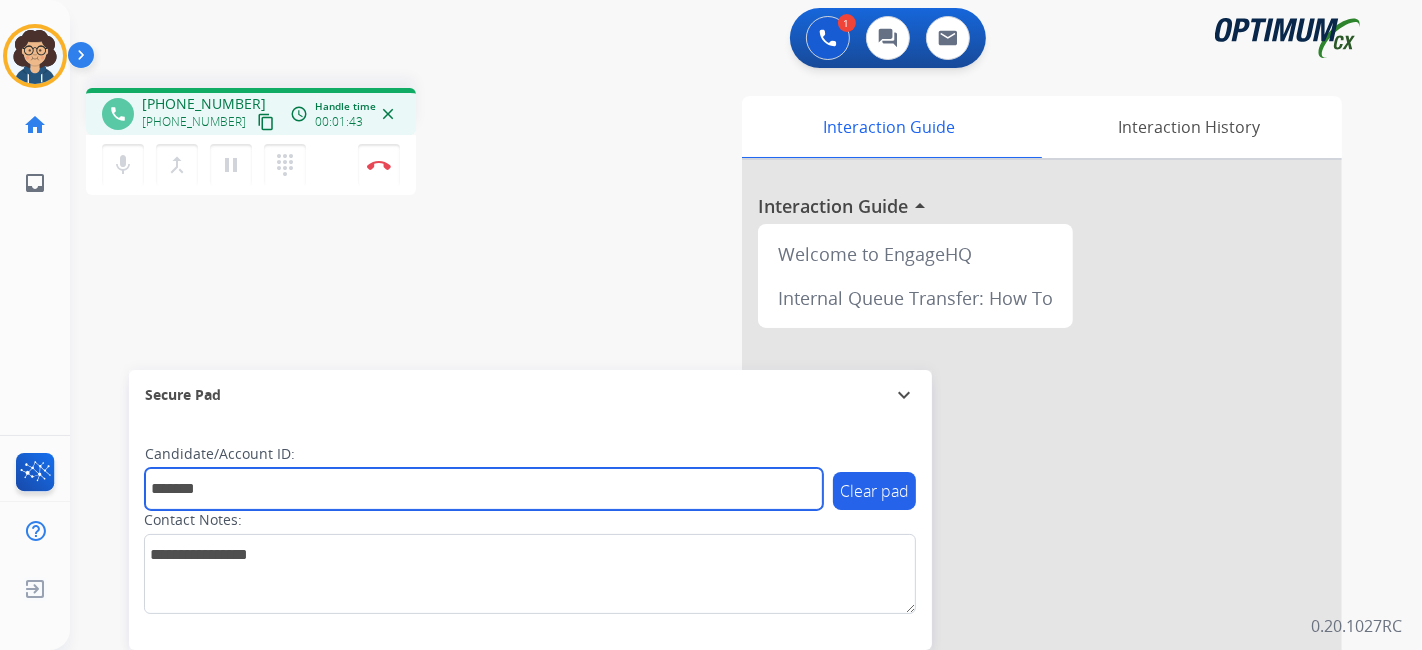 type on "*******" 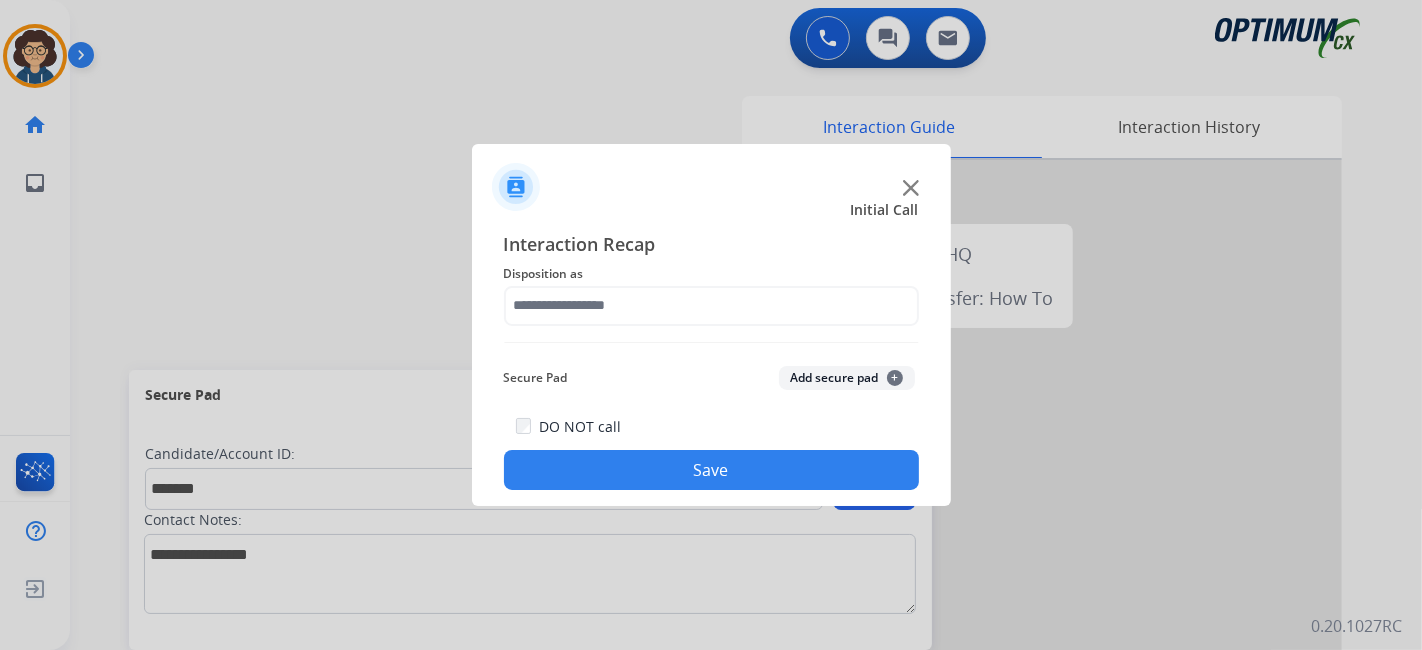 click at bounding box center (711, 325) 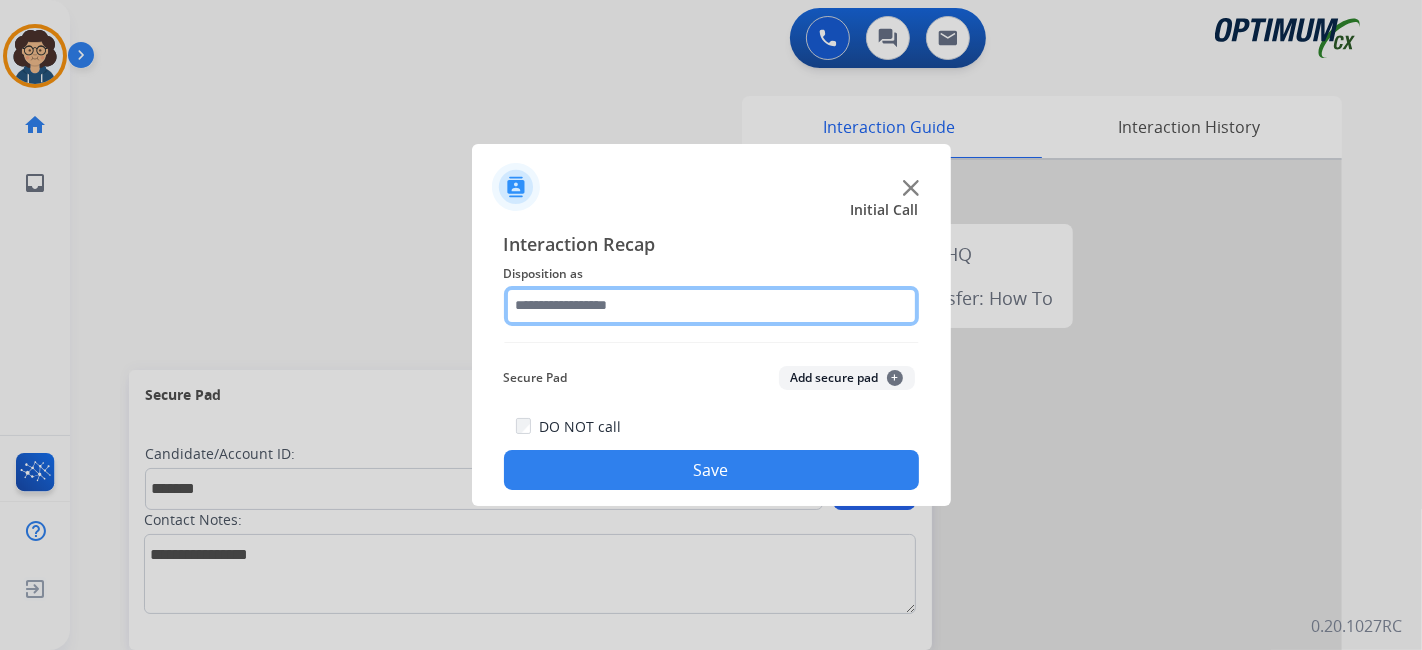 click 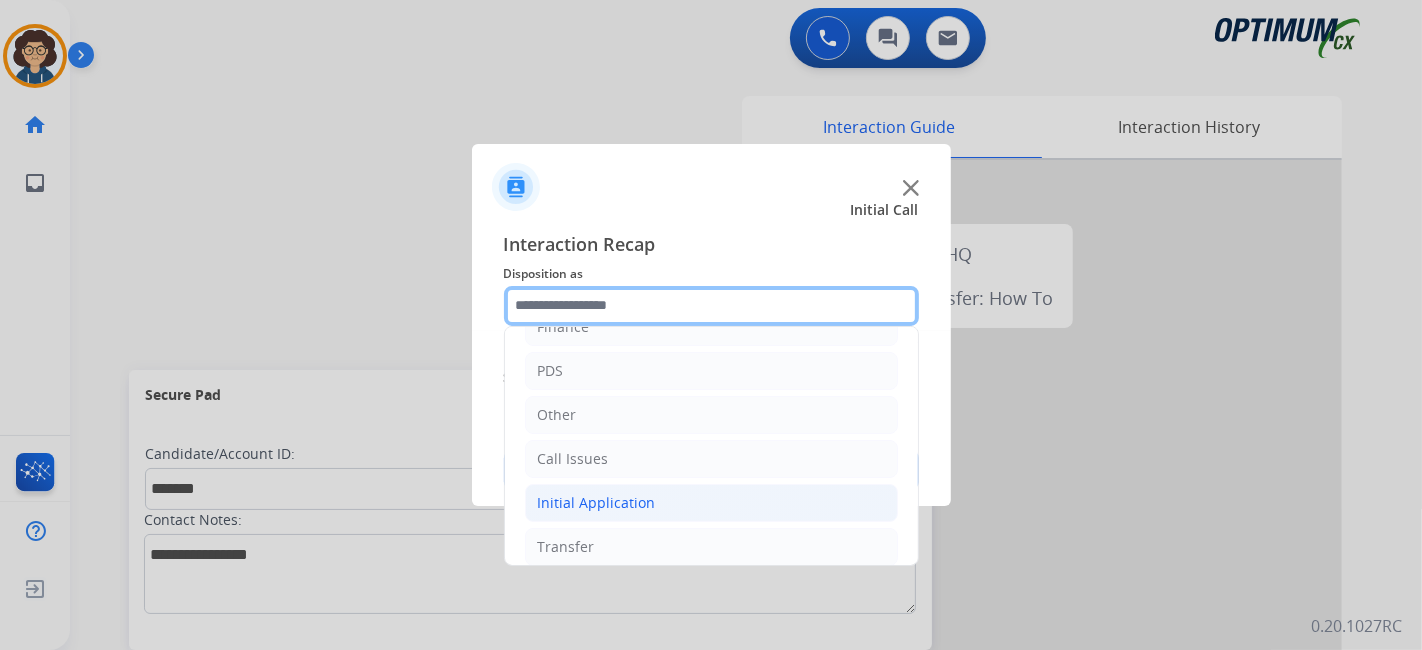 scroll, scrollTop: 131, scrollLeft: 0, axis: vertical 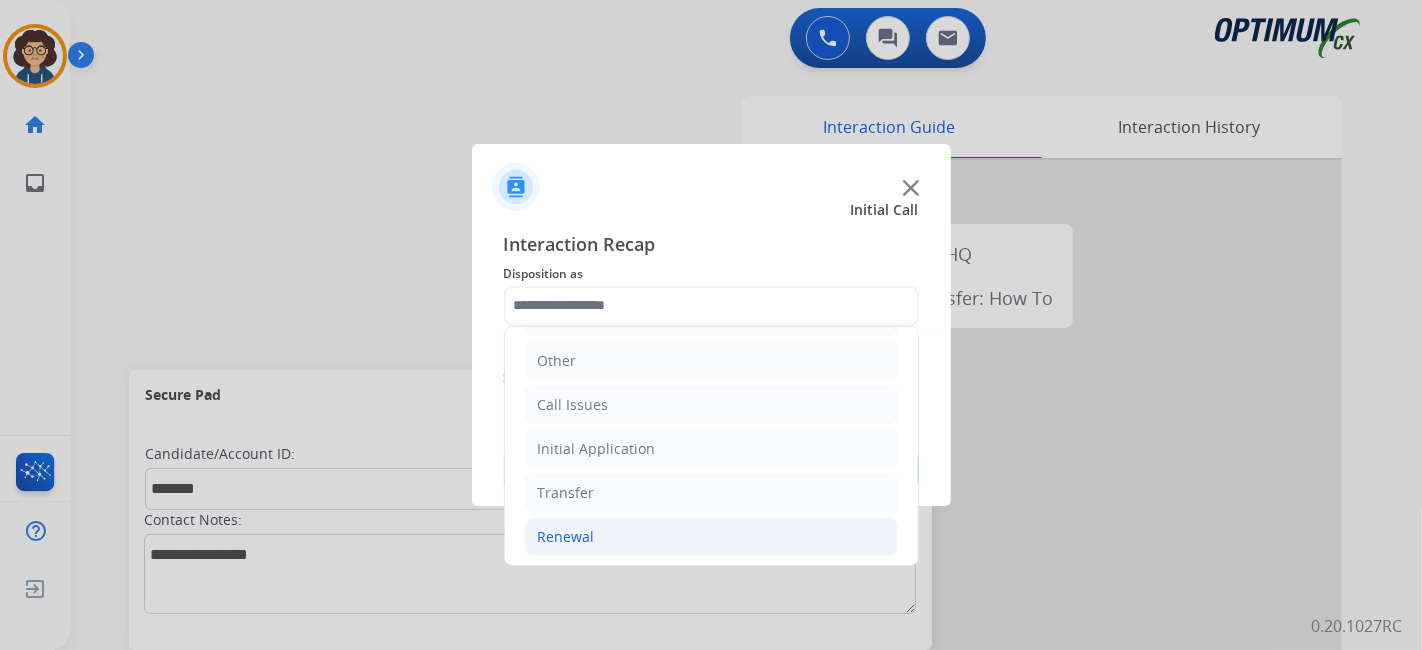 click on "Renewal" 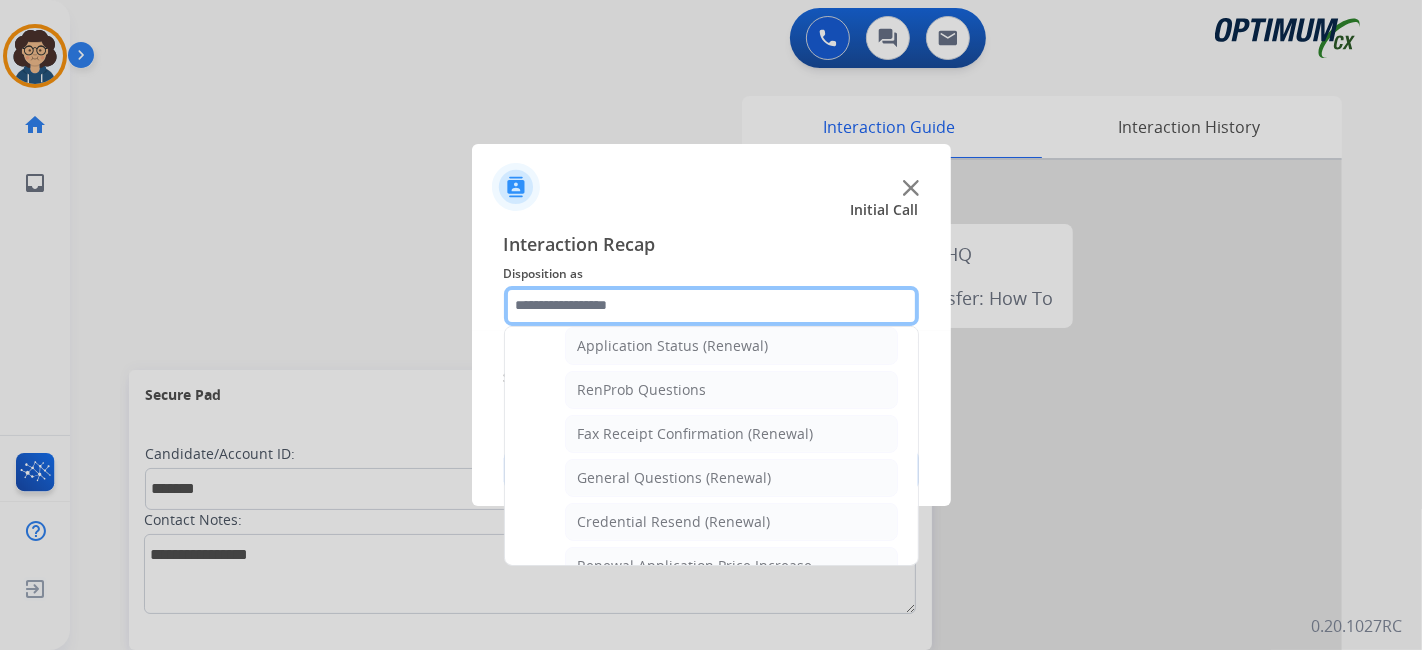 scroll, scrollTop: 455, scrollLeft: 0, axis: vertical 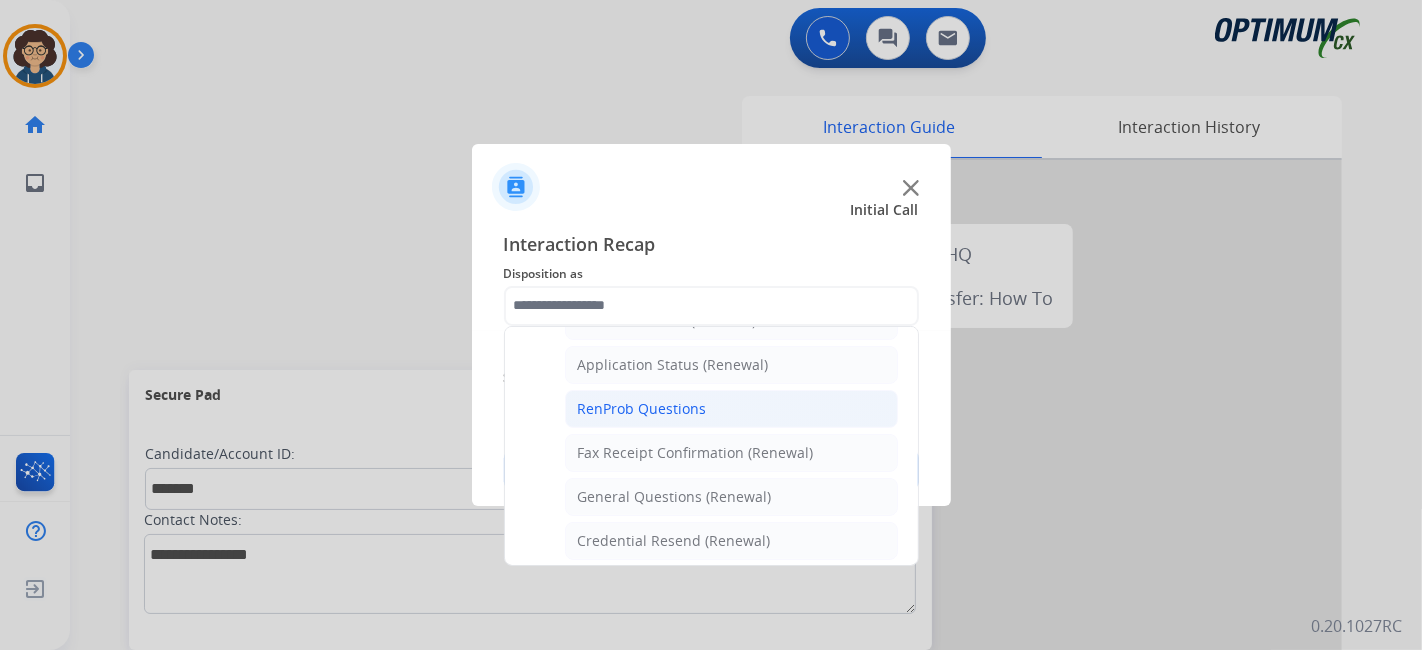 click on "RenProb Questions" 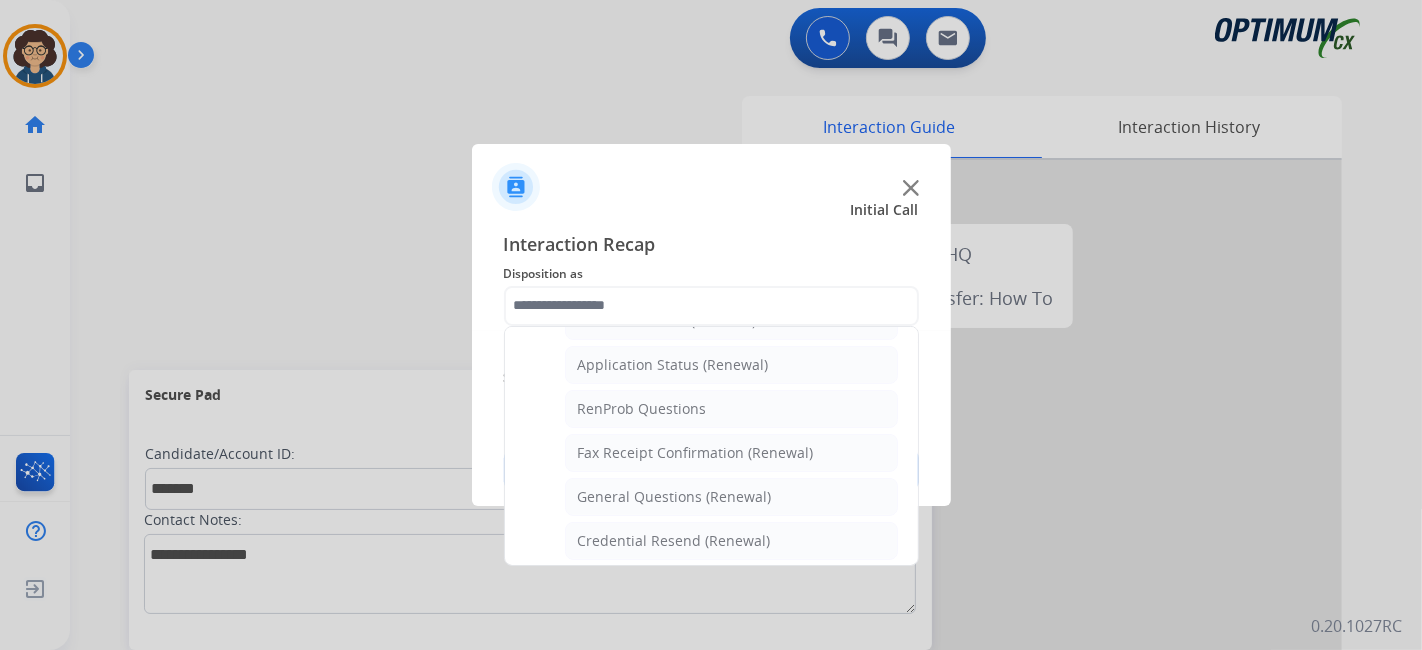 type on "**********" 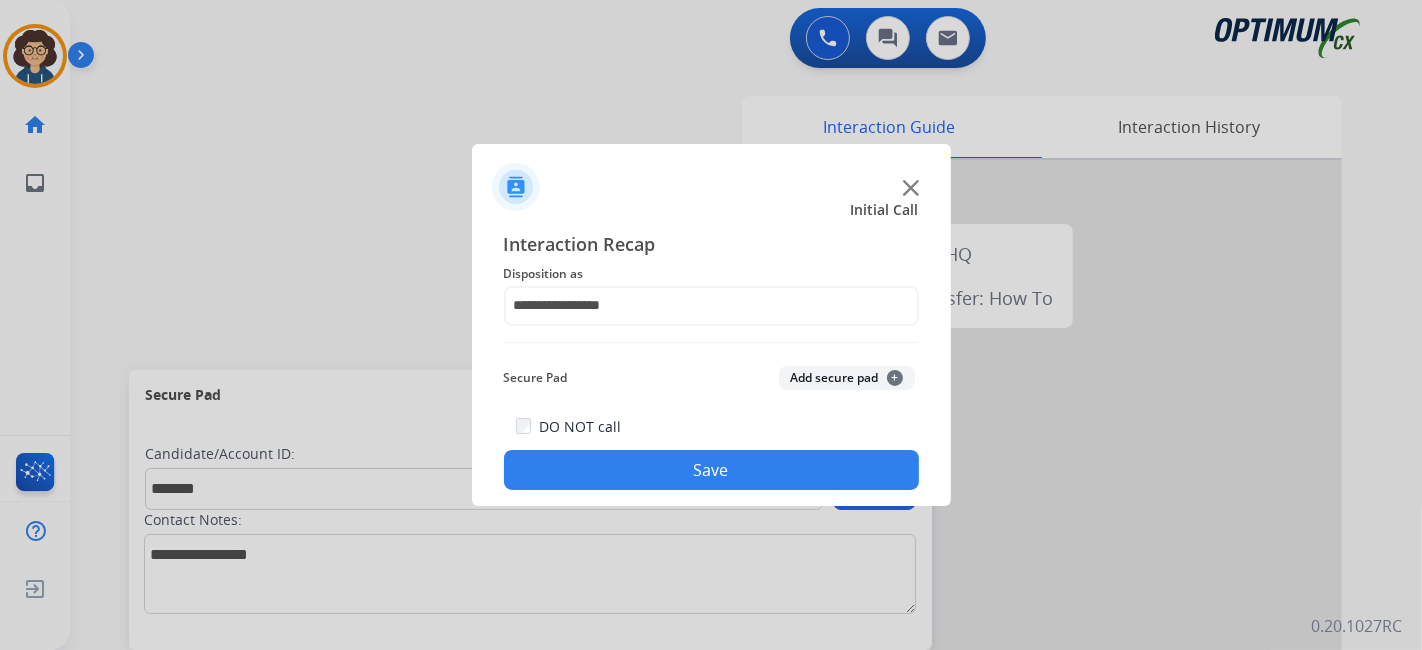 click on "Add secure pad  +" 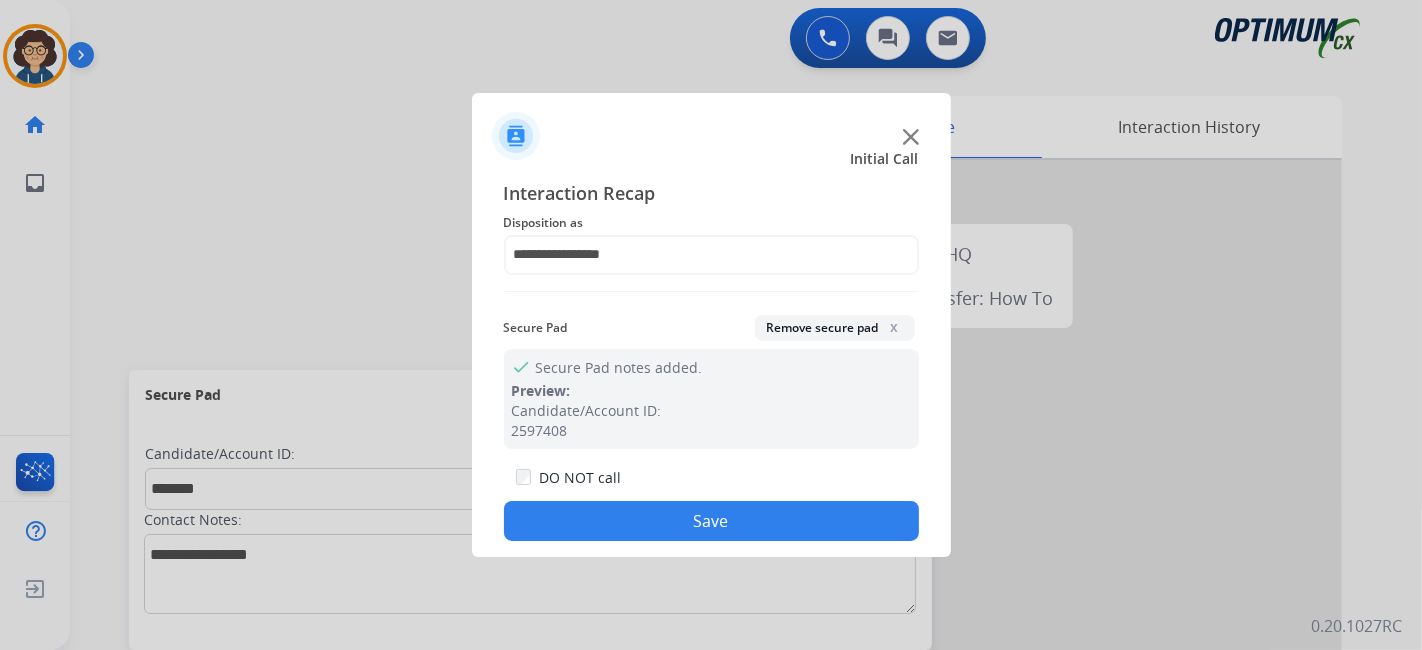 drag, startPoint x: 709, startPoint y: 521, endPoint x: 639, endPoint y: 332, distance: 201.54652 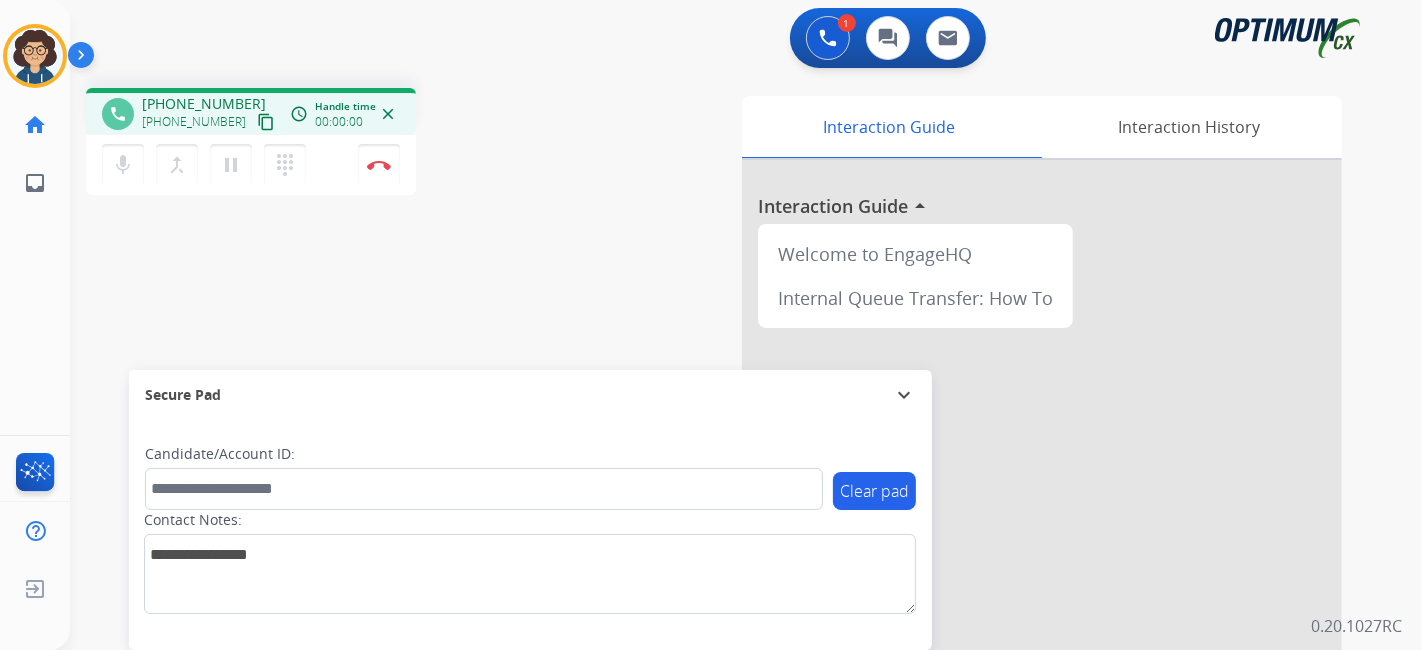 click on "content_copy" at bounding box center (266, 122) 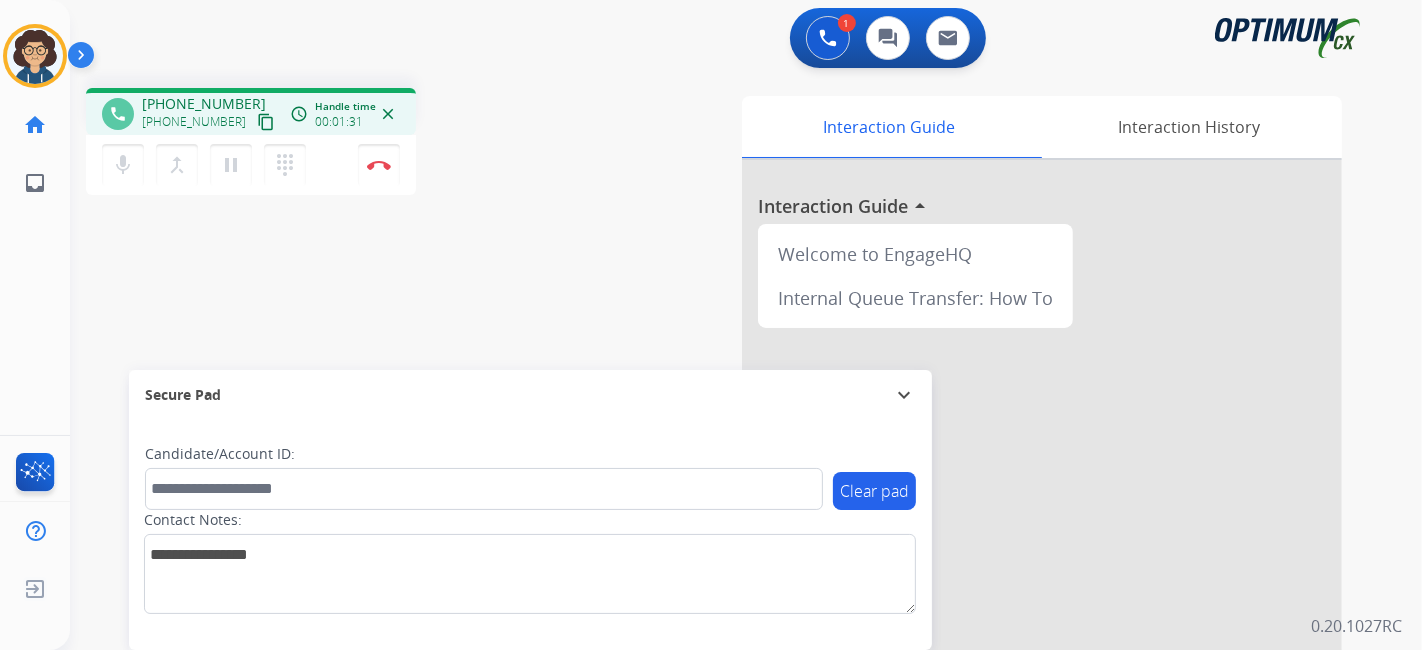 click on "Interaction Guide   Interaction History  Interaction Guide arrow_drop_up  Welcome to EngageHQ   Internal Queue Transfer: How To" at bounding box center [969, 501] 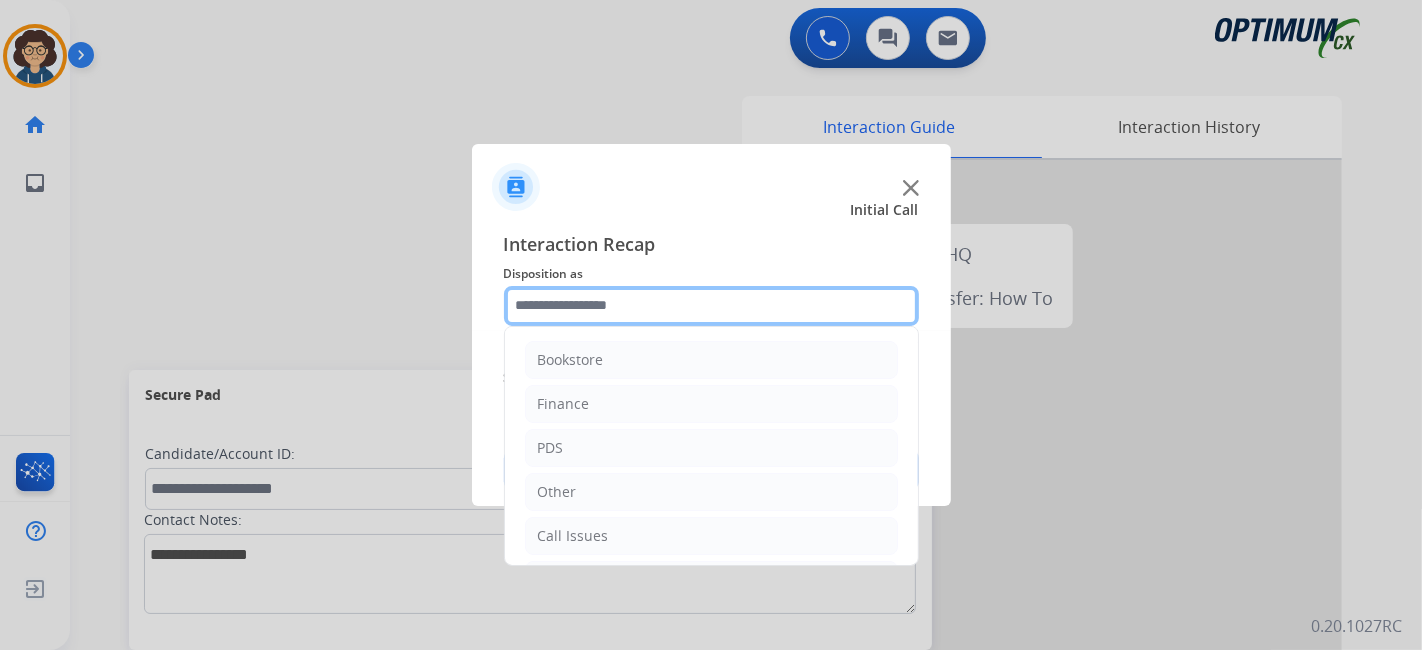 click 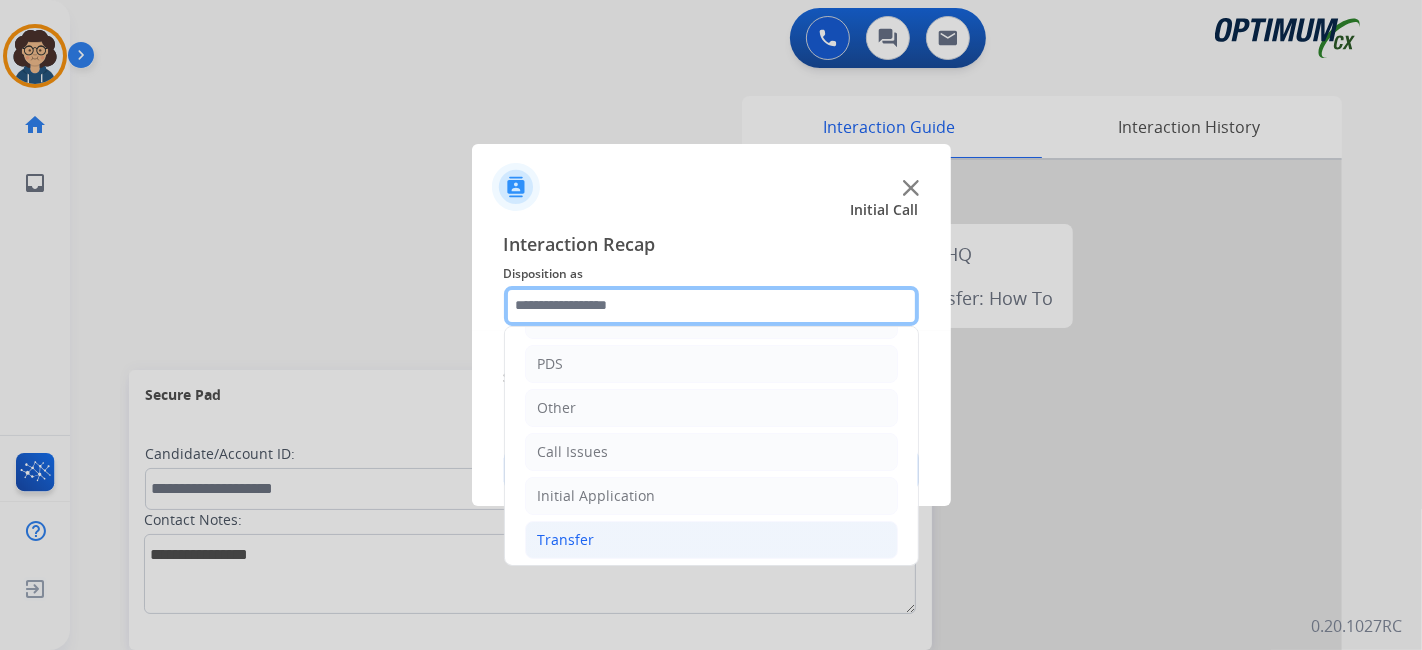 scroll, scrollTop: 131, scrollLeft: 0, axis: vertical 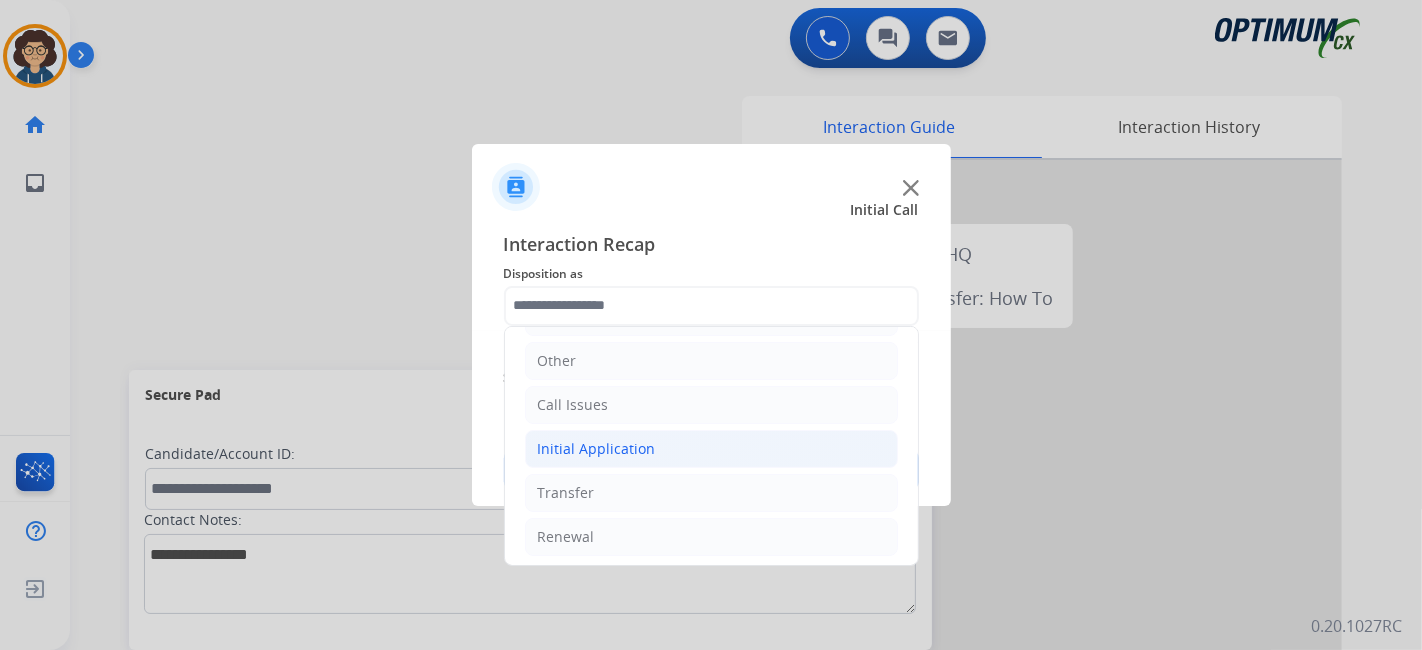 click on "Initial Application" 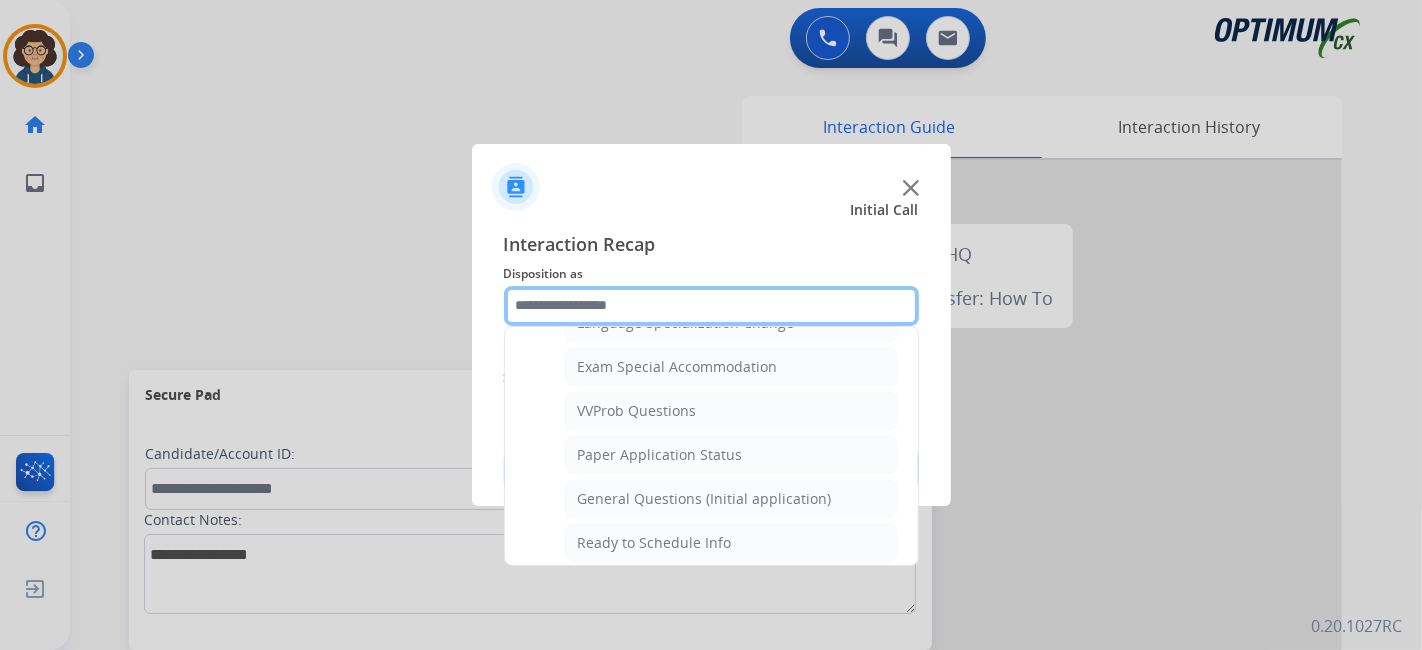 scroll, scrollTop: 1034, scrollLeft: 0, axis: vertical 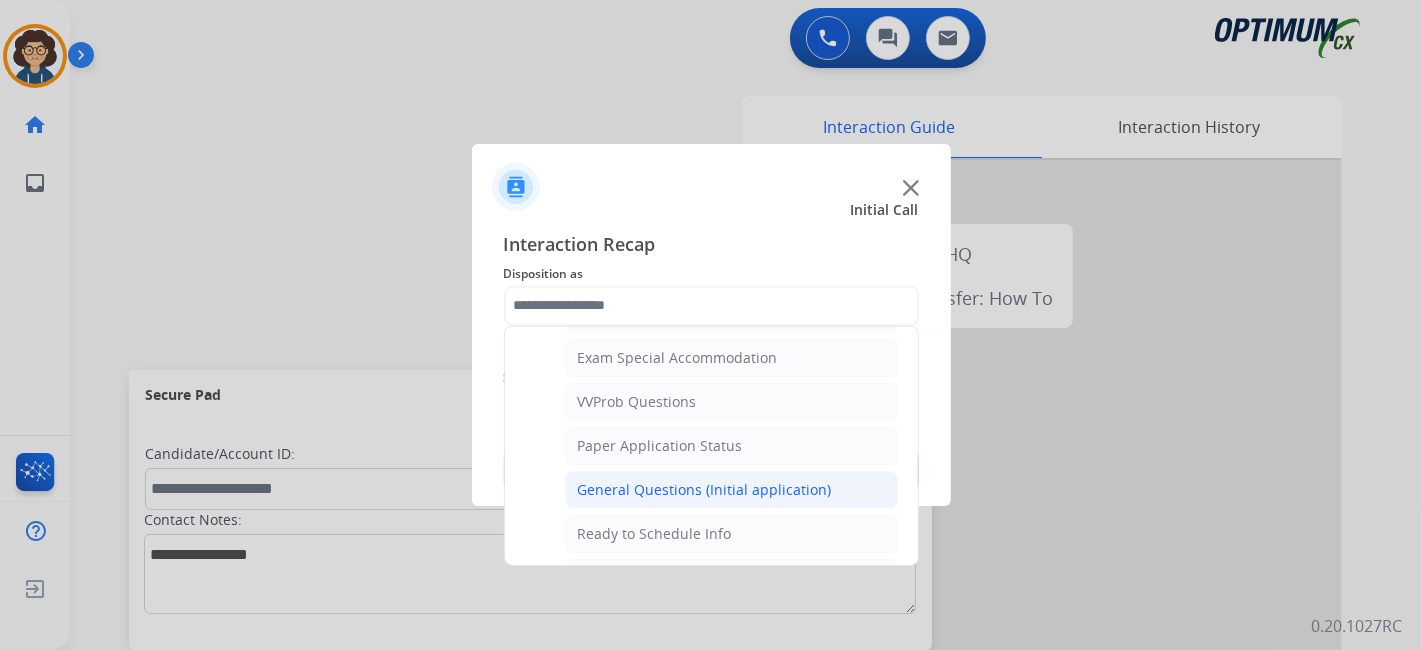 click on "General Questions (Initial application)" 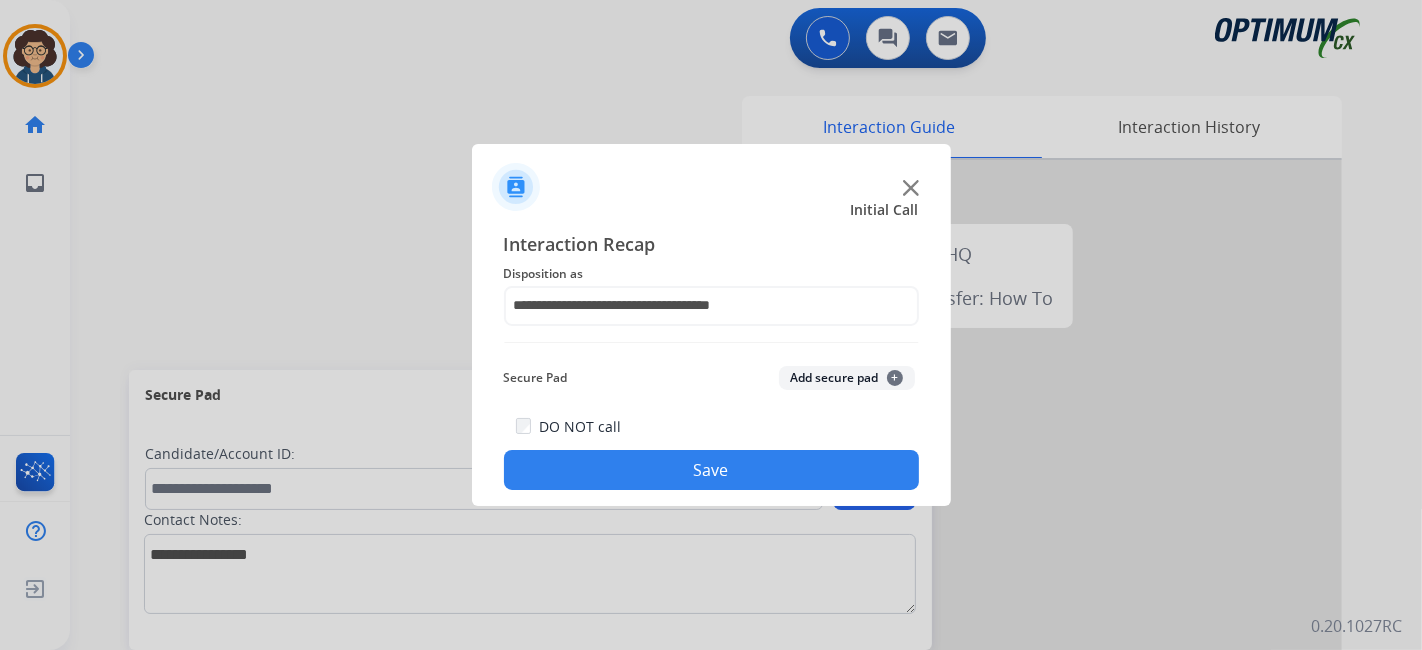 click on "Save" 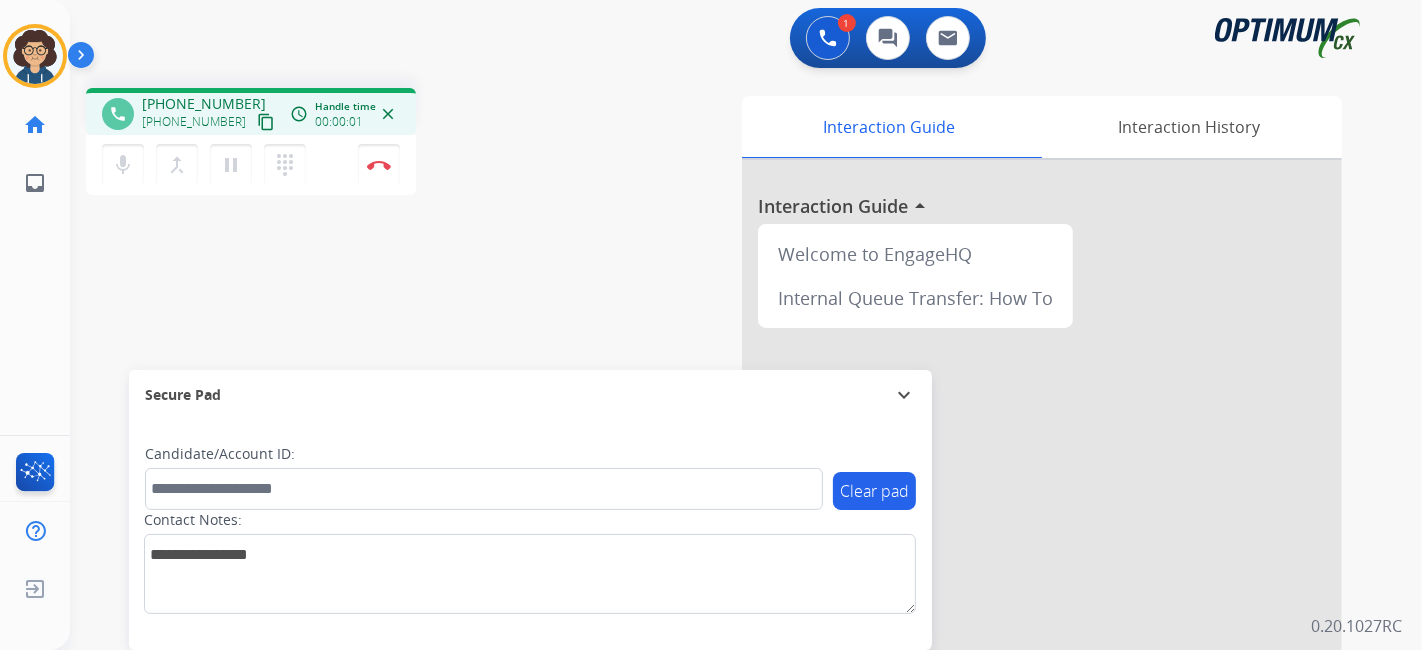 click on "content_copy" at bounding box center (266, 122) 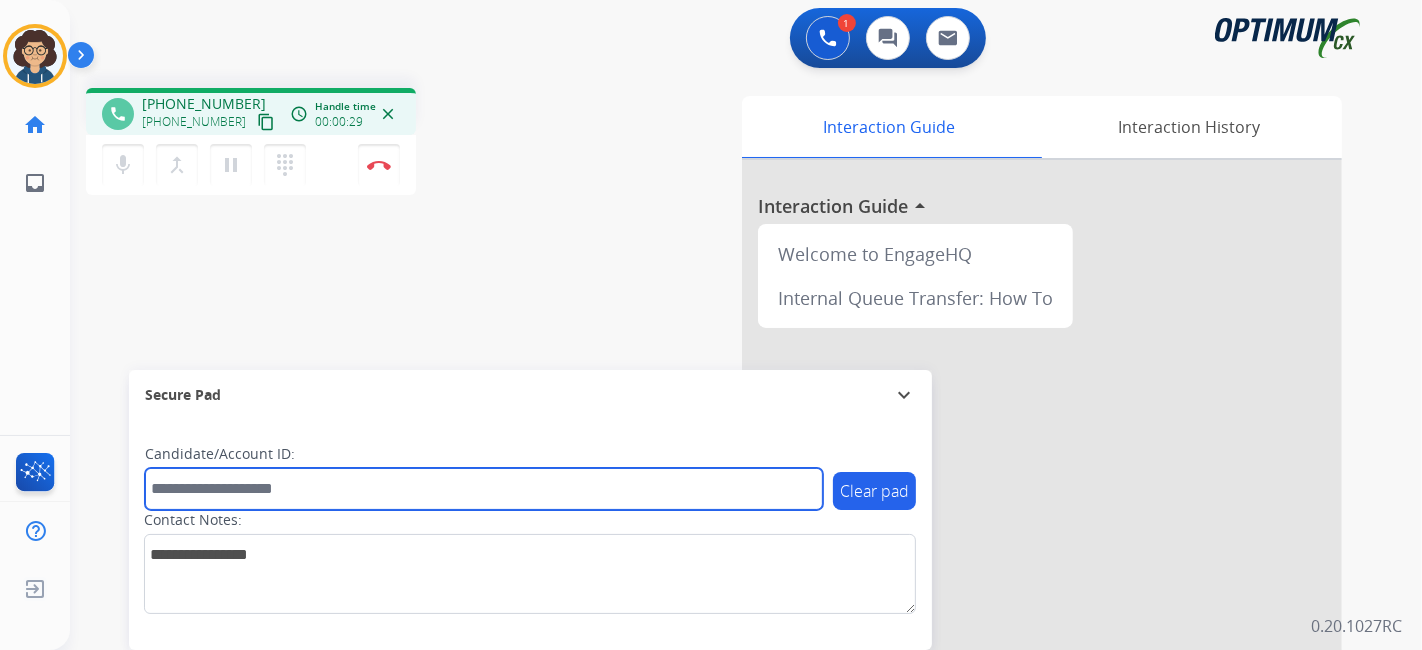 click at bounding box center (484, 489) 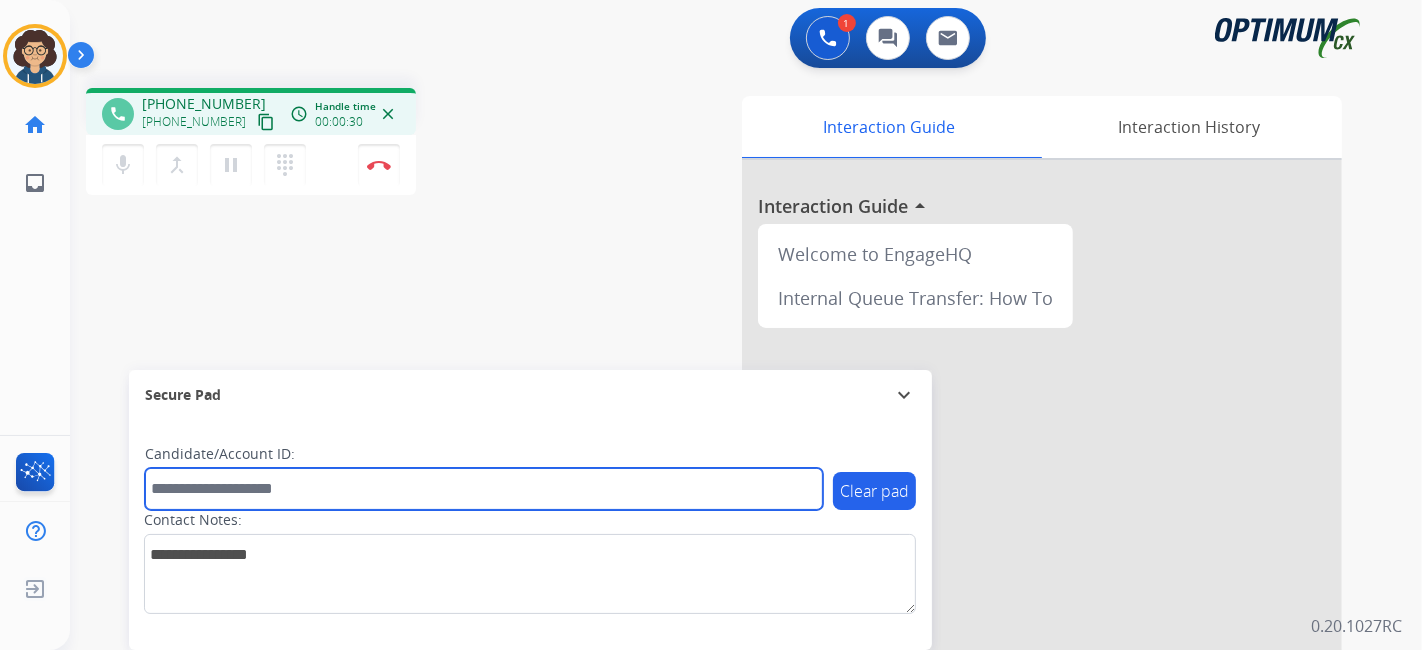 paste on "*******" 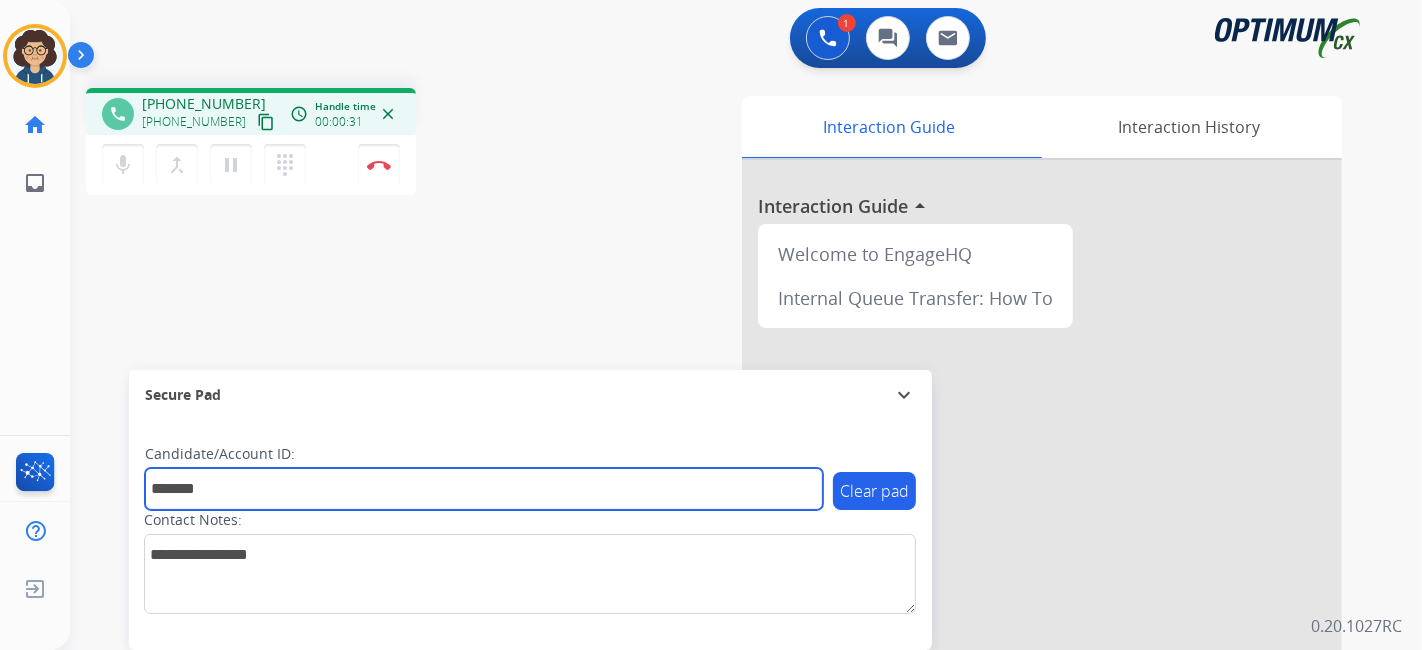 type on "*******" 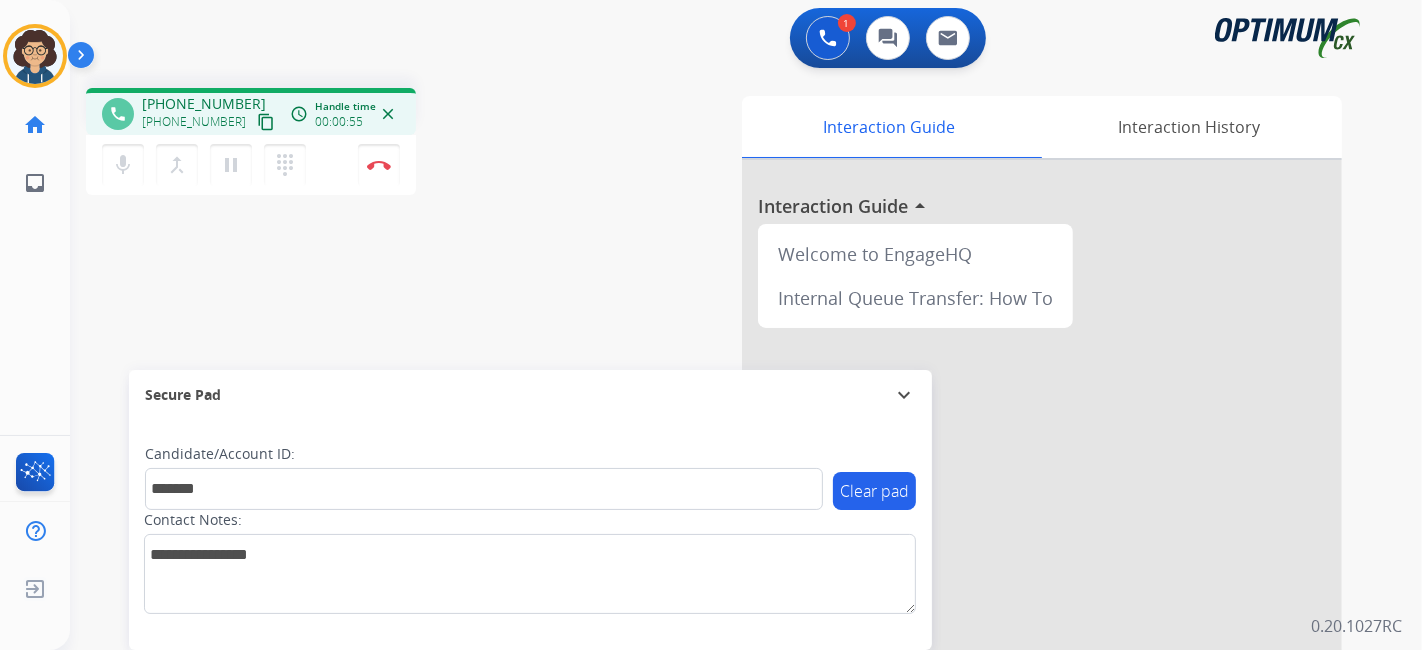 click on "phone +15868712424 +15868712424 content_copy access_time Call metrics Queue   00:09 Hold   00:00 Talk   00:56 Total   01:04 Handle time 00:00:55 close mic Mute merge_type Bridge pause Hold dialpad Dialpad Disconnect swap_horiz Break voice bridge close_fullscreen Connect 3-Way Call merge_type Separate 3-Way Call  Interaction Guide   Interaction History  Interaction Guide arrow_drop_up  Welcome to EngageHQ   Internal Queue Transfer: How To  Secure Pad expand_more Clear pad Candidate/Account ID: ******* Contact Notes:" at bounding box center (722, 489) 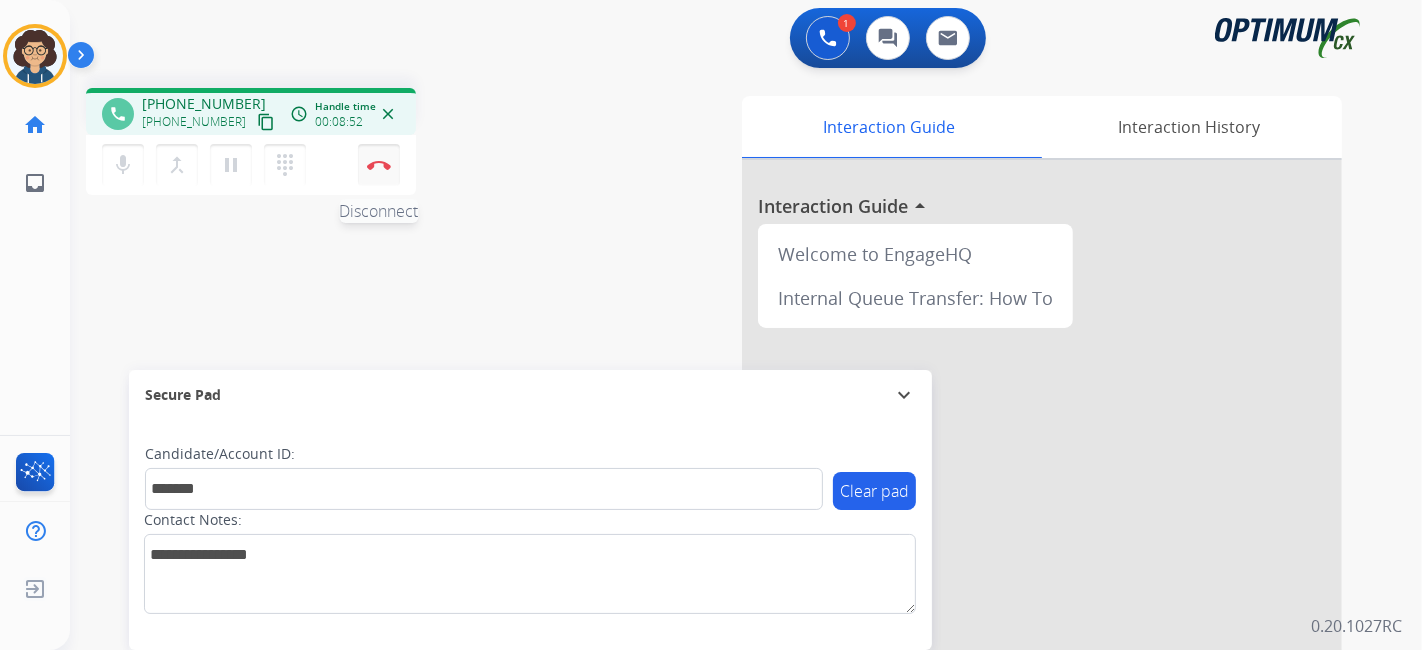 click on "Disconnect" at bounding box center (379, 165) 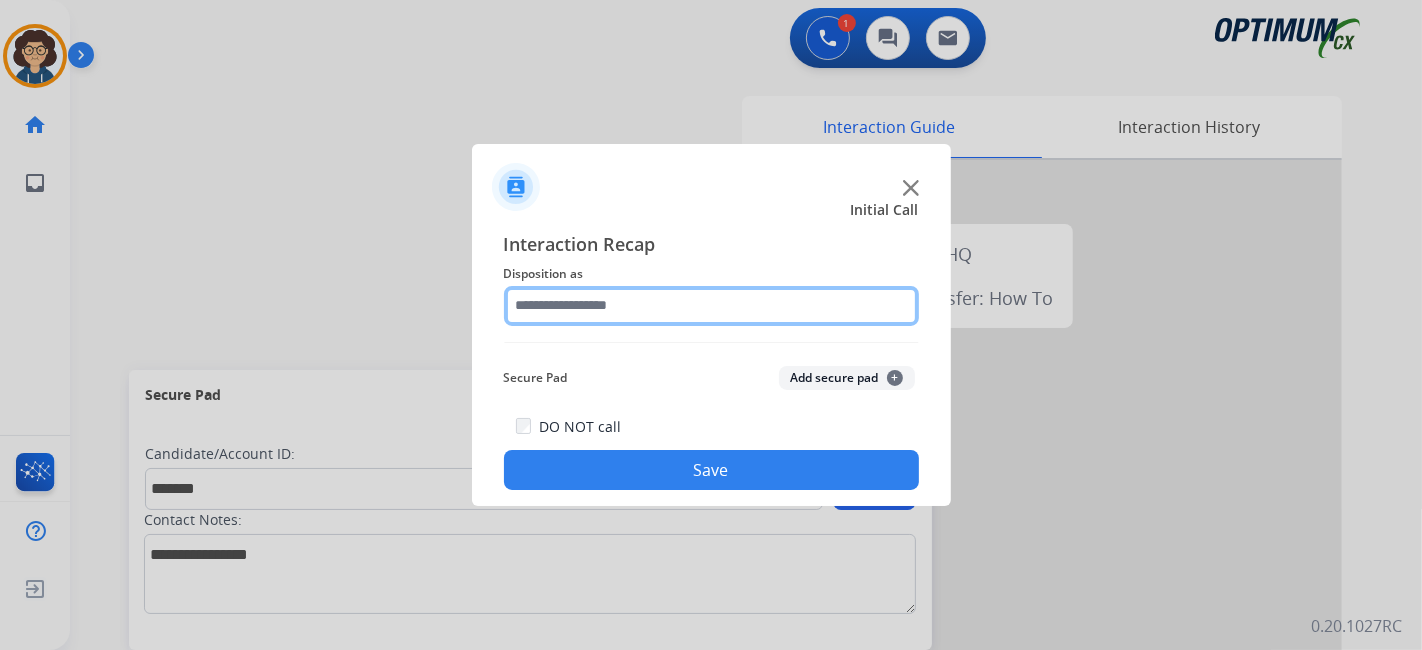click 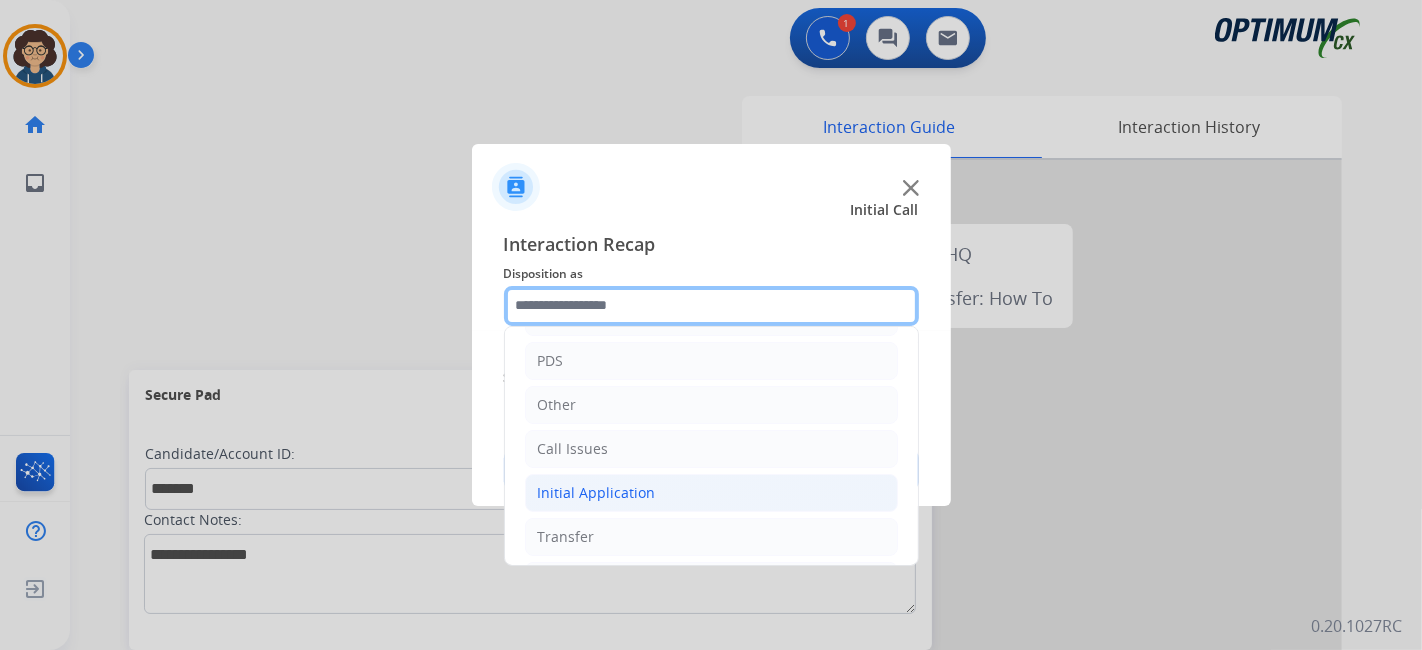 scroll, scrollTop: 131, scrollLeft: 0, axis: vertical 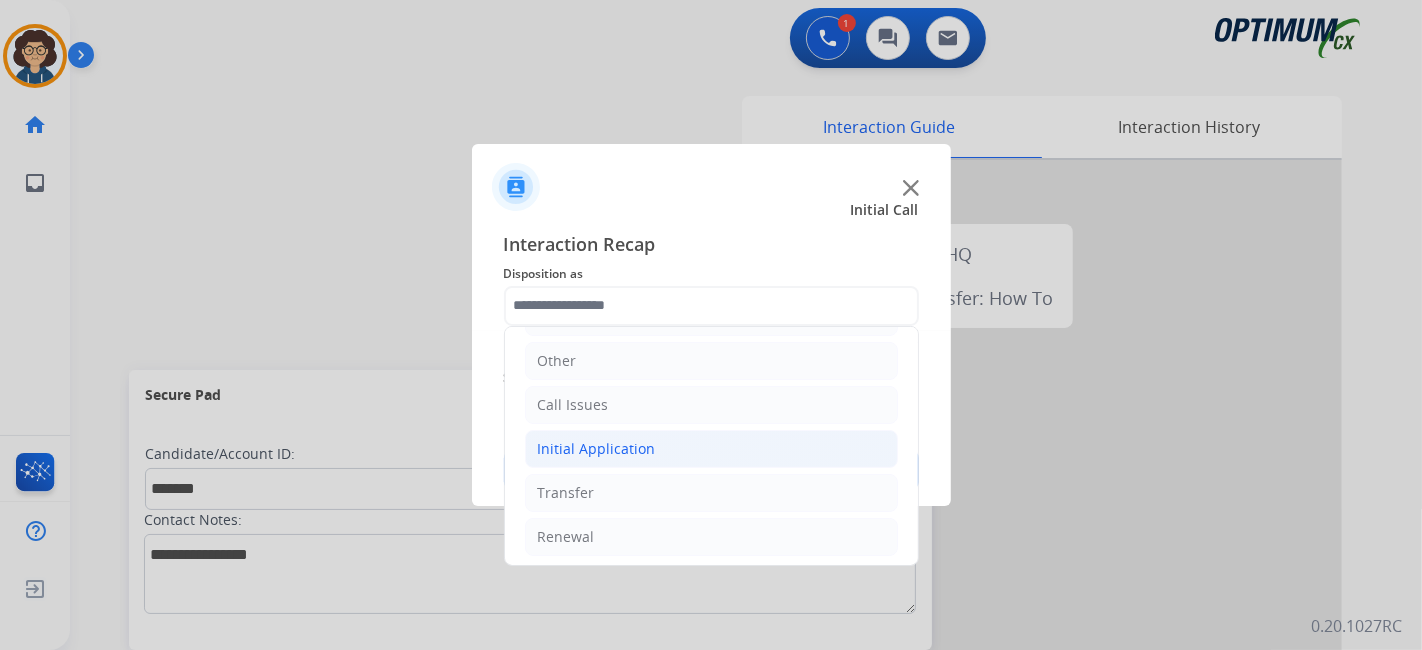 click on "Initial Application" 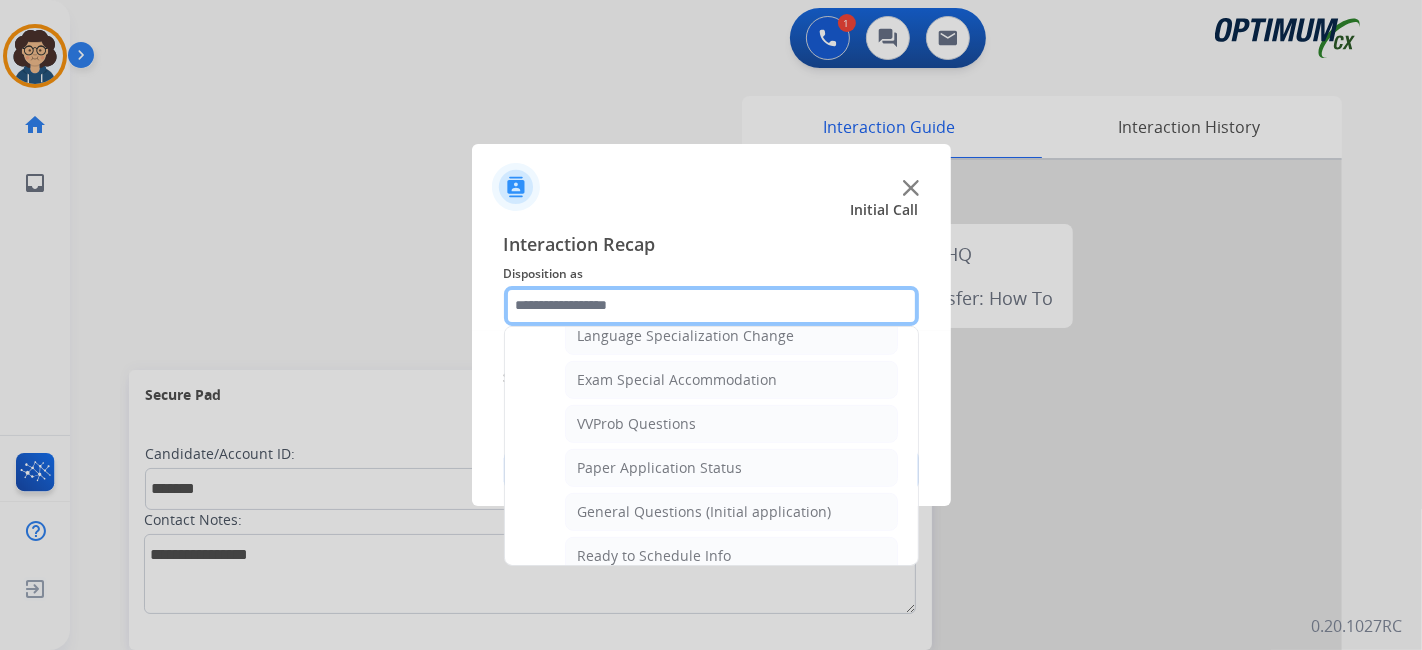 scroll, scrollTop: 1016, scrollLeft: 0, axis: vertical 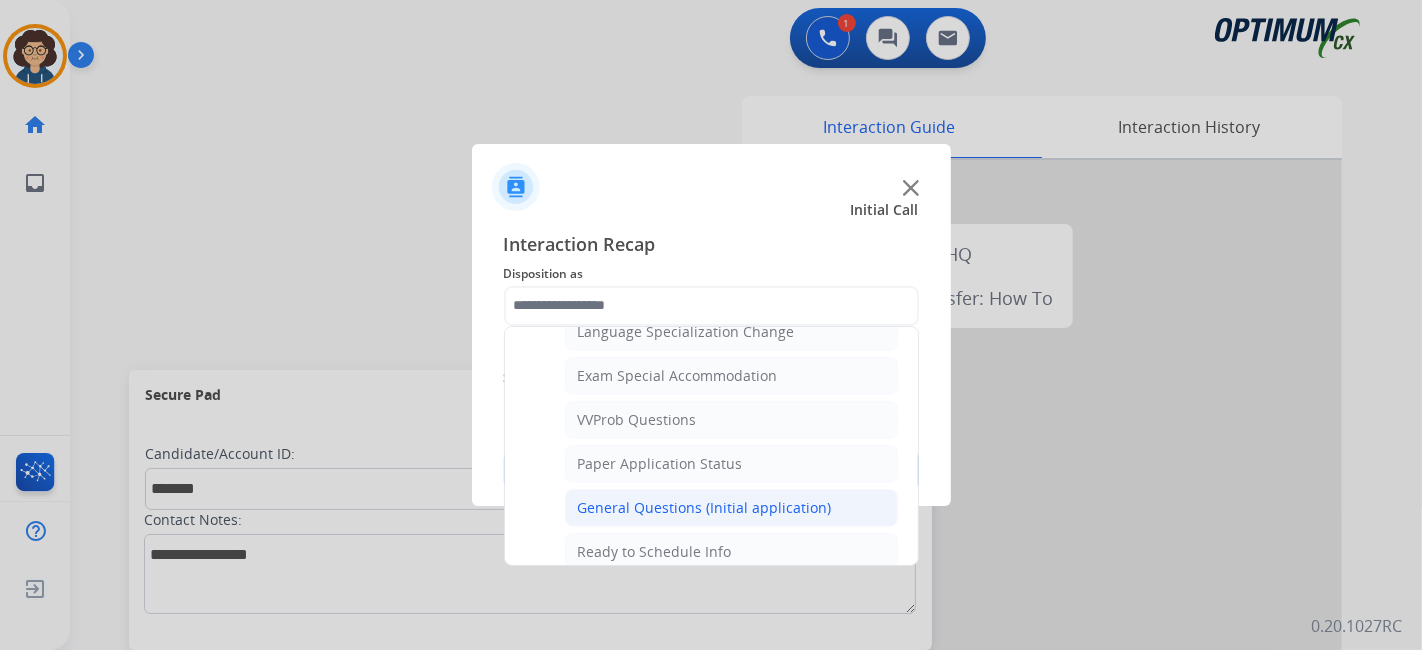 click on "General Questions (Initial application)" 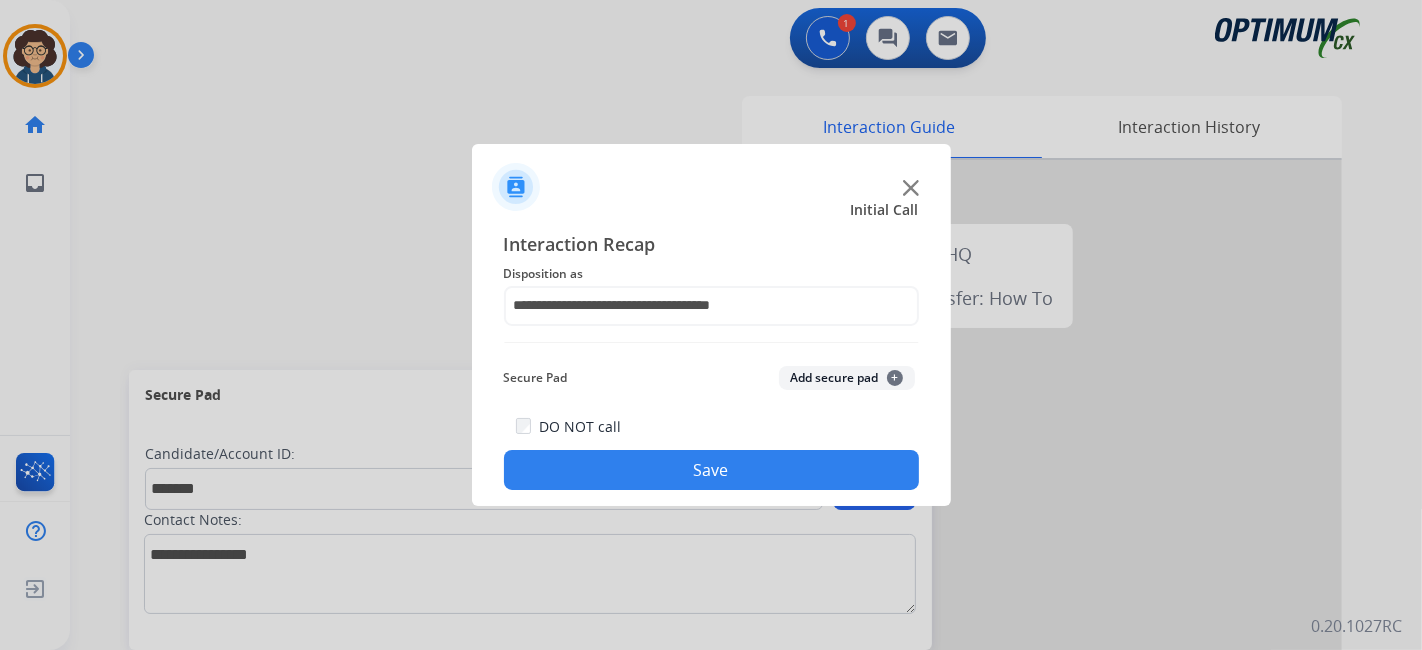 click on "Add secure pad  +" 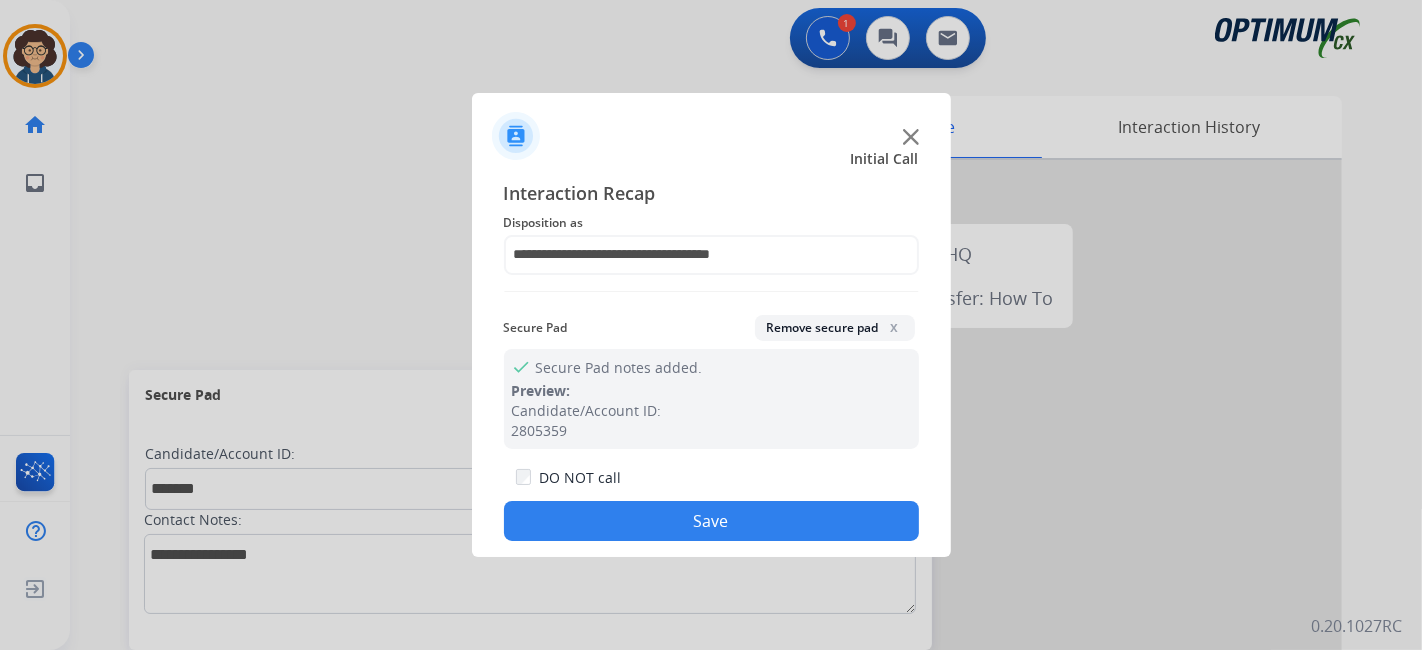drag, startPoint x: 740, startPoint y: 537, endPoint x: 736, endPoint y: 401, distance: 136.0588 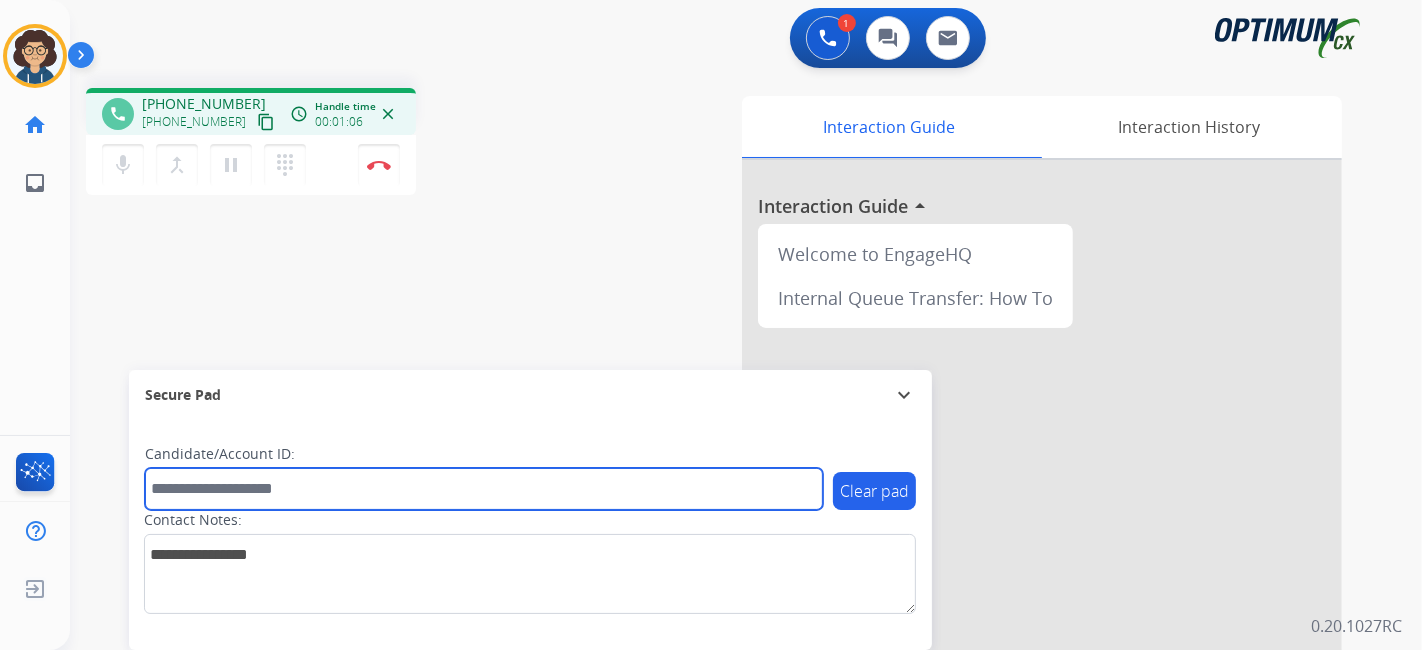 click at bounding box center (484, 489) 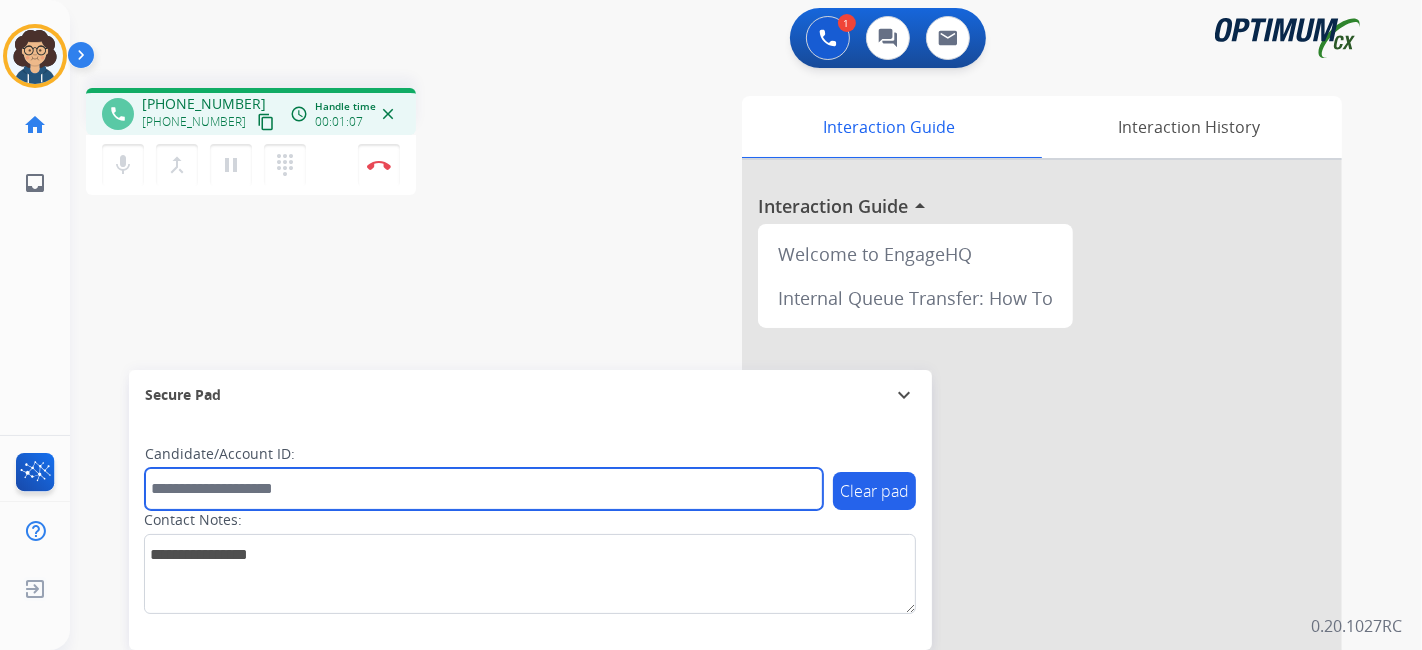 paste on "*******" 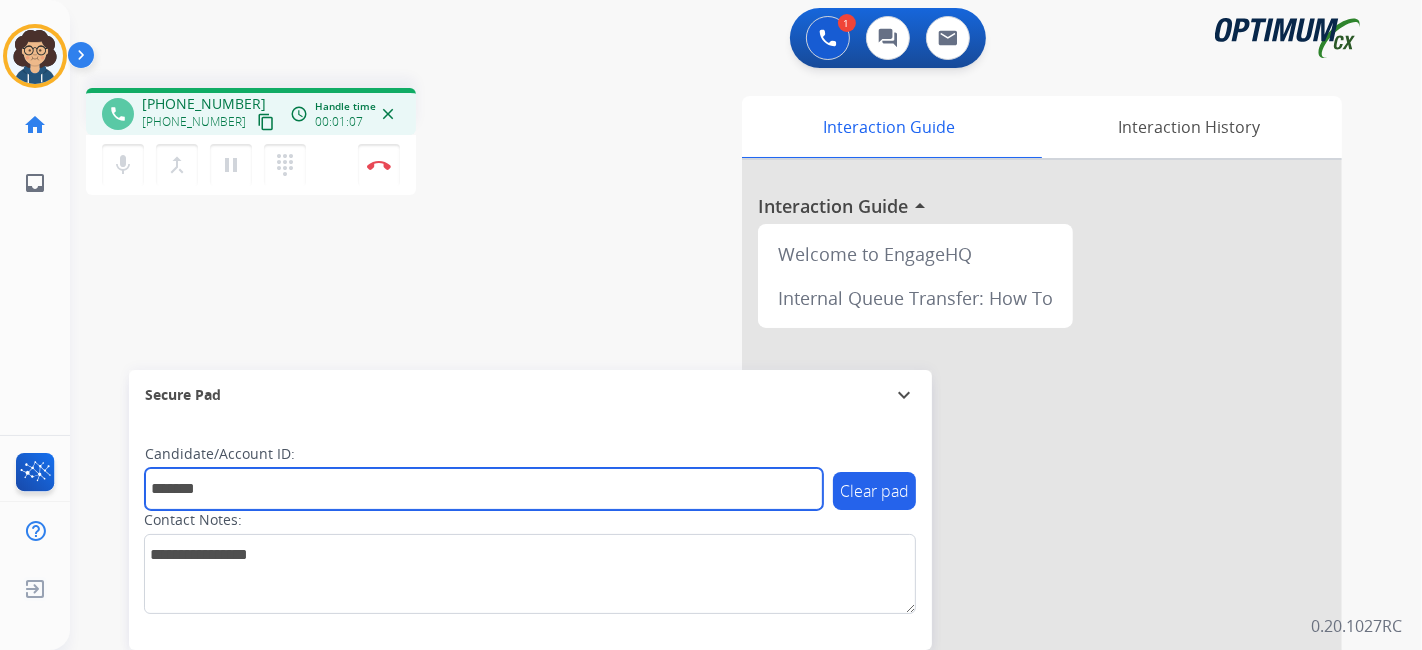 type on "*******" 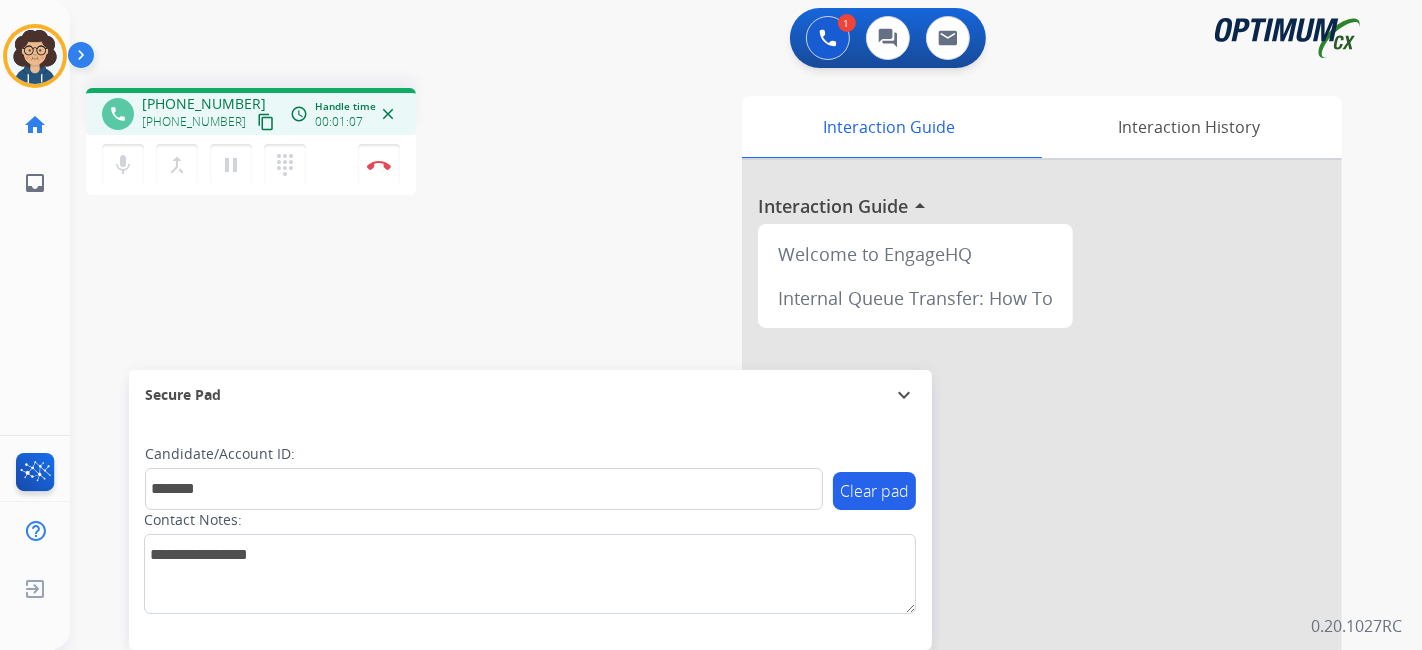 drag, startPoint x: 514, startPoint y: 317, endPoint x: 527, endPoint y: 293, distance: 27.294687 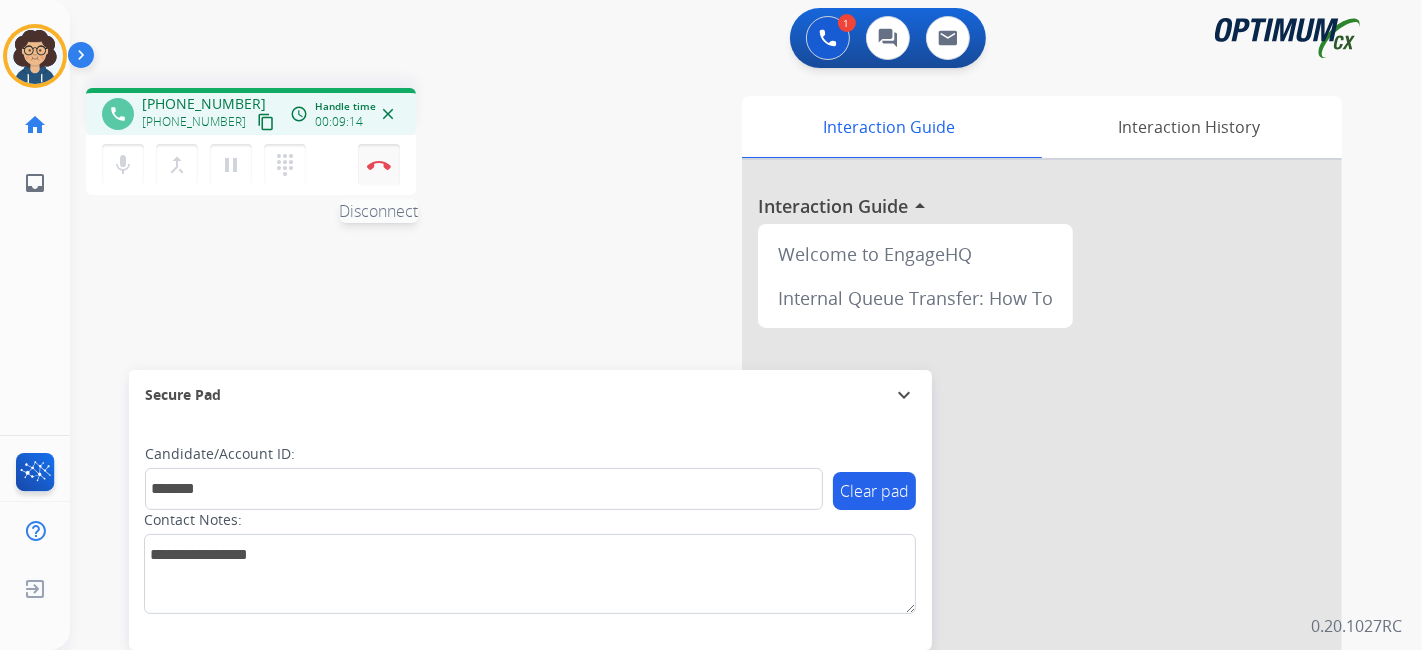 click at bounding box center [379, 165] 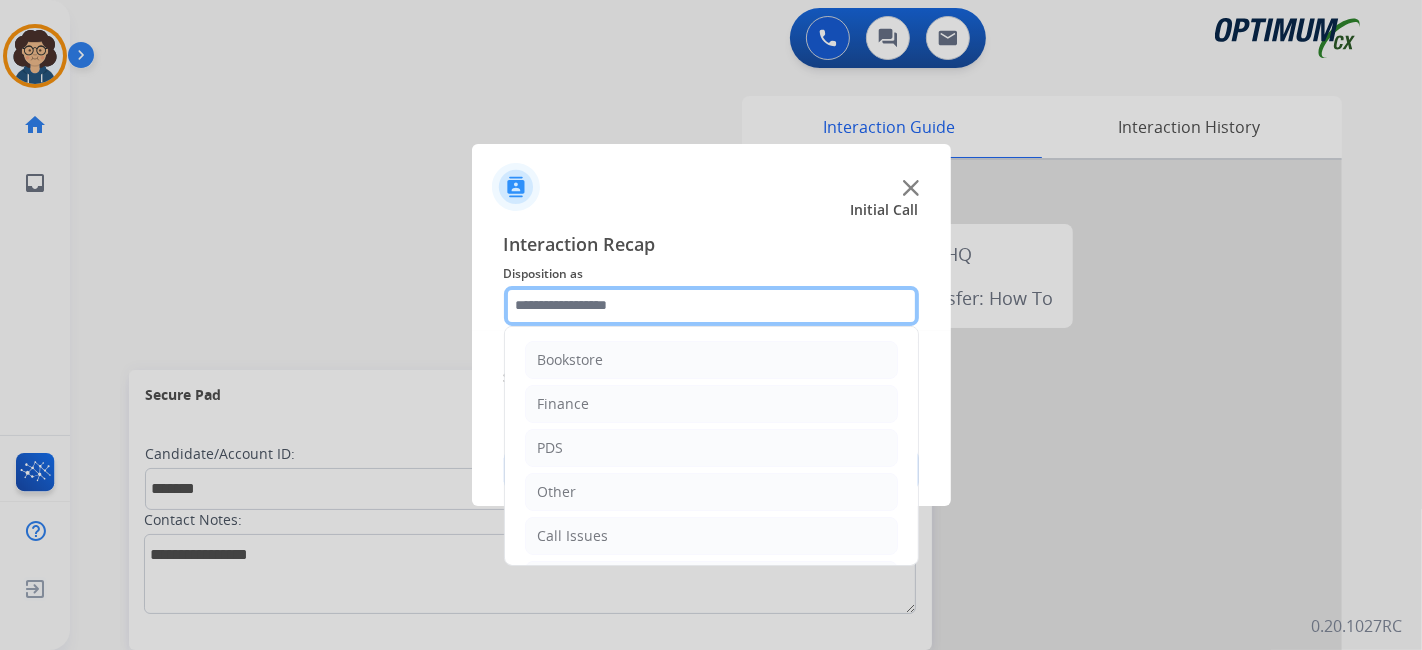 click 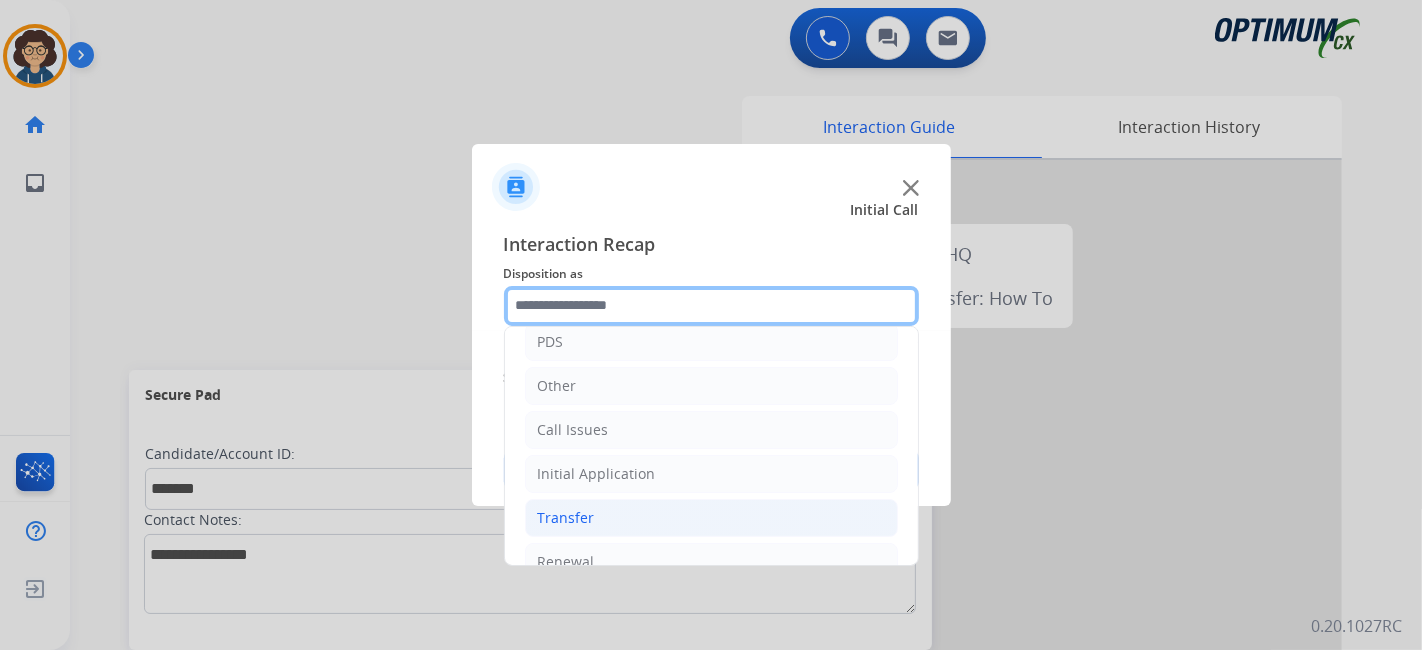 scroll, scrollTop: 131, scrollLeft: 0, axis: vertical 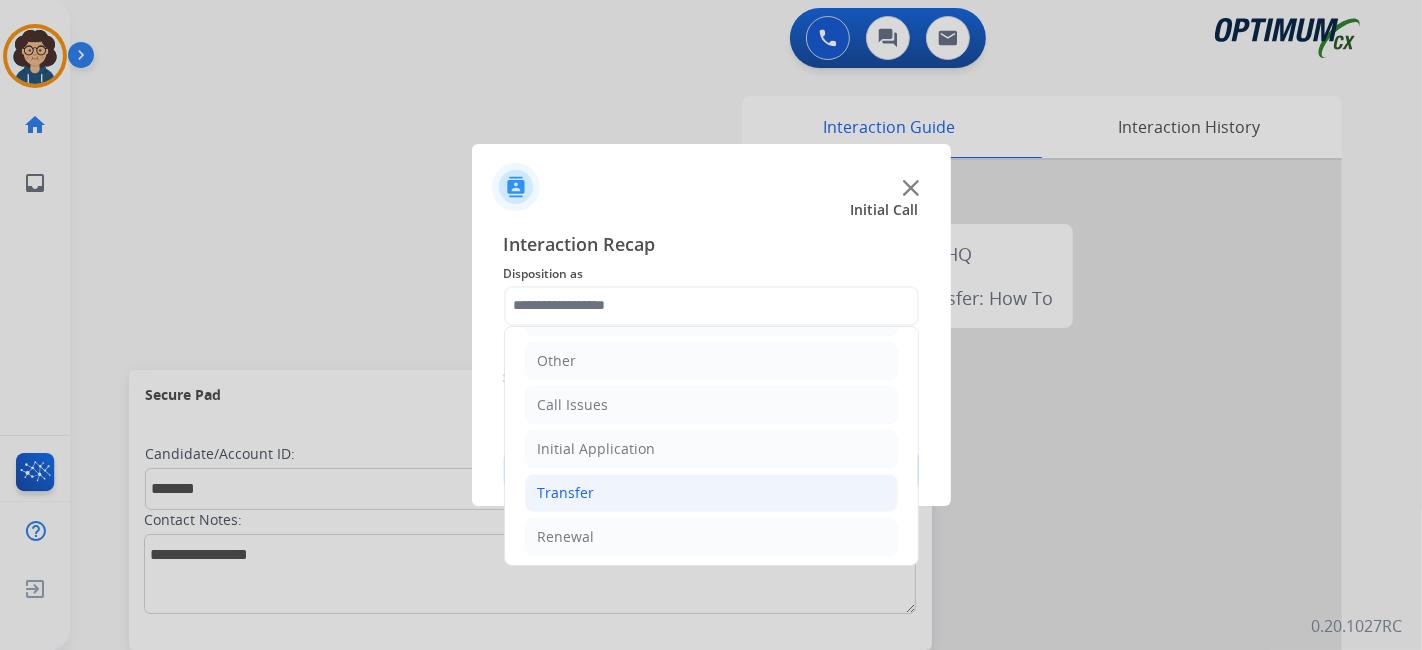 drag, startPoint x: 656, startPoint y: 524, endPoint x: 700, endPoint y: 506, distance: 47.539455 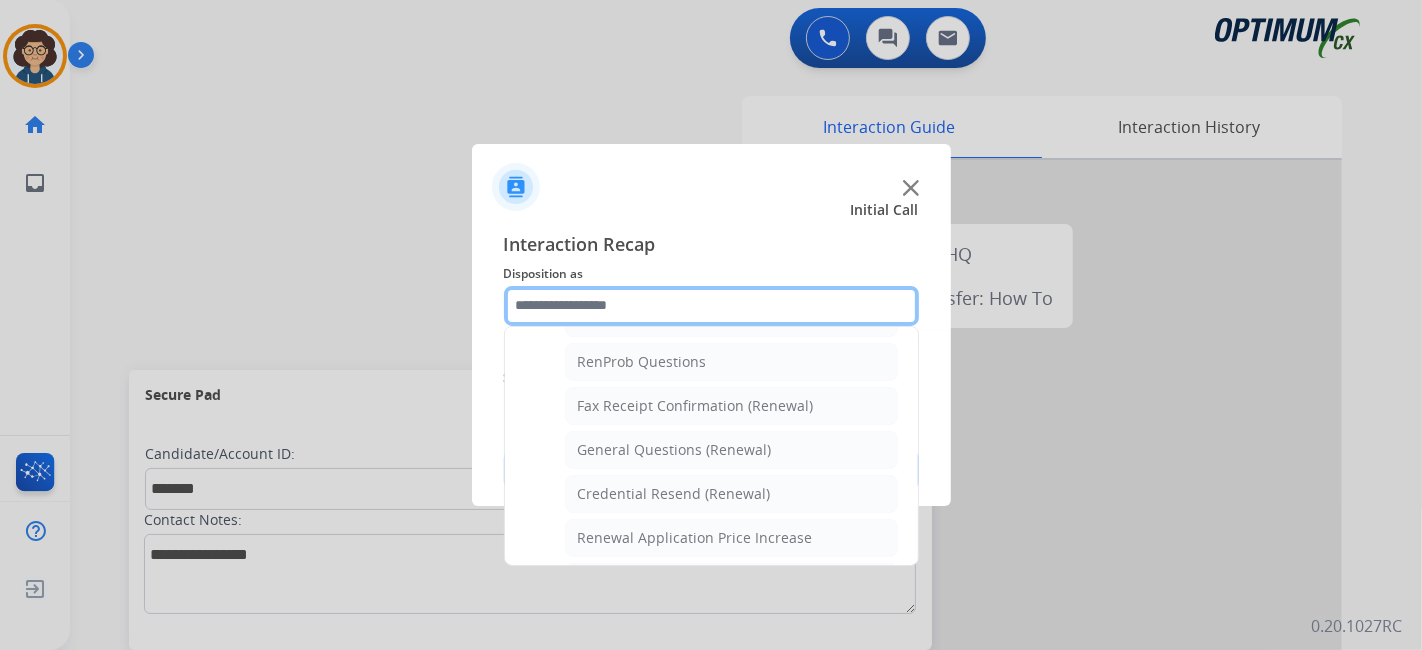 scroll, scrollTop: 530, scrollLeft: 0, axis: vertical 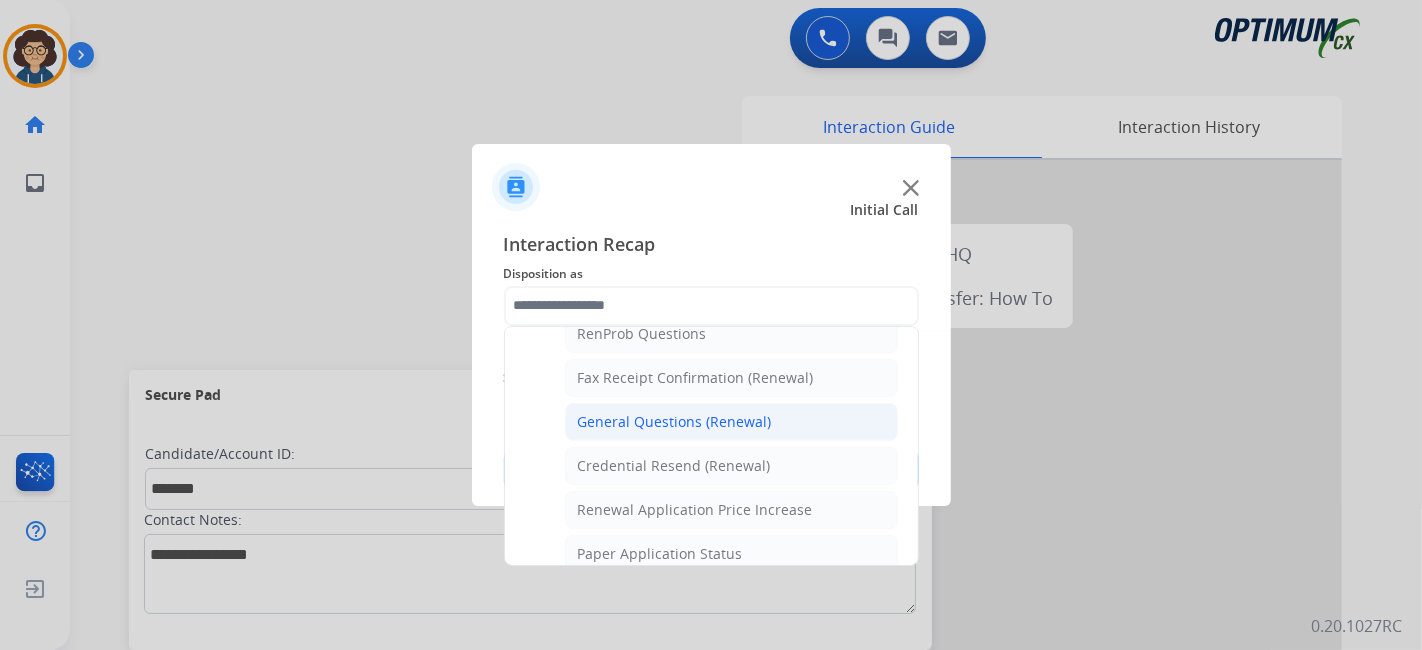 click on "General Questions (Renewal)" 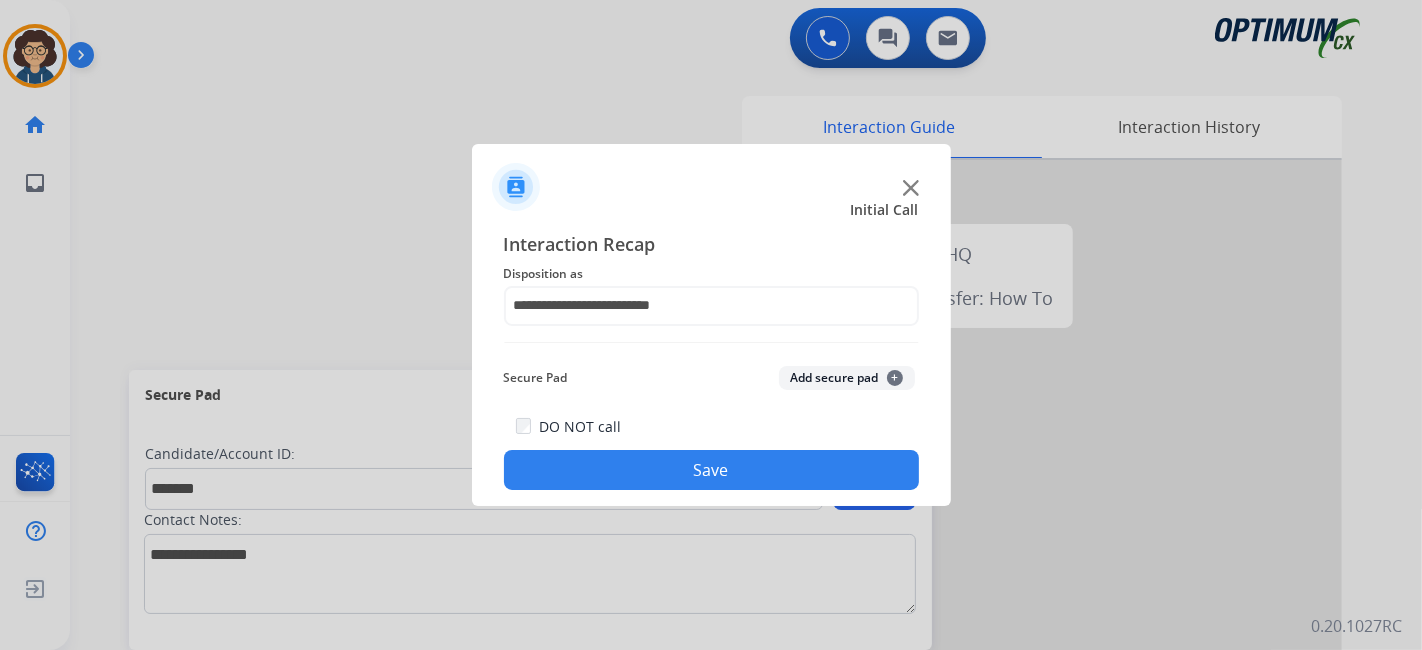 click on "Add secure pad  +" 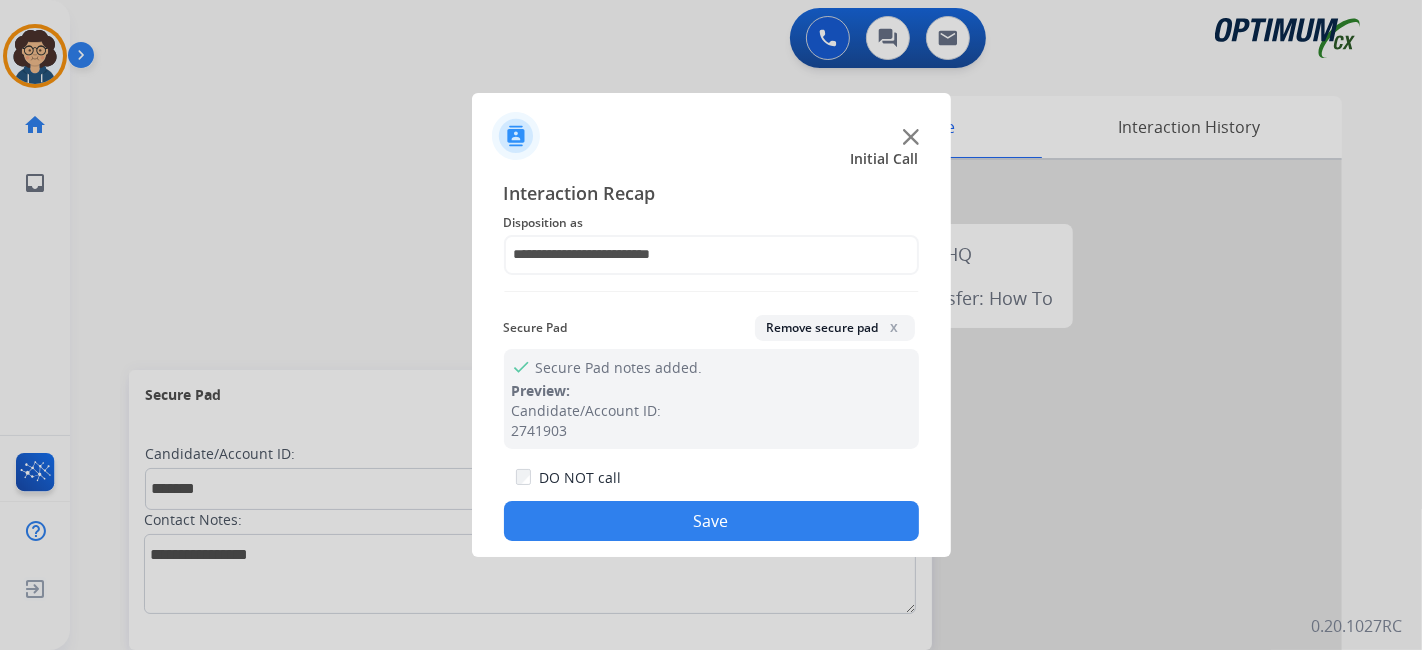 drag, startPoint x: 731, startPoint y: 508, endPoint x: 694, endPoint y: 7, distance: 502.3644 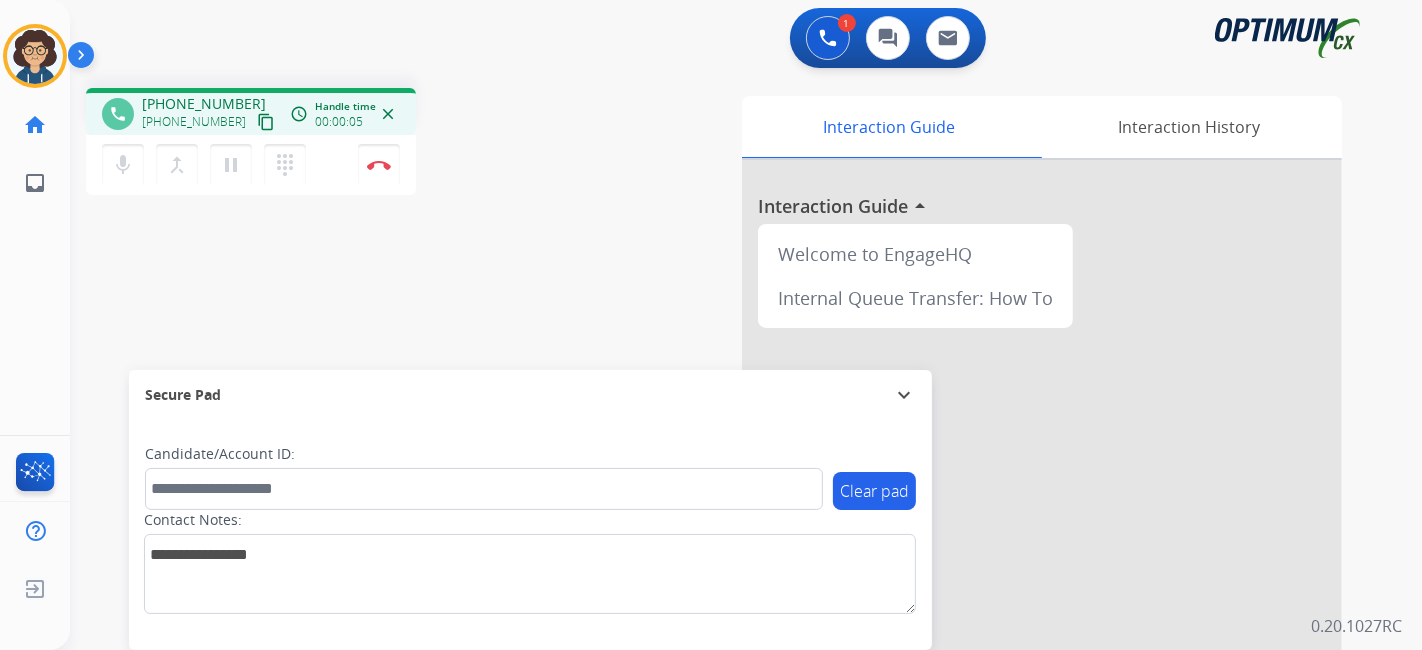 click on "content_copy" at bounding box center [266, 122] 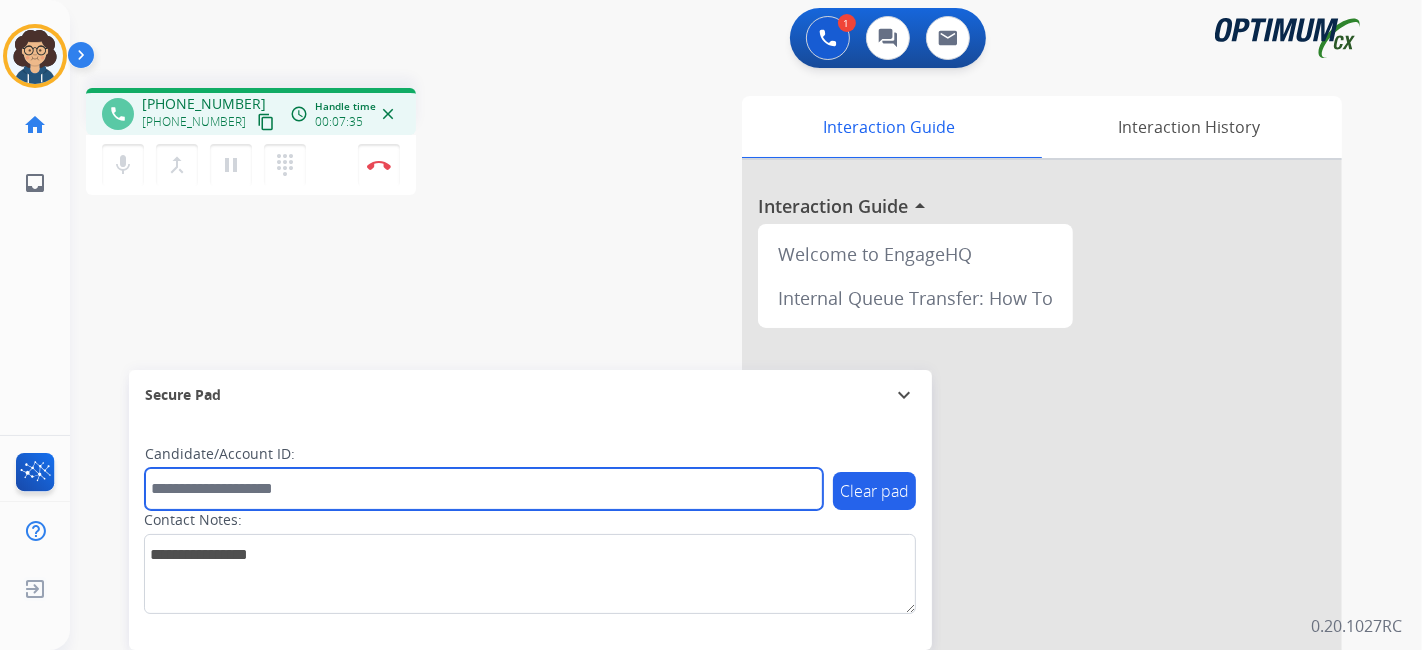 click at bounding box center [484, 489] 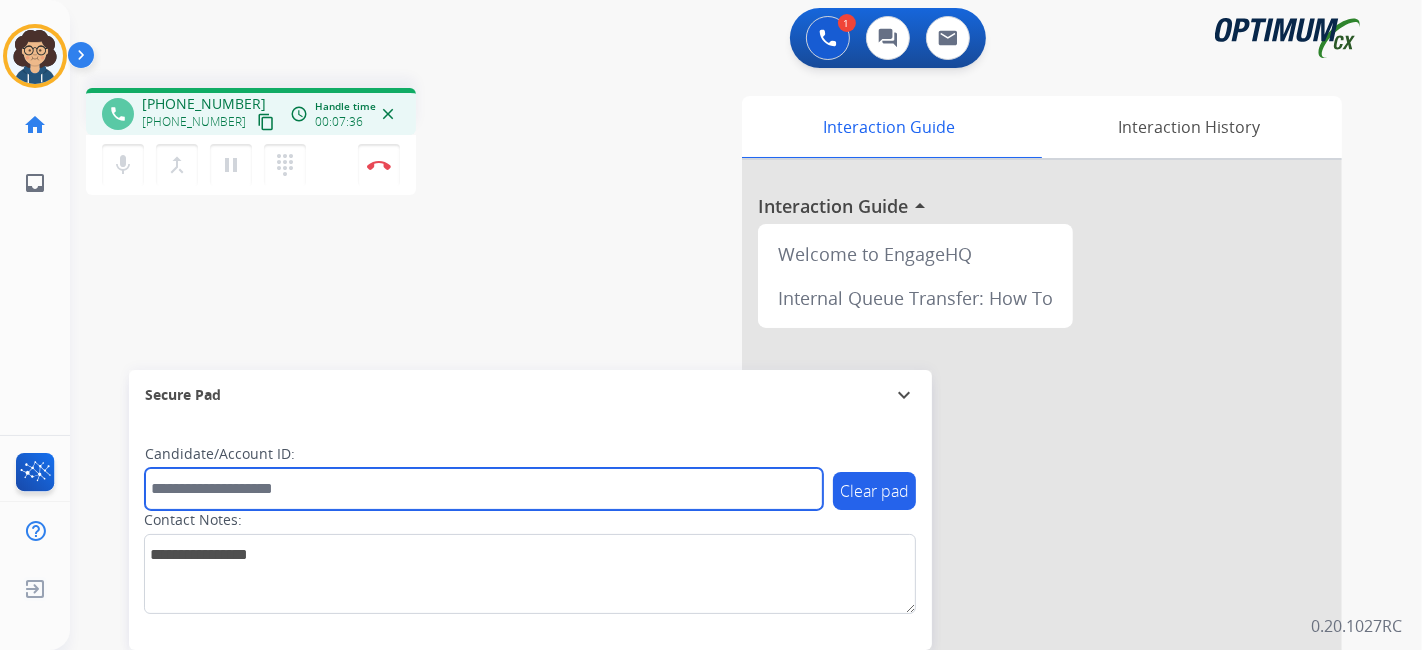paste on "*******" 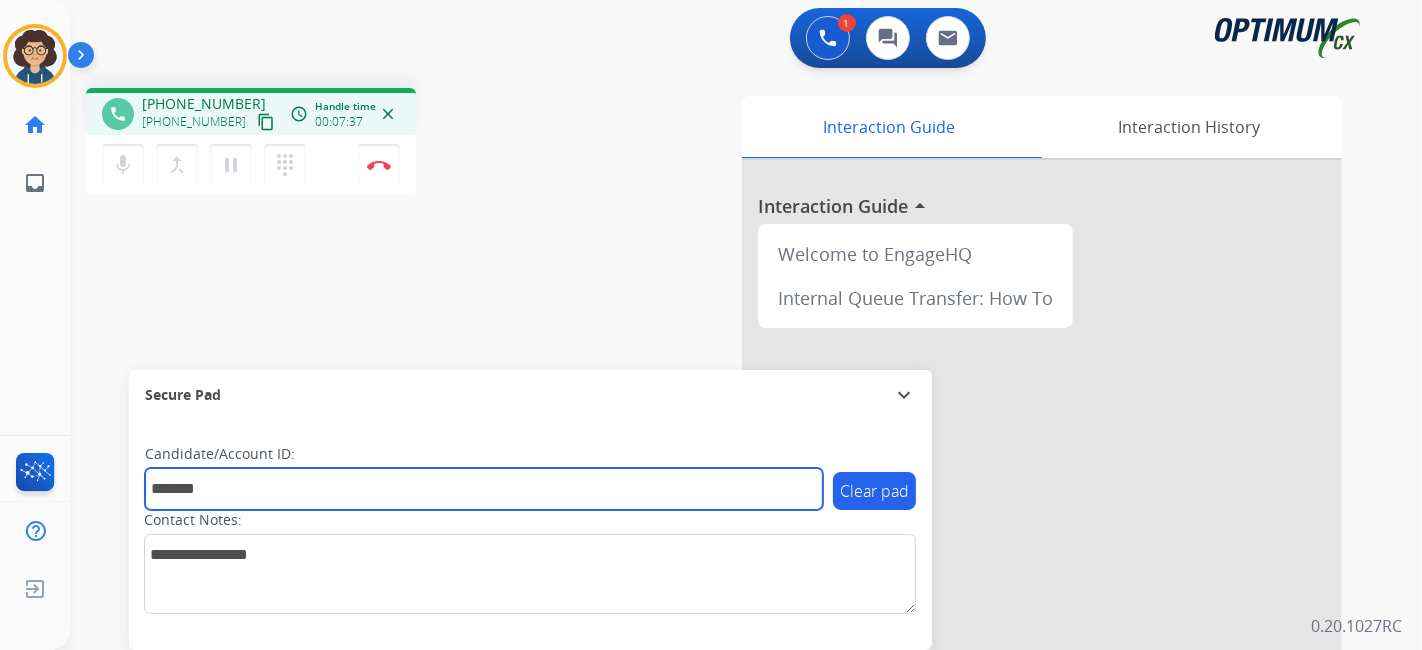 type on "*******" 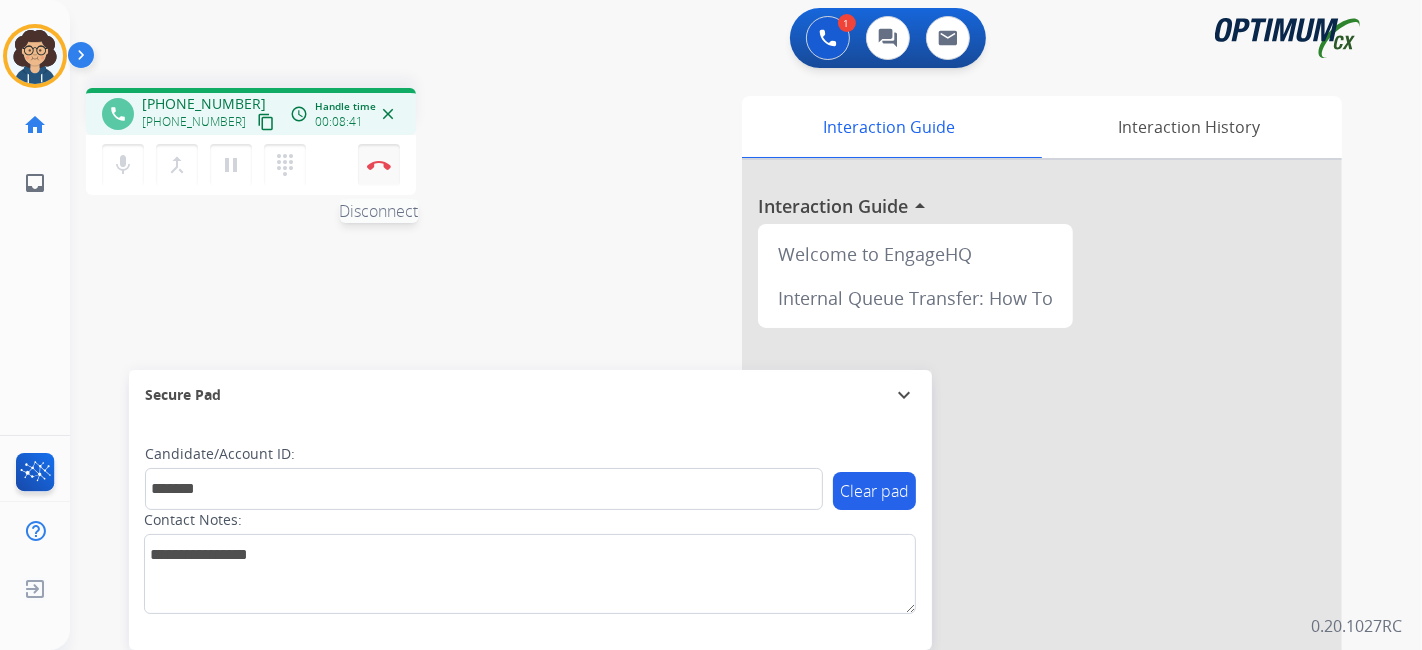 click on "Disconnect" at bounding box center (379, 165) 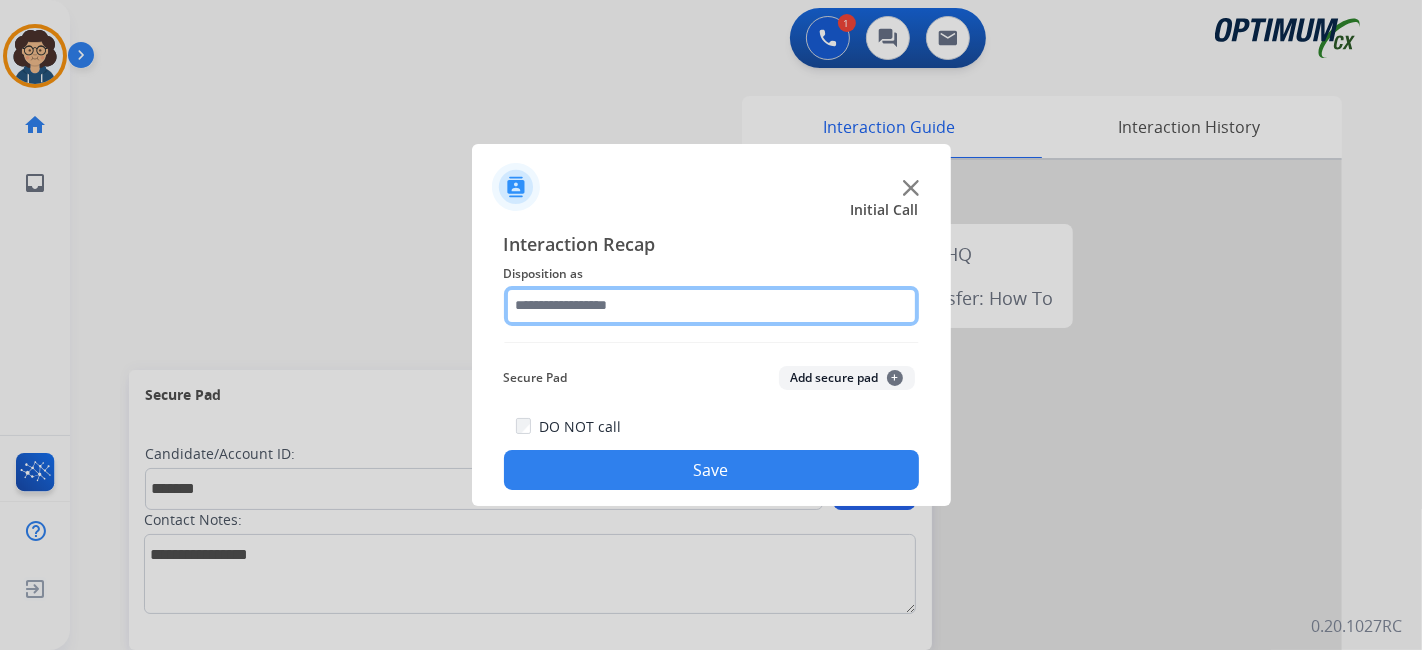click 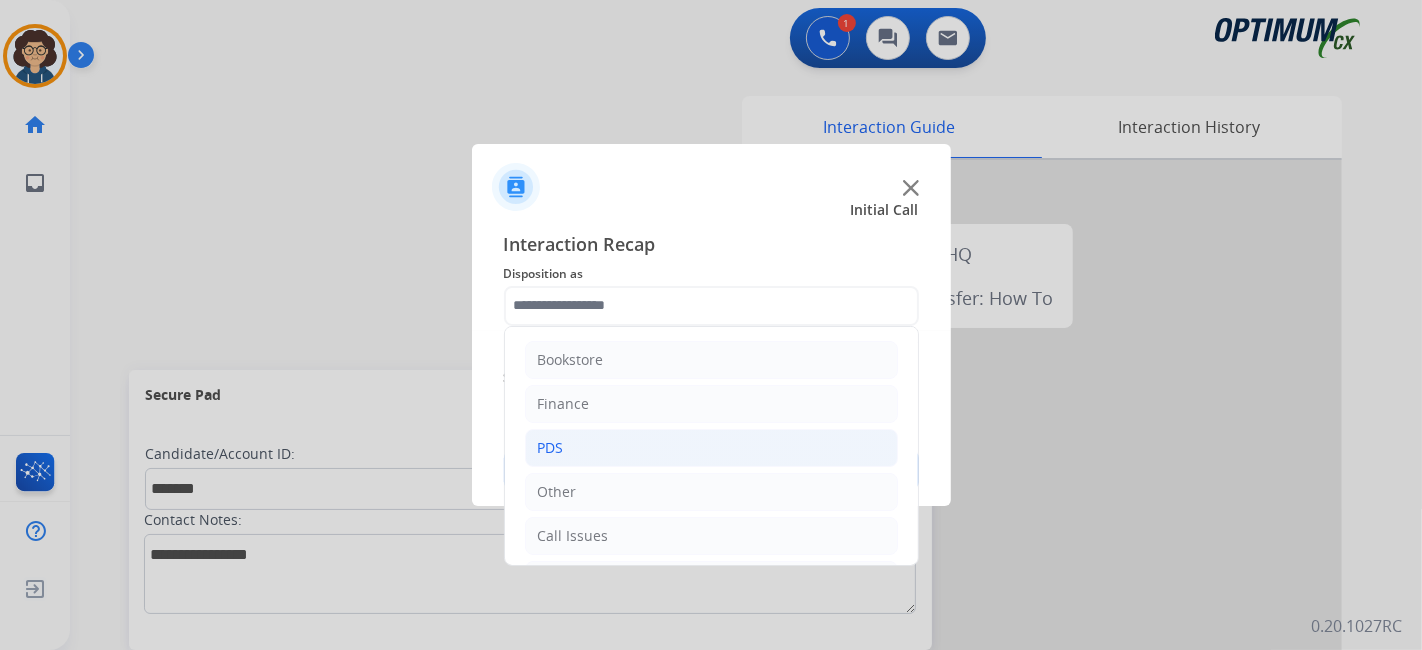 click on "PDS" 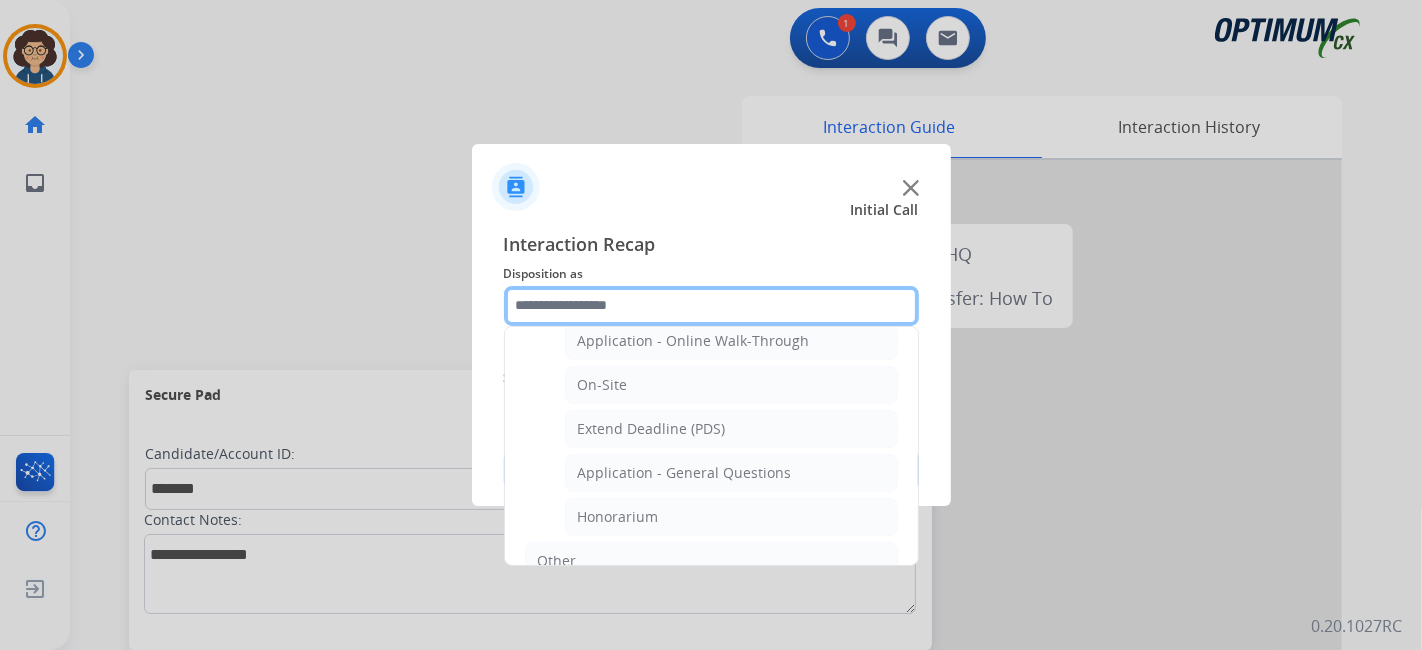 scroll, scrollTop: 513, scrollLeft: 0, axis: vertical 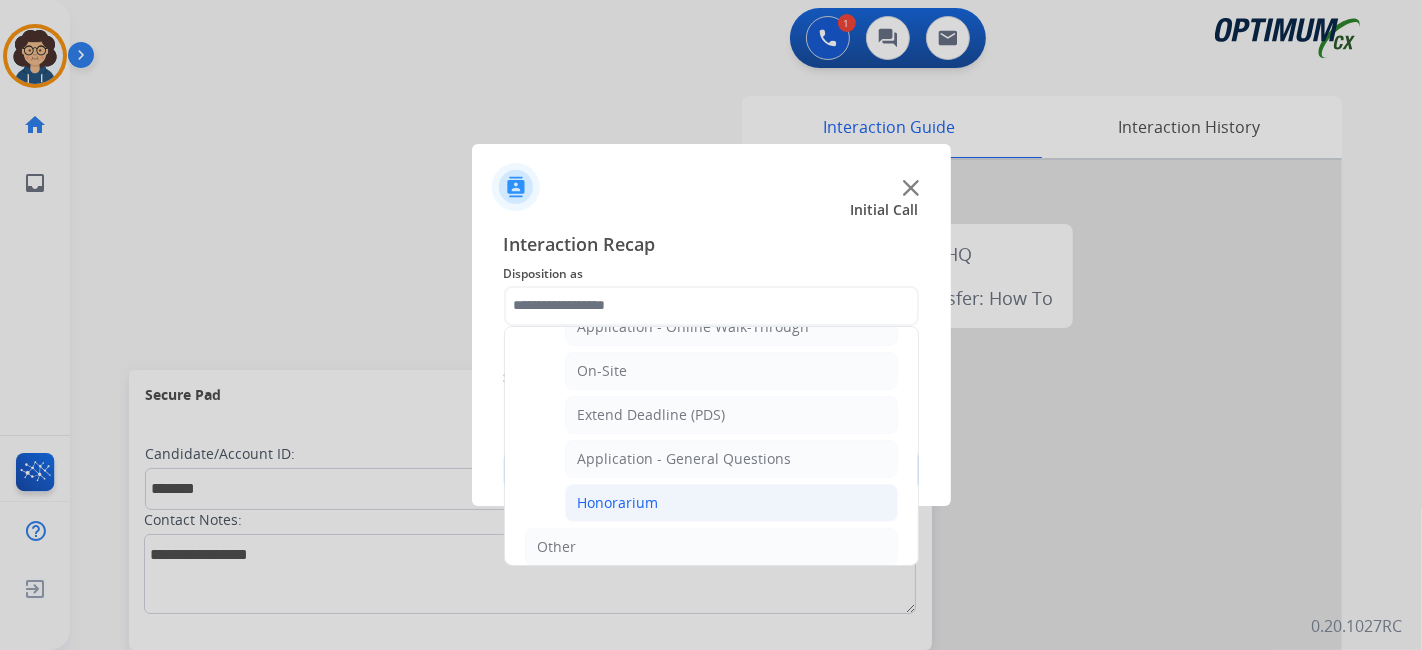 click on "Honorarium" 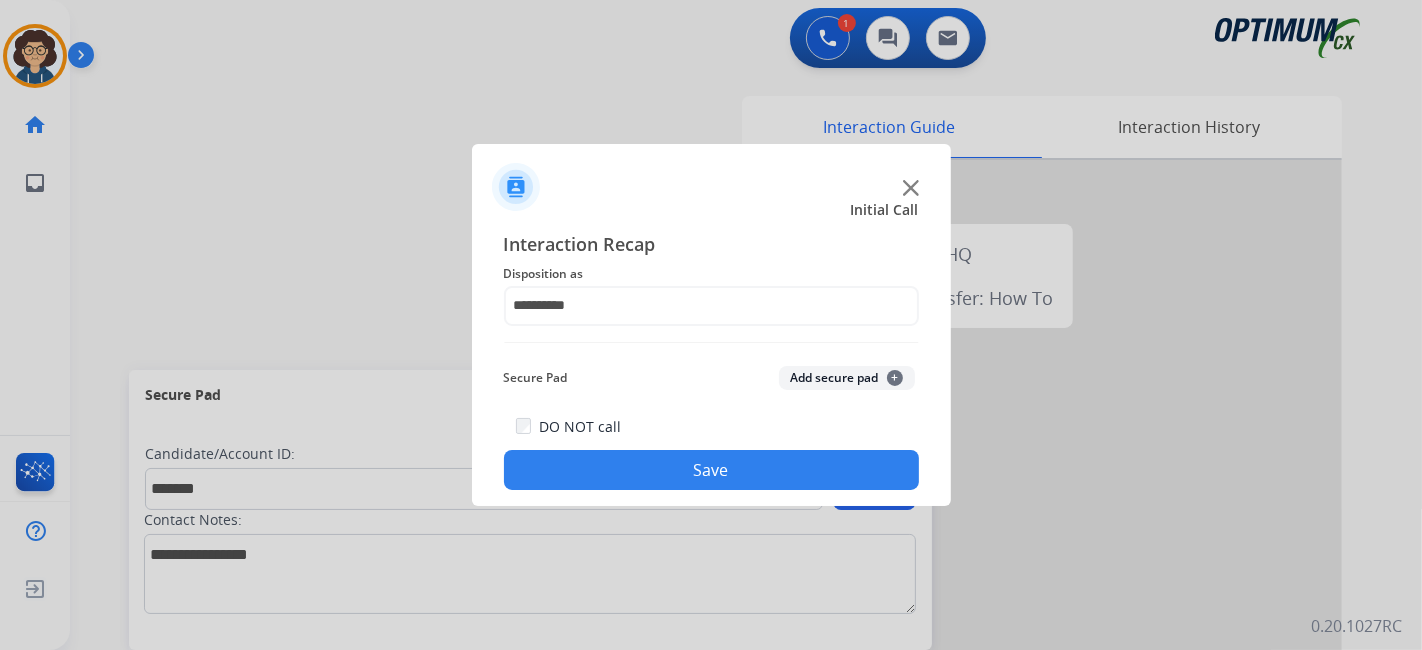 click on "Add secure pad  +" 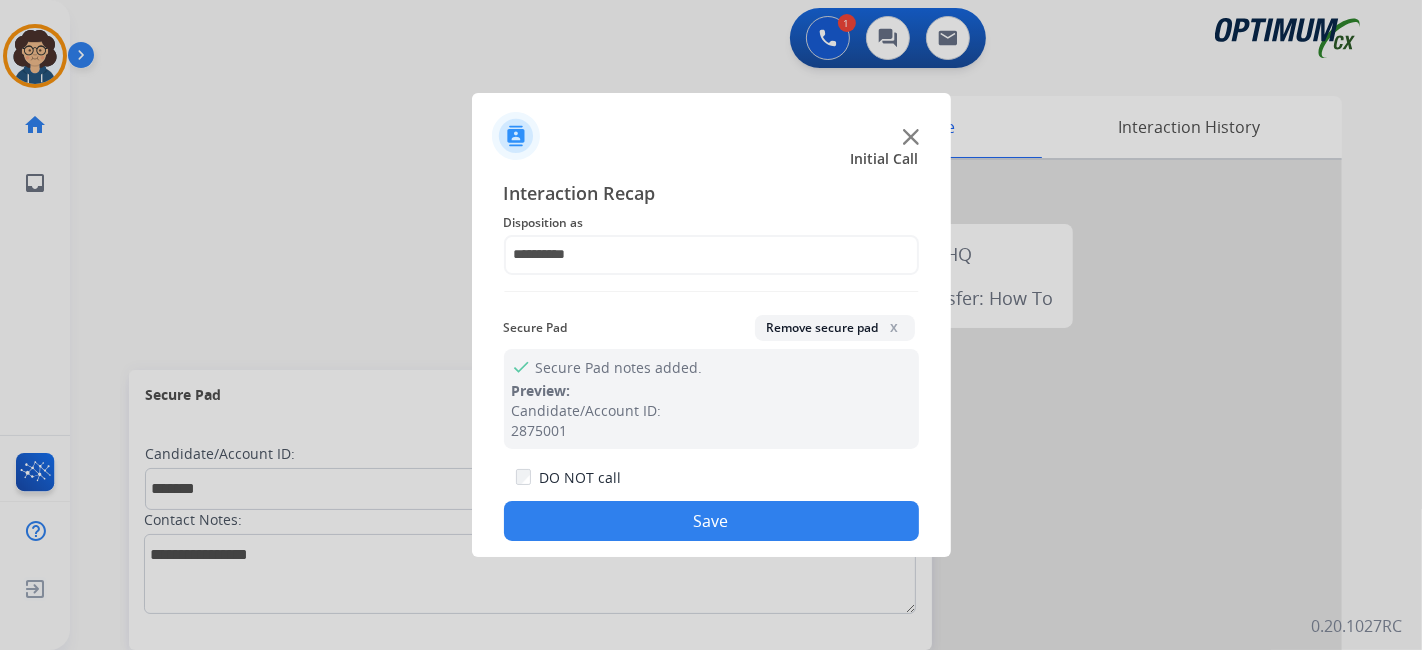 click on "Save" 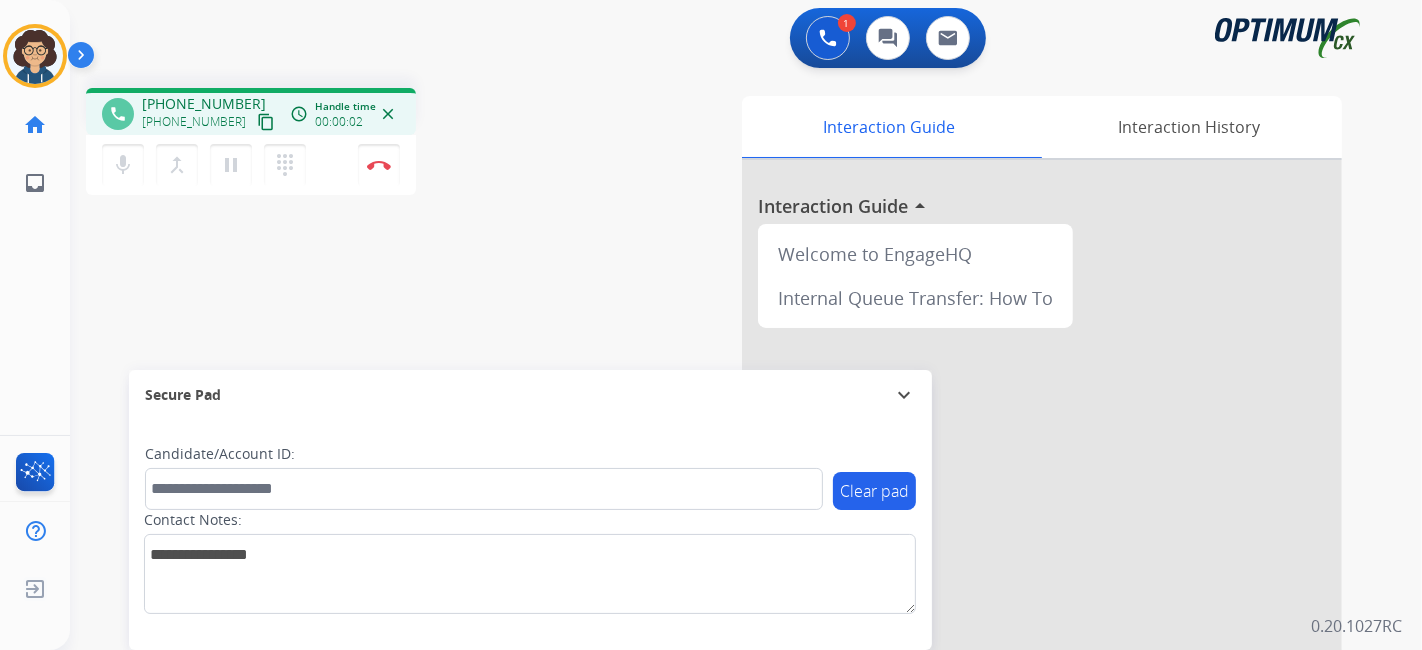 click on "content_copy" at bounding box center (266, 122) 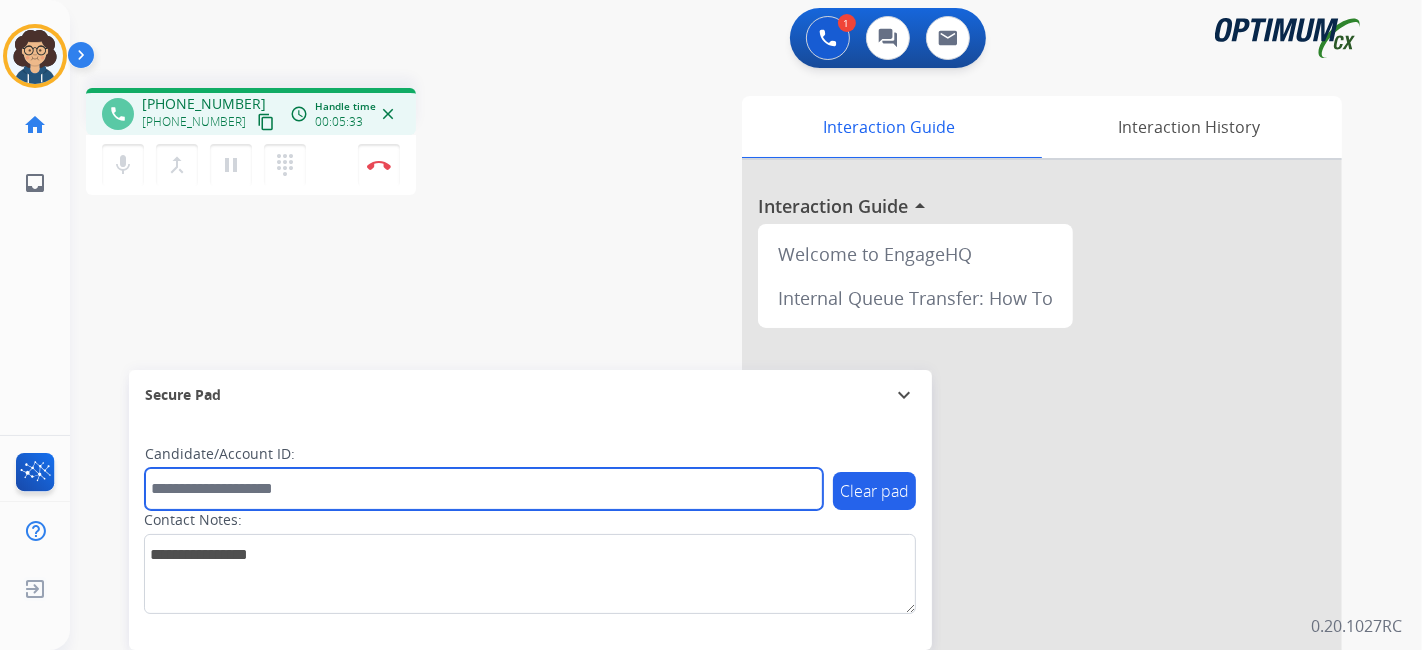 click at bounding box center (484, 489) 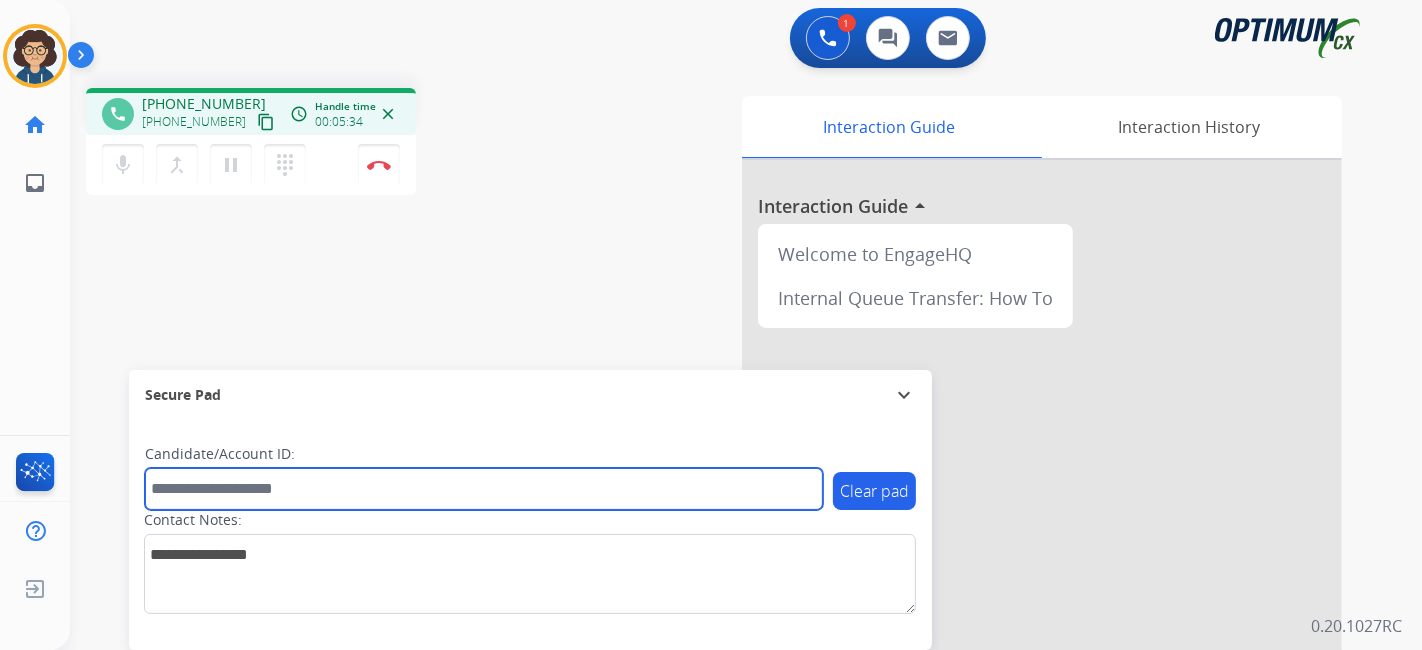 paste on "*******" 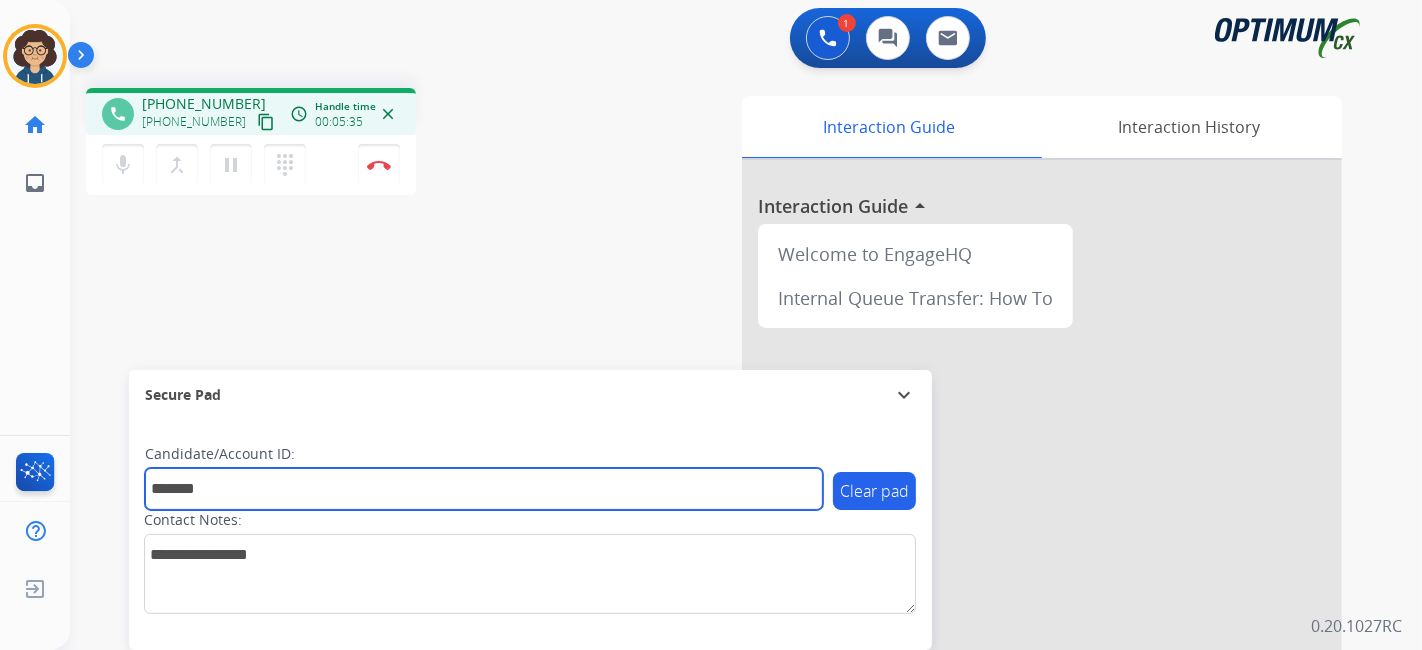 type on "*******" 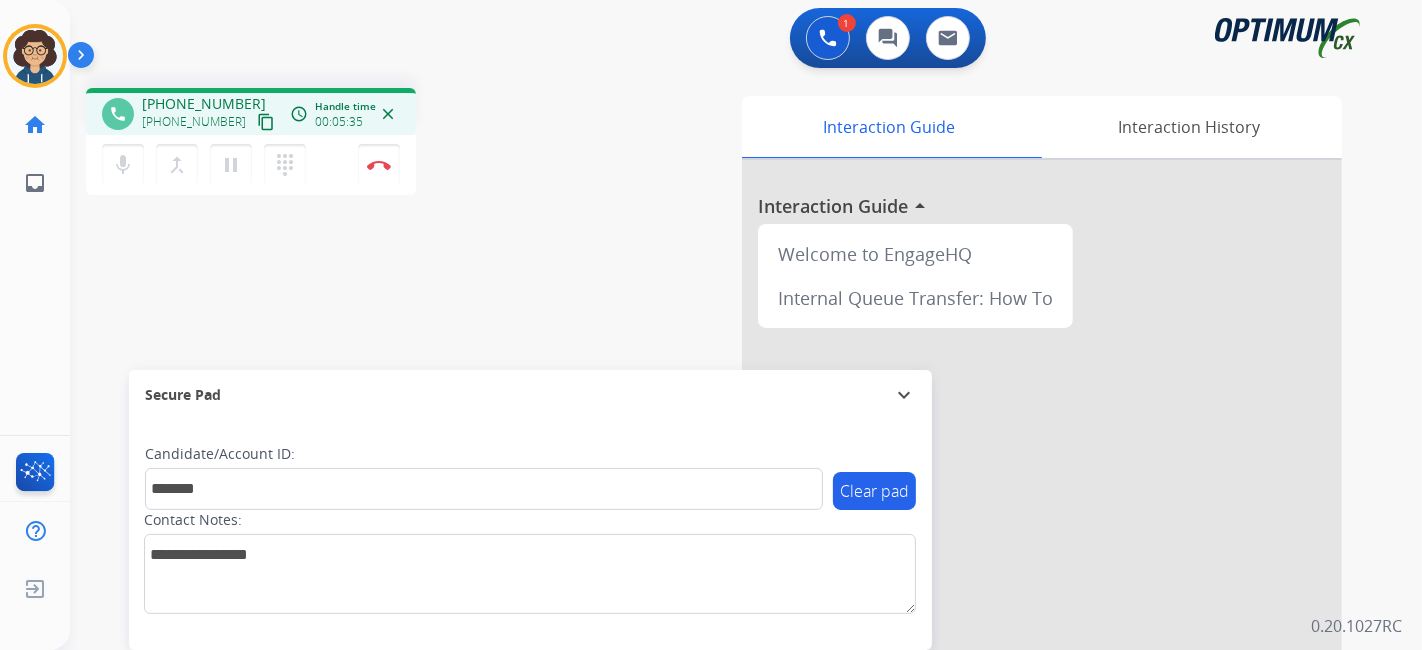 click on "phone +13012137587 +13012137587 content_copy access_time Call metrics Queue   00:10 Hold   00:00 Talk   05:36 Total   05:45 Handle time 00:05:35 close mic Mute merge_type Bridge pause Hold dialpad Dialpad Disconnect swap_horiz Break voice bridge close_fullscreen Connect 3-Way Call merge_type Separate 3-Way Call  Interaction Guide   Interaction History  Interaction Guide arrow_drop_up  Welcome to EngageHQ   Internal Queue Transfer: How To  Secure Pad expand_more Clear pad Candidate/Account ID: ******* Contact Notes:" at bounding box center (722, 489) 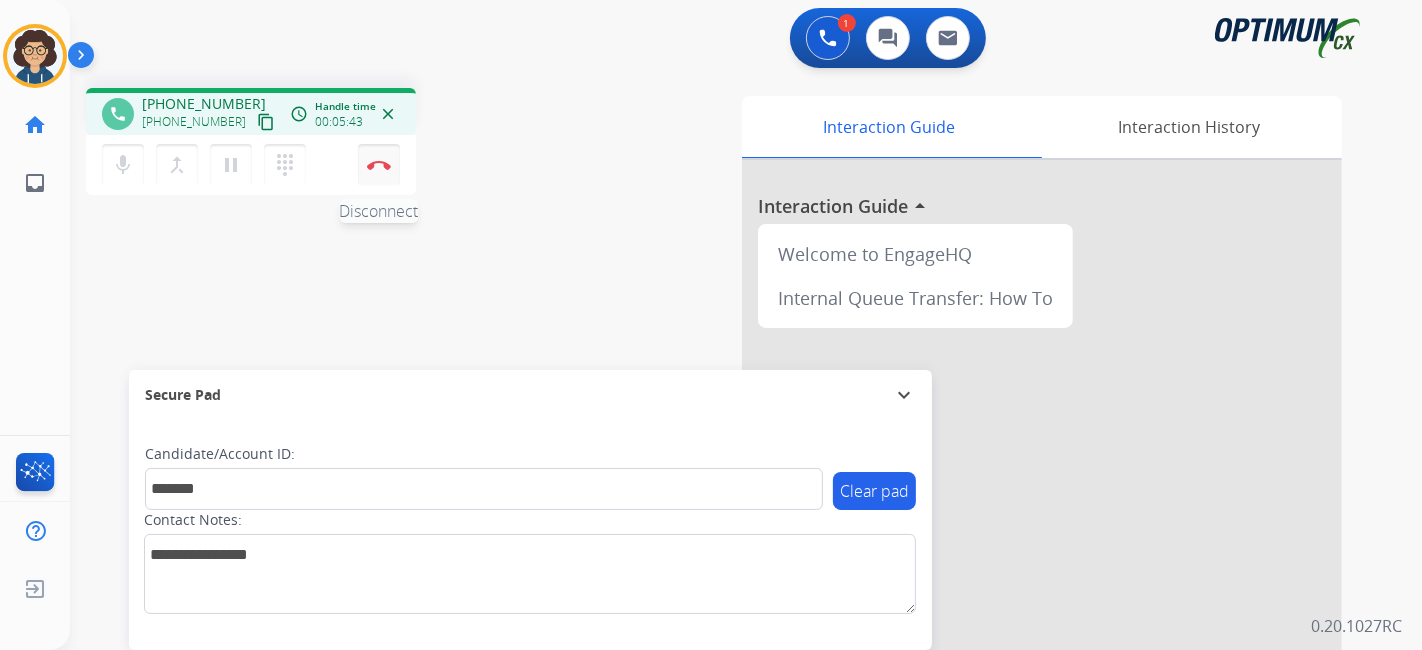 click at bounding box center [379, 165] 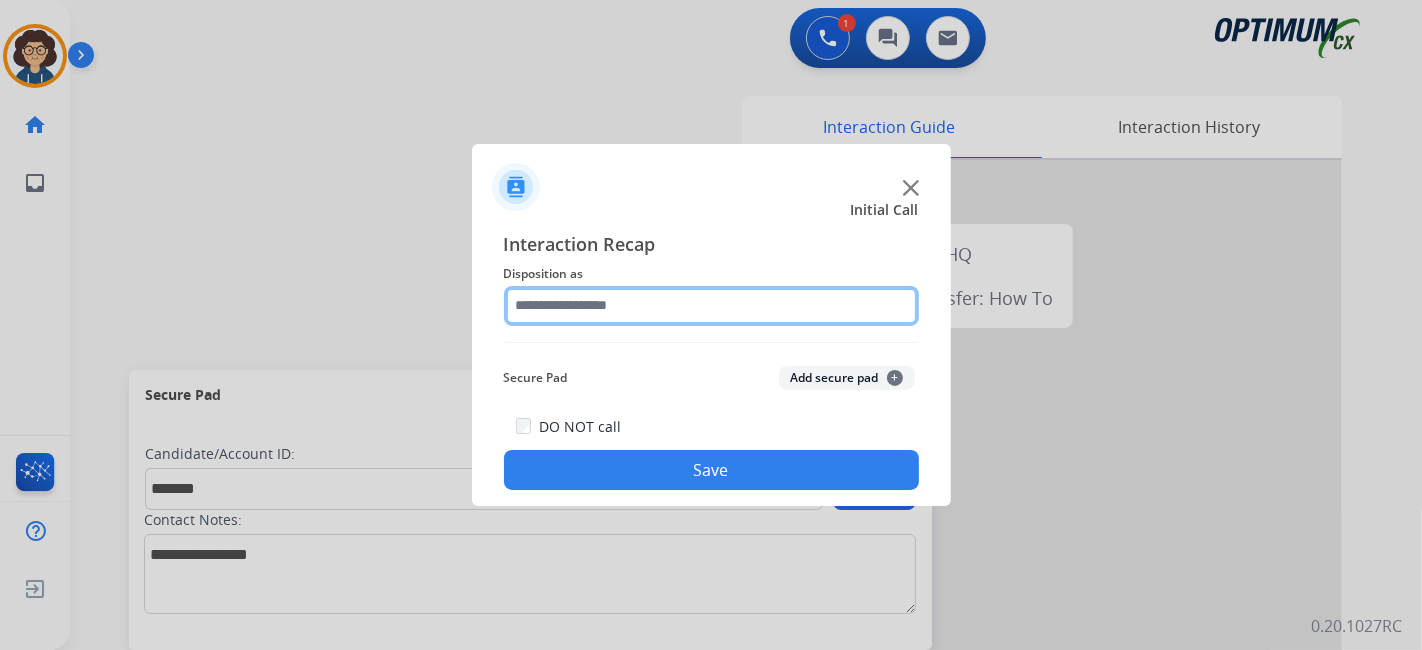 click 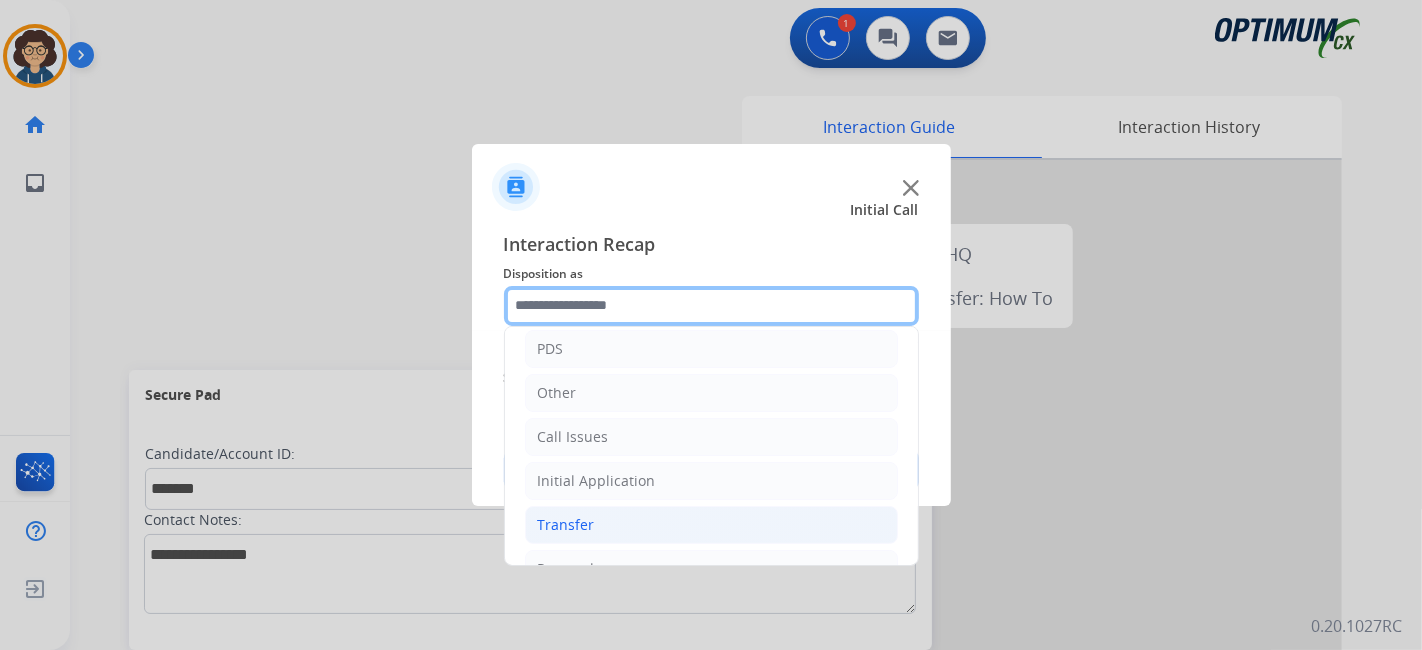 scroll, scrollTop: 131, scrollLeft: 0, axis: vertical 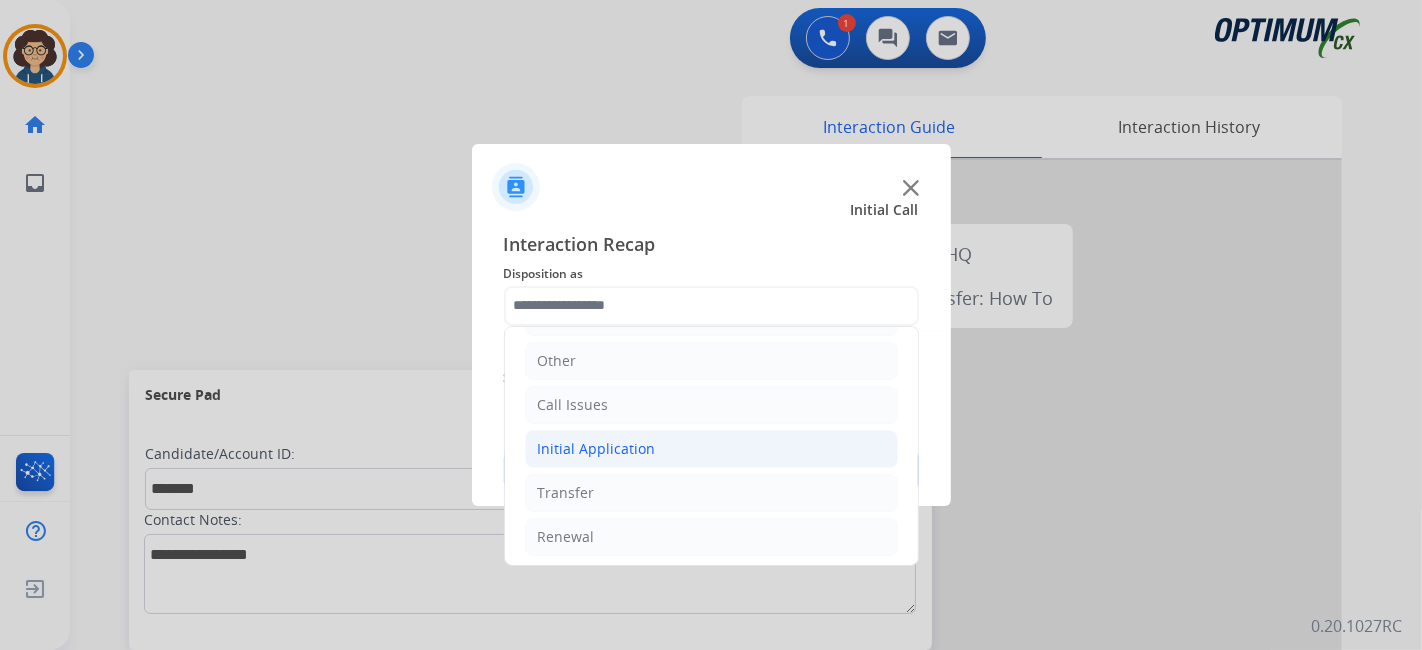 drag, startPoint x: 653, startPoint y: 450, endPoint x: 777, endPoint y: 459, distance: 124.32619 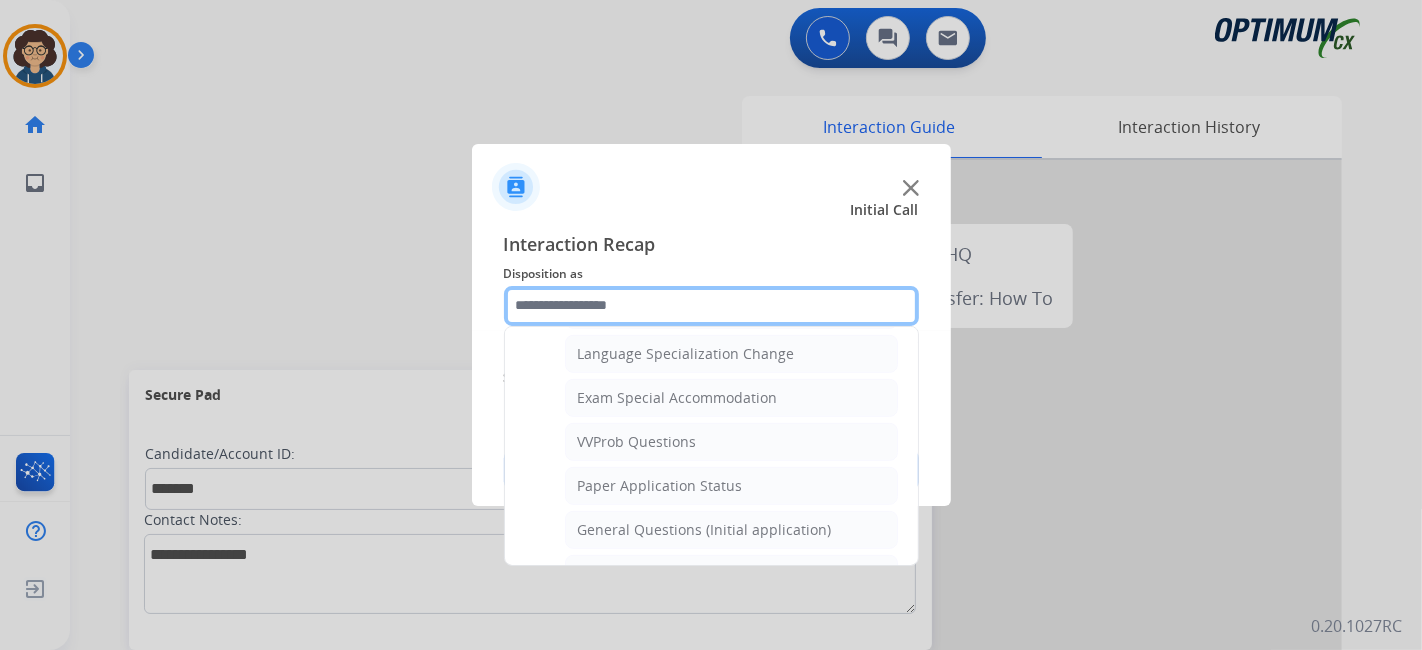 scroll, scrollTop: 1020, scrollLeft: 0, axis: vertical 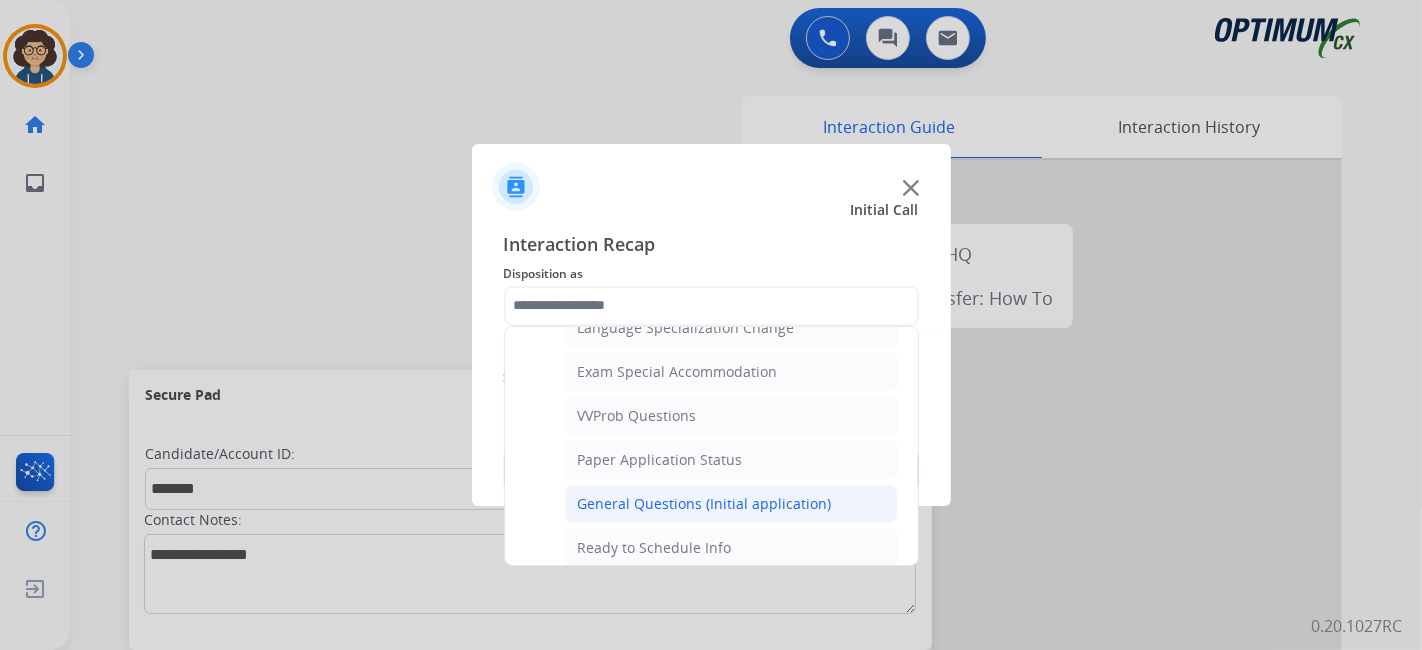 click on "General Questions (Initial application)" 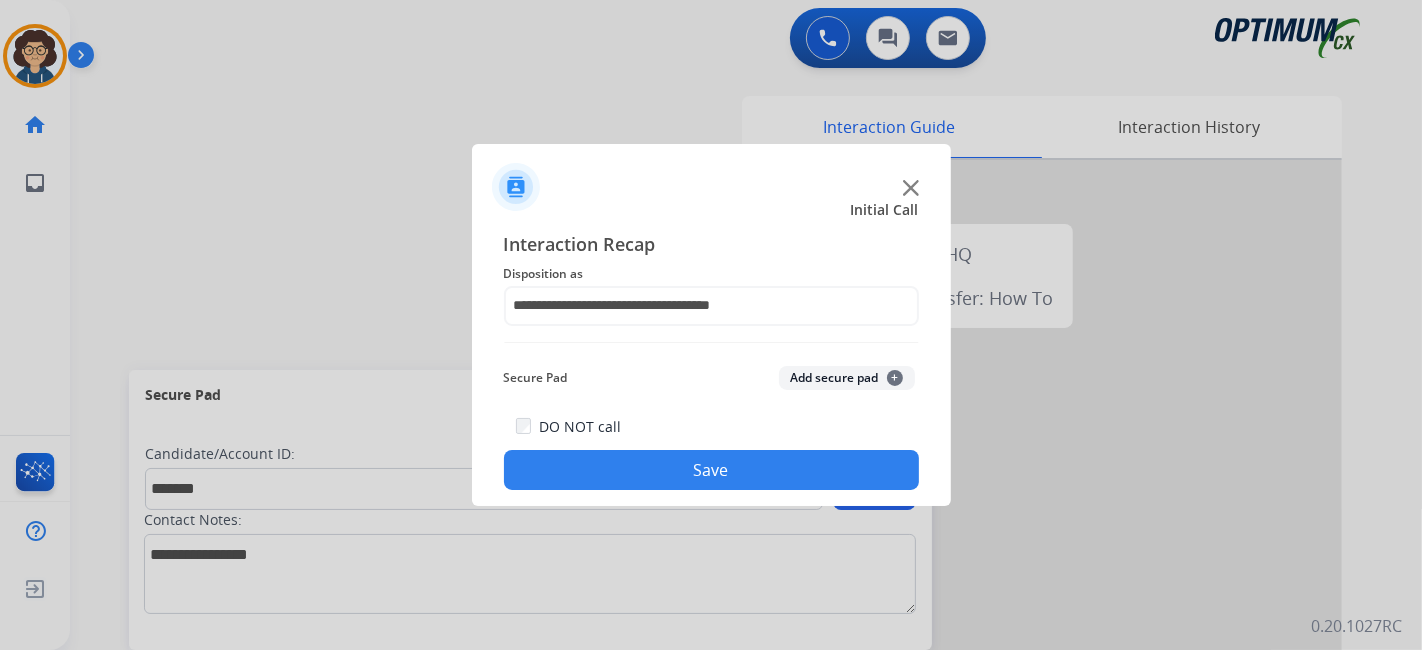 click on "Secure Pad  Add secure pad  +" 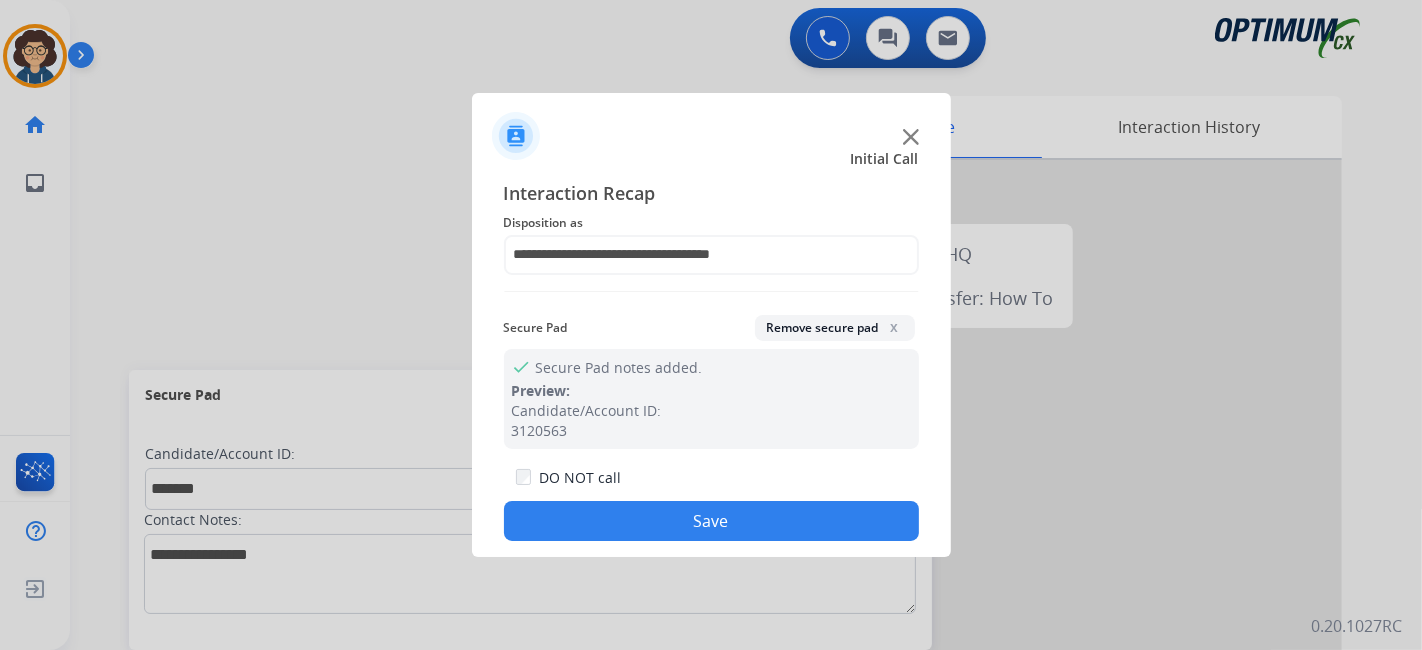 click on "Save" 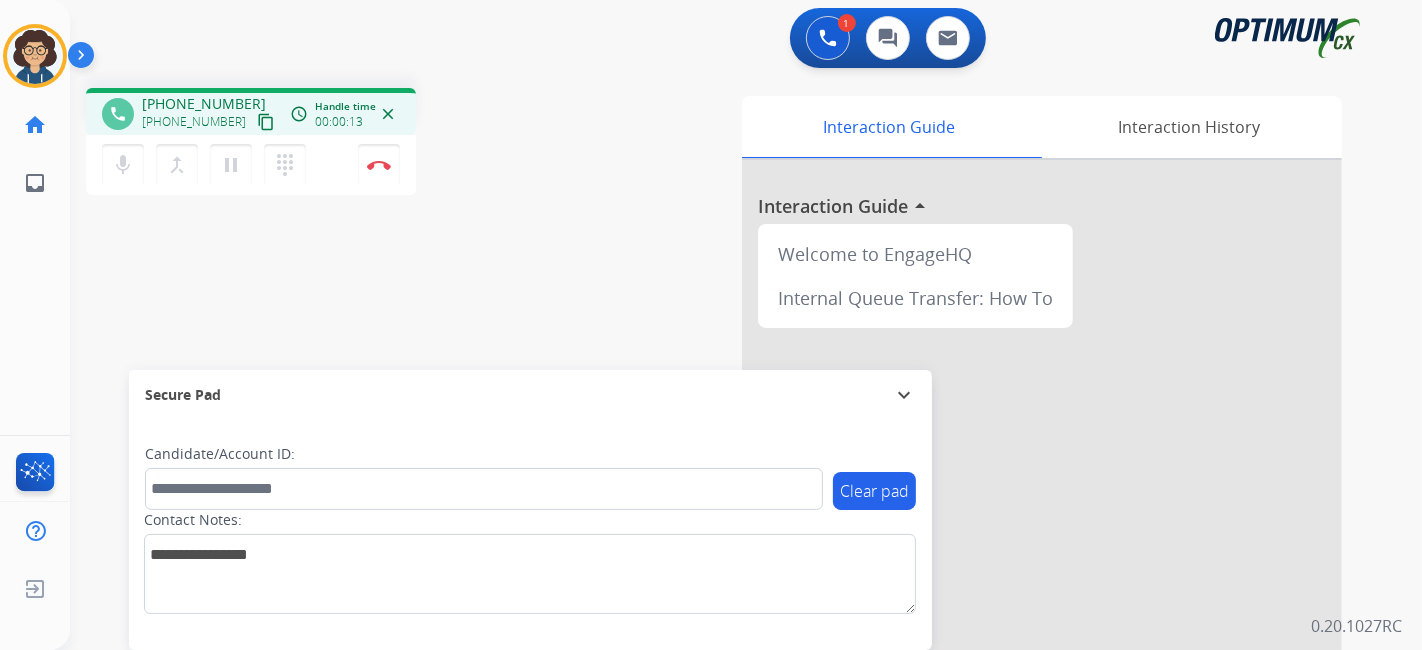 drag, startPoint x: 247, startPoint y: 124, endPoint x: 351, endPoint y: 1, distance: 161.07452 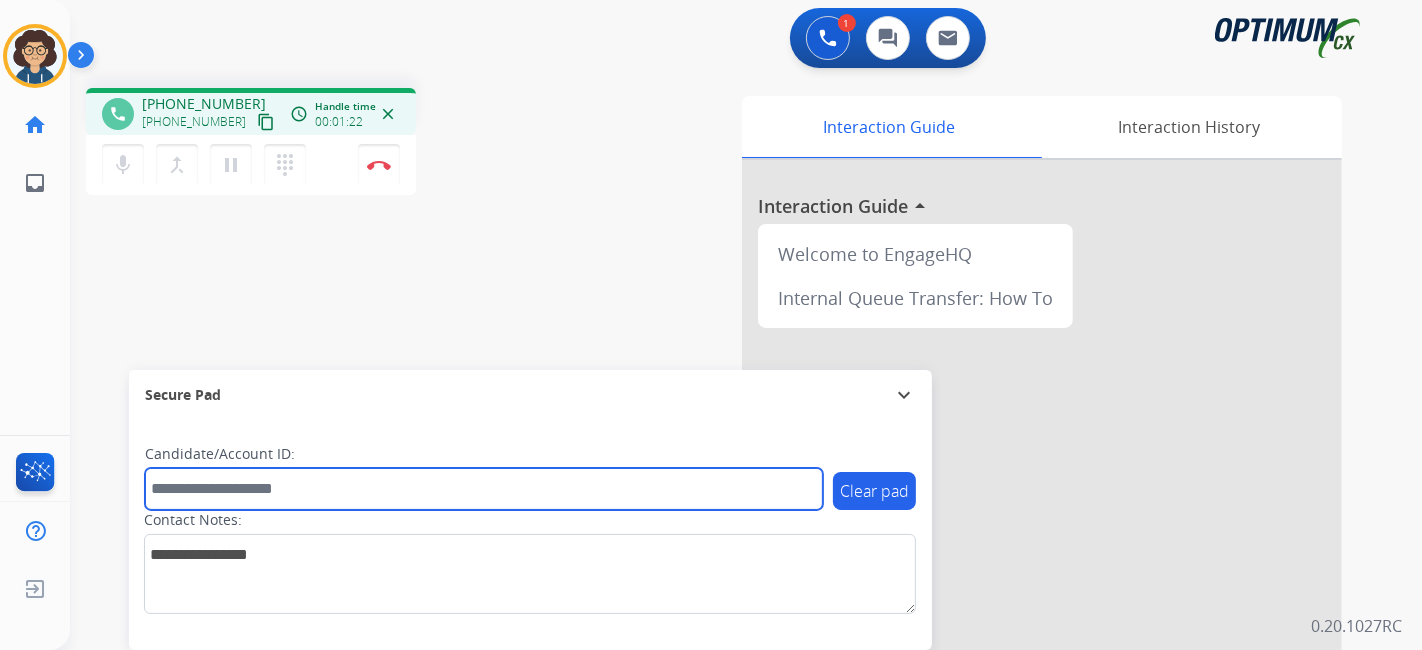 click at bounding box center (484, 489) 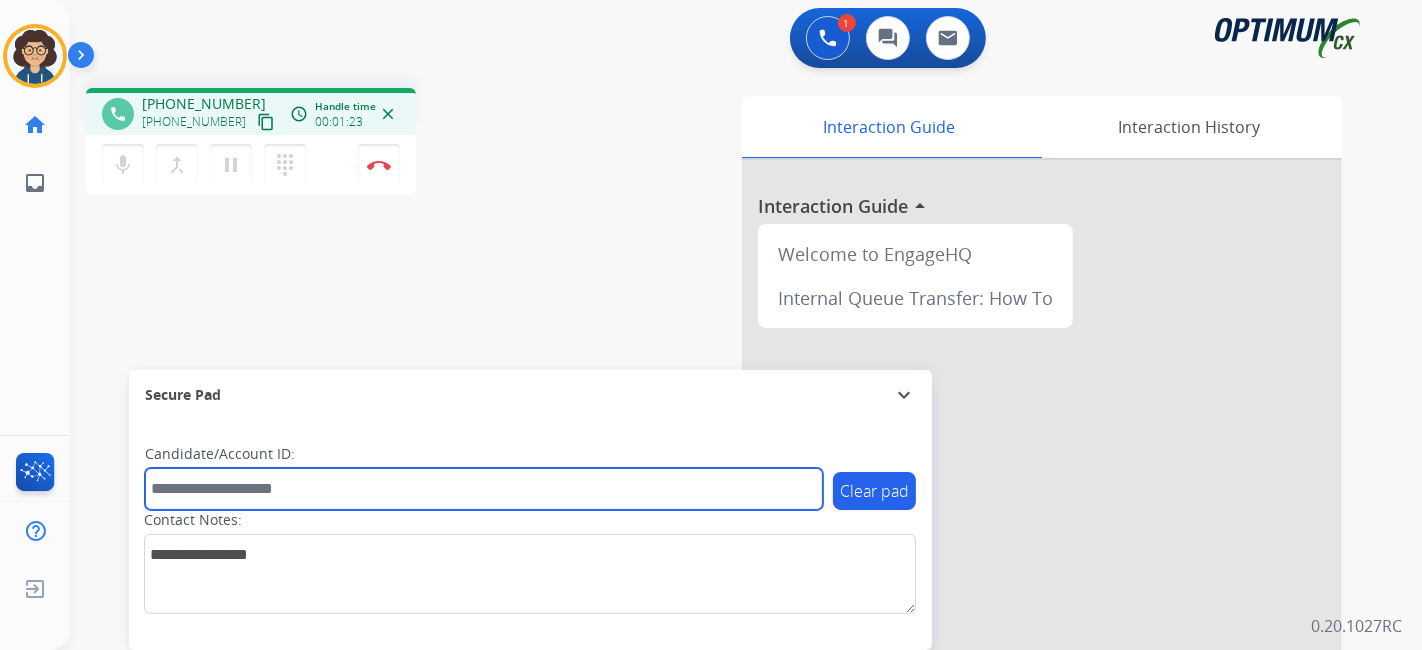paste on "*******" 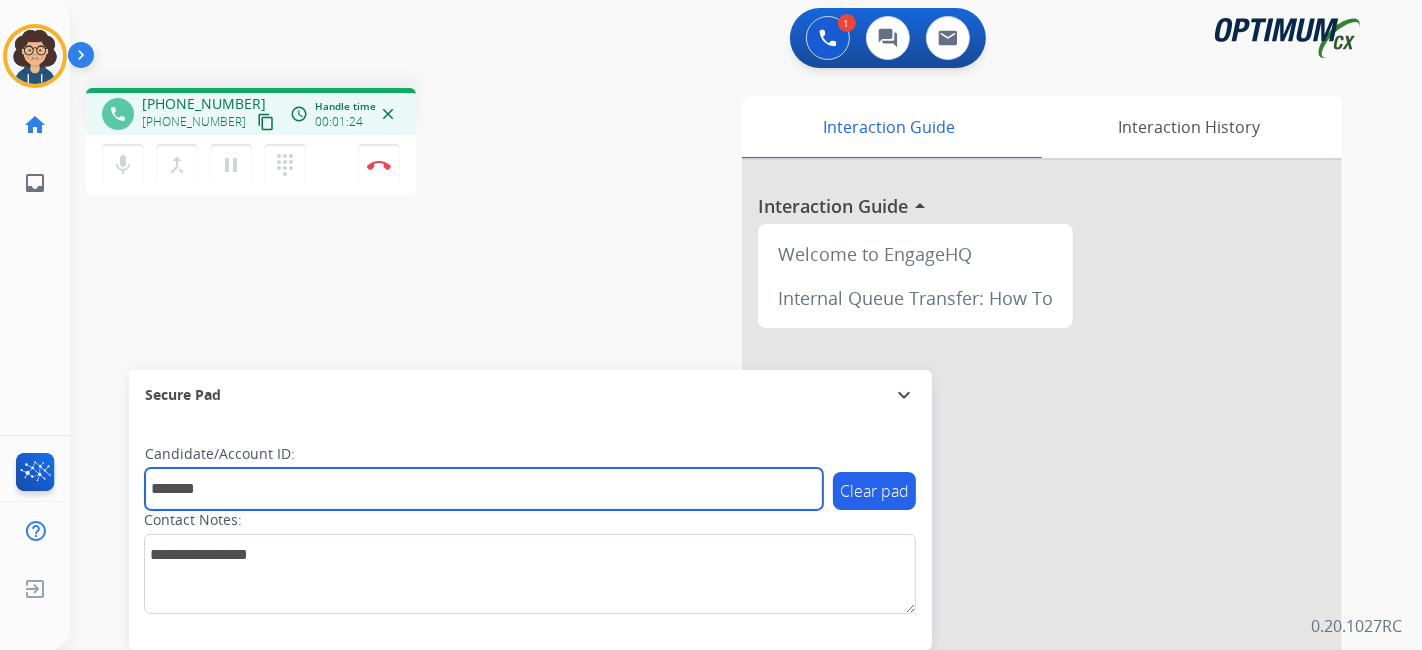 type on "*******" 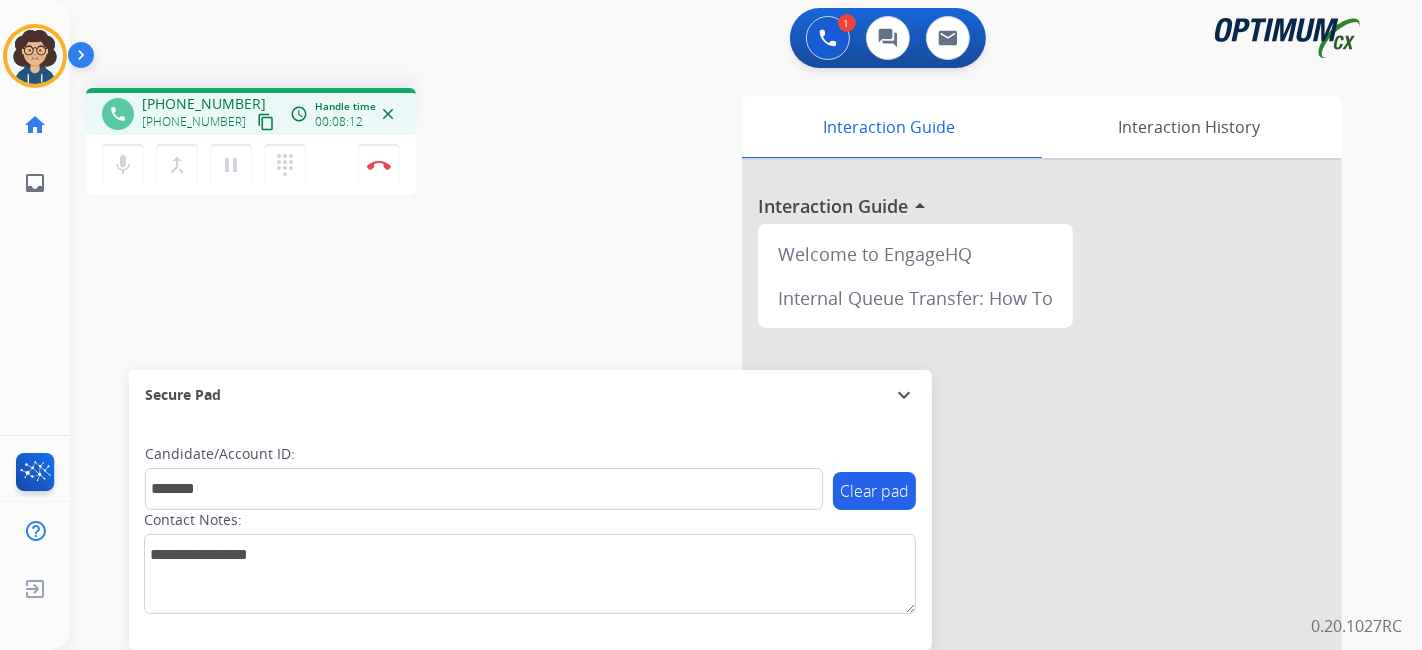 click on "phone +13478858149 +13478858149 content_copy access_time Call metrics Queue   00:12 Hold   00:00 Talk   08:13 Total   08:24 Handle time 00:08:12 close mic Mute merge_type Bridge pause Hold dialpad Dialpad Disconnect swap_horiz Break voice bridge close_fullscreen Connect 3-Way Call merge_type Separate 3-Way Call  Interaction Guide   Interaction History  Interaction Guide arrow_drop_up  Welcome to EngageHQ   Internal Queue Transfer: How To  Secure Pad expand_more Clear pad Candidate/Account ID: ******* Contact Notes:" at bounding box center (722, 489) 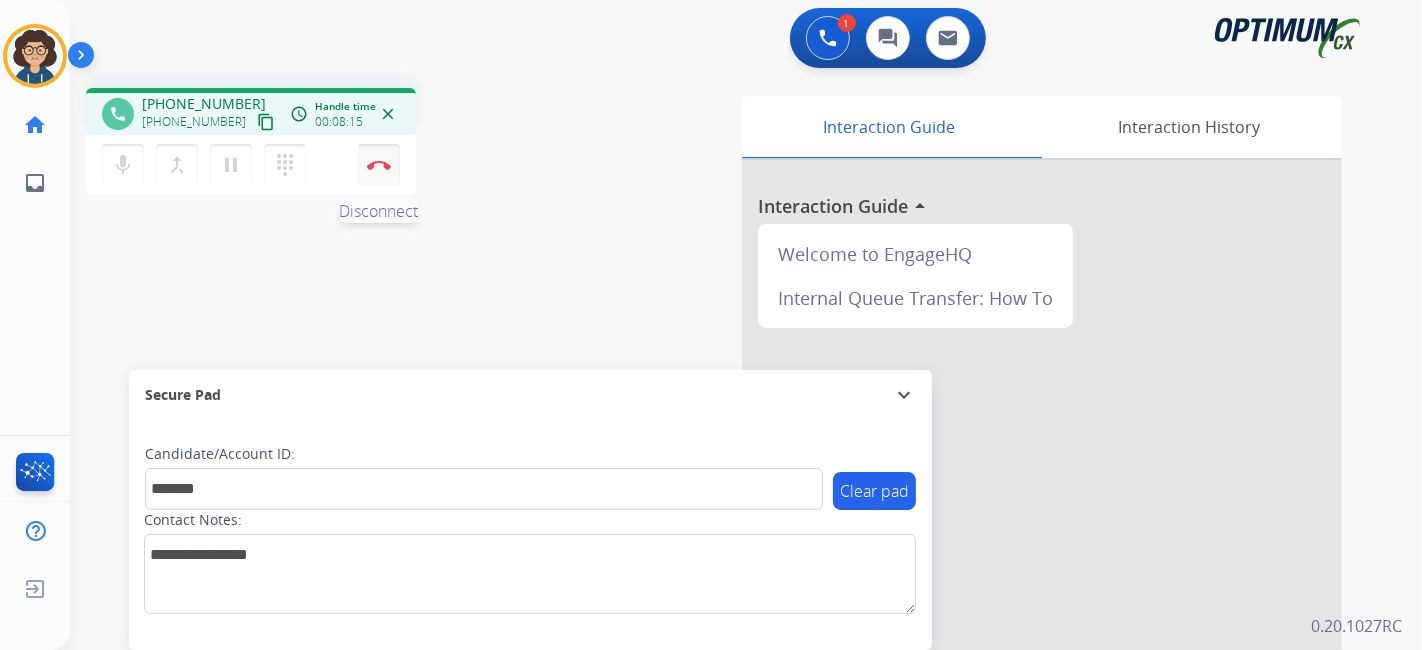 click on "Disconnect" at bounding box center (379, 165) 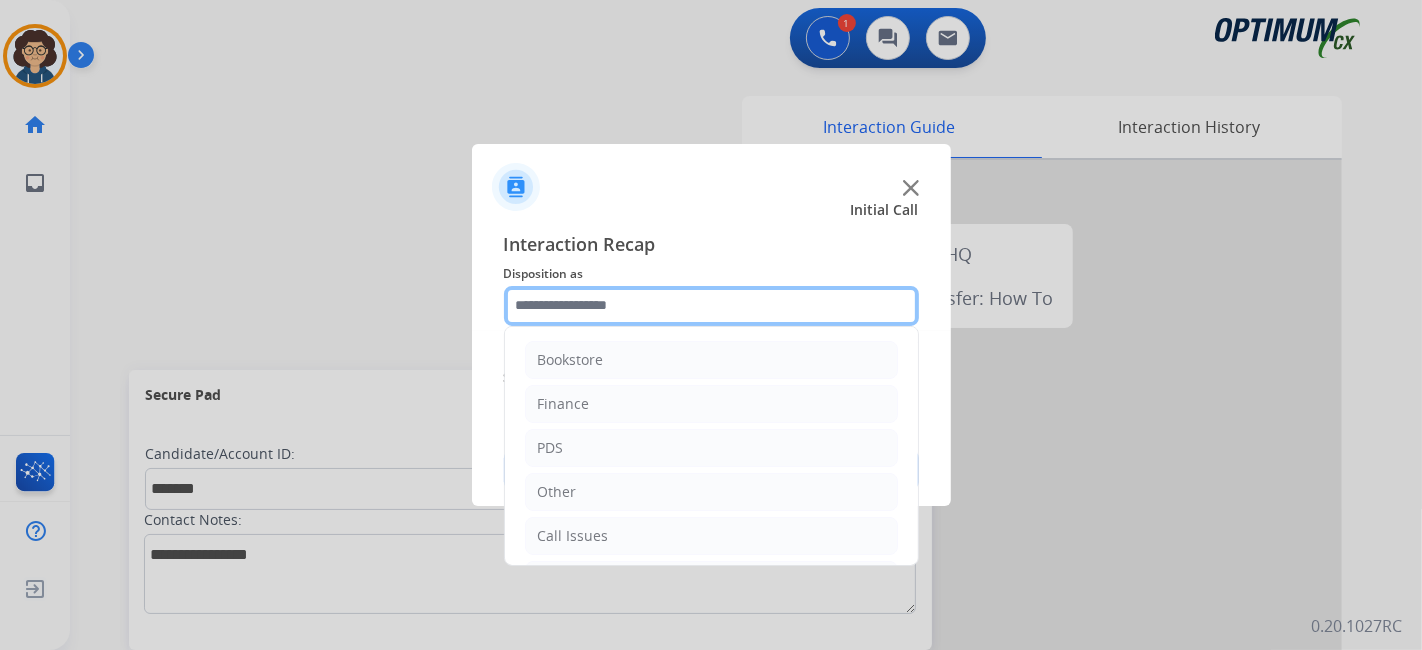 click 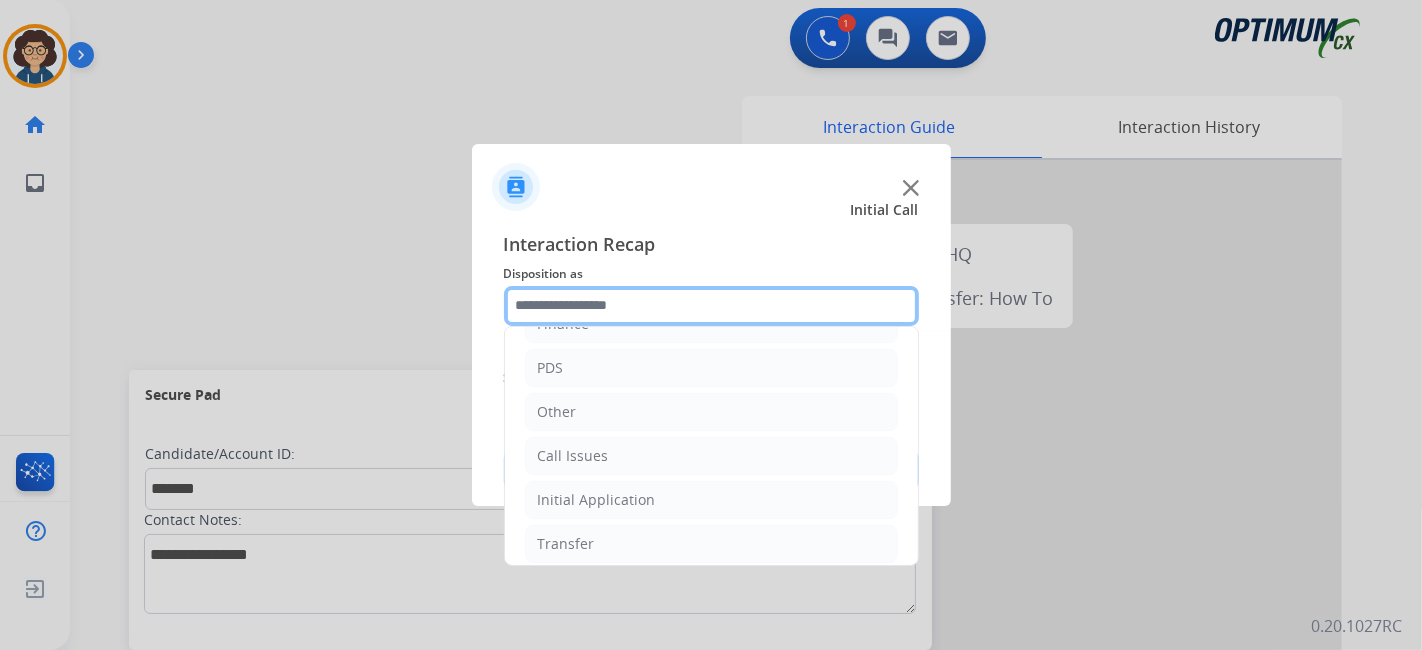 scroll, scrollTop: 131, scrollLeft: 0, axis: vertical 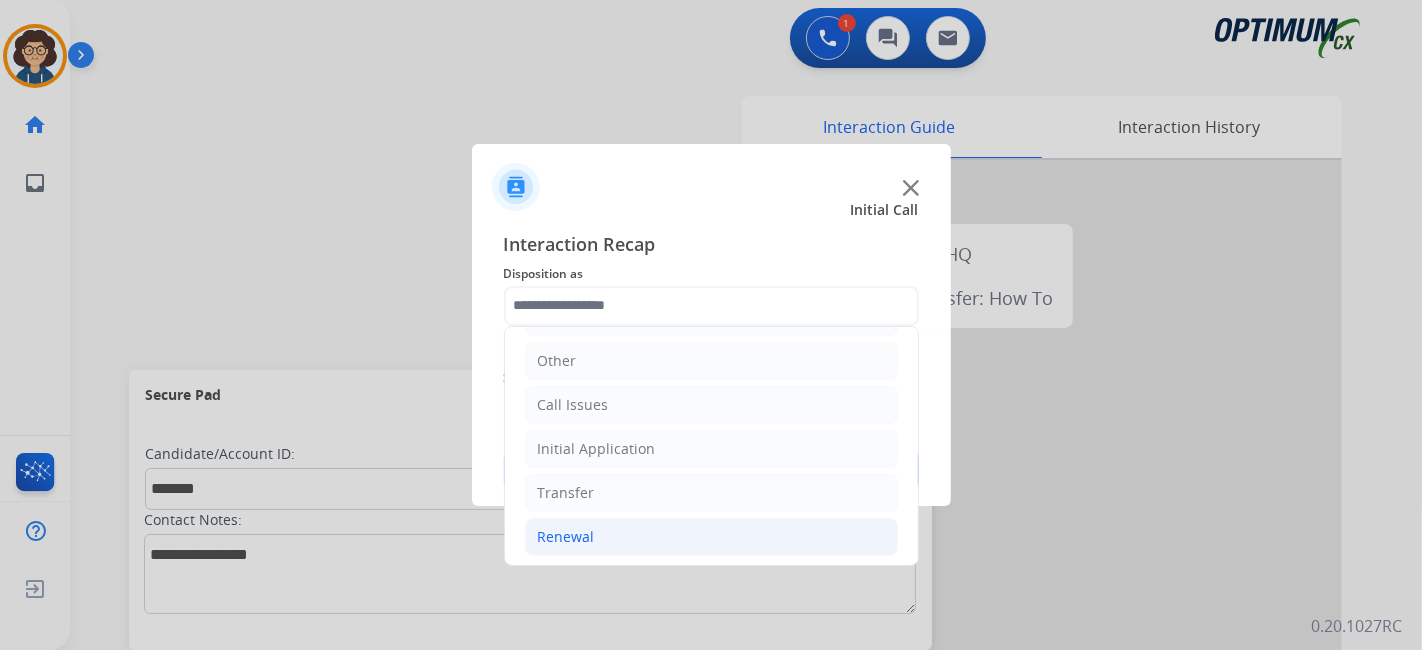 click on "Renewal" 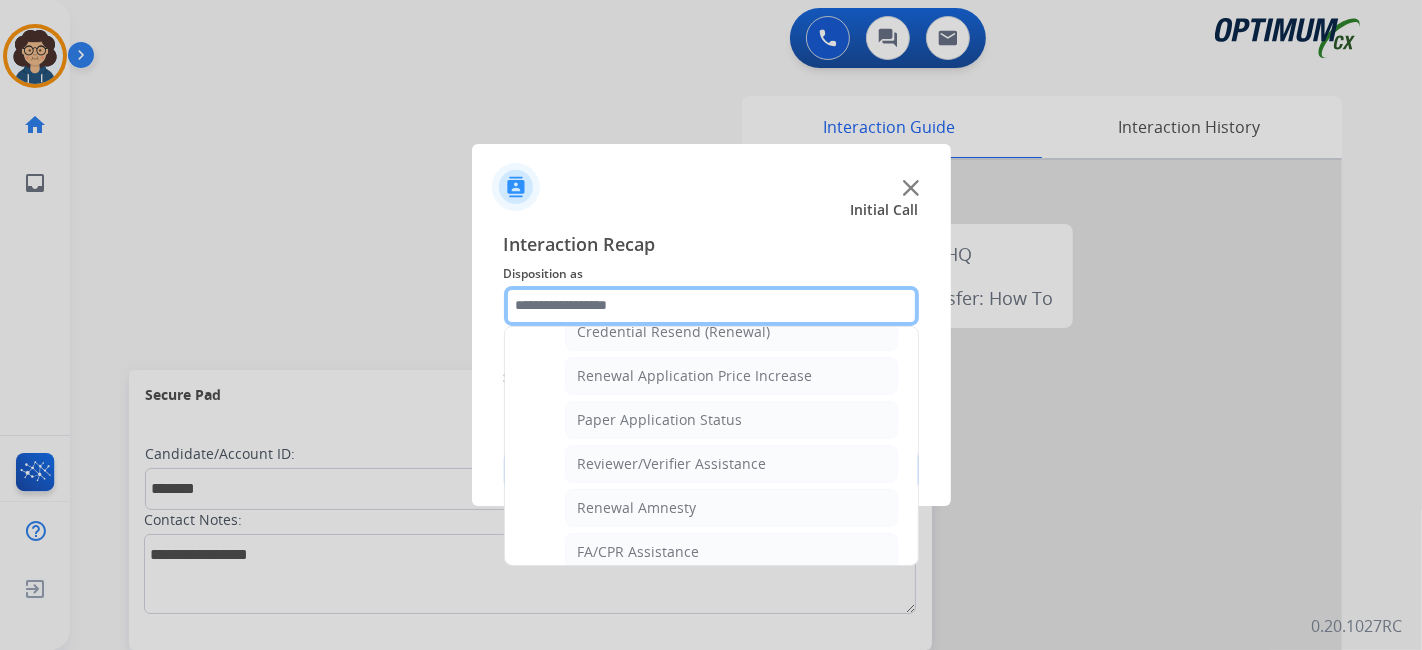 scroll, scrollTop: 669, scrollLeft: 0, axis: vertical 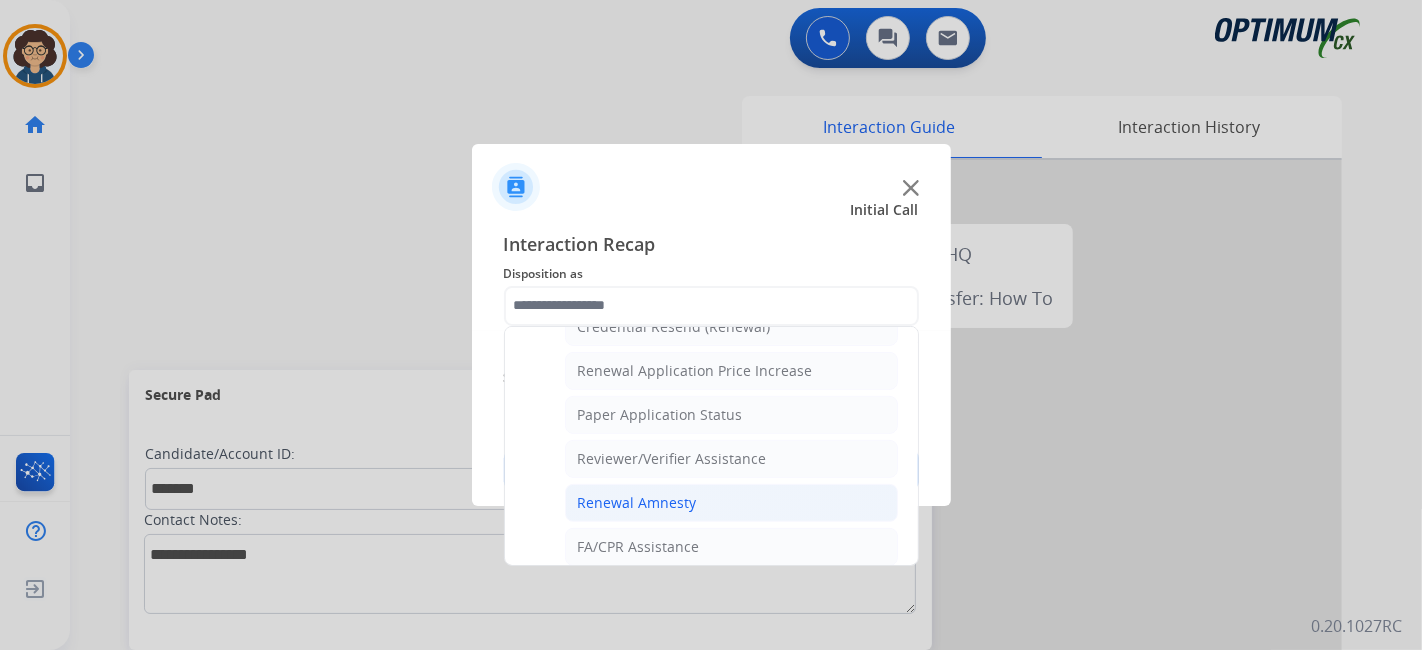 click on "Renewal Amnesty" 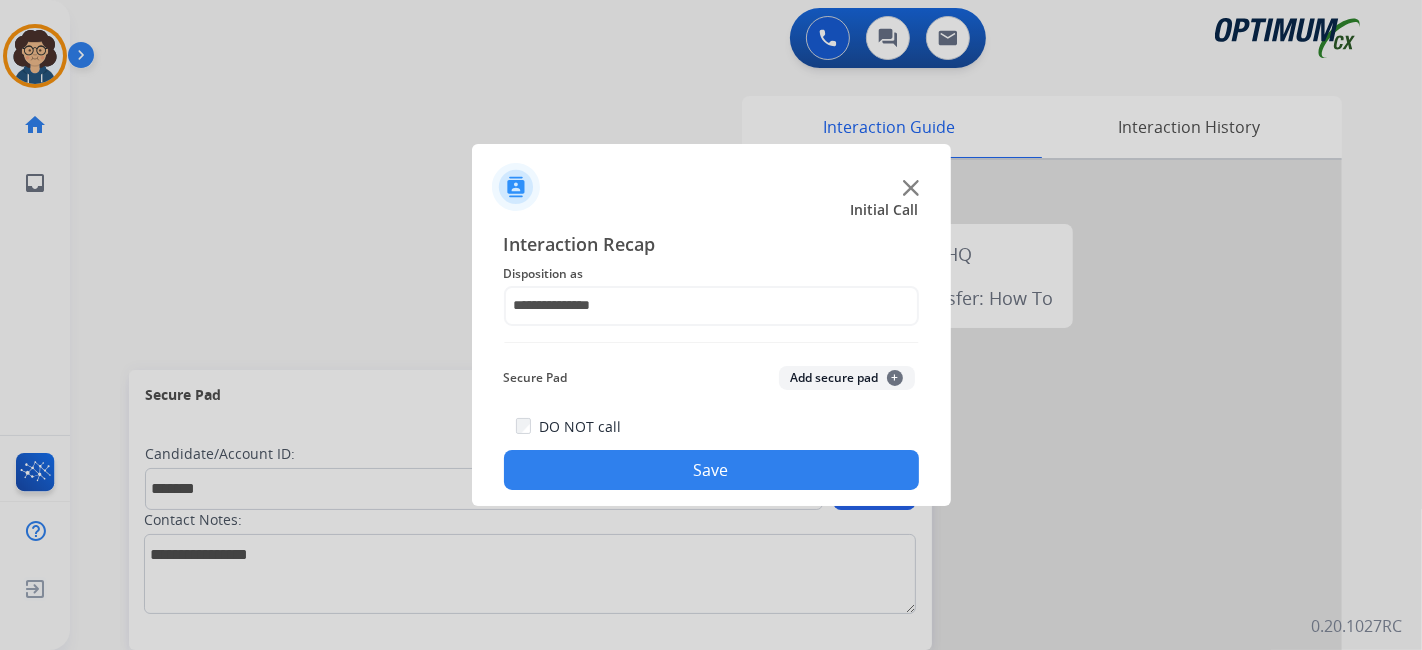 click on "Add secure pad  +" 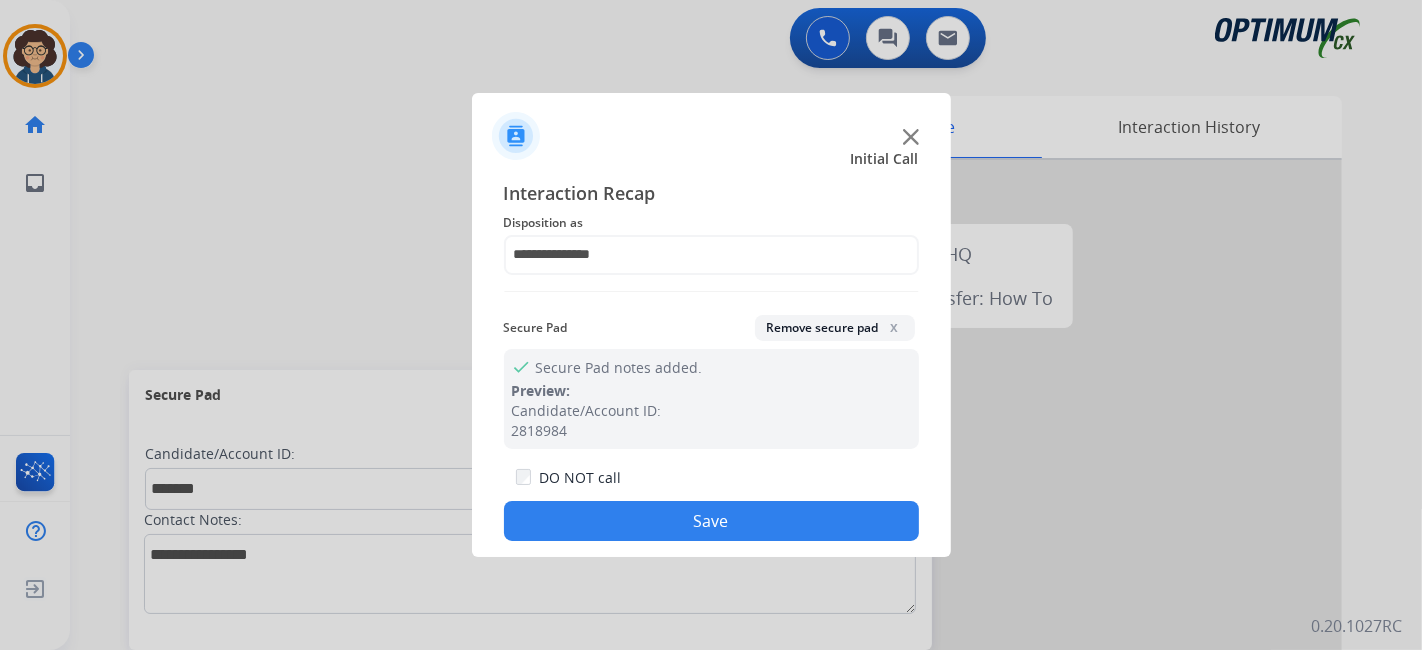 click on "Save" 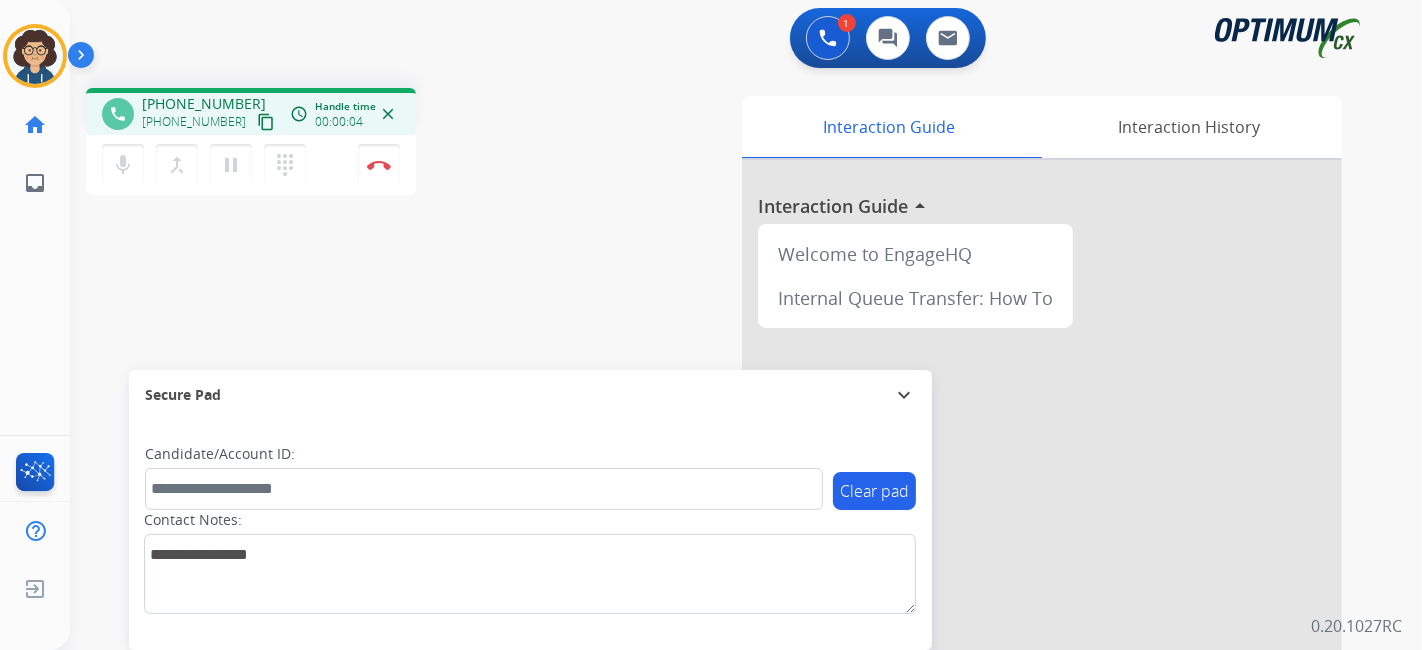 click on "content_copy" at bounding box center (266, 122) 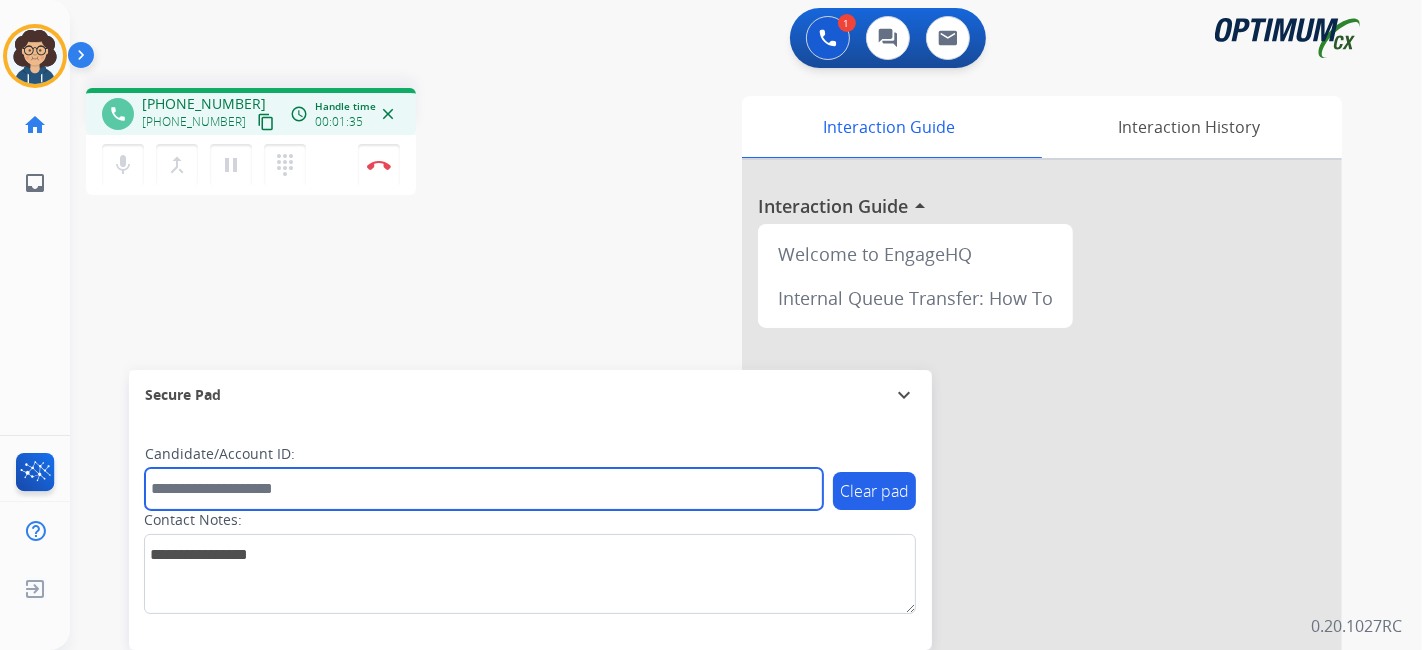click at bounding box center (484, 489) 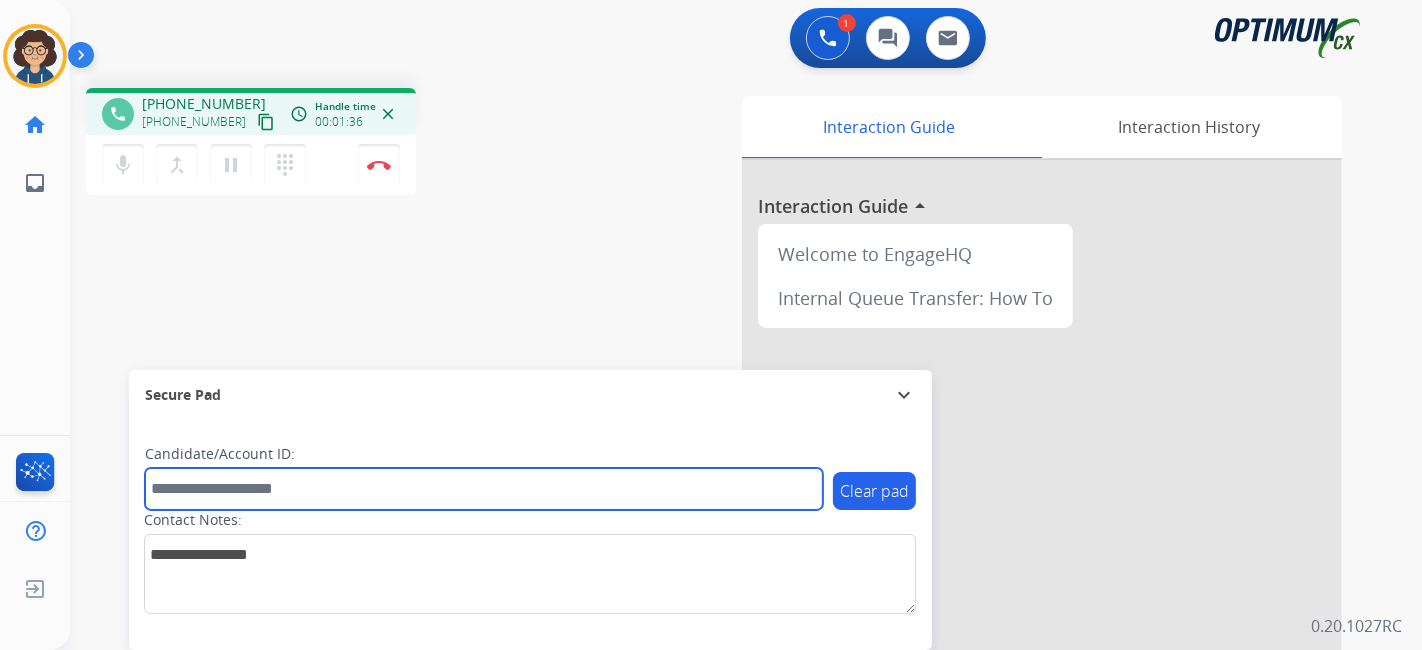 paste on "**********" 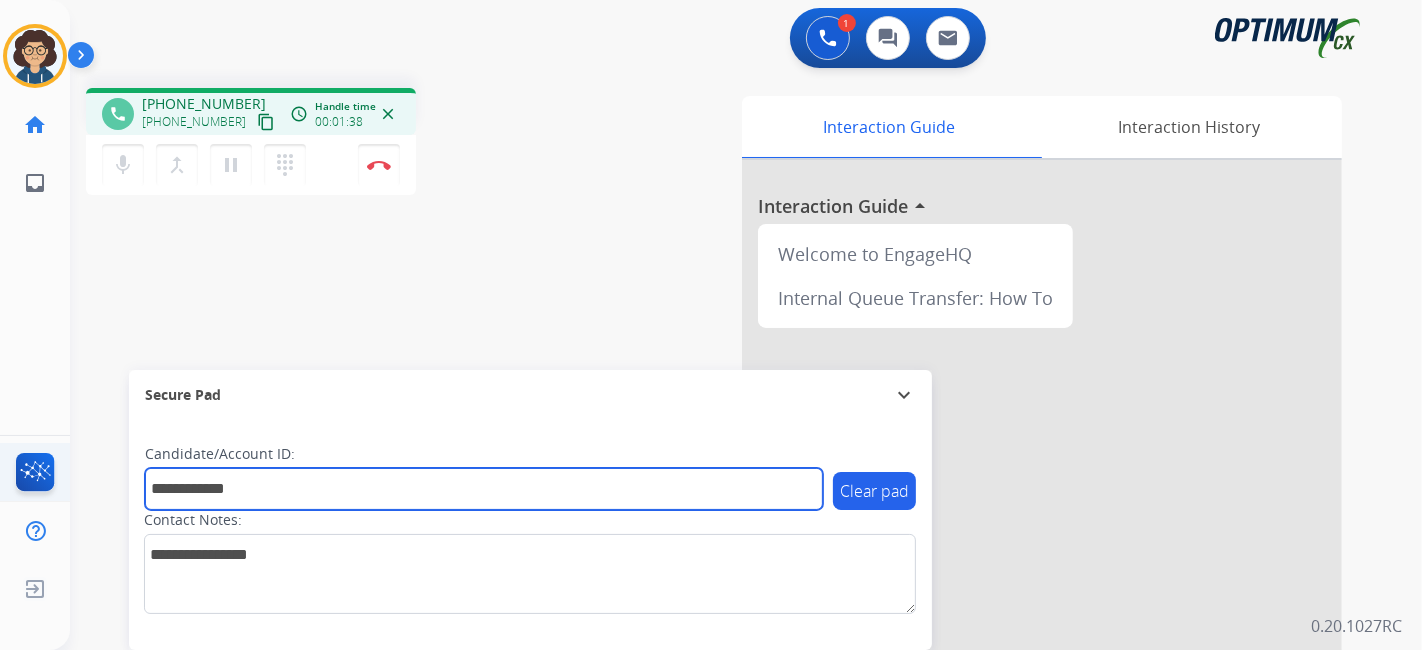 drag, startPoint x: 268, startPoint y: 484, endPoint x: 14, endPoint y: 492, distance: 254.12595 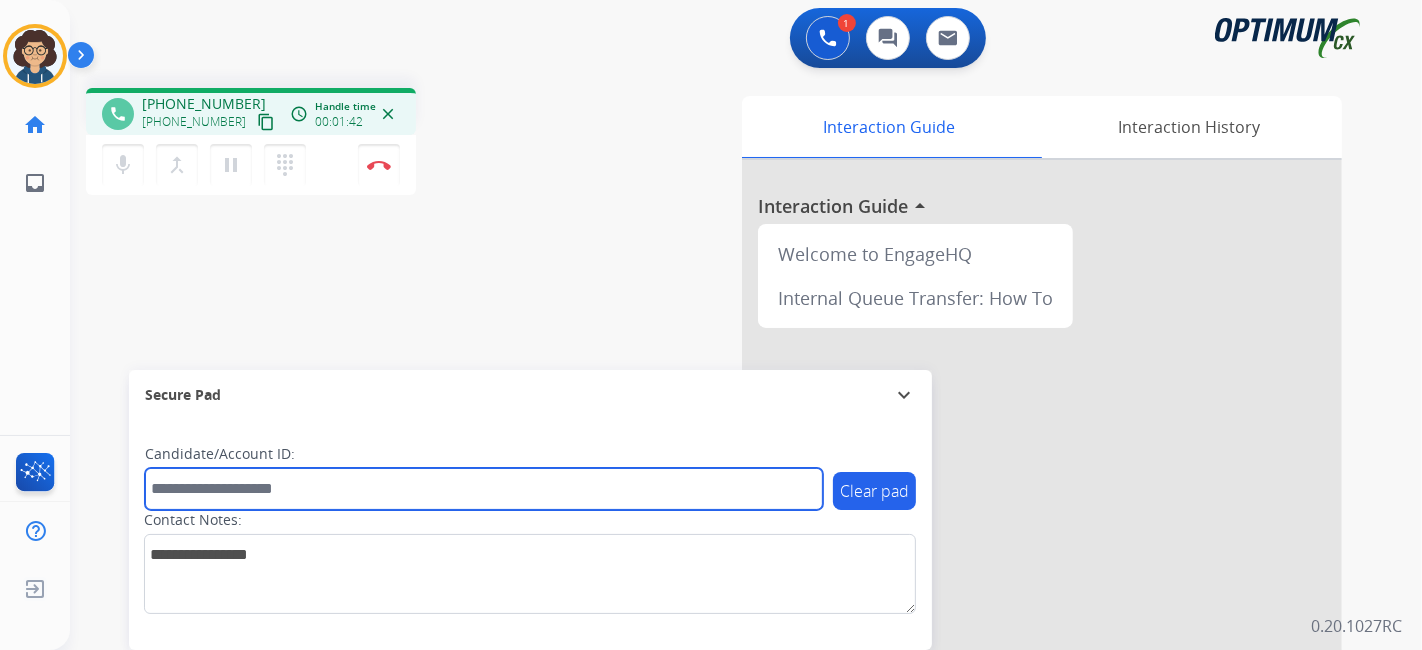 paste on "*******" 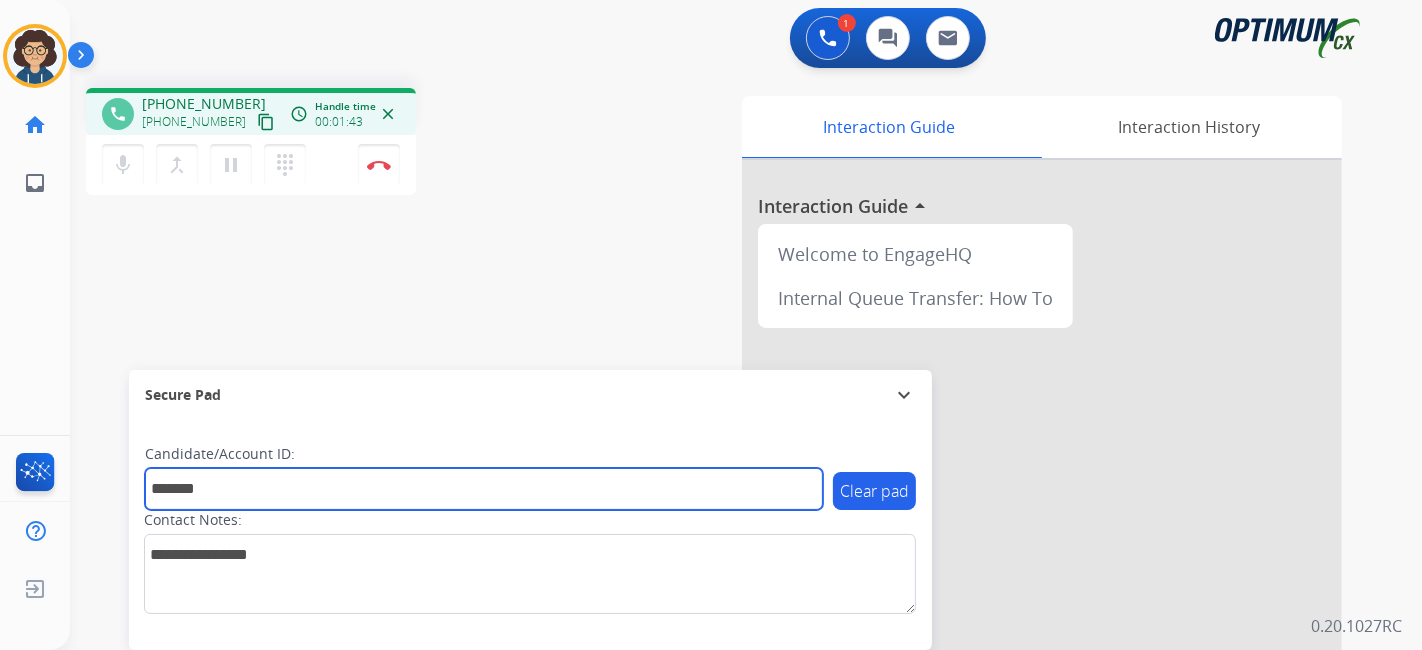 type on "*******" 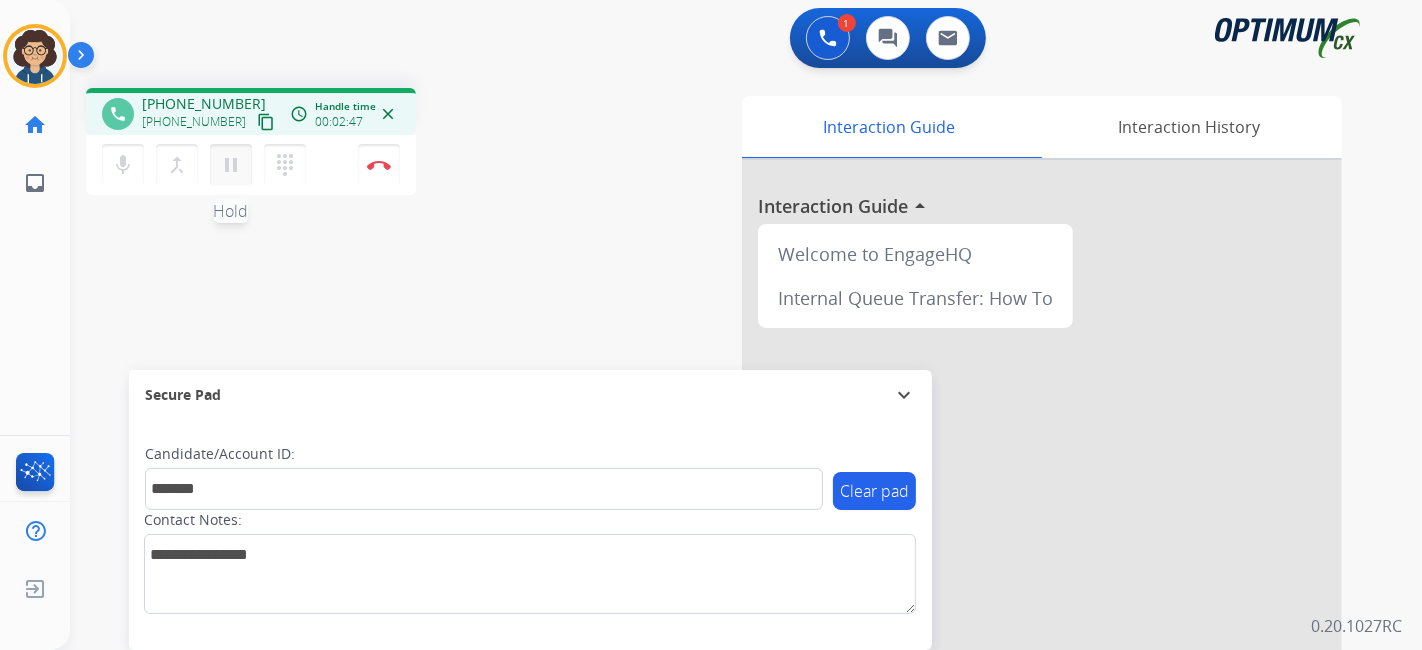 click on "pause" at bounding box center (231, 165) 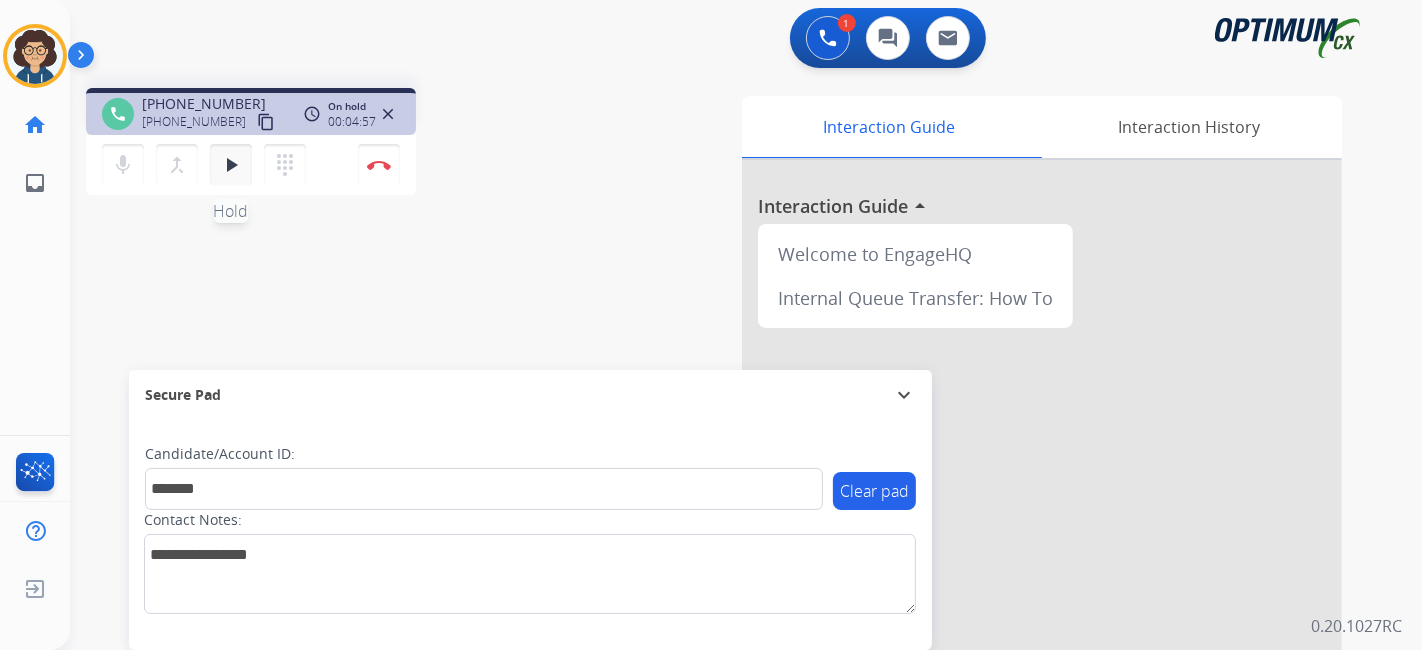 click on "play_arrow" at bounding box center [231, 165] 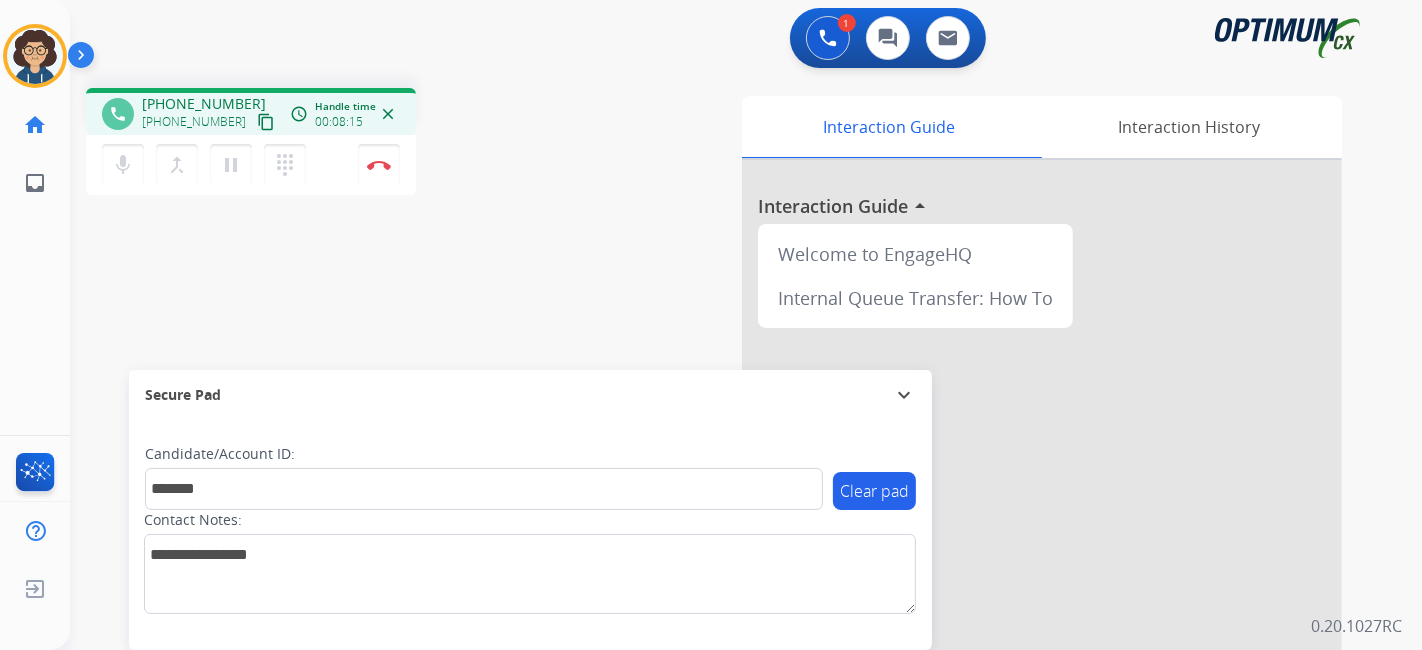 click on "Interaction Guide   Interaction History  Interaction Guide arrow_drop_up  Welcome to EngageHQ   Internal Queue Transfer: How To" at bounding box center [969, 501] 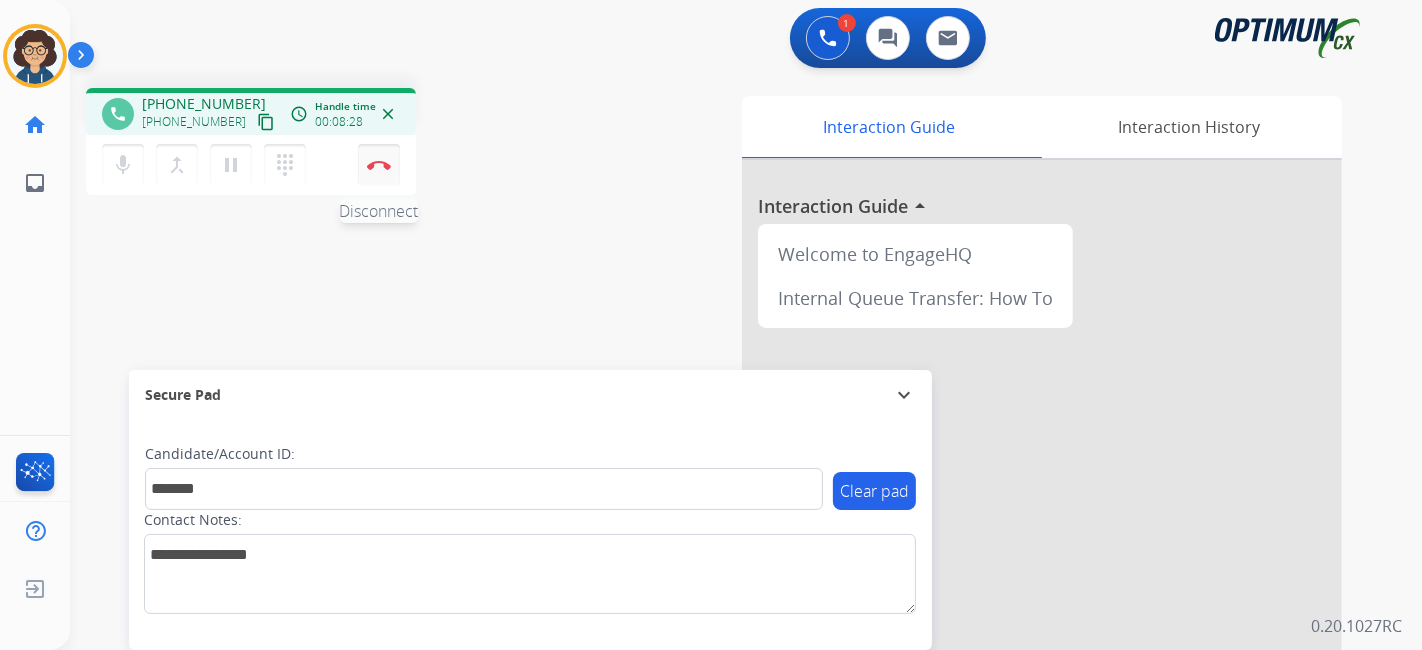 click at bounding box center (379, 165) 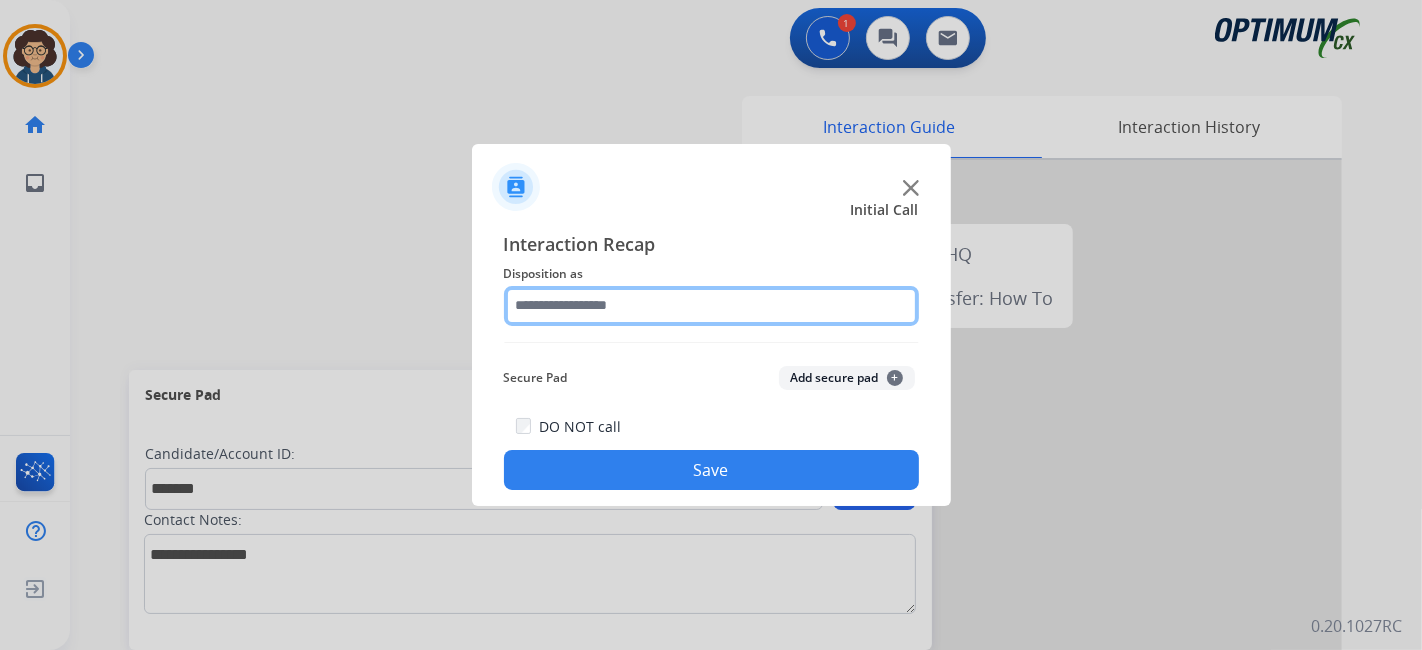 click 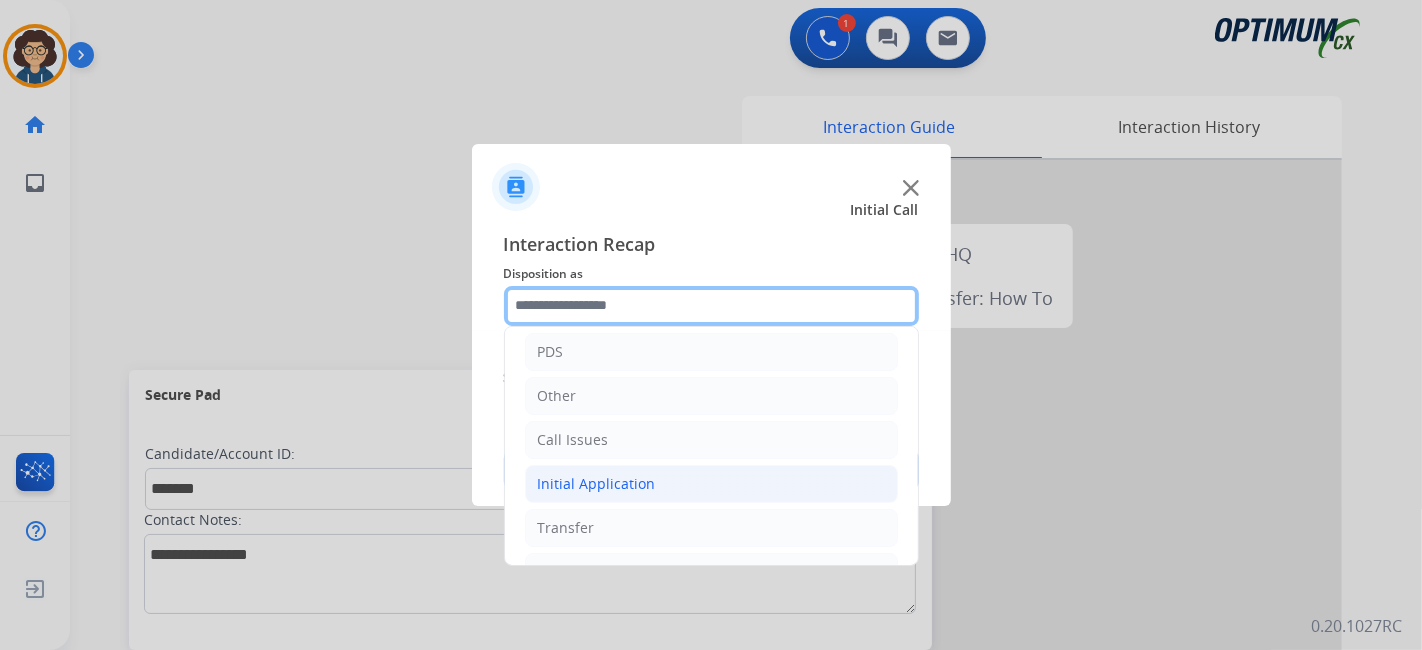 scroll, scrollTop: 131, scrollLeft: 0, axis: vertical 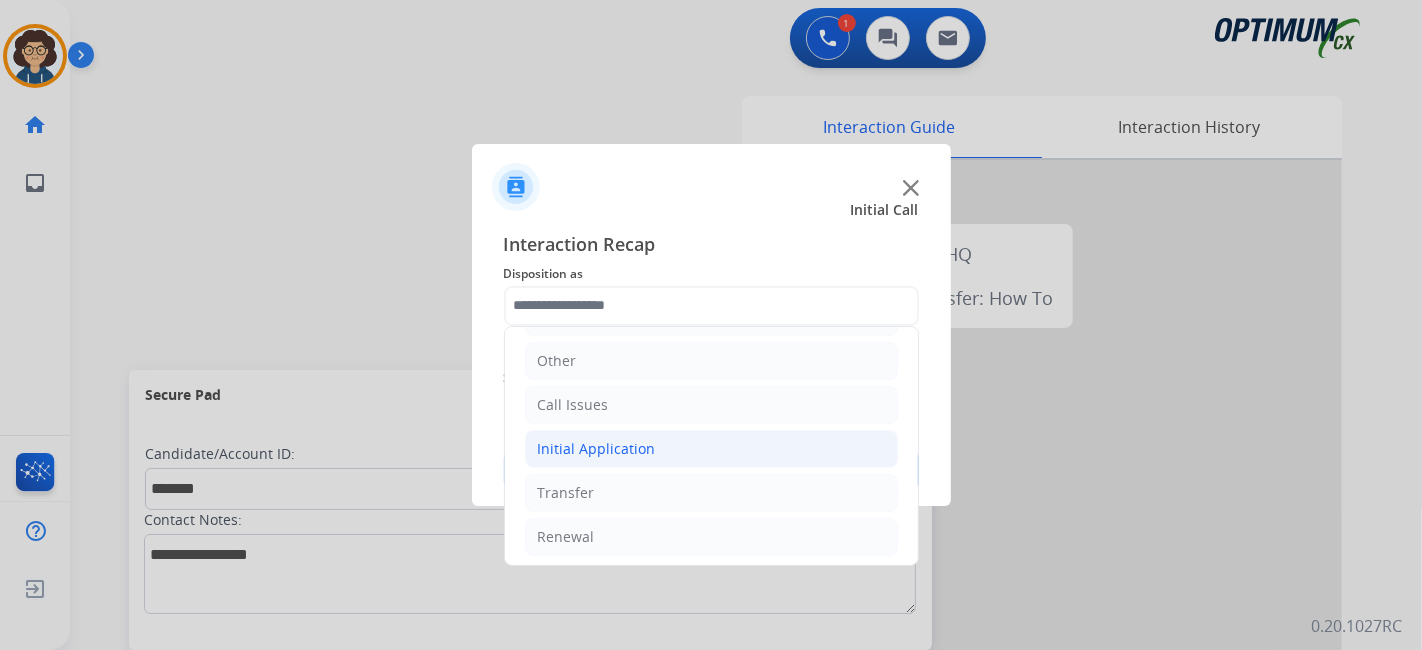 click on "Initial Application" 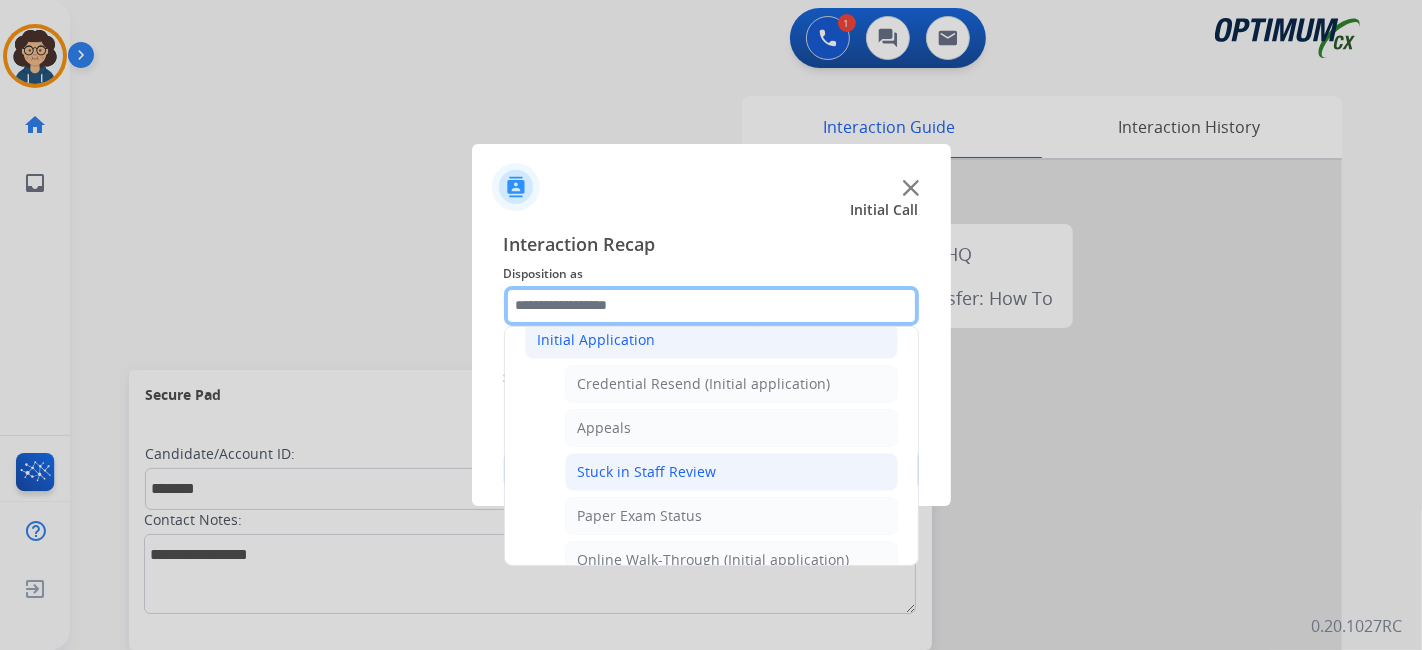 scroll, scrollTop: 249, scrollLeft: 0, axis: vertical 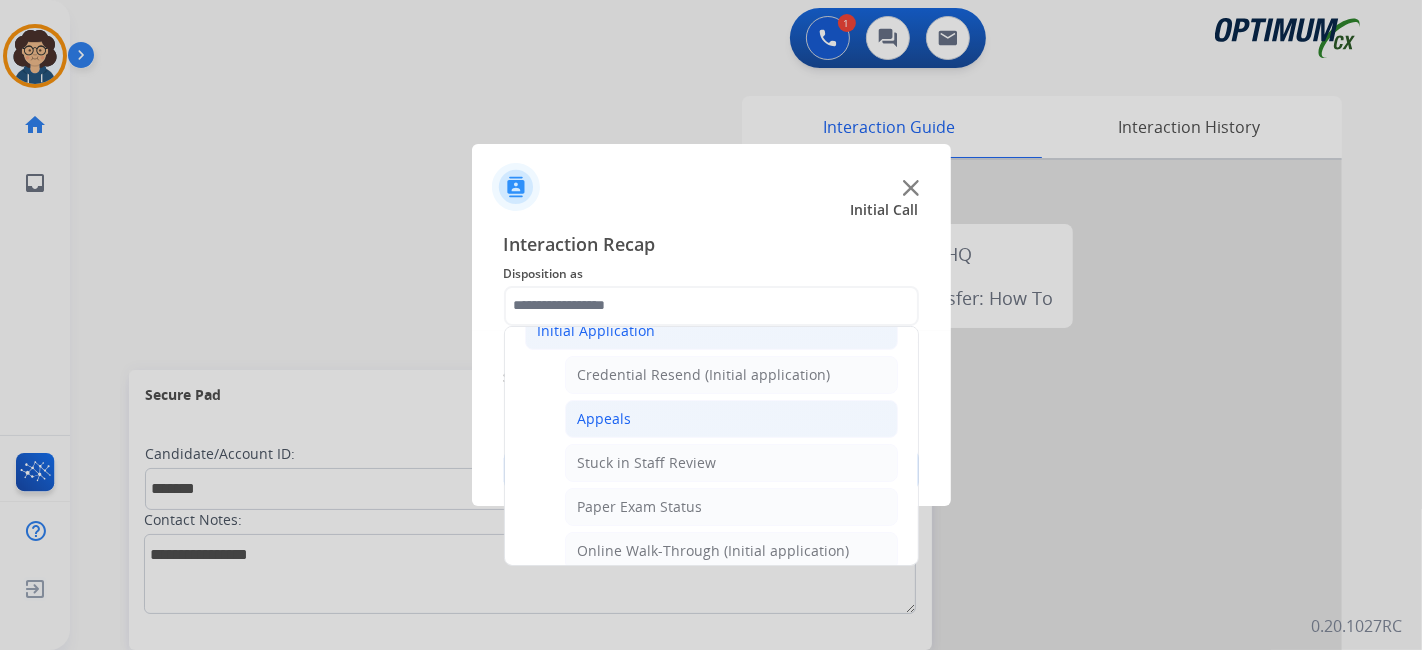 click on "Appeals" 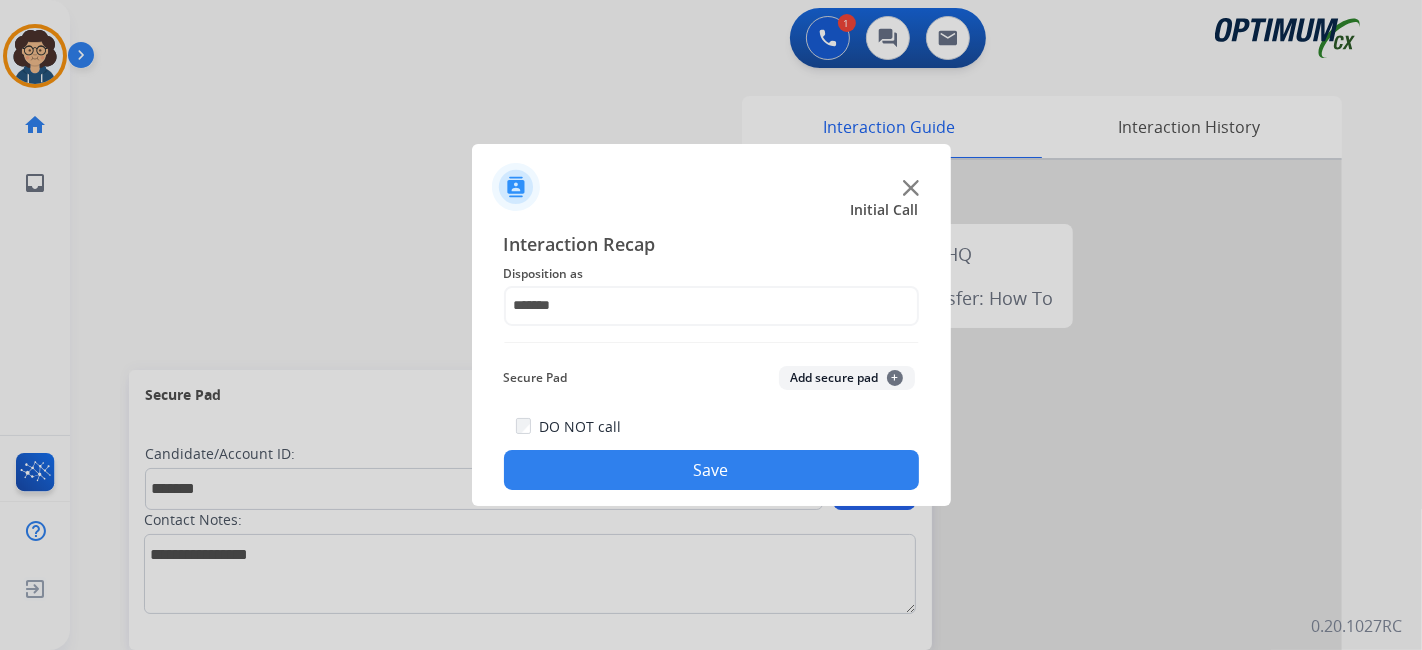 click on "Add secure pad  +" 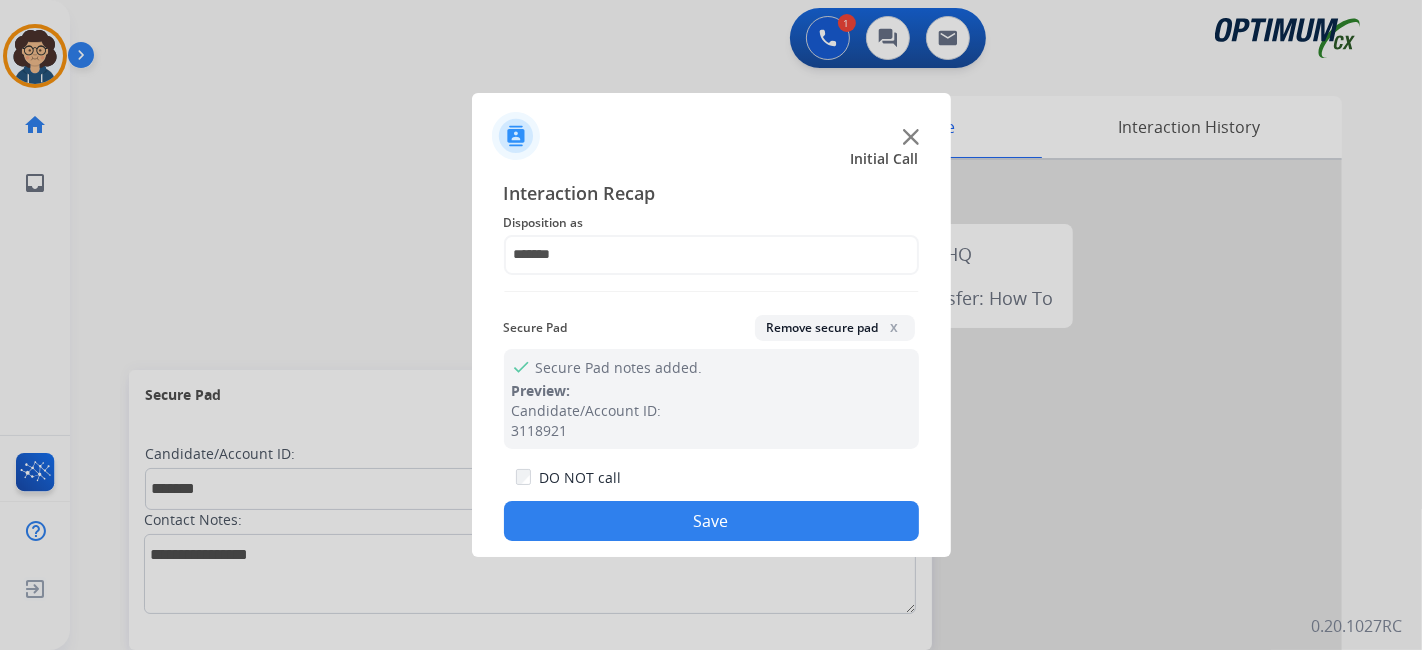 click on "Save" 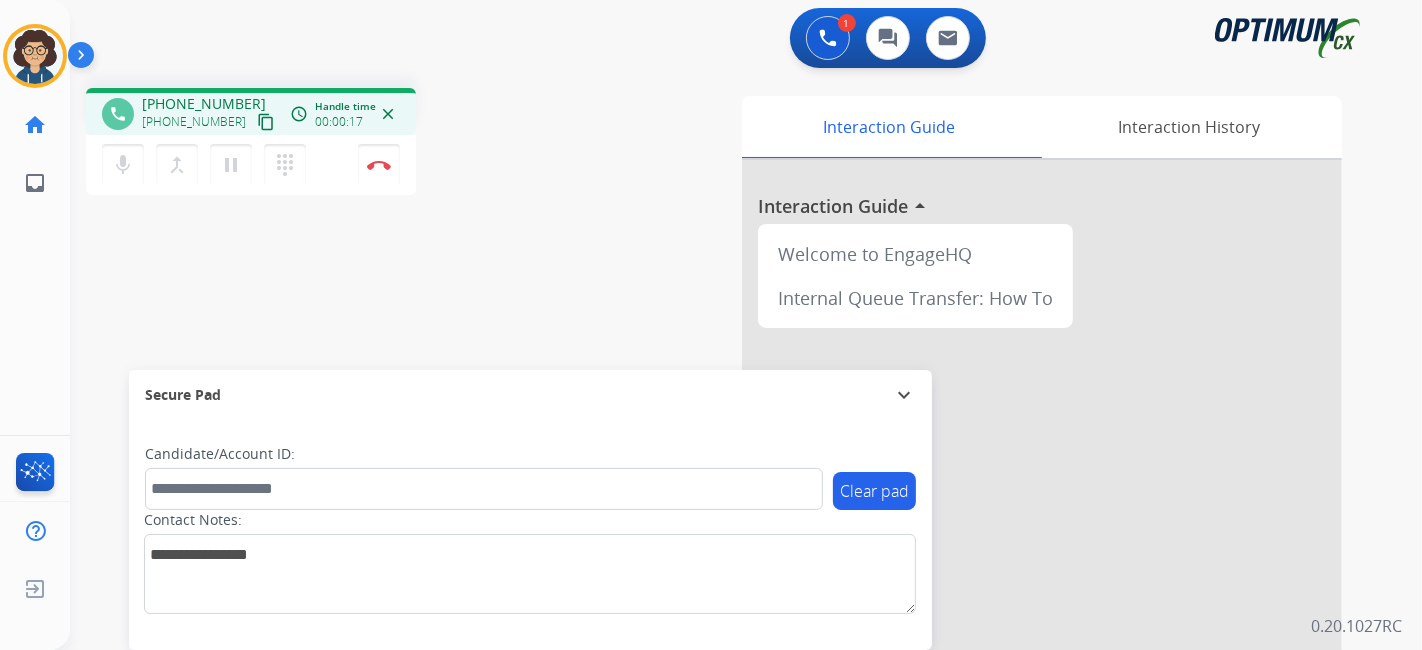 click on "content_copy" at bounding box center [266, 122] 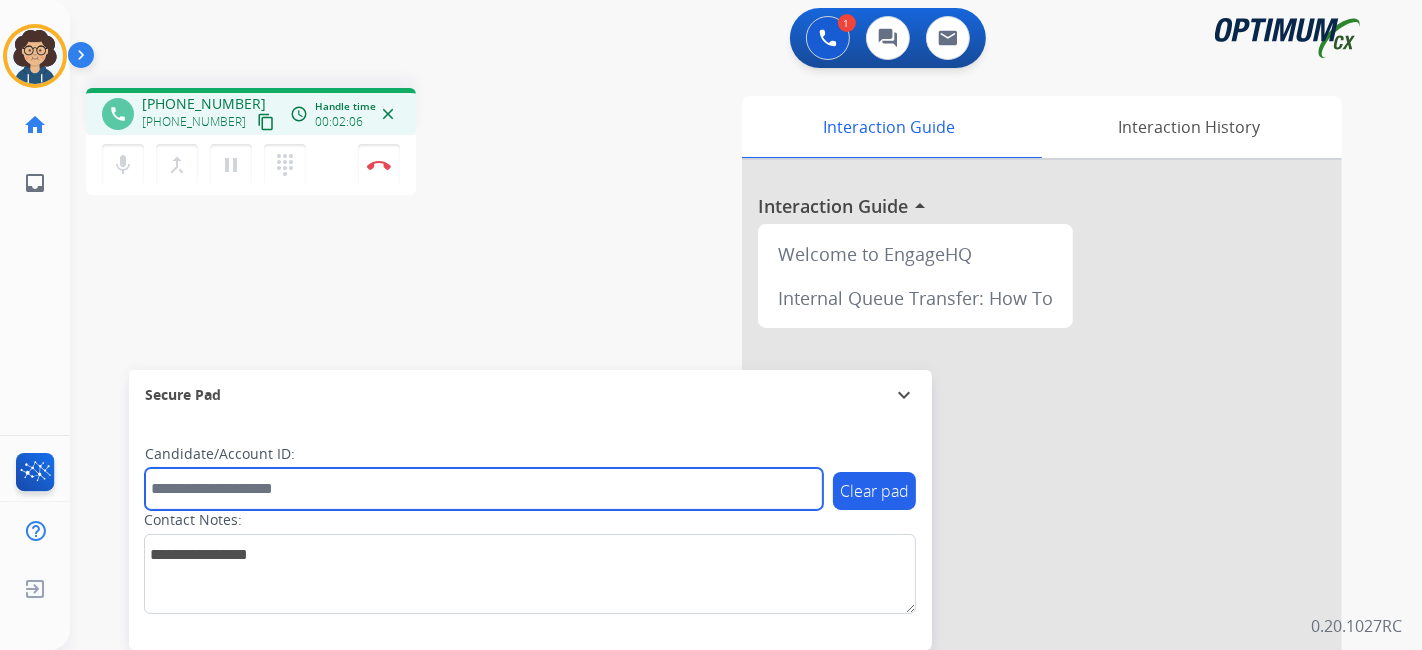 click at bounding box center [484, 489] 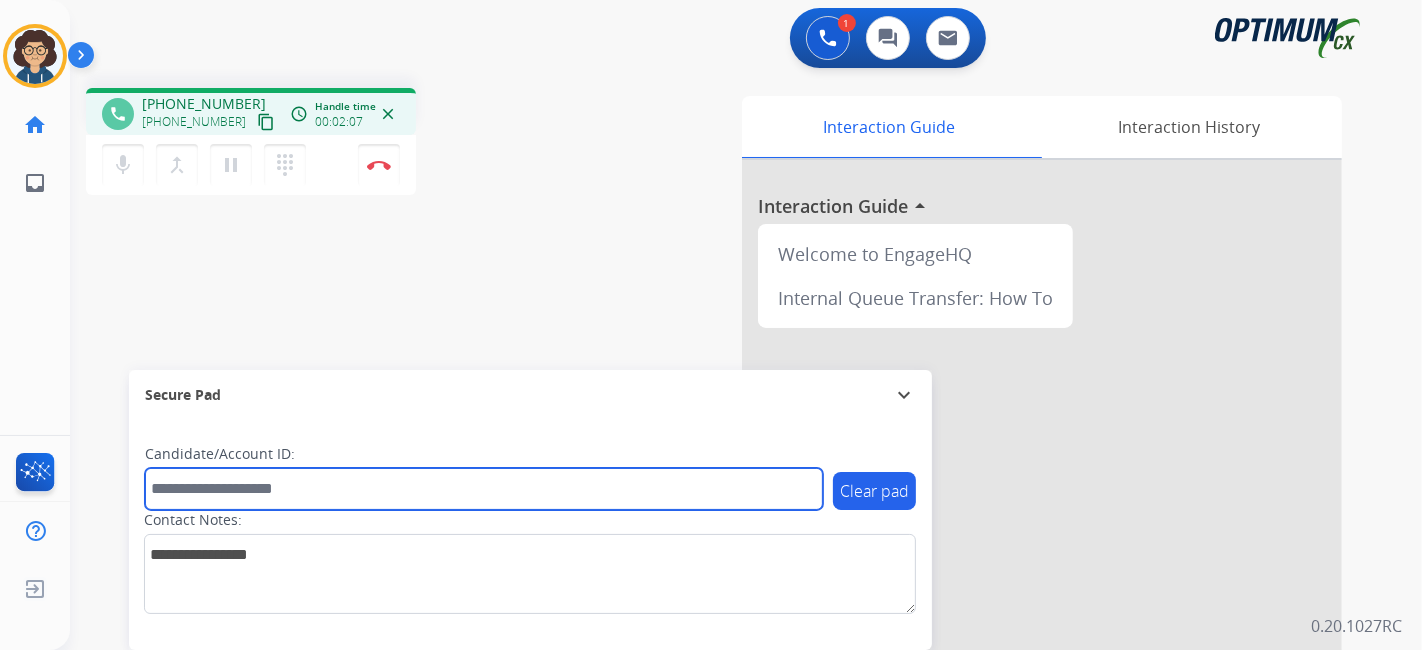 paste on "*********" 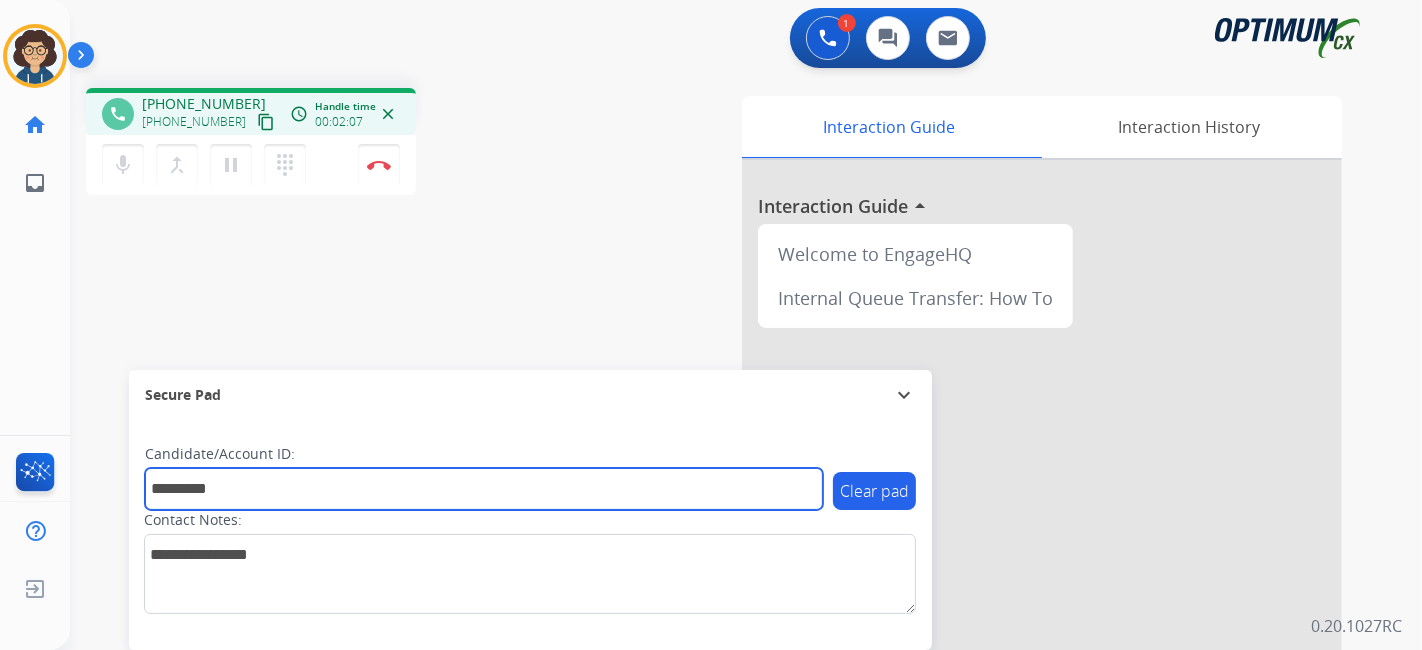 type on "*********" 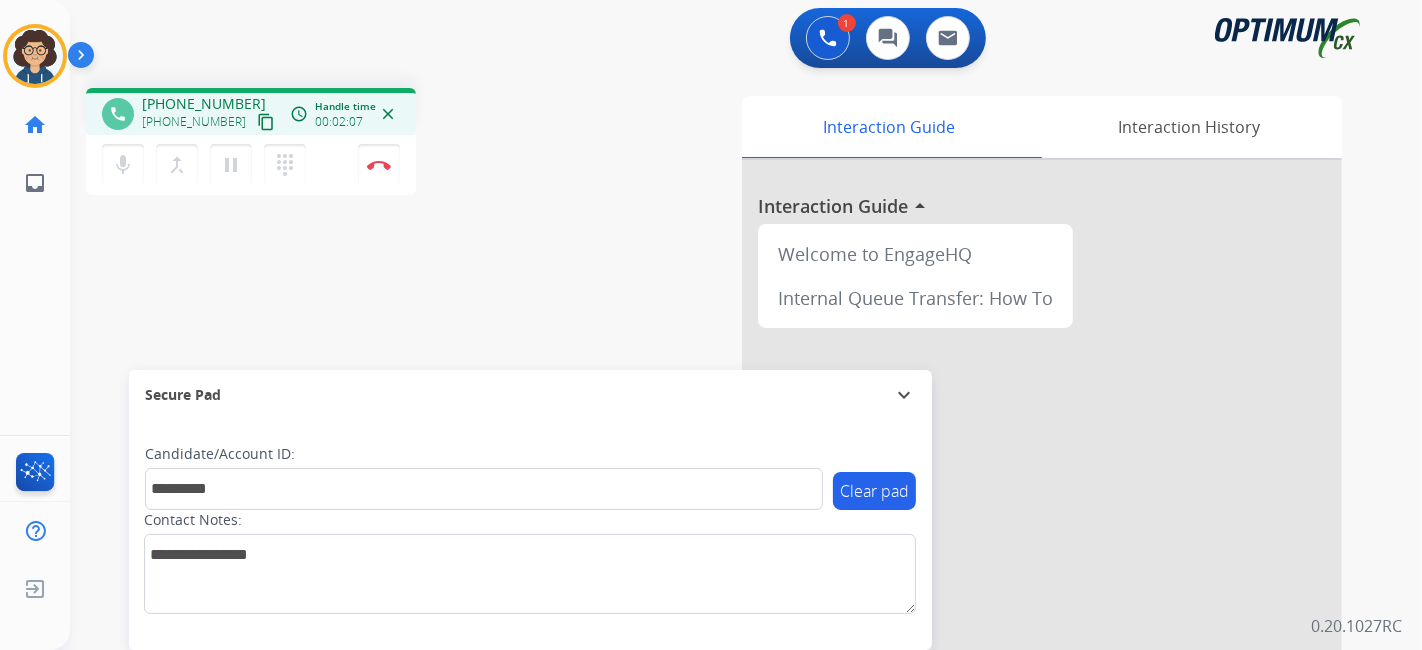 drag, startPoint x: 437, startPoint y: 290, endPoint x: 431, endPoint y: 319, distance: 29.614185 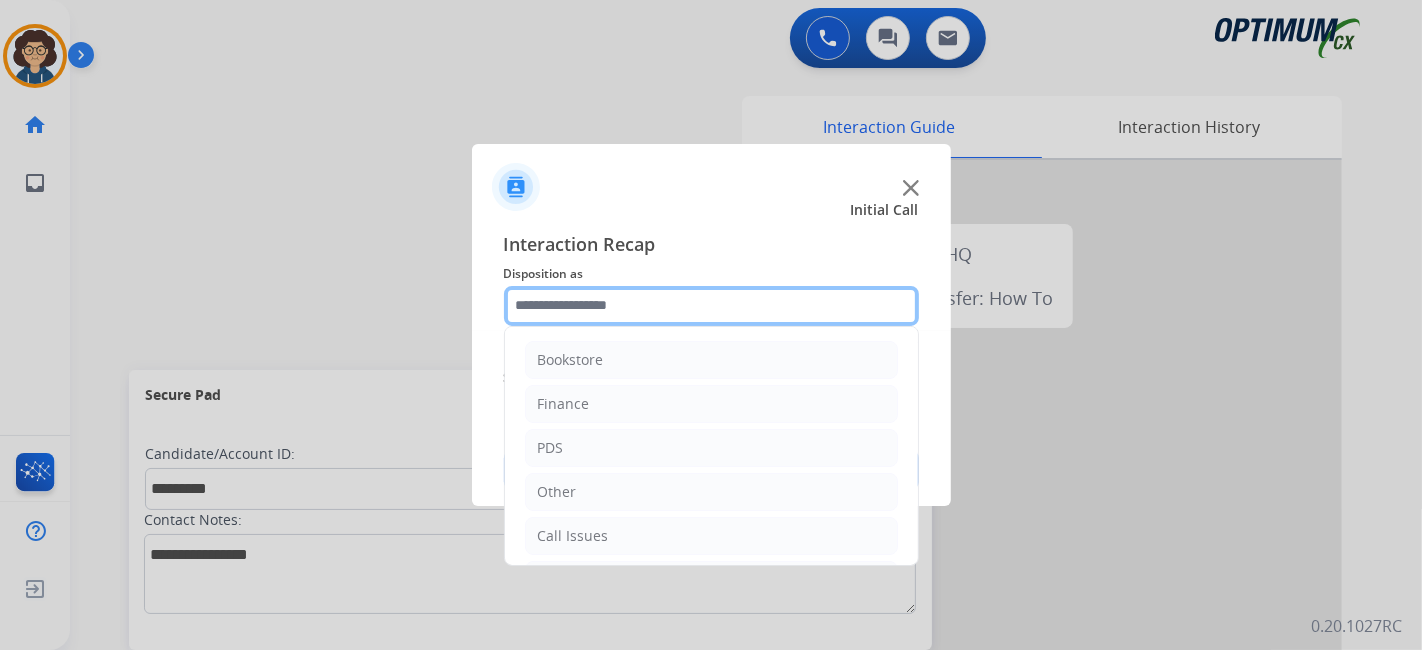 click 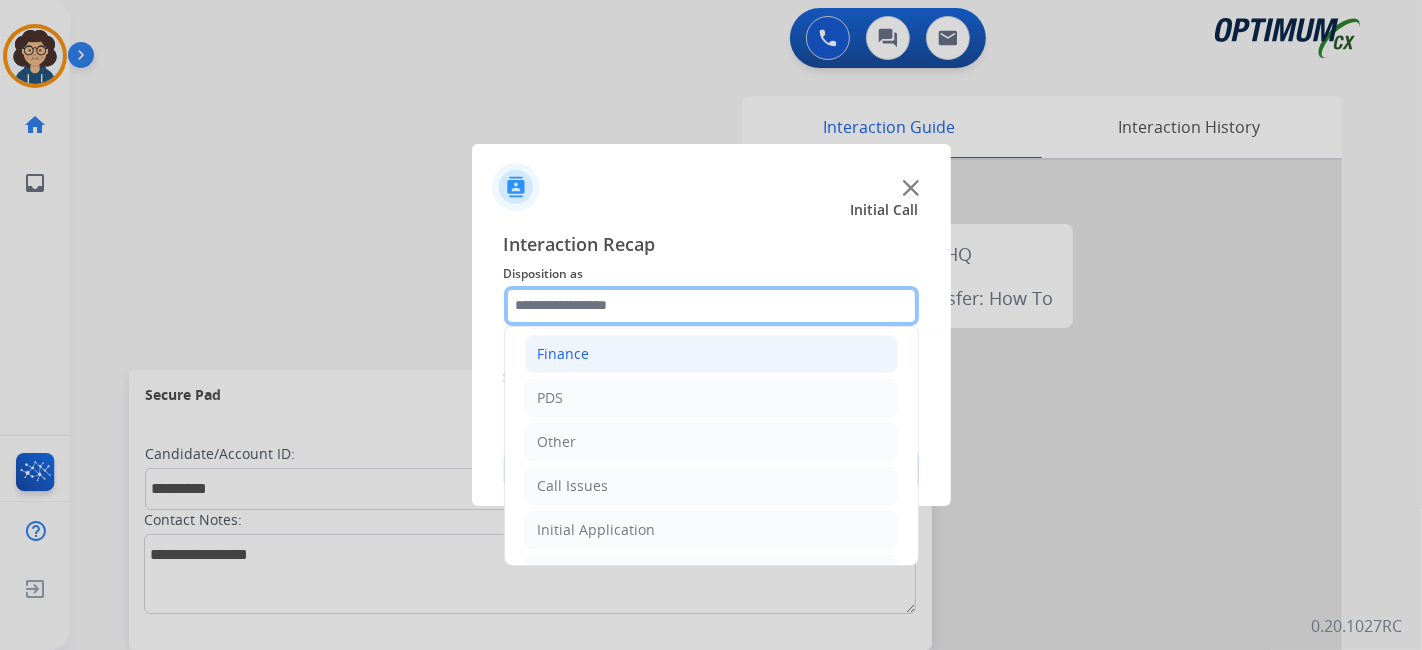 scroll, scrollTop: 0, scrollLeft: 0, axis: both 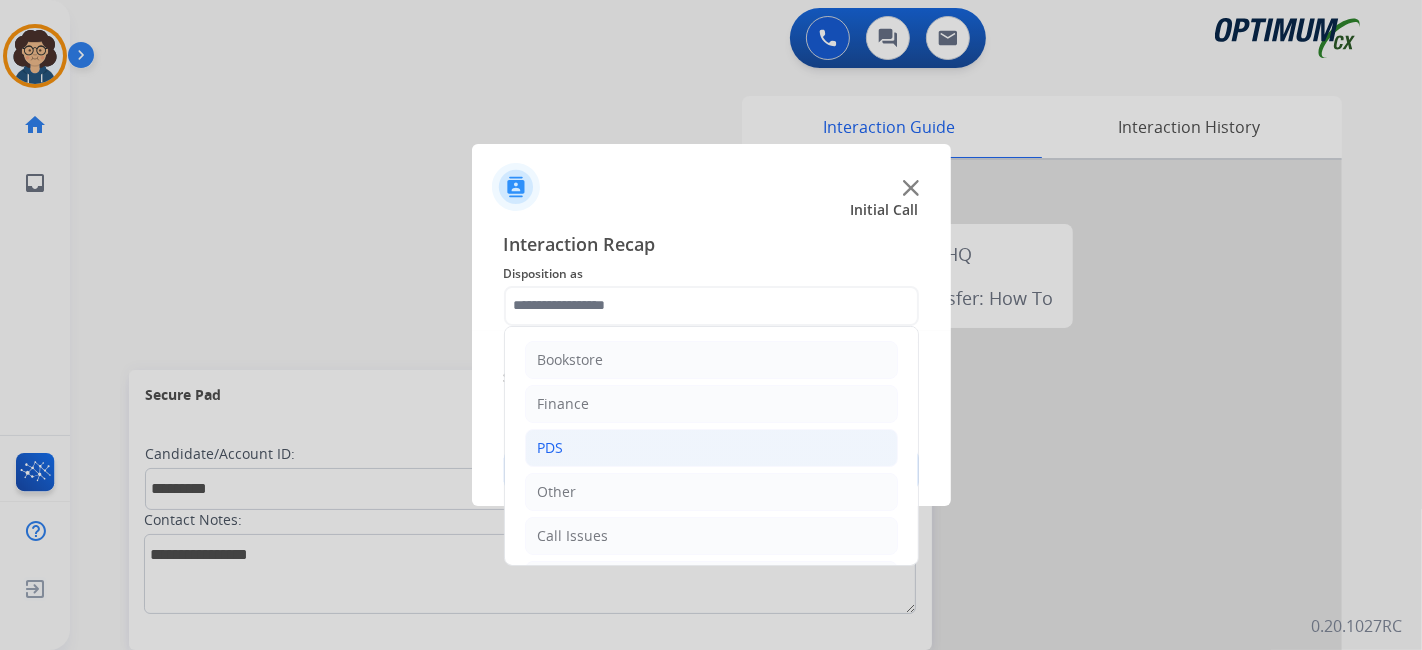 click on "PDS" 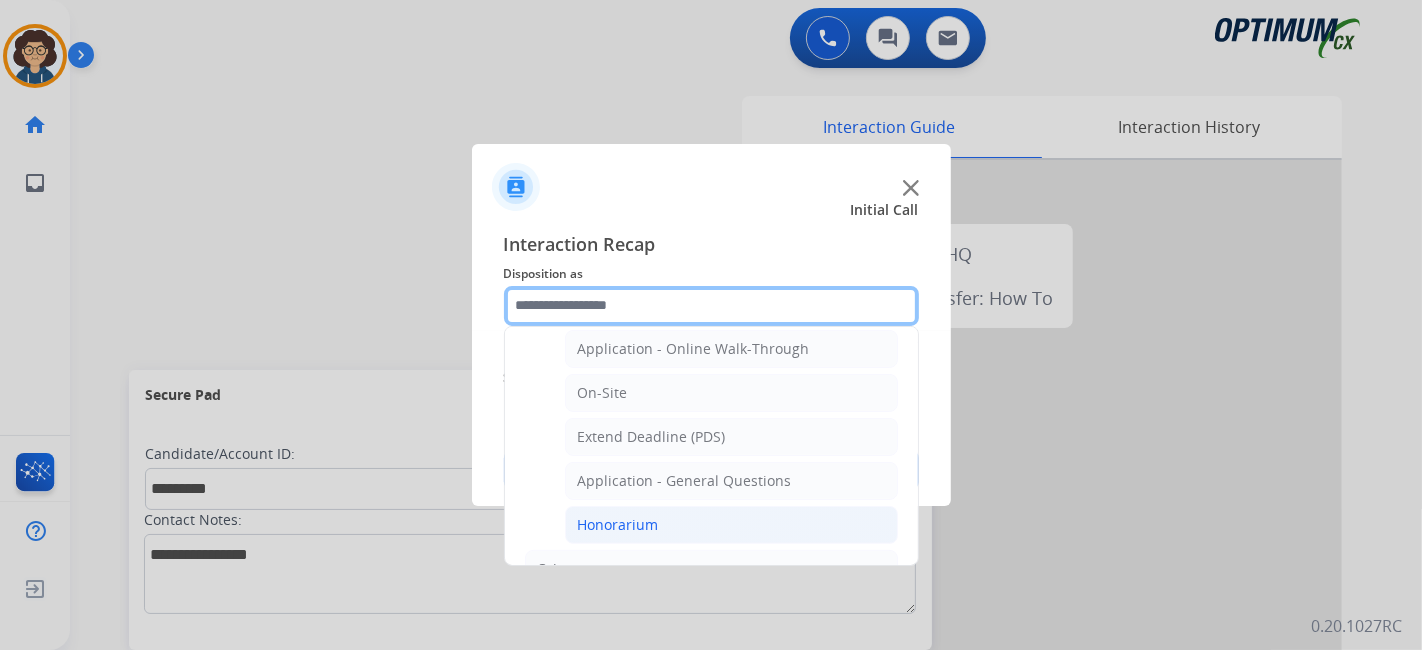 scroll, scrollTop: 502, scrollLeft: 0, axis: vertical 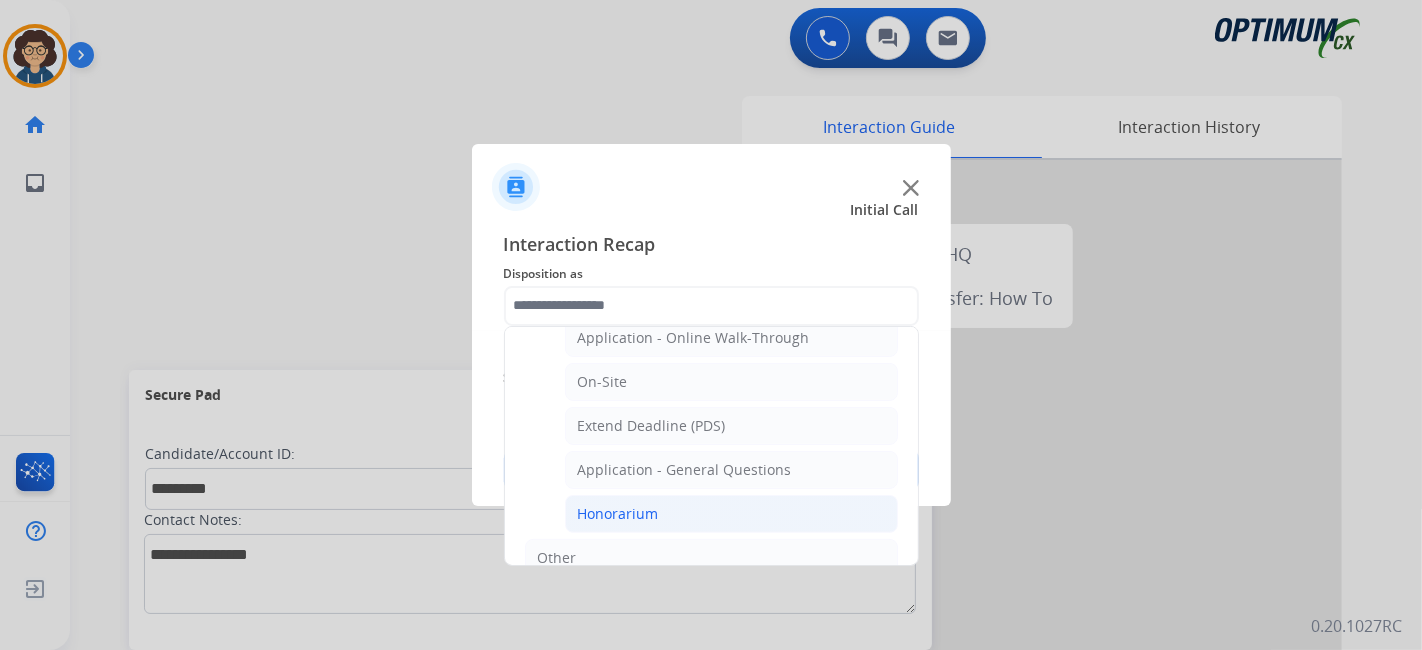 click on "Honorarium" 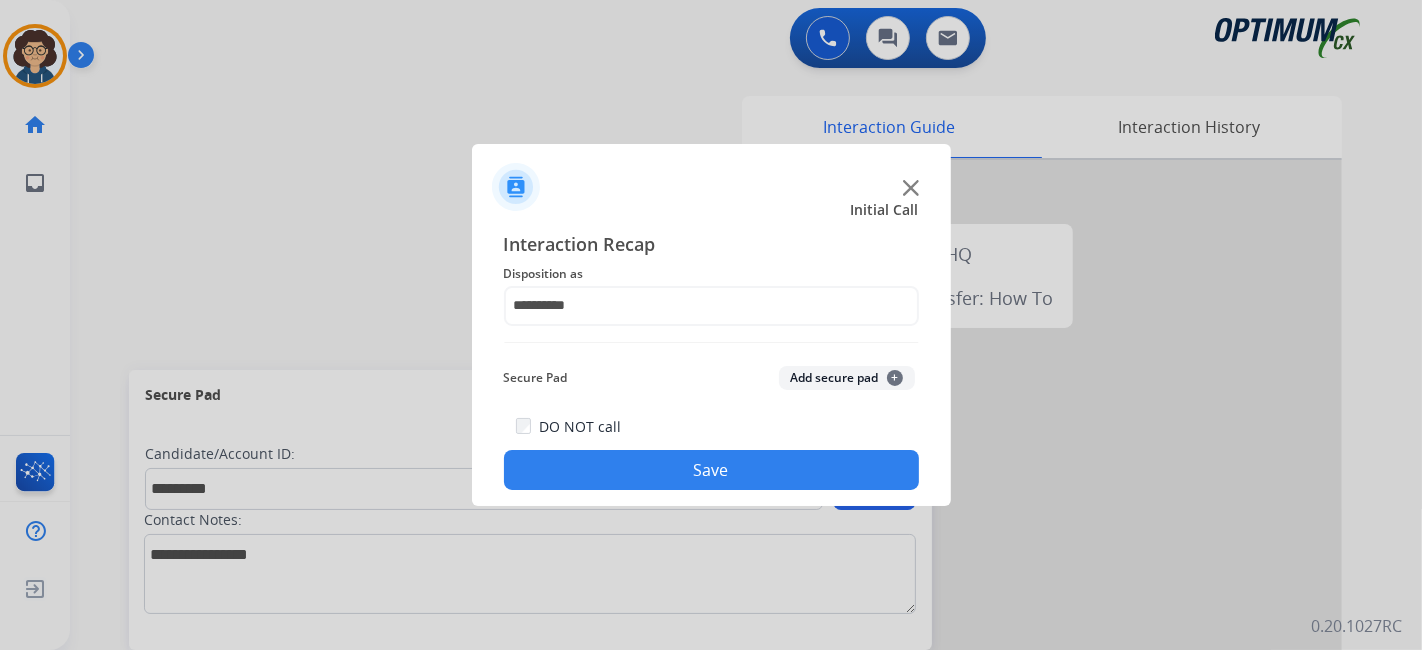 click on "Add secure pad  +" 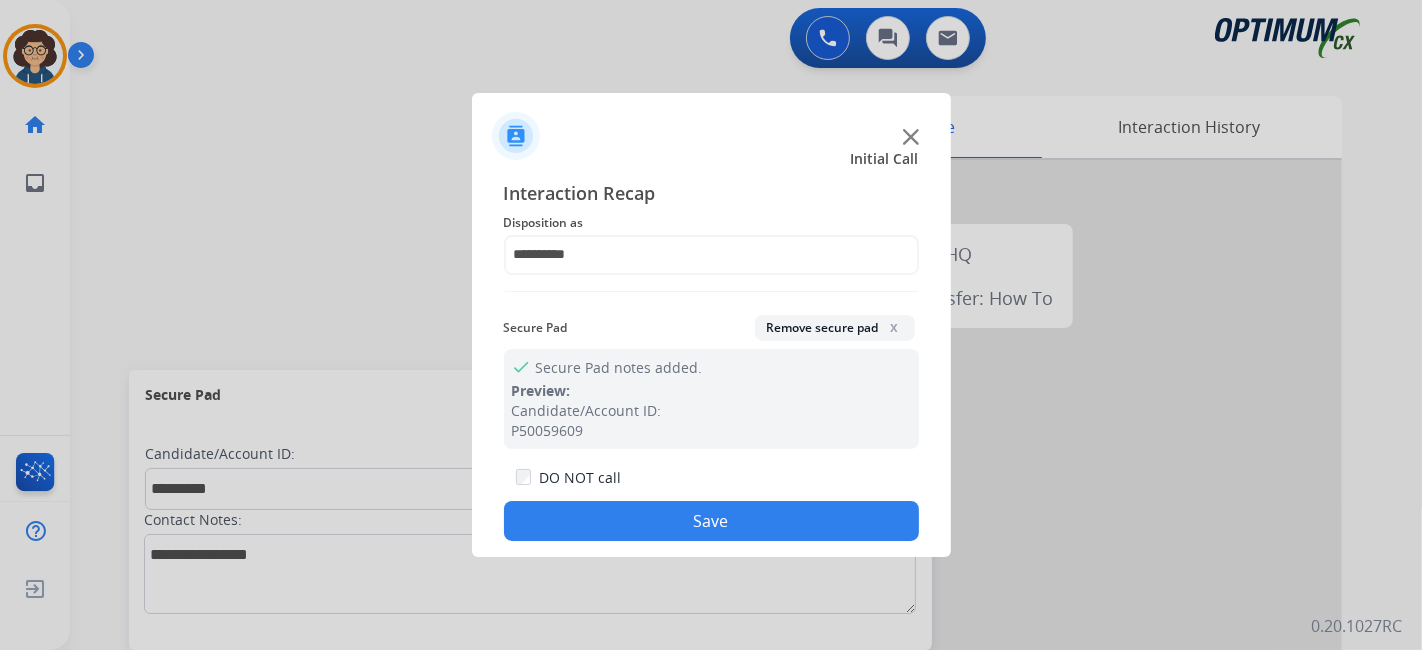 click on "Save" 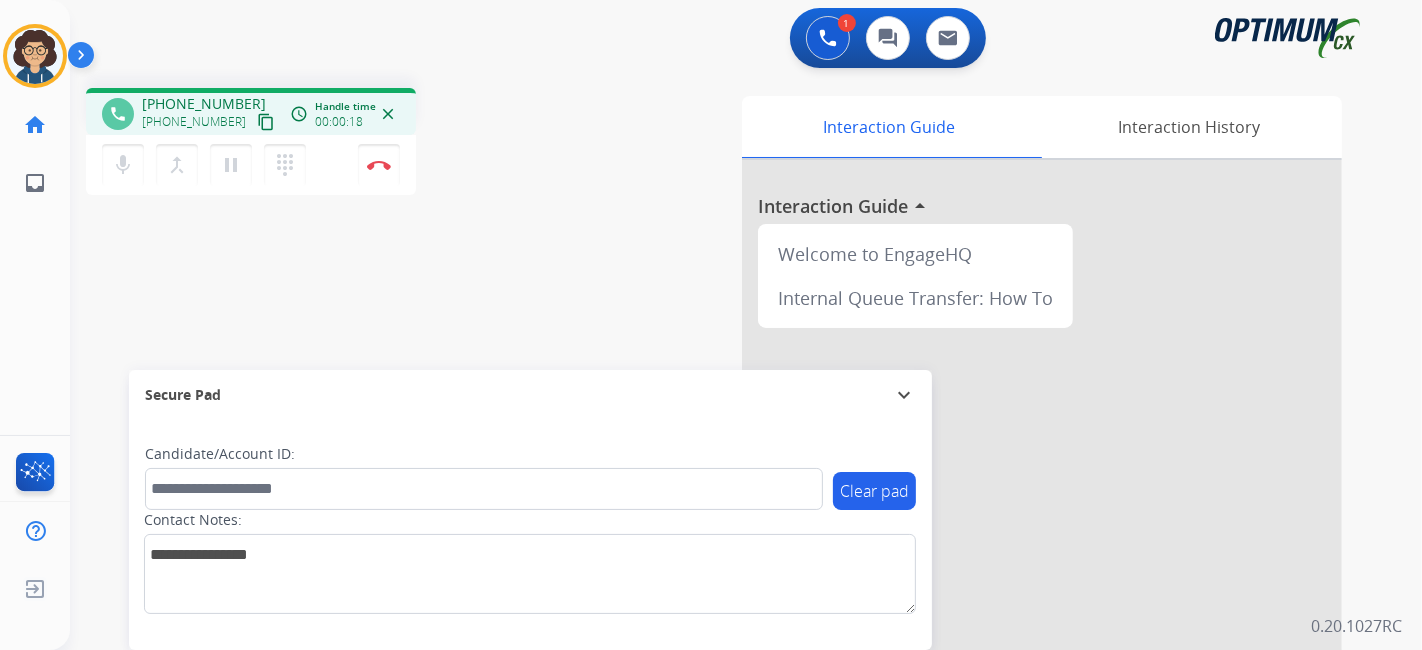 click on "content_copy" at bounding box center (266, 122) 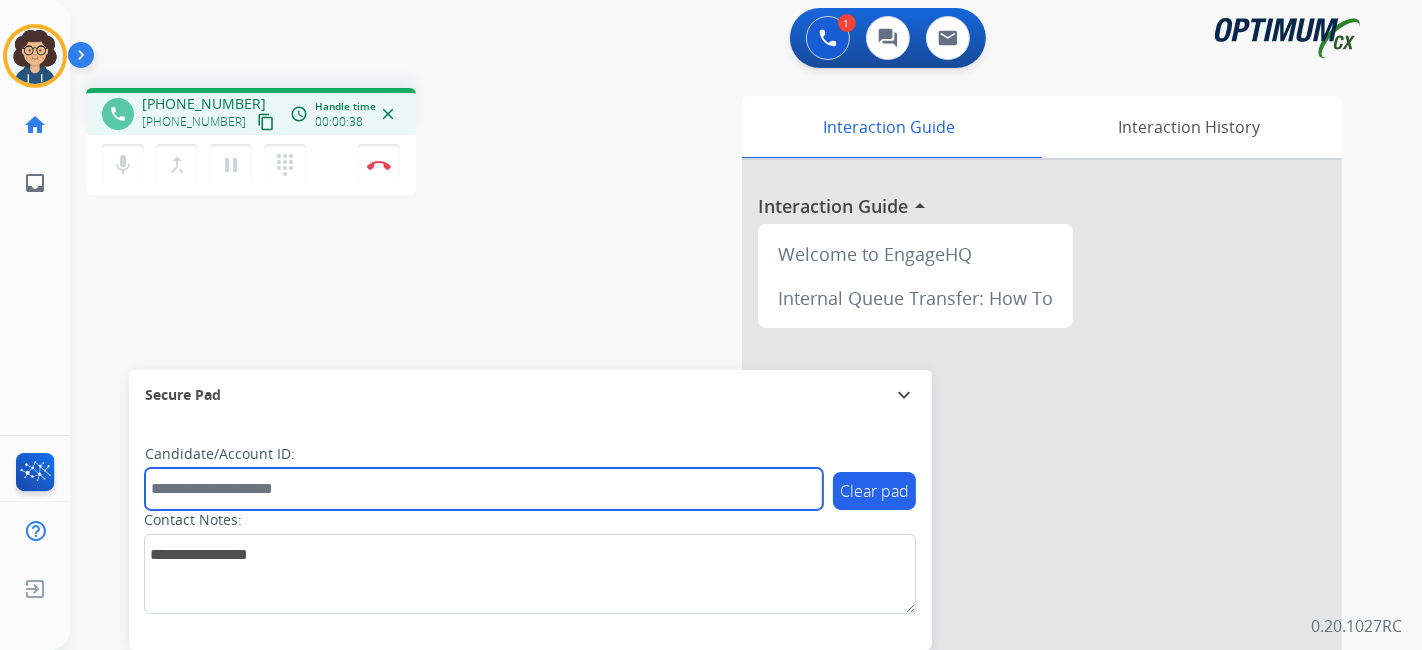 click at bounding box center [484, 489] 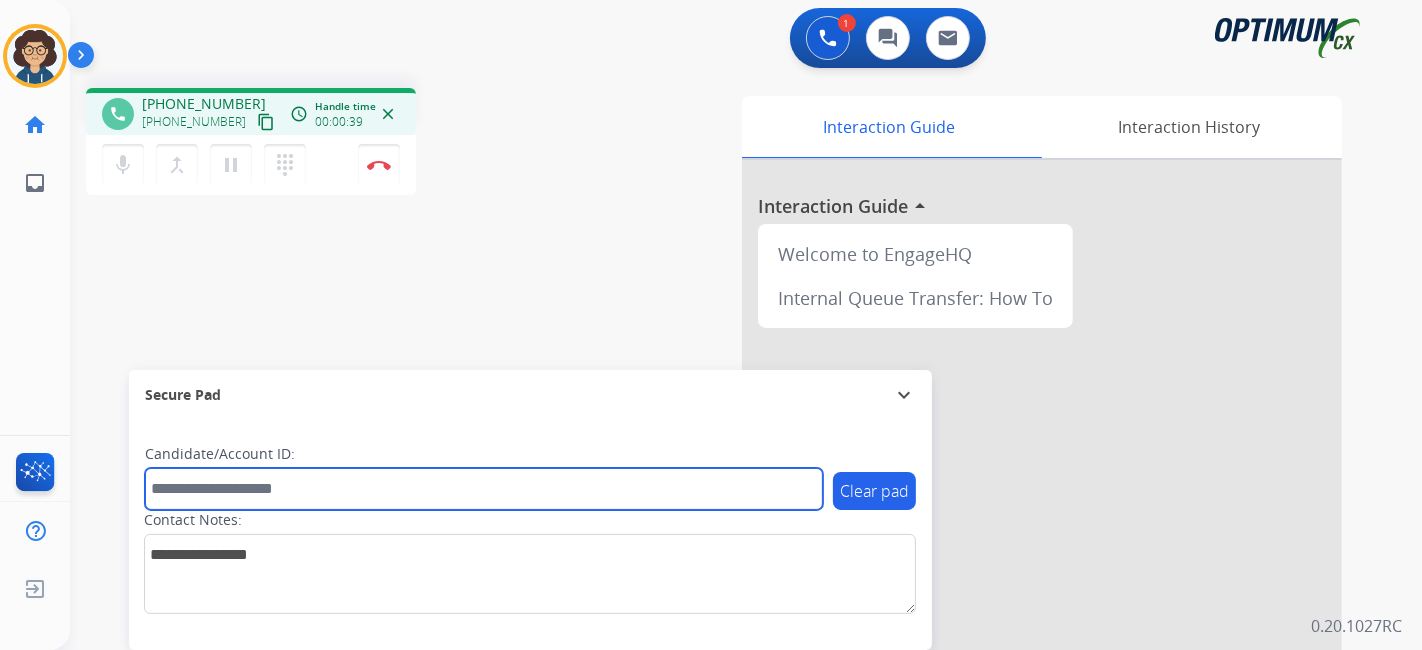 paste on "*******" 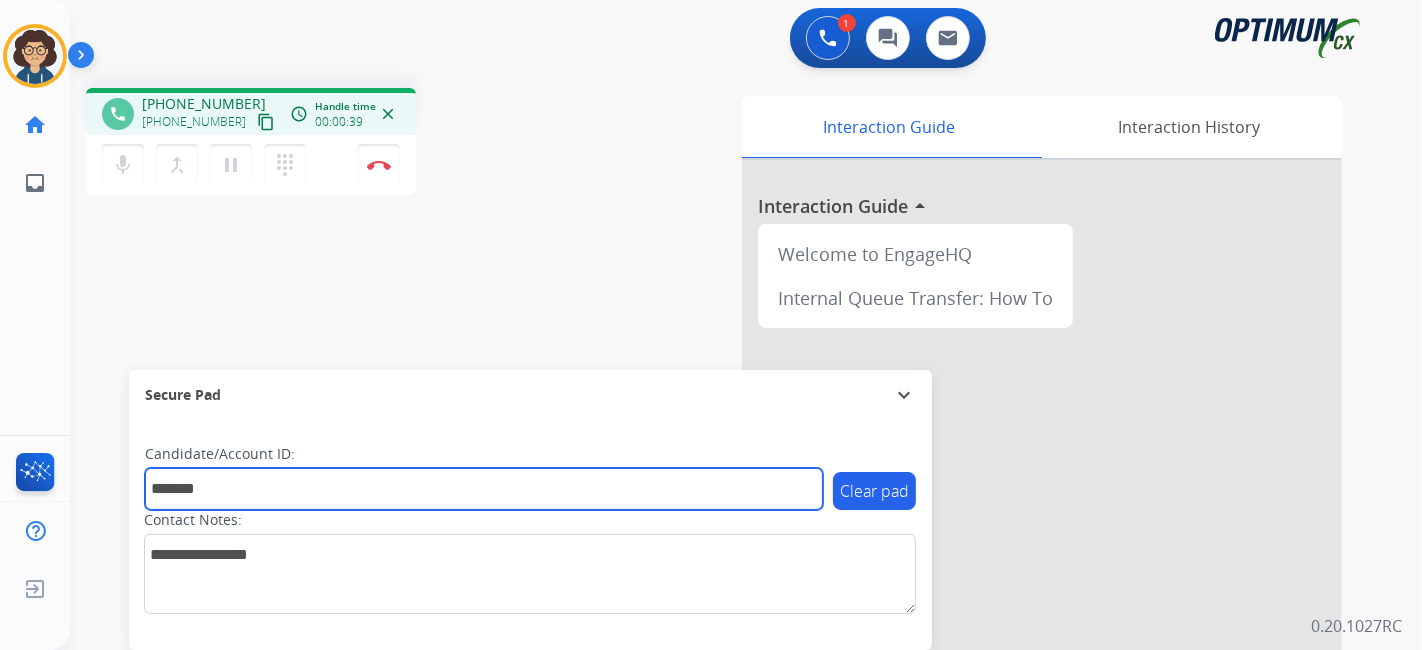 type on "*******" 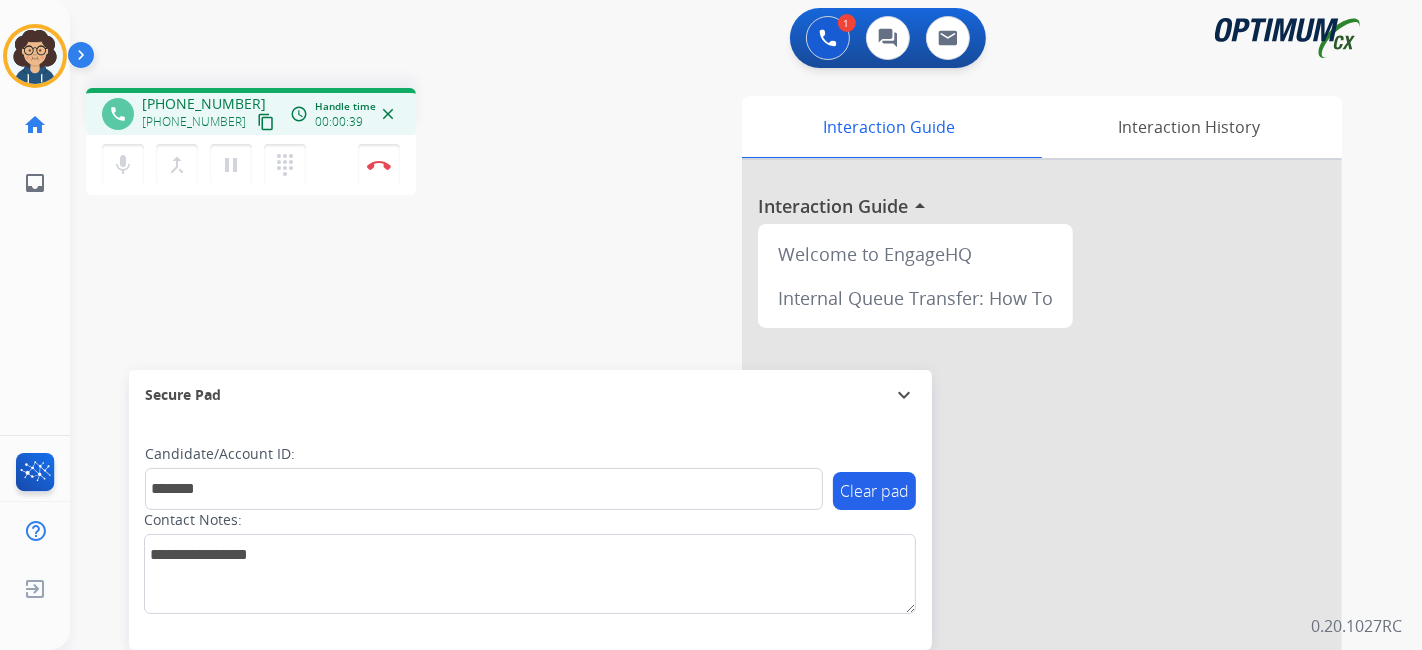 drag, startPoint x: 448, startPoint y: 278, endPoint x: 453, endPoint y: 159, distance: 119.104996 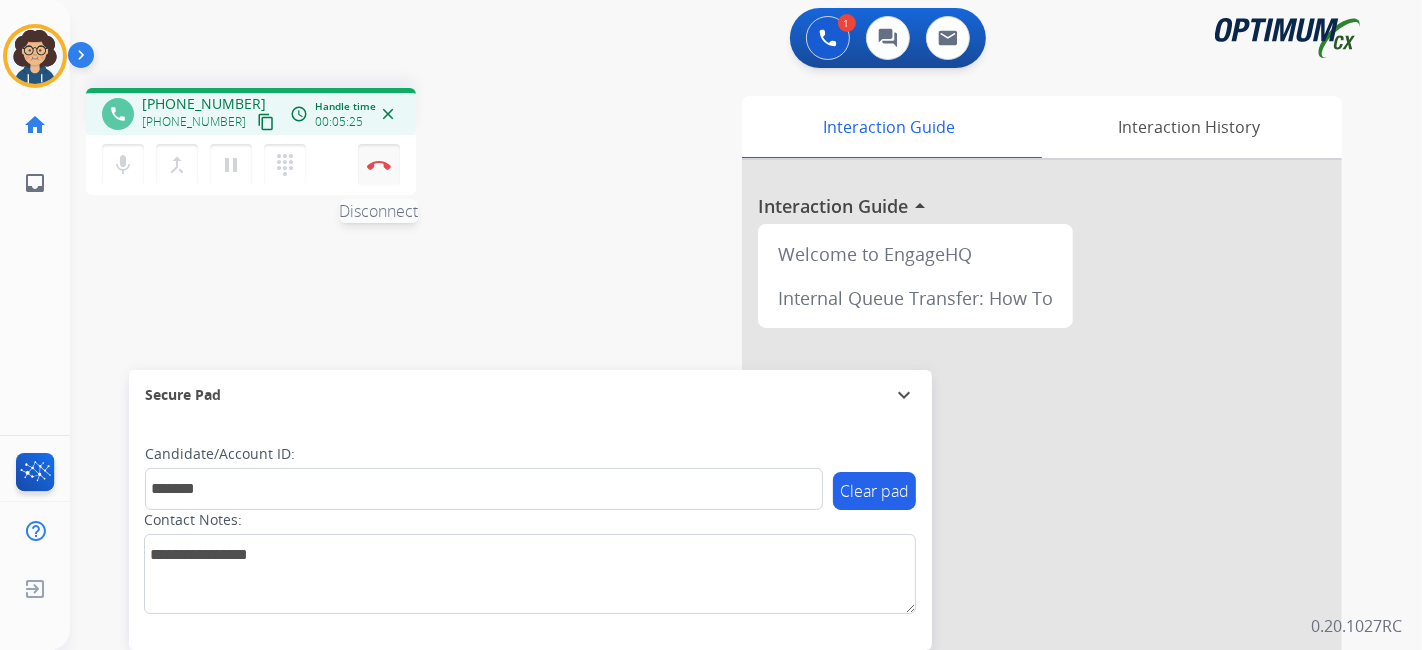 click at bounding box center (379, 165) 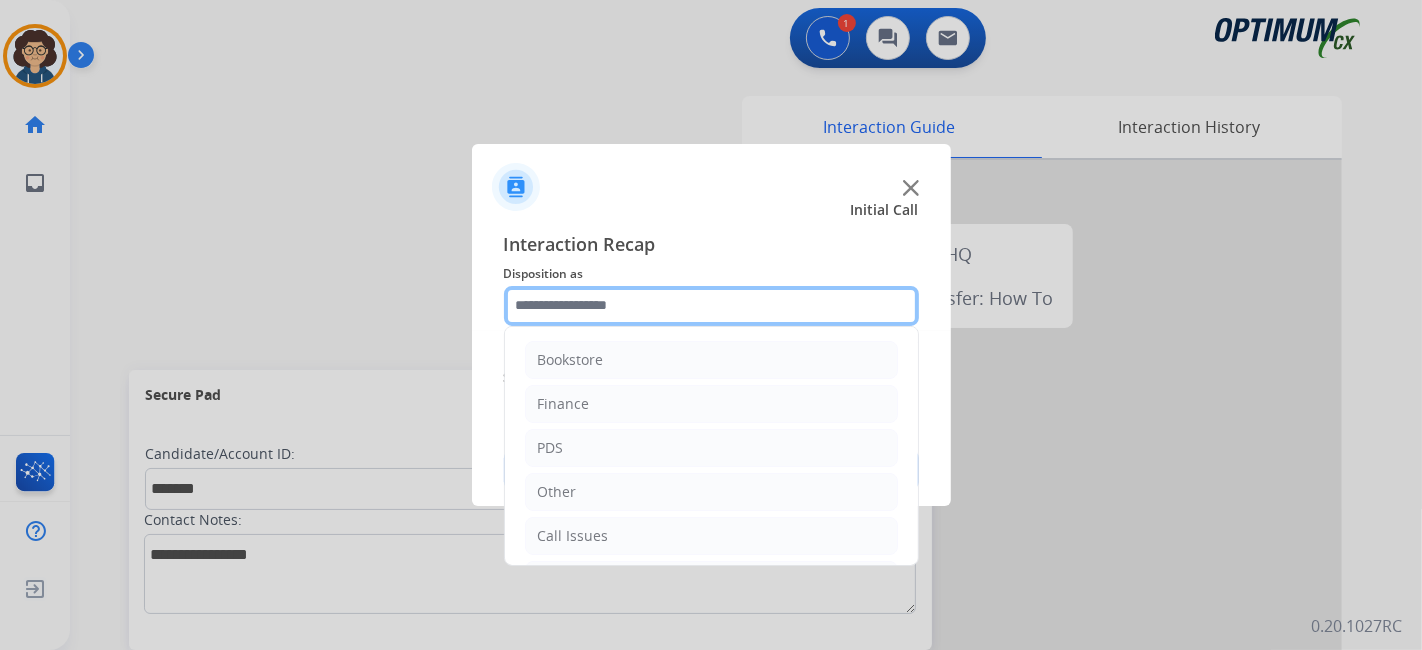 click 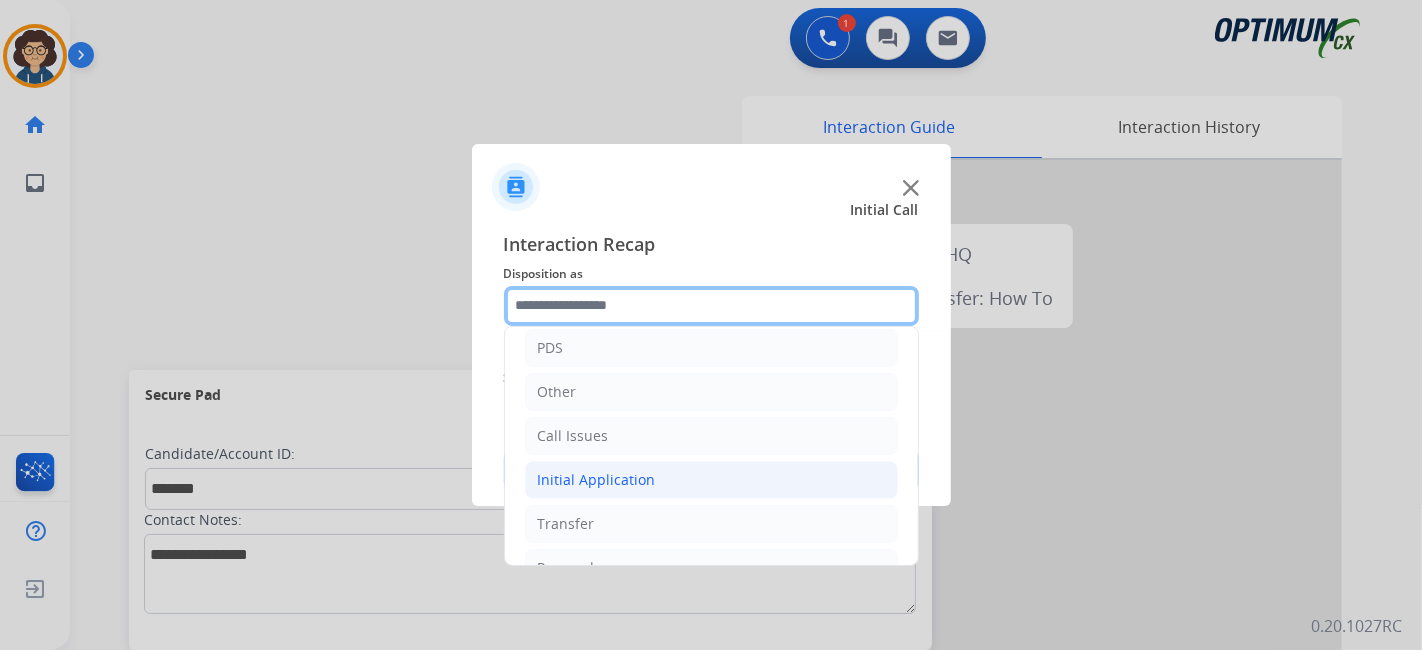 scroll, scrollTop: 131, scrollLeft: 0, axis: vertical 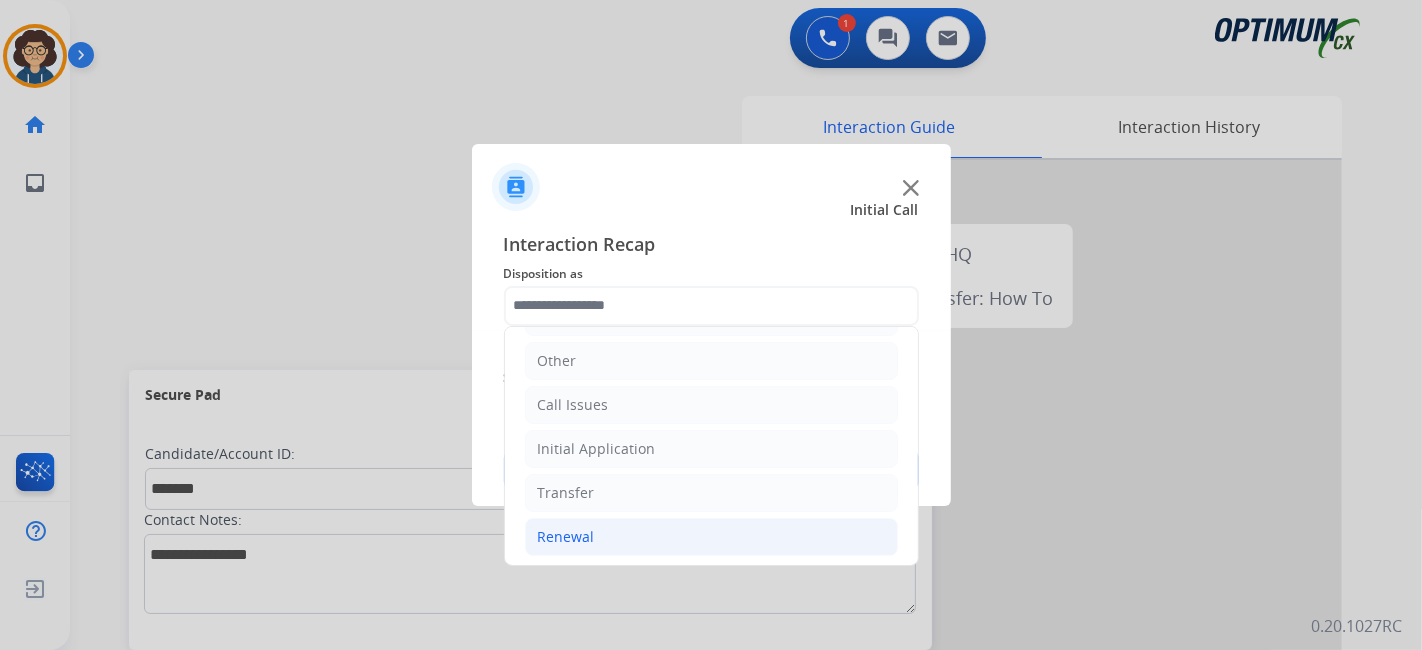 click on "Renewal" 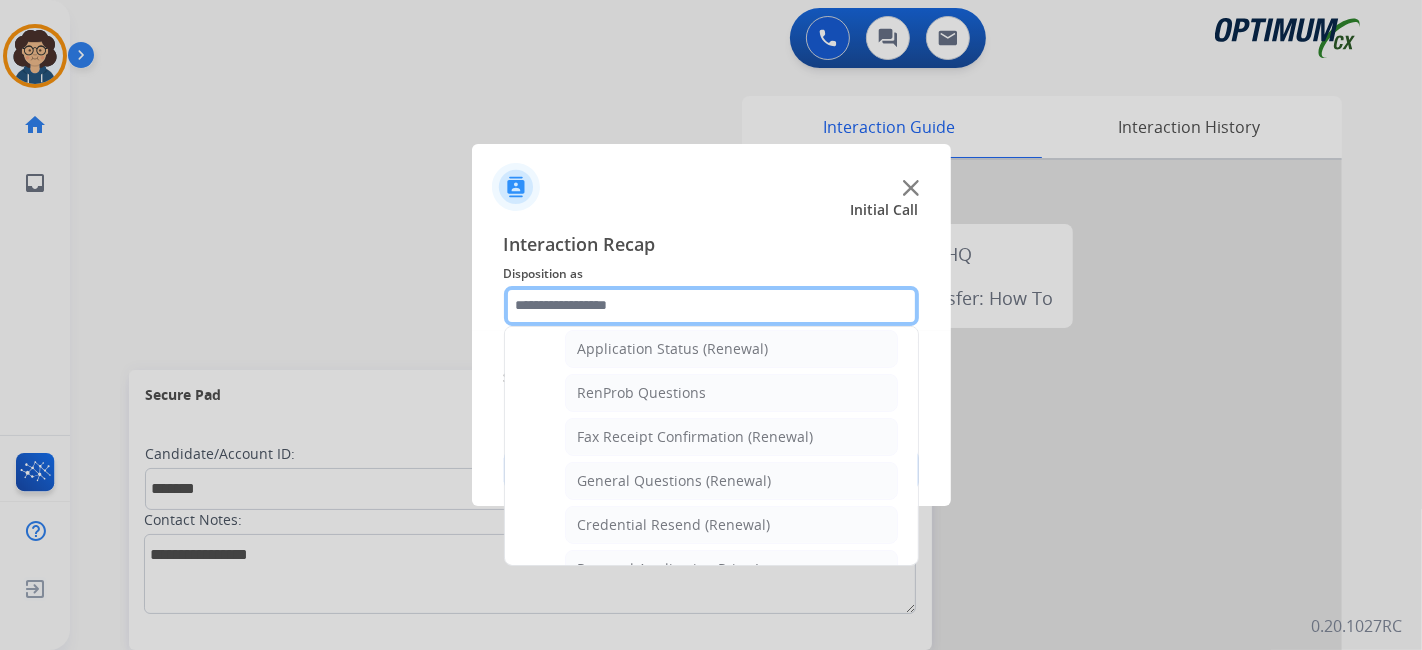 scroll, scrollTop: 505, scrollLeft: 0, axis: vertical 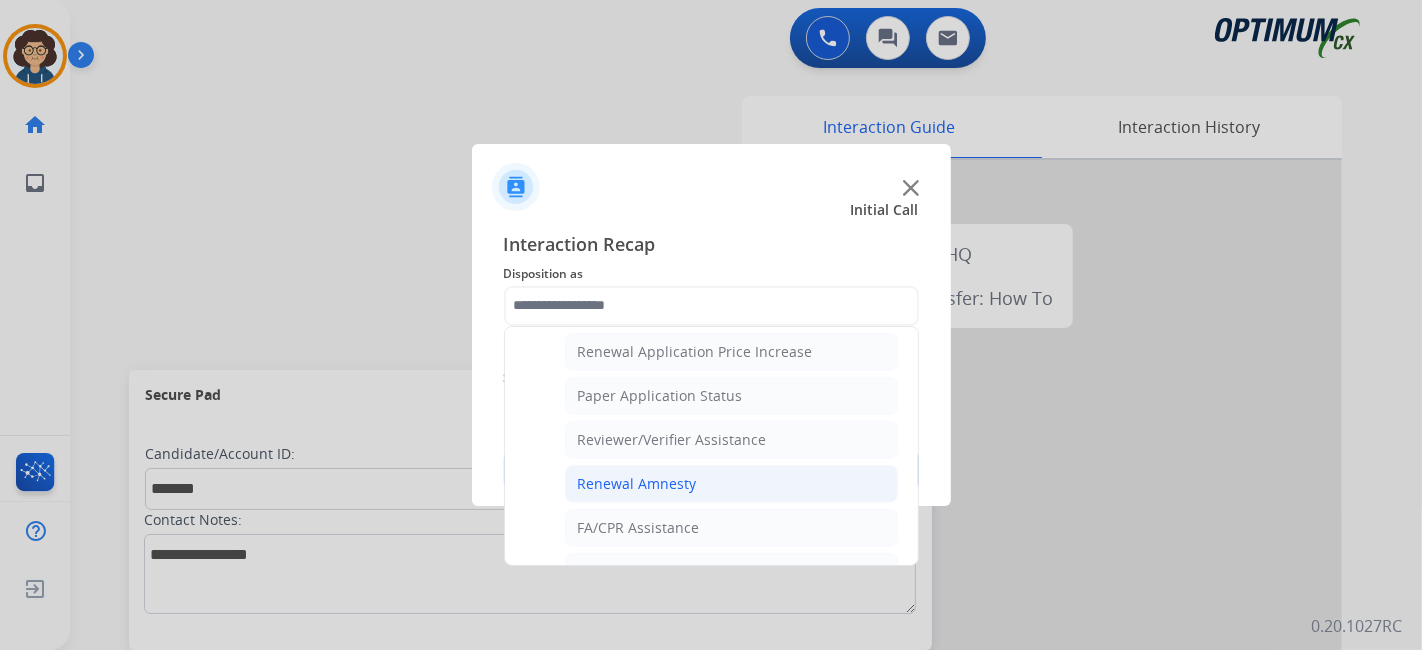 click on "Renewal Amnesty" 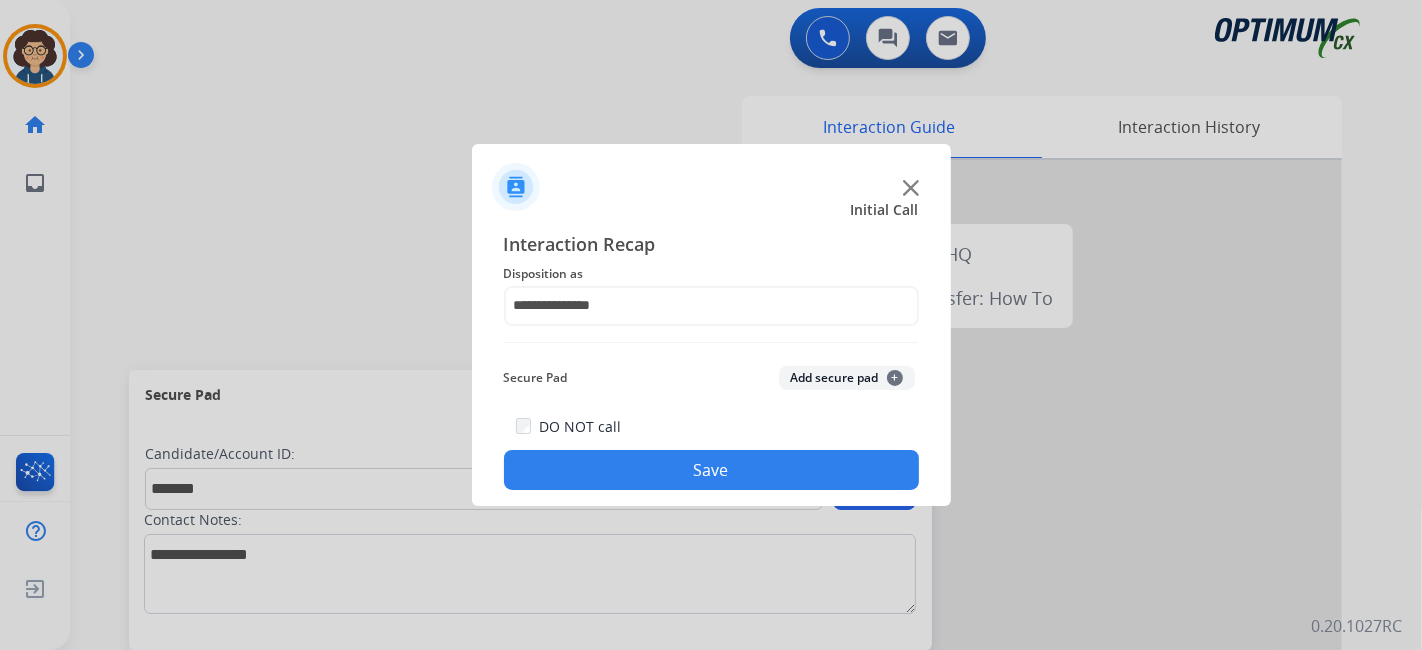 click on "Secure Pad  Add secure pad  +" 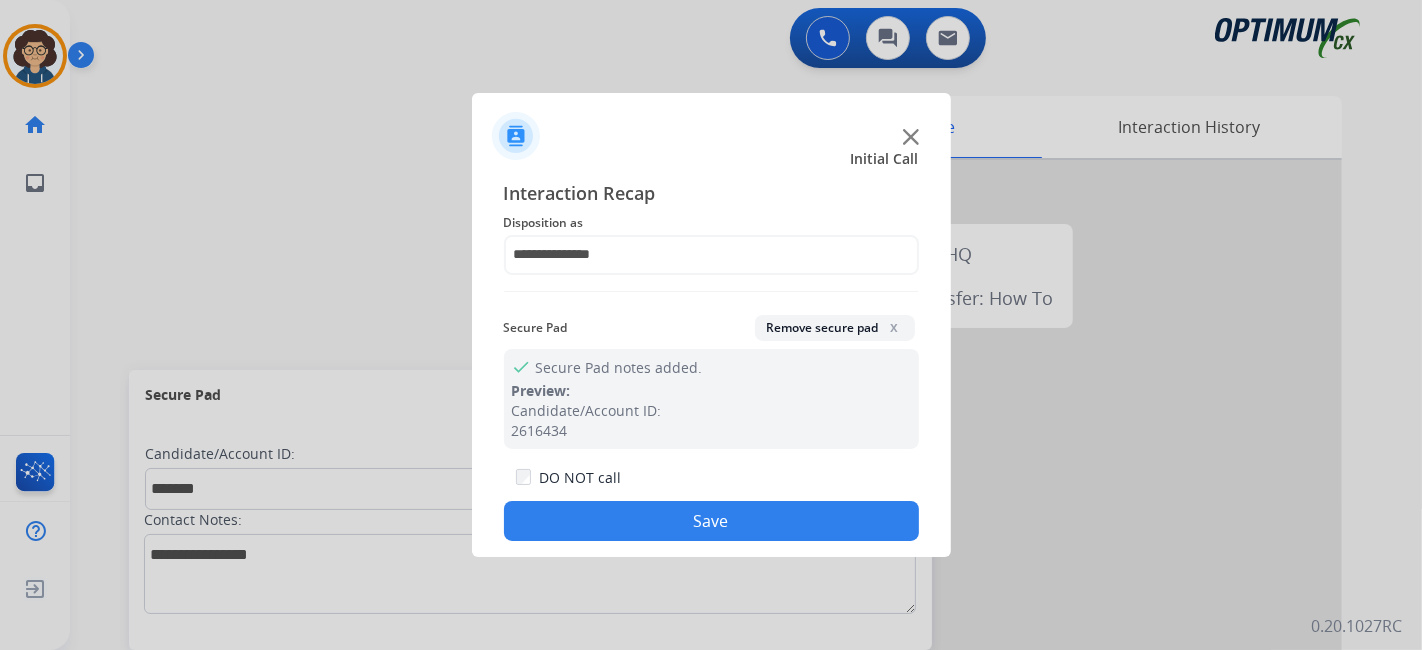 click on "Save" 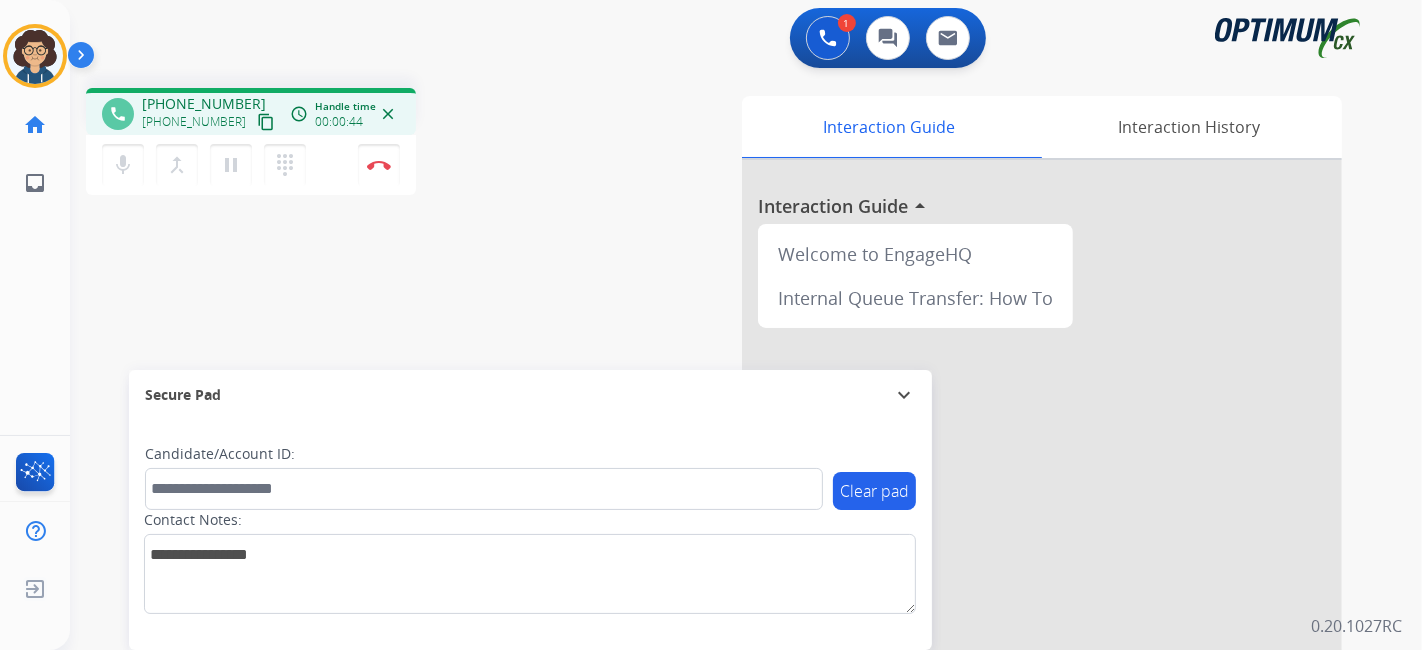 drag, startPoint x: 247, startPoint y: 124, endPoint x: 249, endPoint y: 111, distance: 13.152946 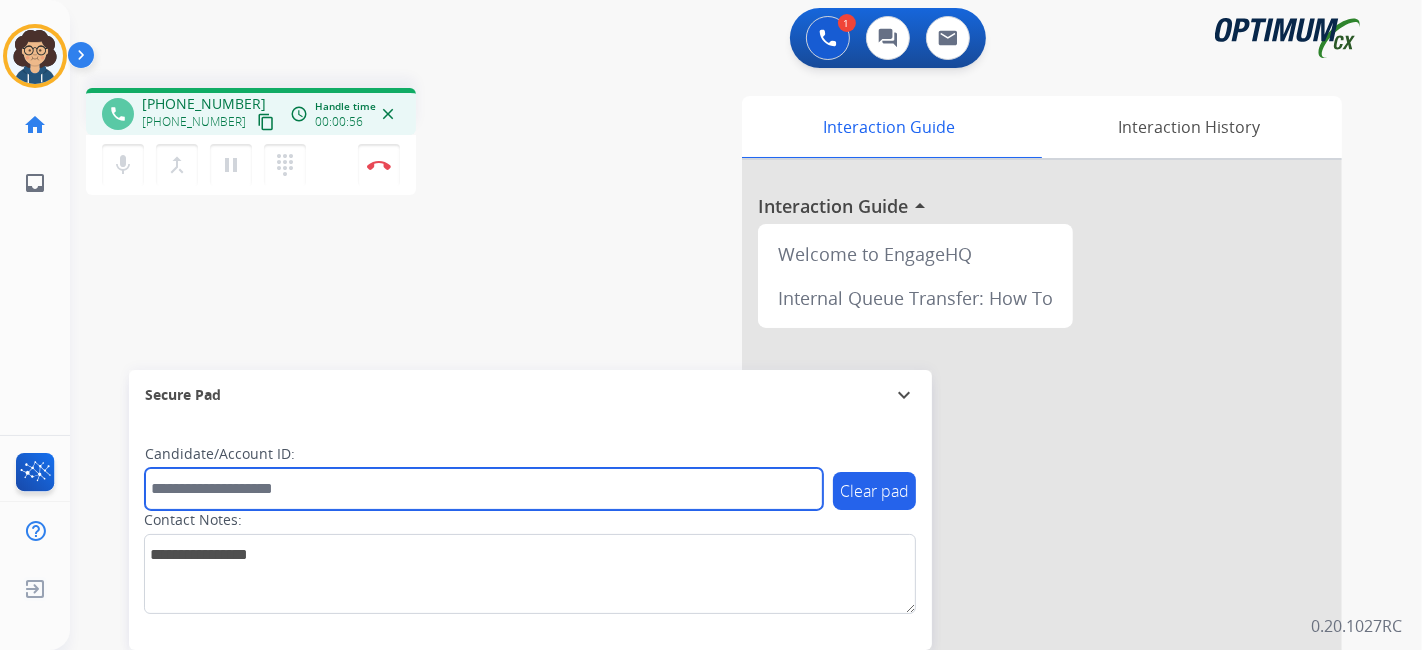 click at bounding box center (484, 489) 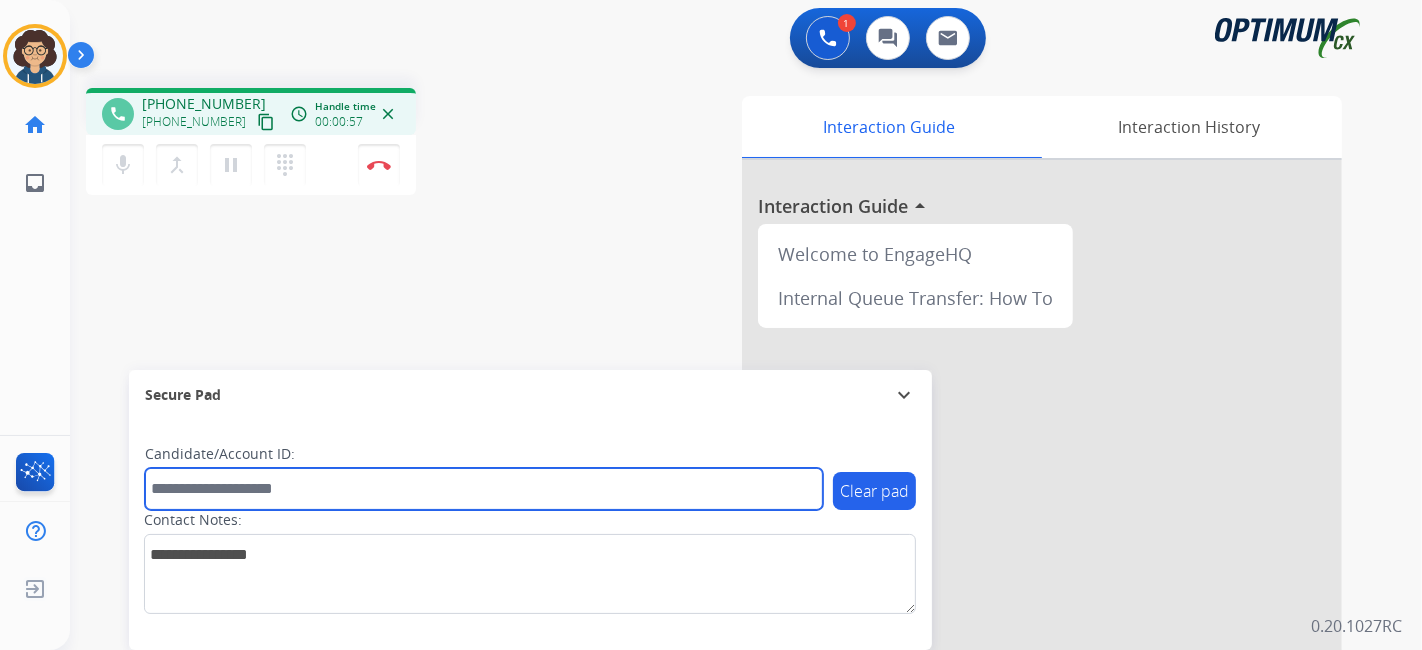 paste on "*******" 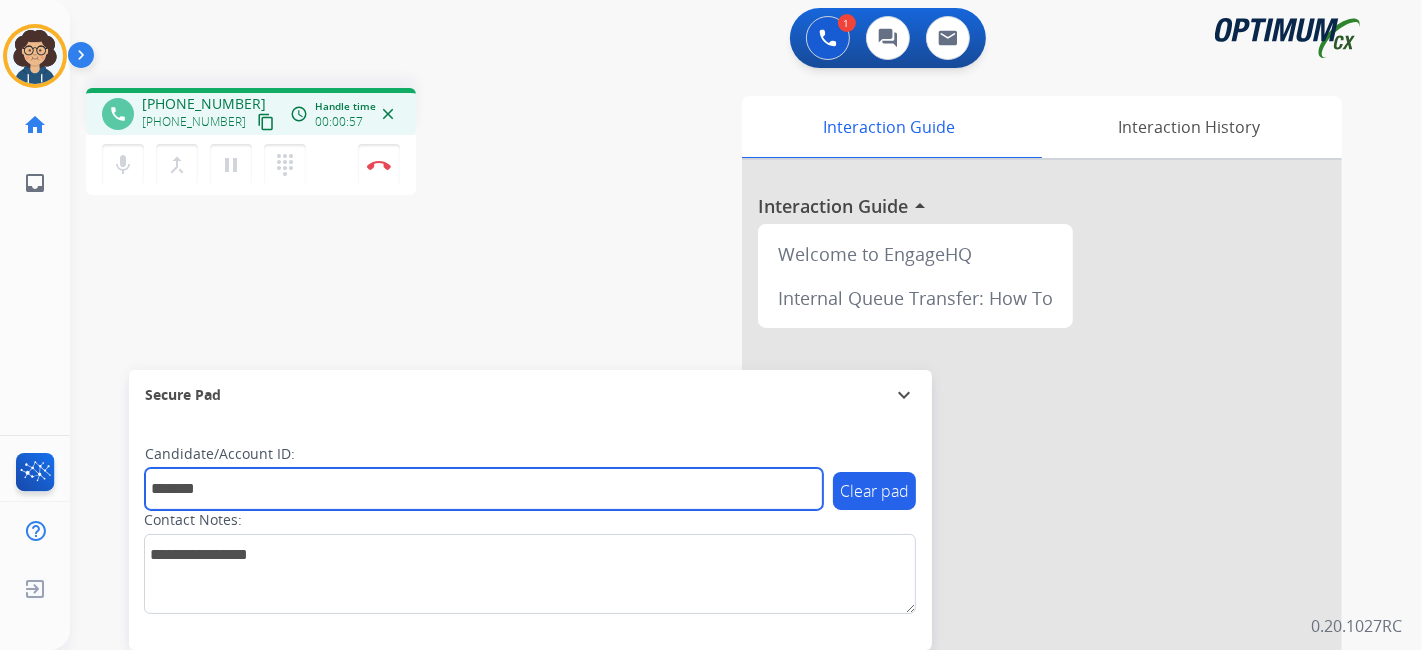 type on "*******" 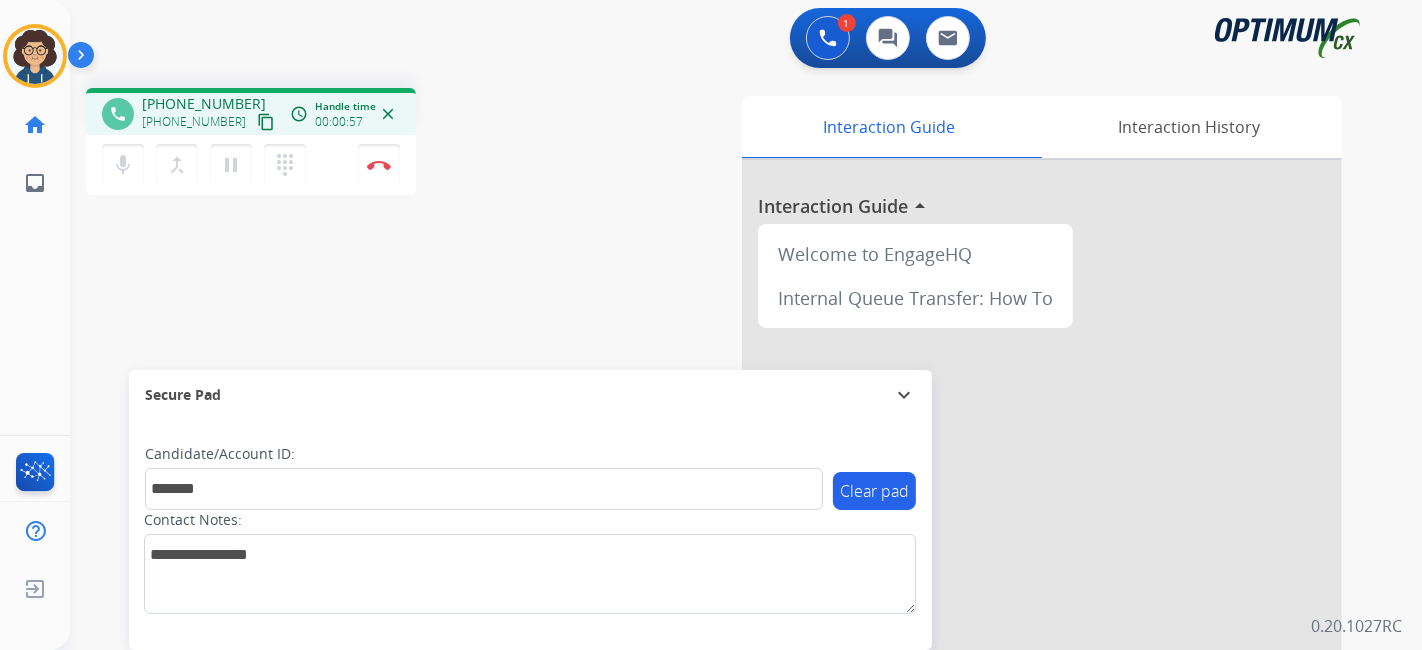 click on "phone +19394071870 +19394071870 content_copy access_time Call metrics Queue   00:12 Hold   00:00 Talk   00:58 Total   01:09 Handle time 00:00:57 close mic Mute merge_type Bridge pause Hold dialpad Dialpad Disconnect swap_horiz Break voice bridge close_fullscreen Connect 3-Way Call merge_type Separate 3-Way Call  Interaction Guide   Interaction History  Interaction Guide arrow_drop_up  Welcome to EngageHQ   Internal Queue Transfer: How To  Secure Pad expand_more Clear pad Candidate/Account ID: ******* Contact Notes:" at bounding box center [722, 489] 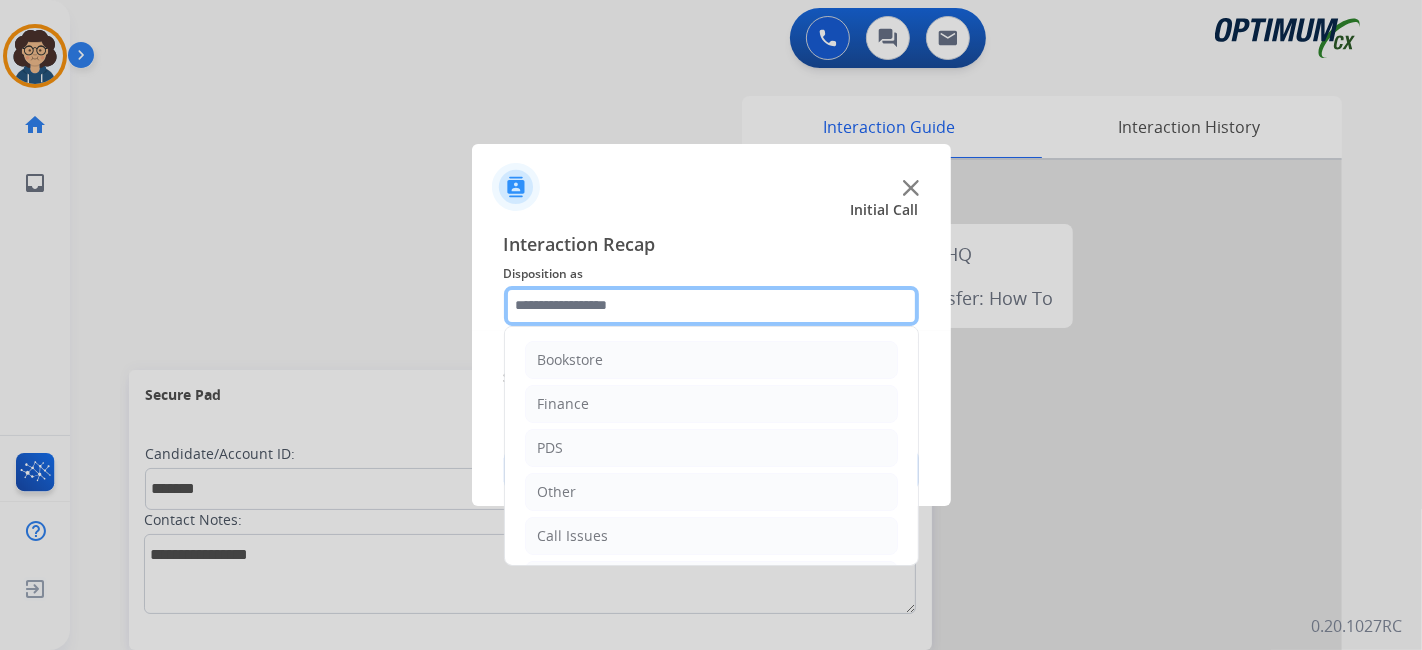 click 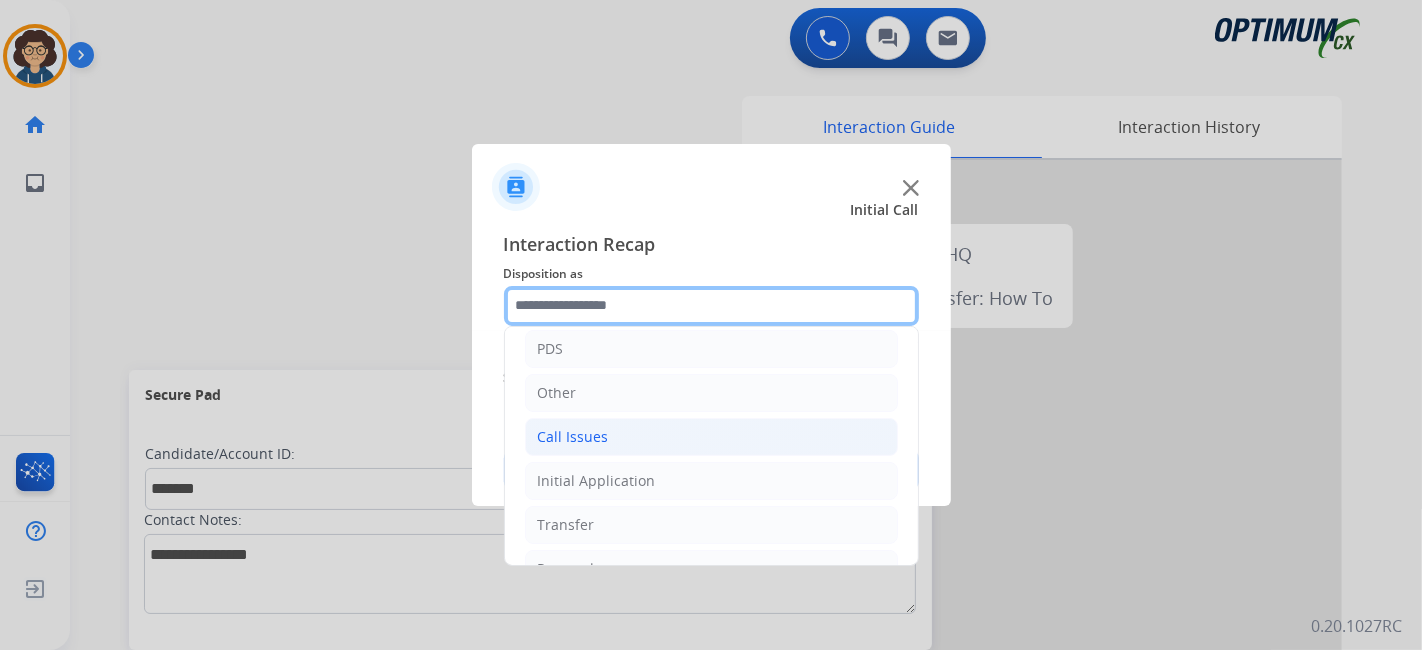 scroll, scrollTop: 131, scrollLeft: 0, axis: vertical 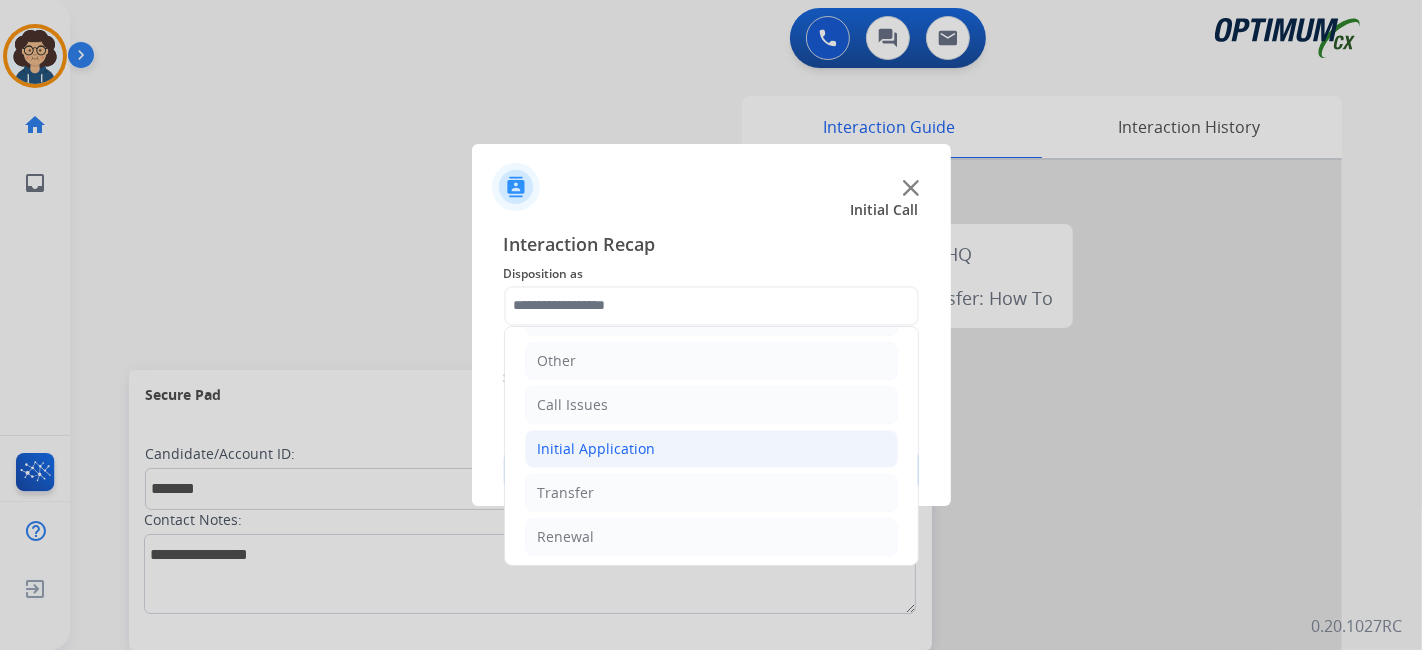 click on "Initial Application" 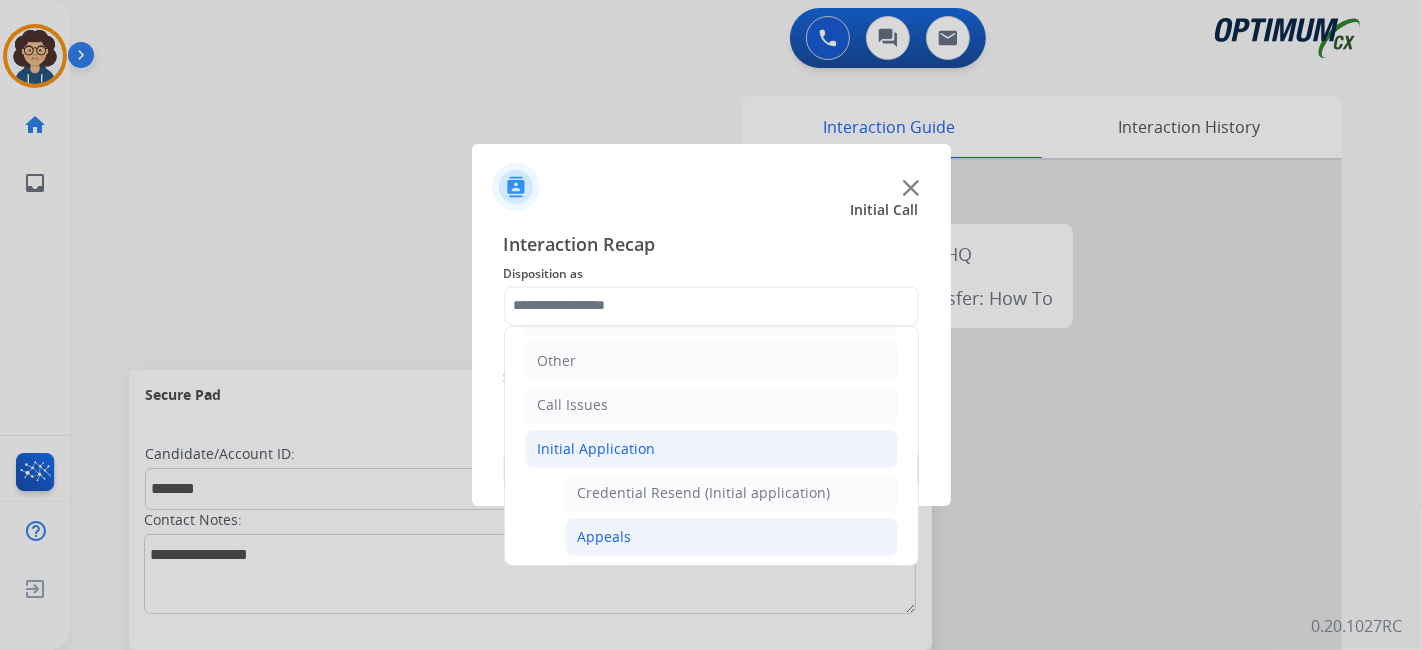 click on "Appeals" 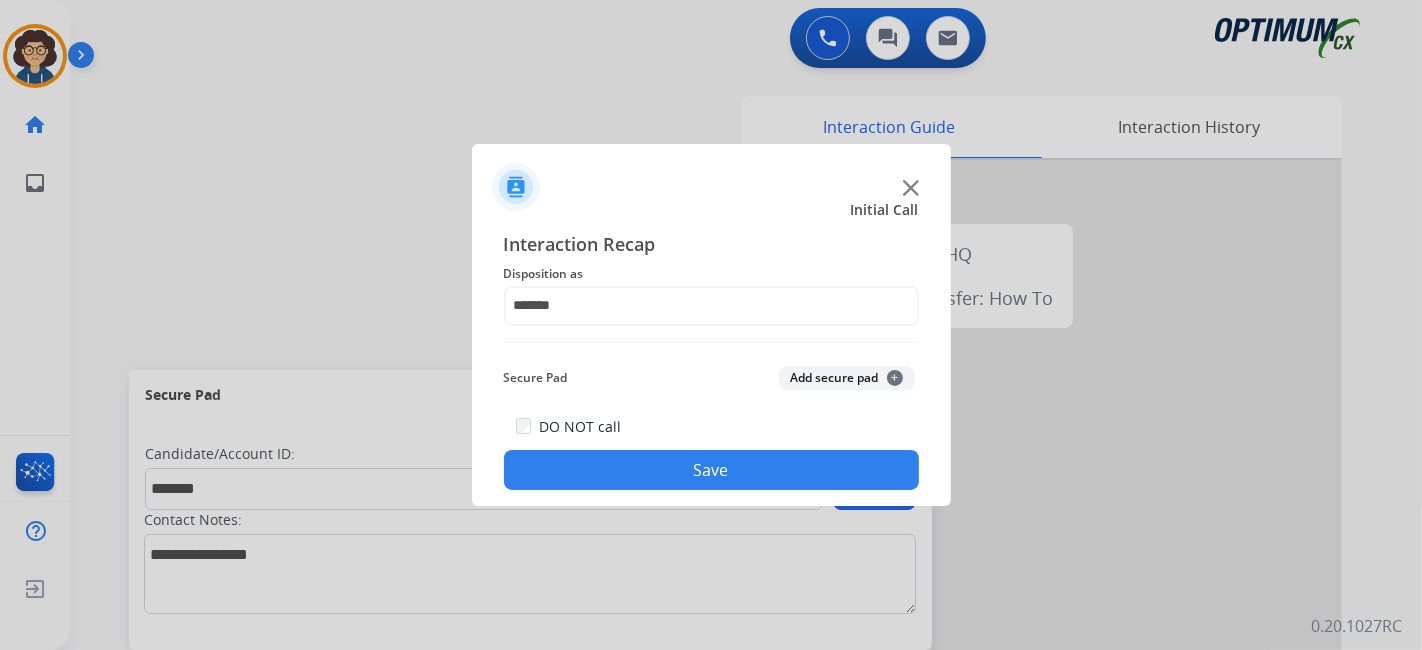 click on "Add secure pad  +" 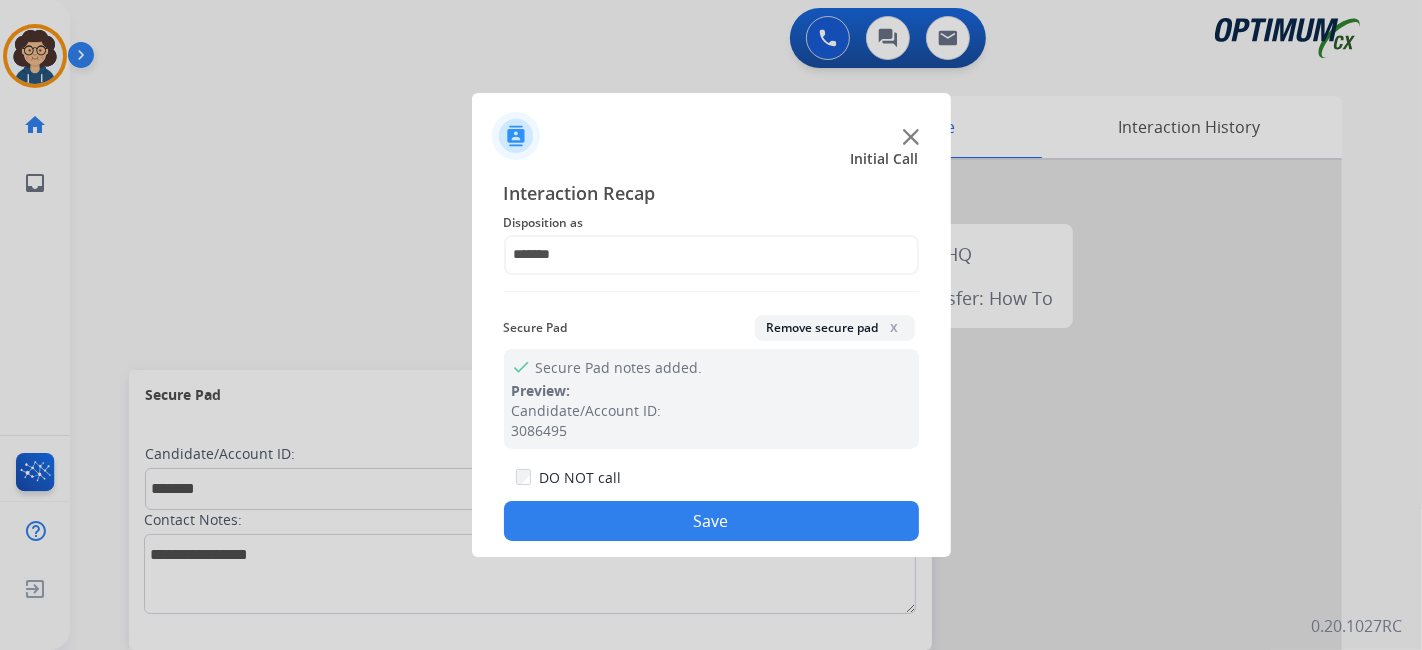 click on "Save" 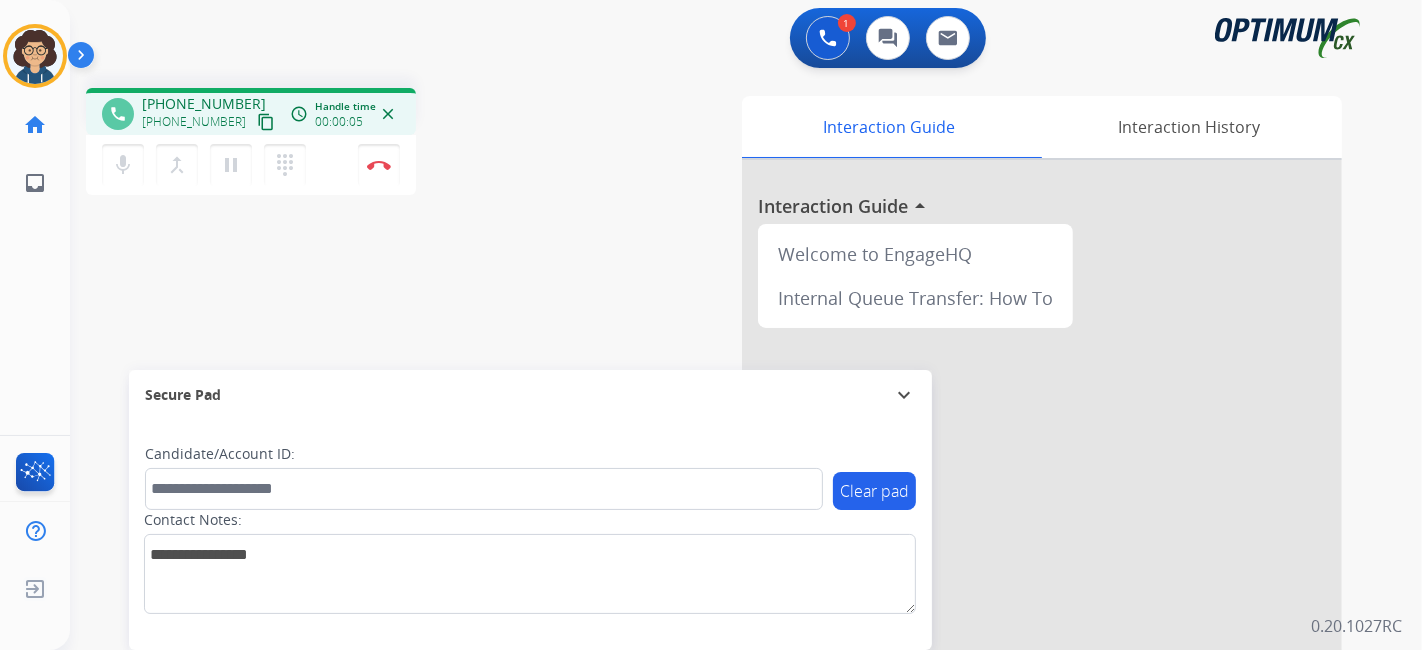 click on "content_copy" at bounding box center [266, 122] 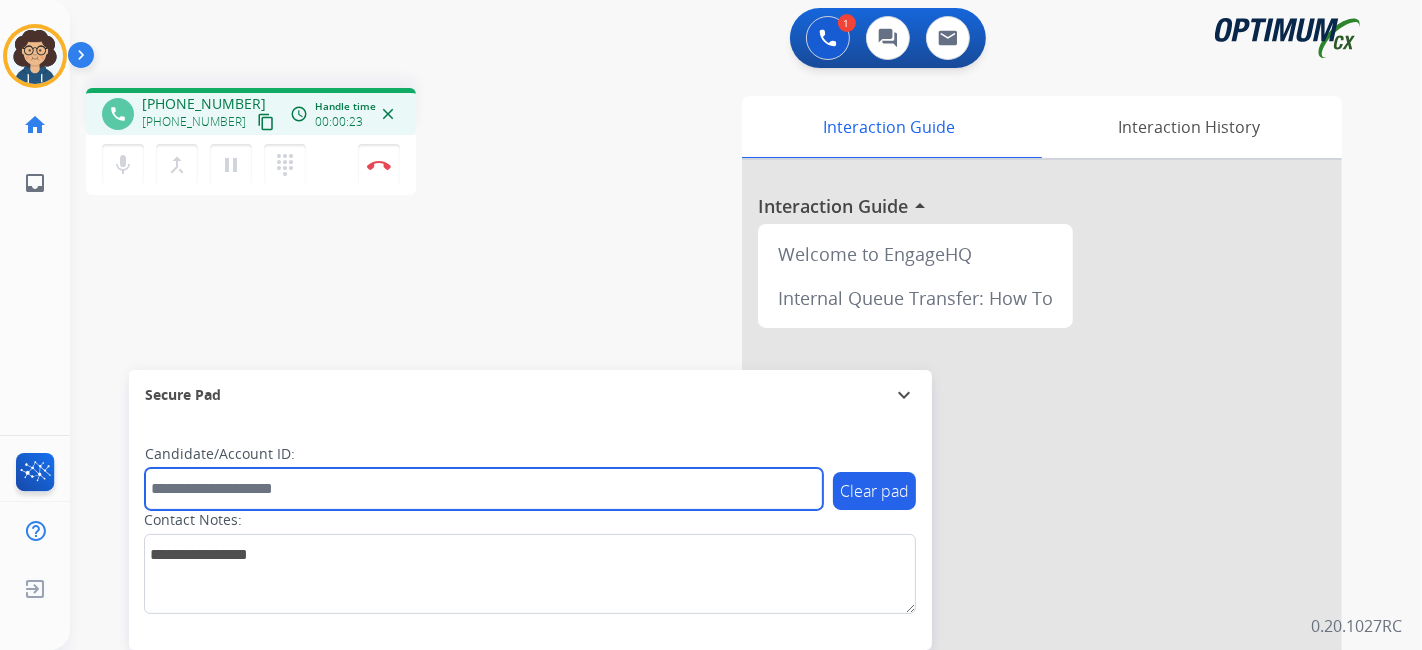 click at bounding box center (484, 489) 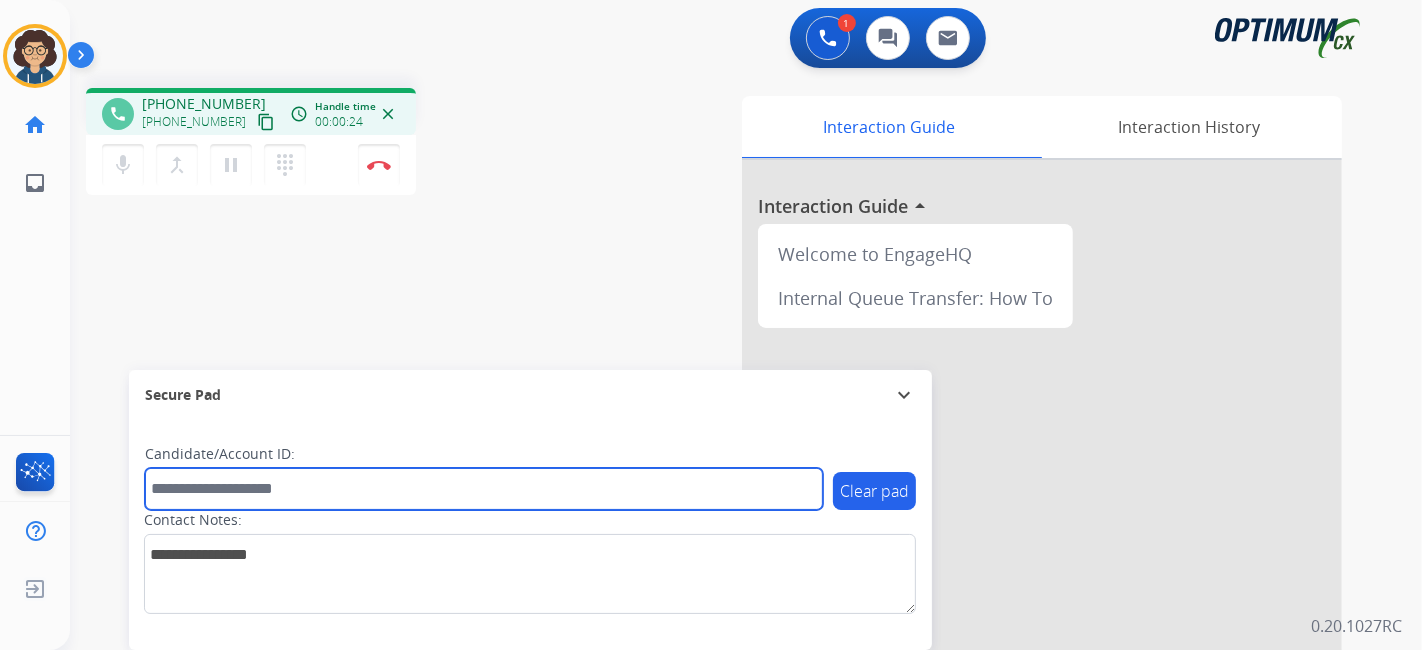 paste on "*******" 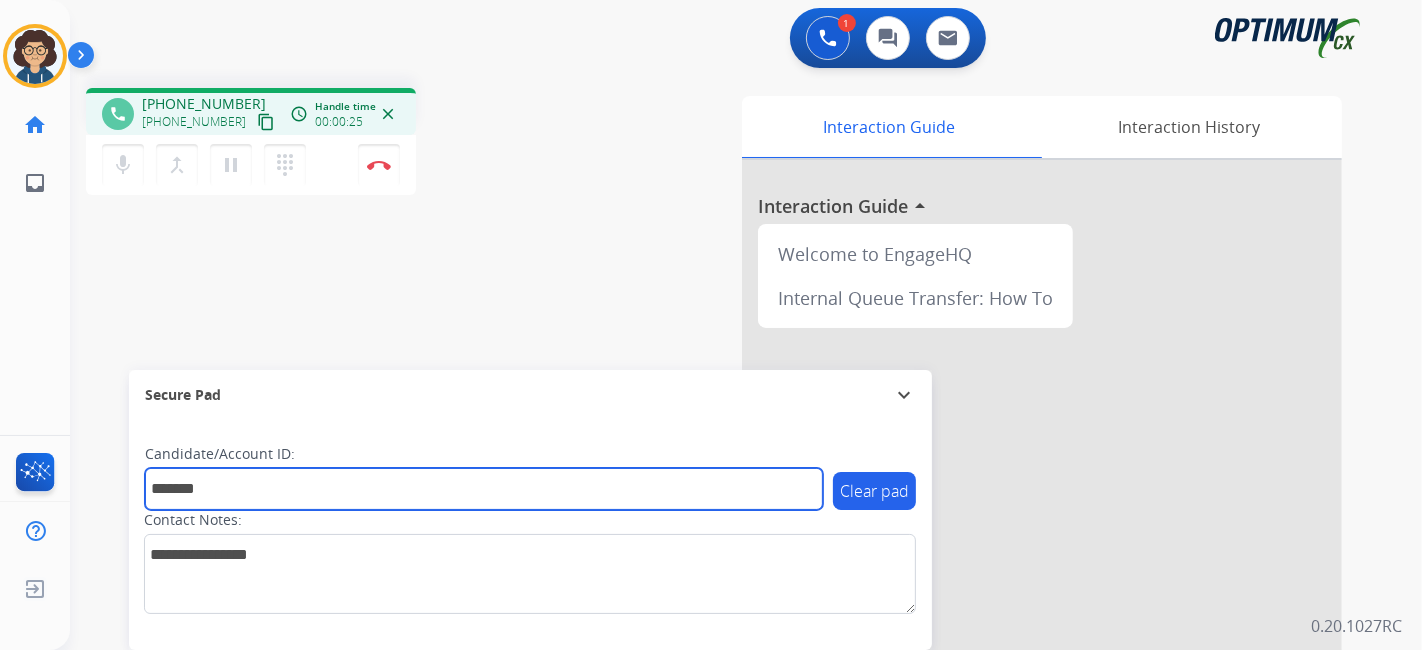 type on "*******" 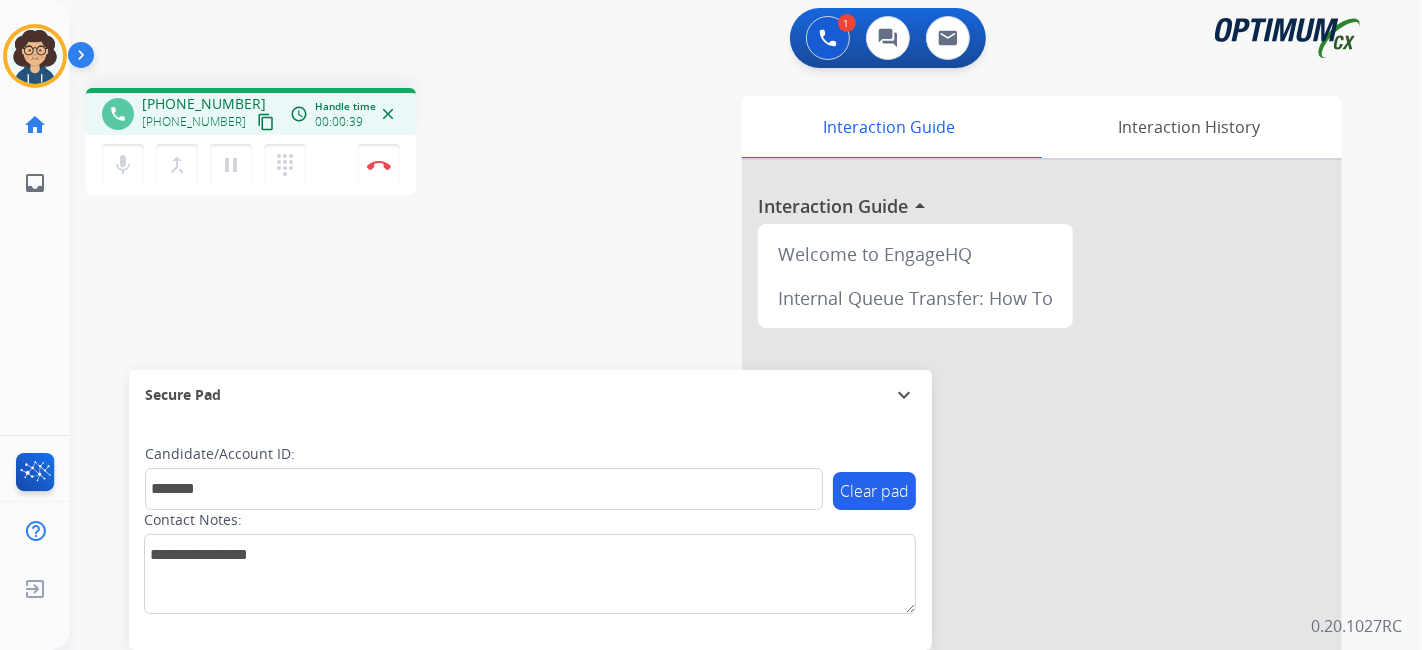 click on "phone +19188091233 +19188091233 content_copy access_time Call metrics Queue   00:09 Hold   00:00 Talk   00:40 Total   00:48 Handle time 00:00:39 close mic Mute merge_type Bridge pause Hold dialpad Dialpad Disconnect swap_horiz Break voice bridge close_fullscreen Connect 3-Way Call merge_type Separate 3-Way Call  Interaction Guide   Interaction History  Interaction Guide arrow_drop_up  Welcome to EngageHQ   Internal Queue Transfer: How To  Secure Pad expand_more Clear pad Candidate/Account ID: ******* Contact Notes:" at bounding box center [722, 489] 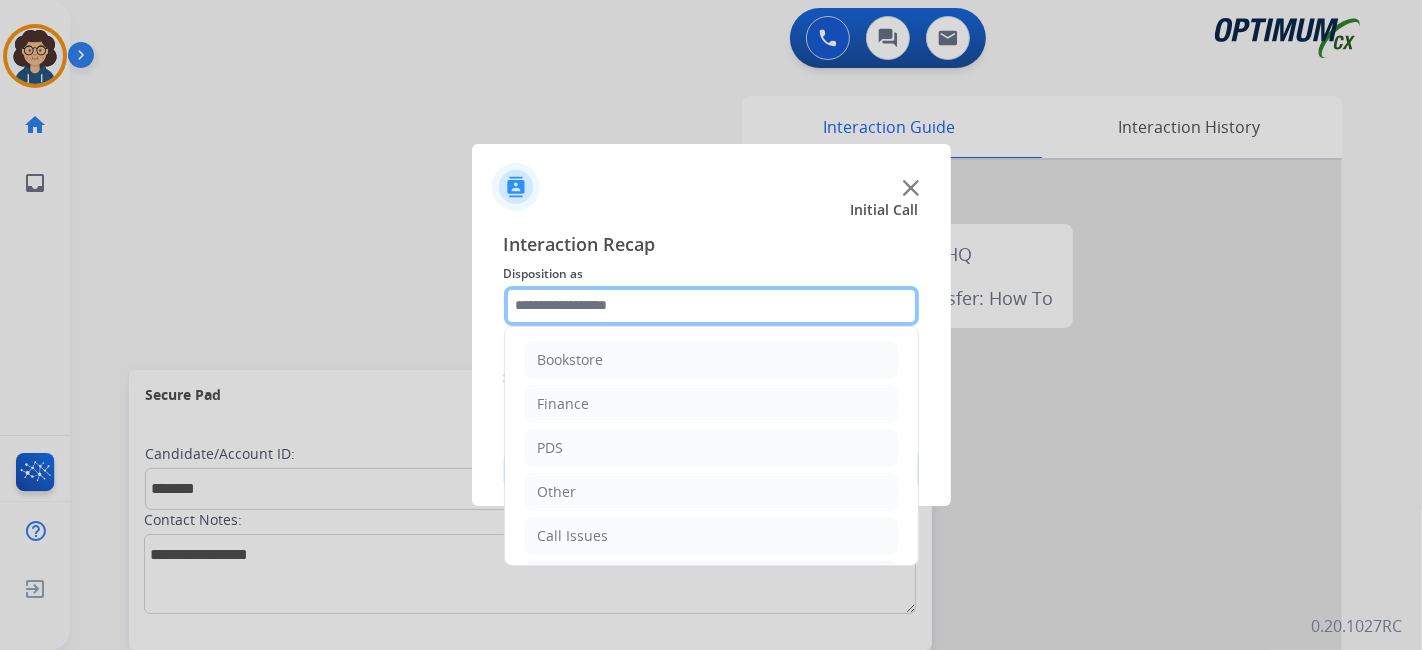click 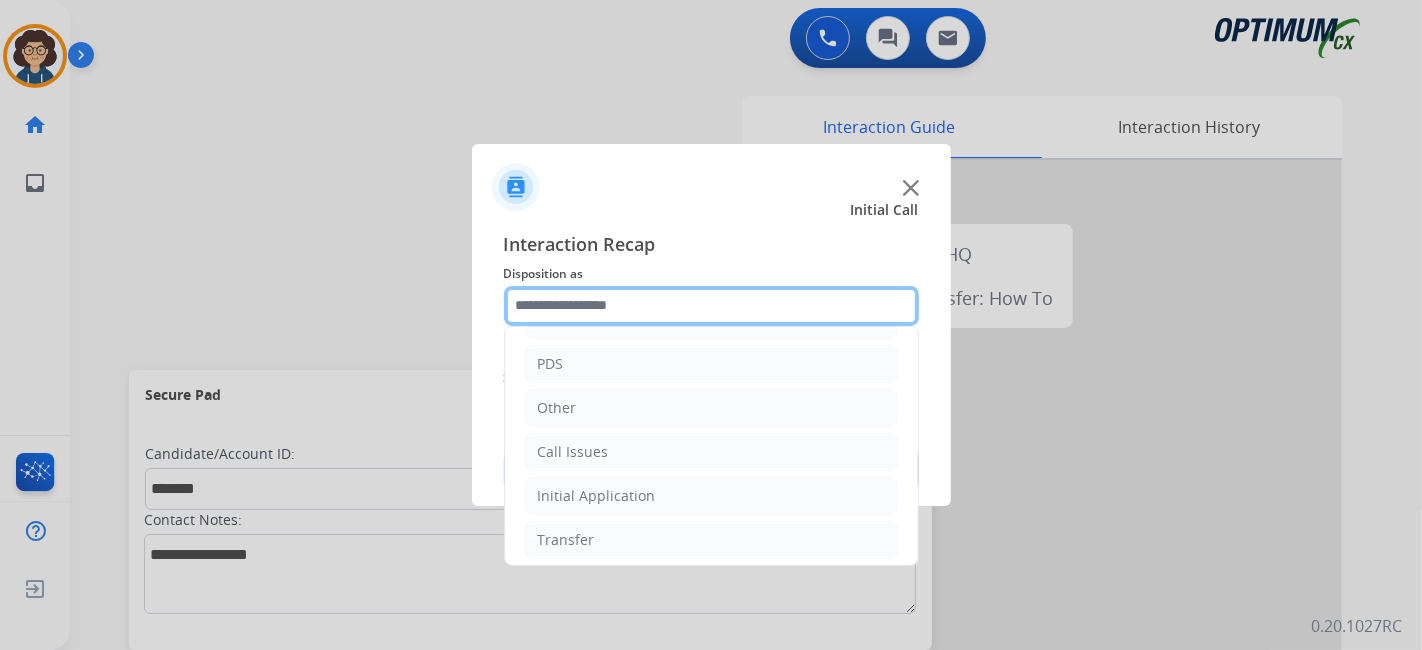 scroll, scrollTop: 131, scrollLeft: 0, axis: vertical 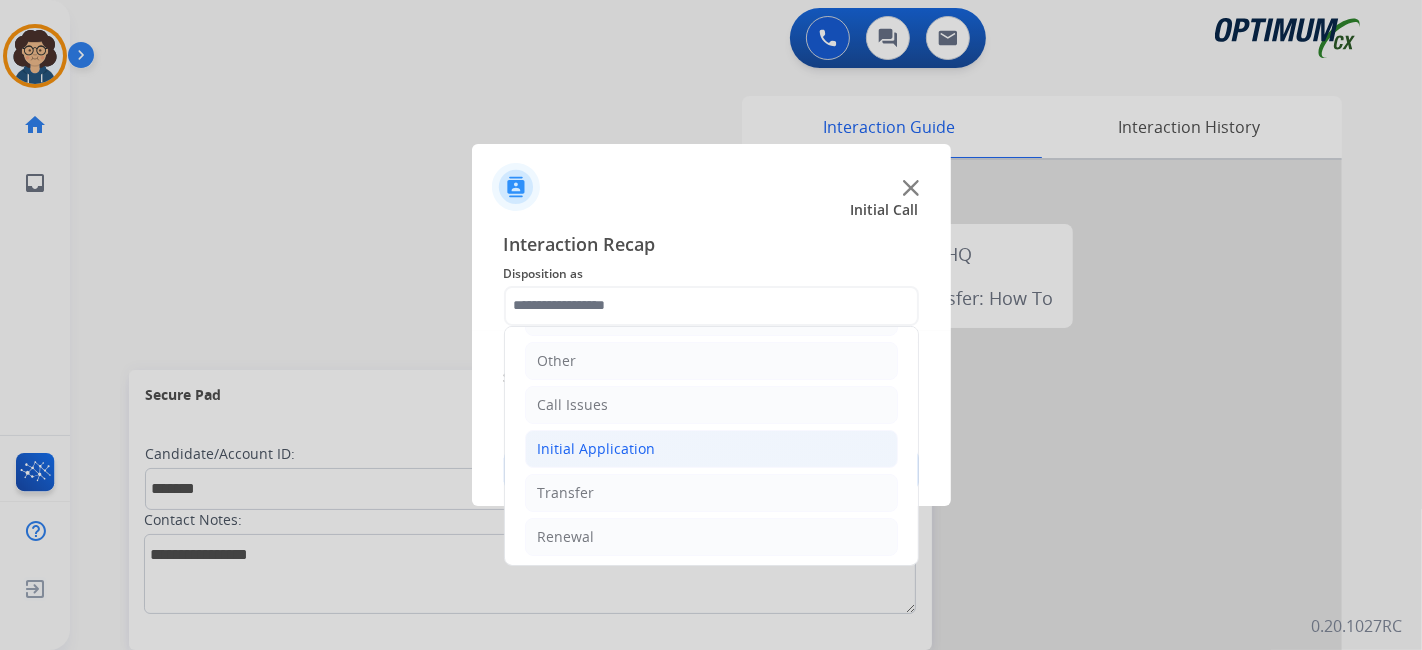click on "Initial Application" 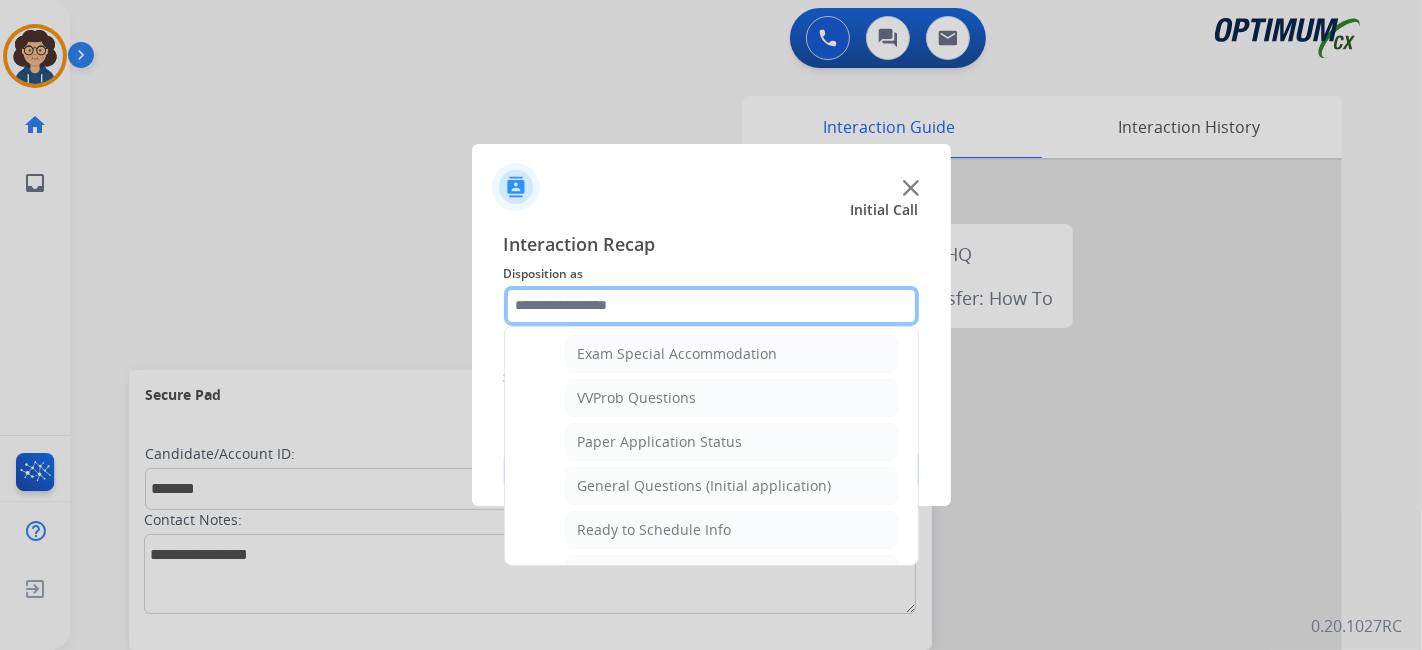 scroll, scrollTop: 1043, scrollLeft: 0, axis: vertical 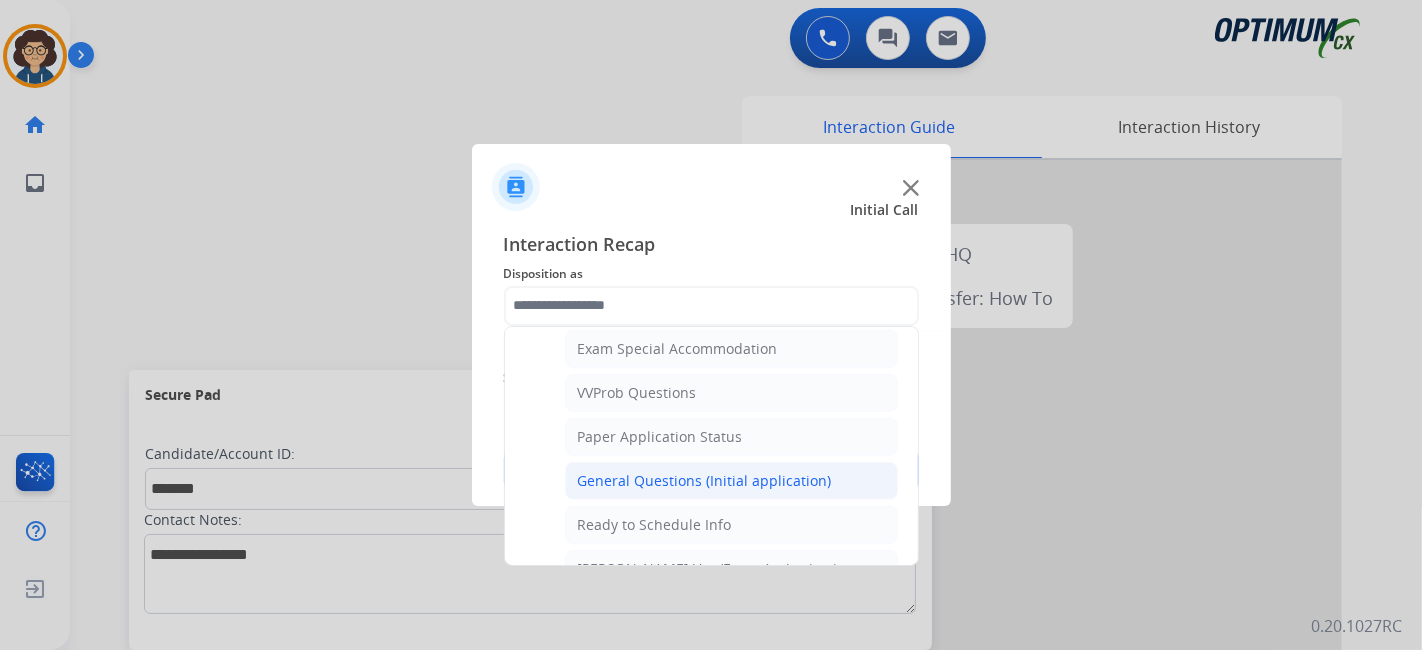 click on "General Questions (Initial application)" 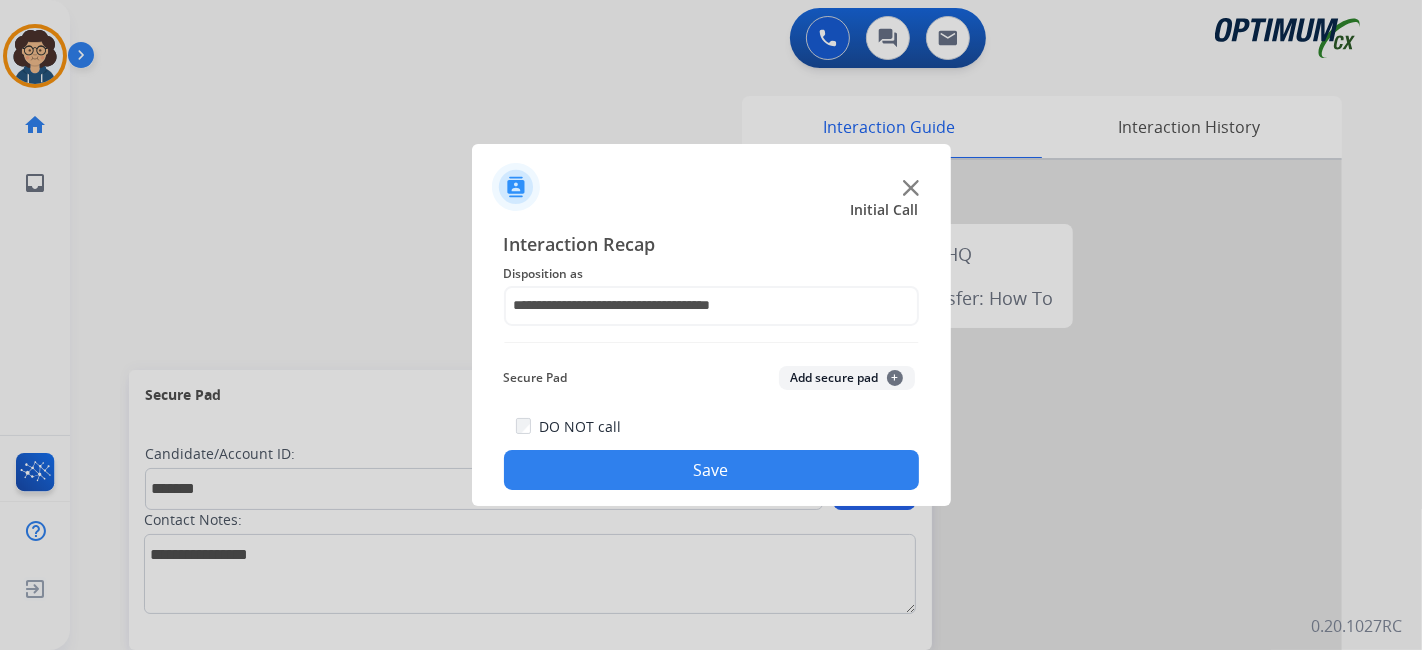 click on "Add secure pad  +" 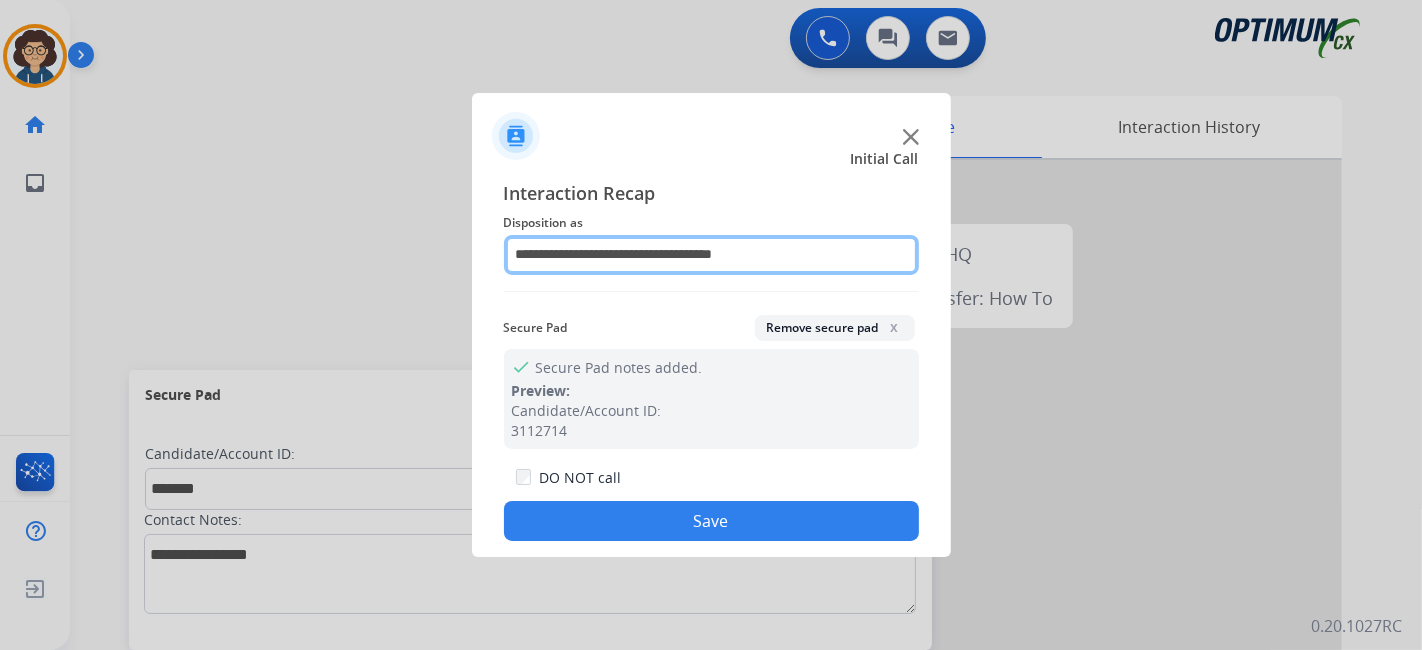 click on "**********" 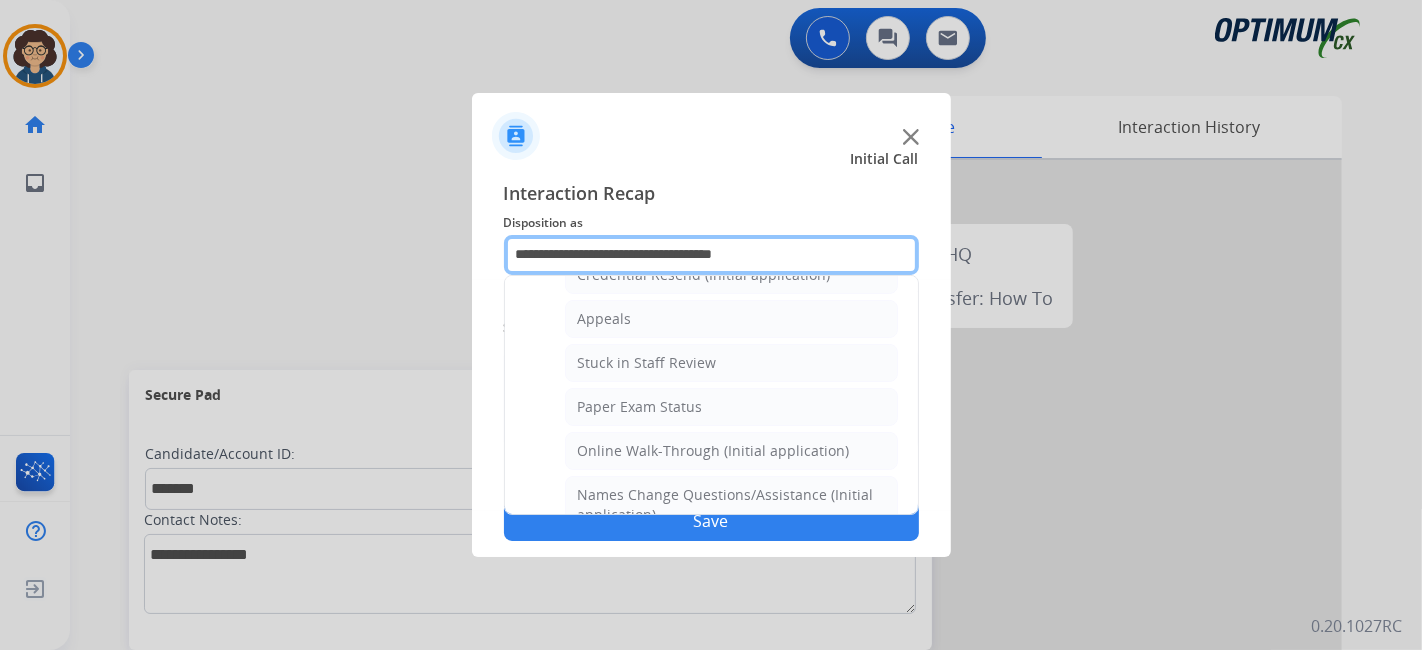 scroll, scrollTop: 227, scrollLeft: 0, axis: vertical 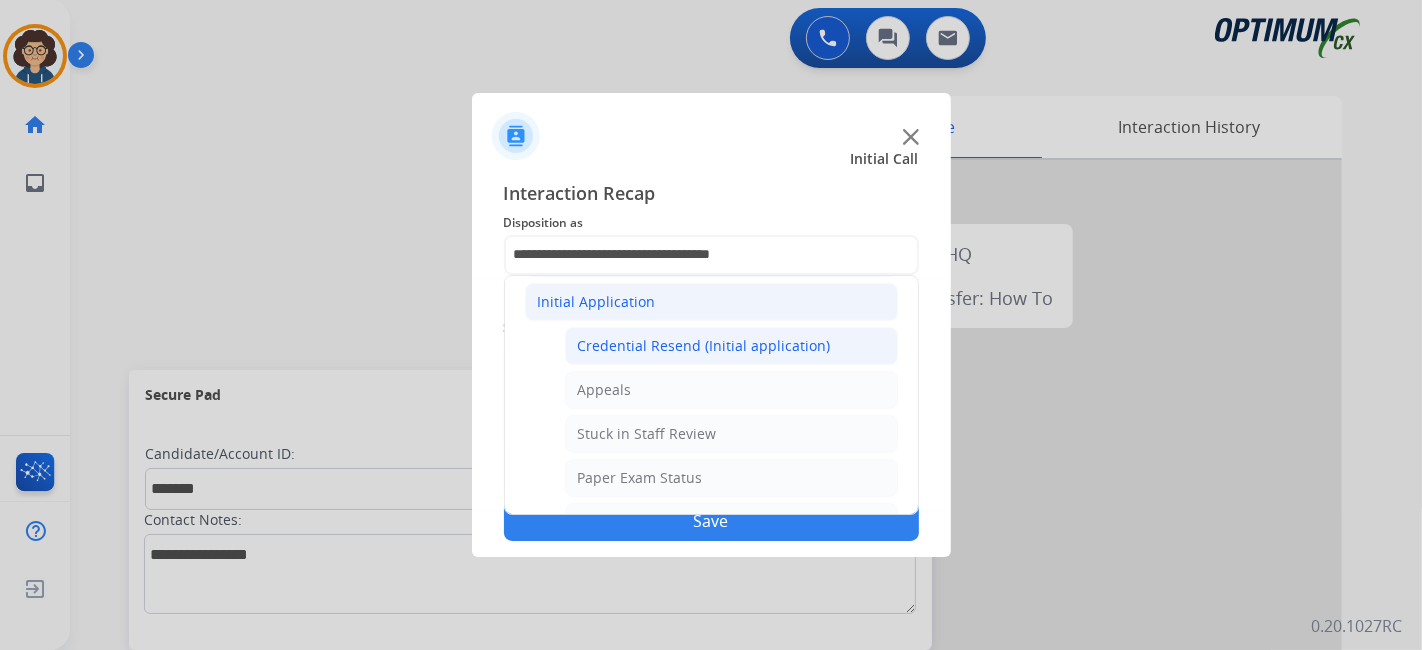 click on "Credential Resend (Initial application)" 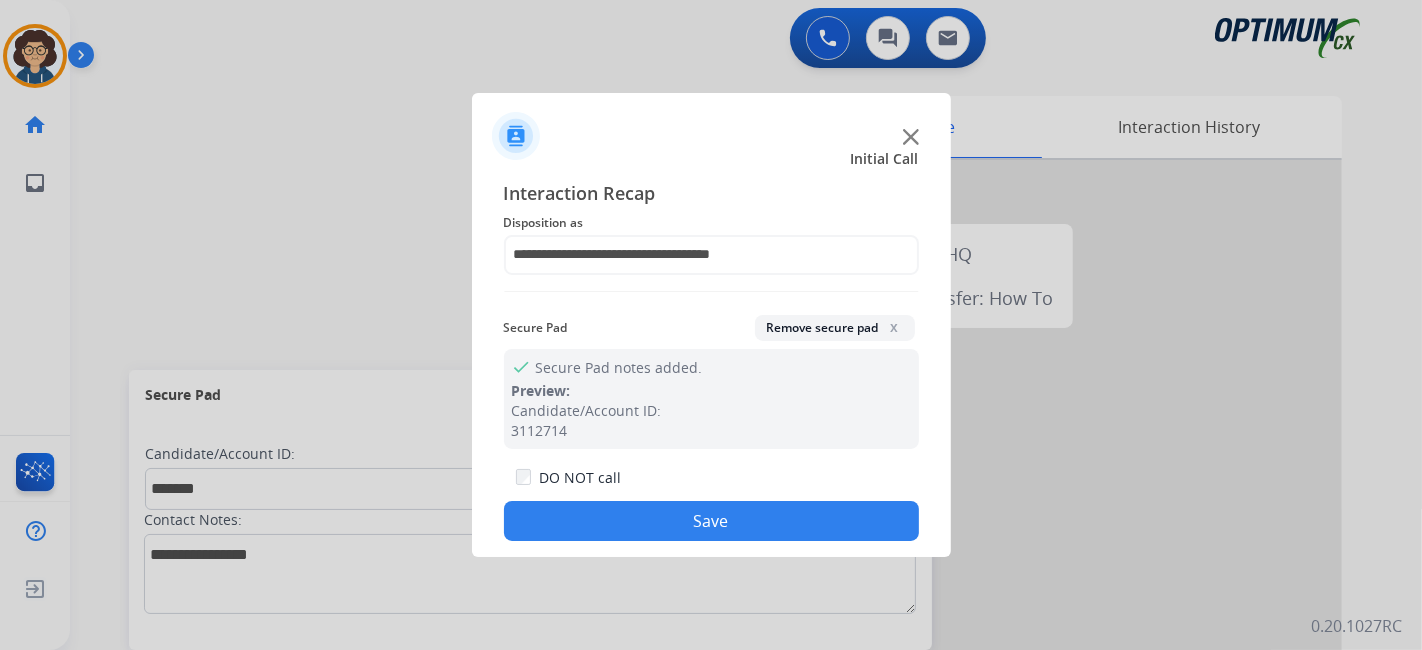 click on "Save" 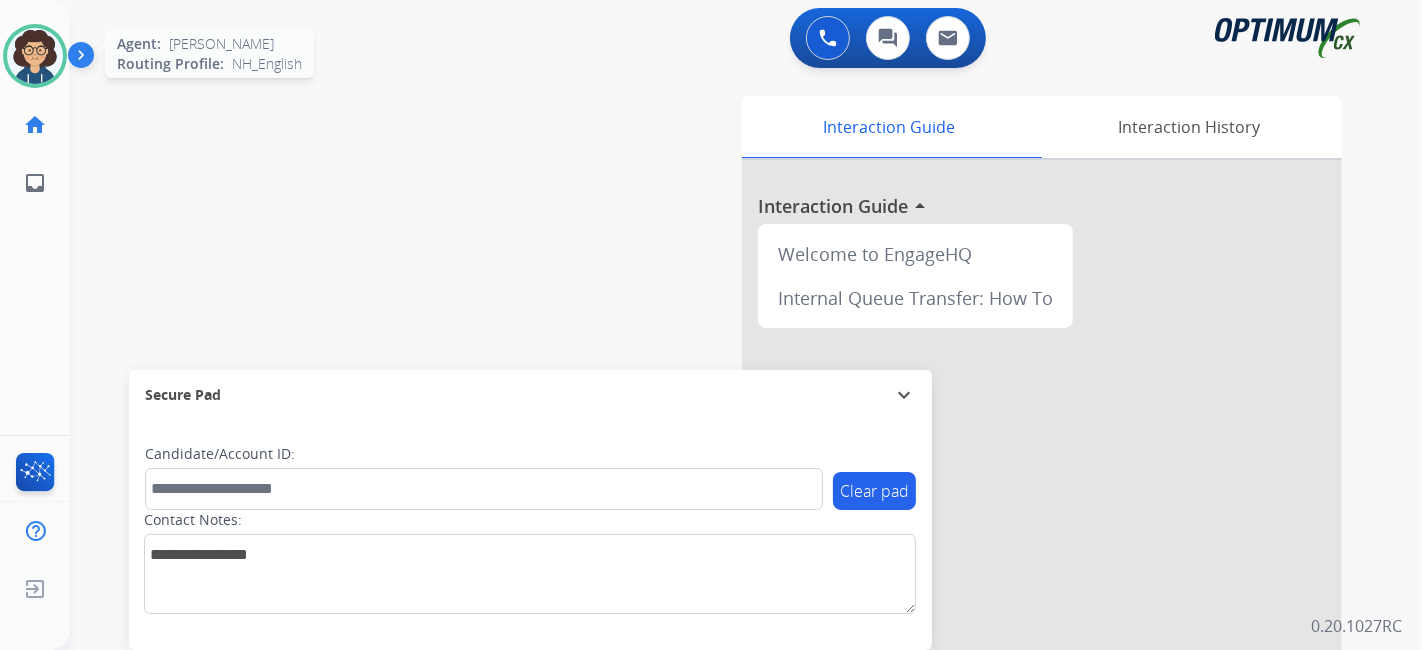 click at bounding box center (35, 56) 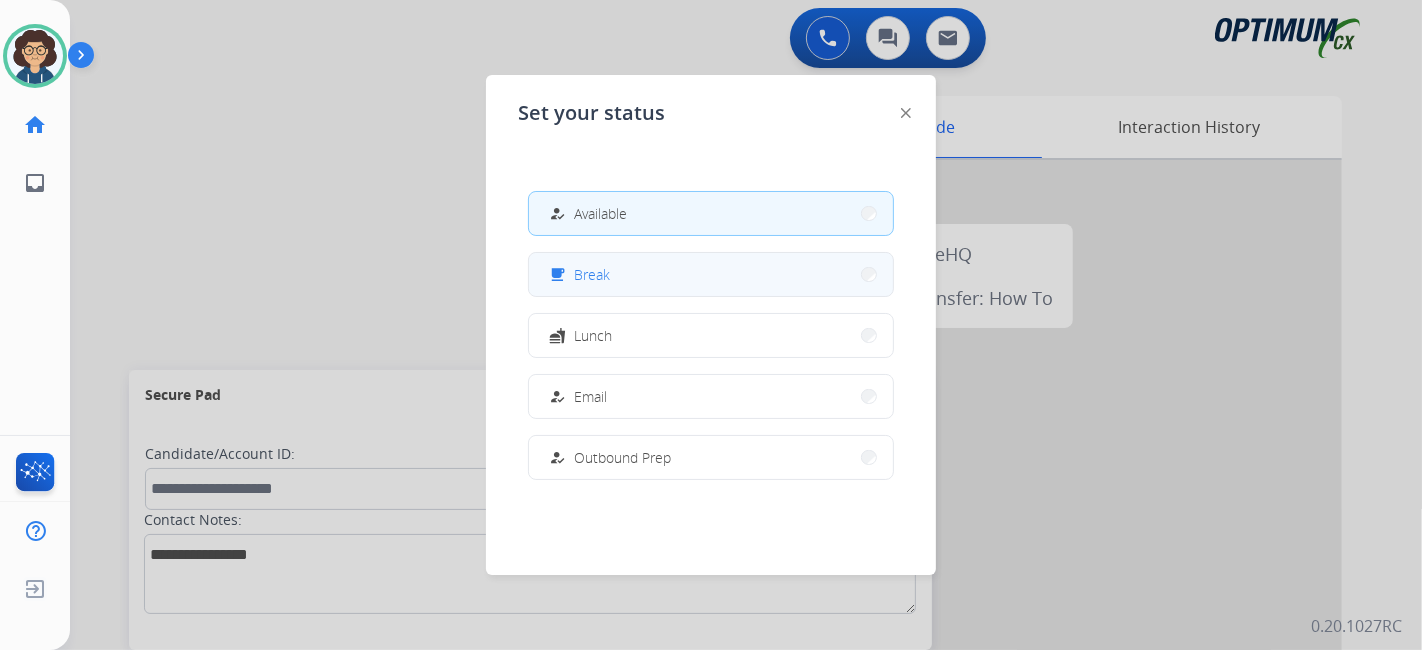 click on "free_breakfast Break" at bounding box center (711, 274) 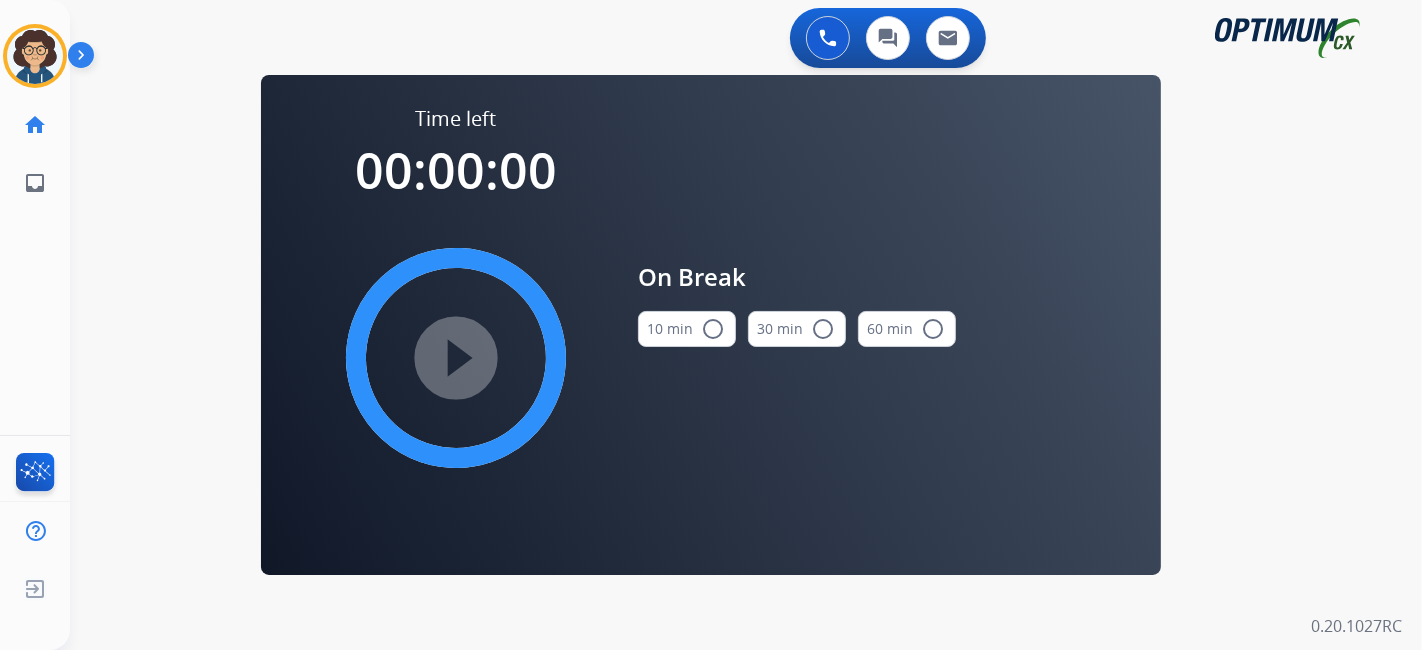 click on "10 min  radio_button_unchecked" at bounding box center [687, 329] 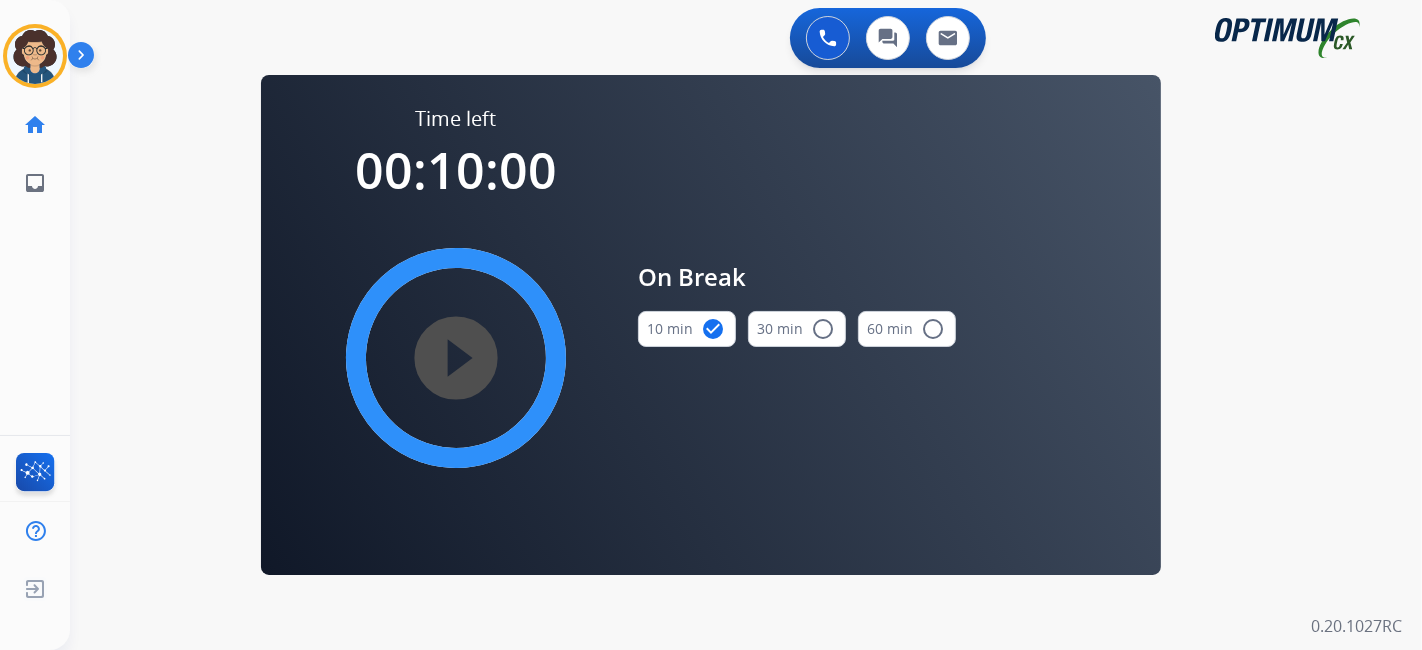 click on "play_circle_filled" at bounding box center (456, 358) 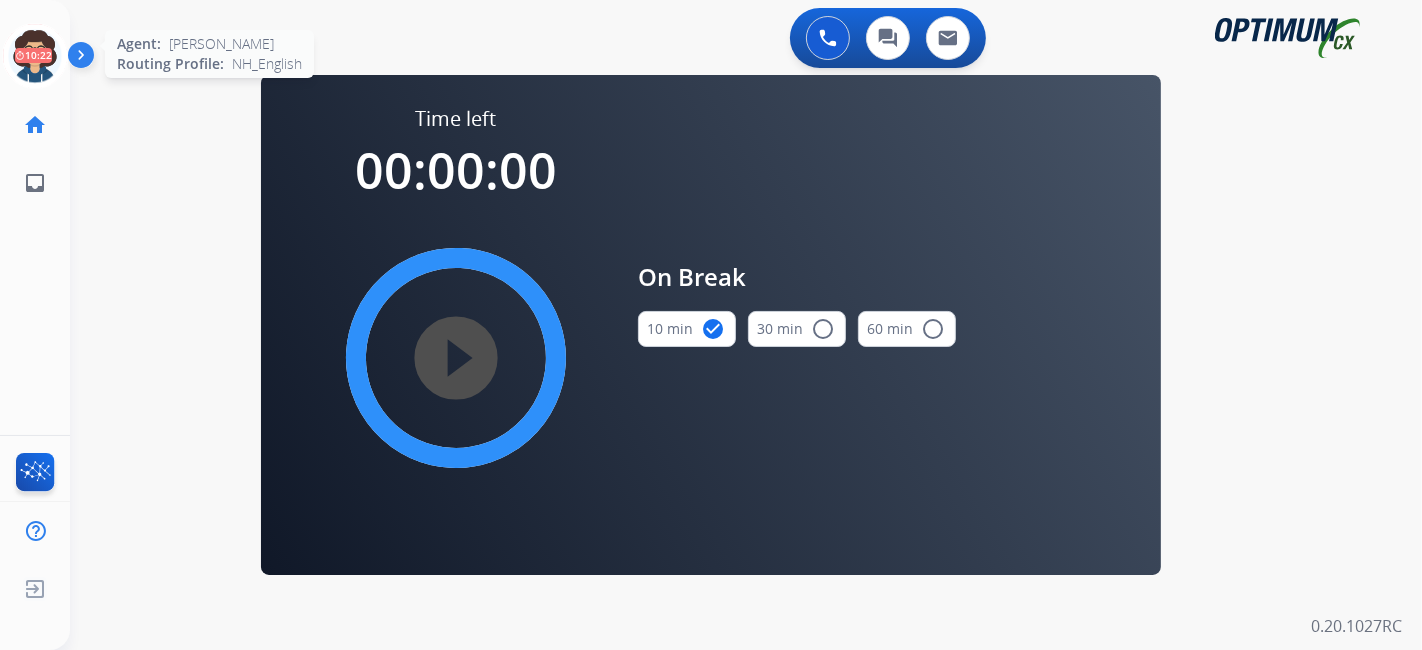 click 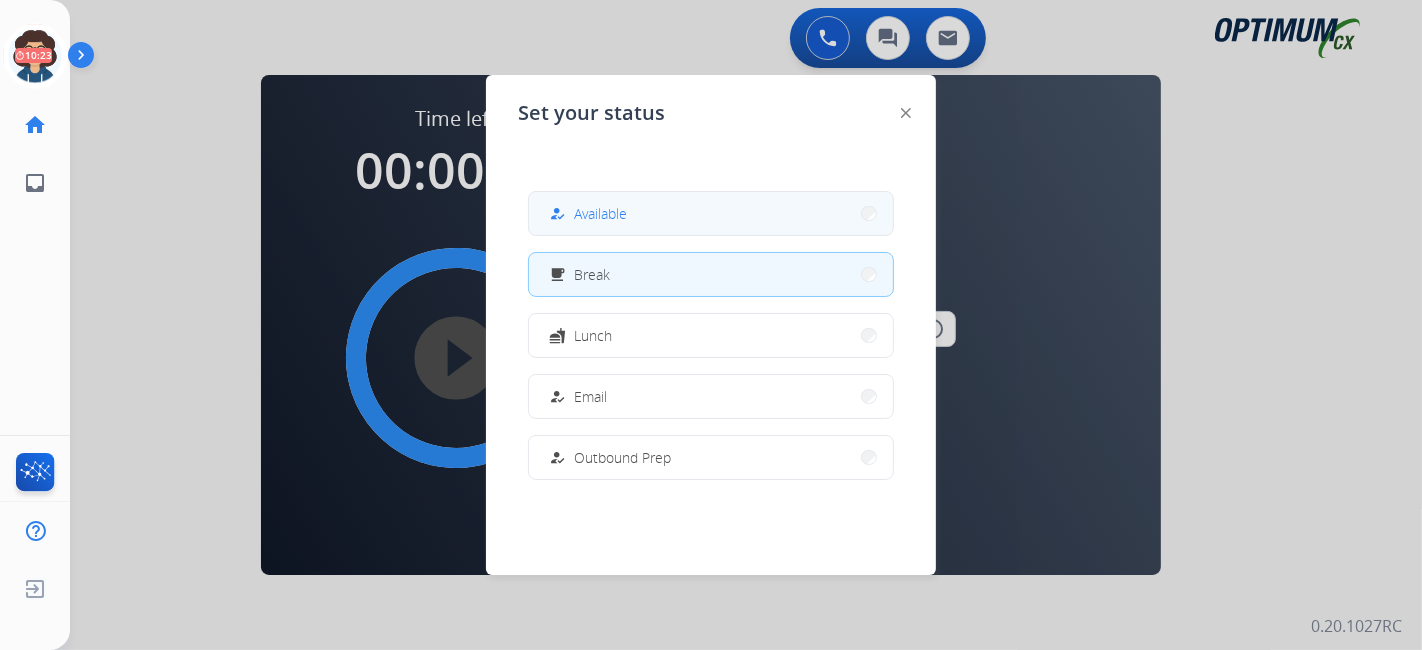click on "how_to_reg Available" at bounding box center (711, 213) 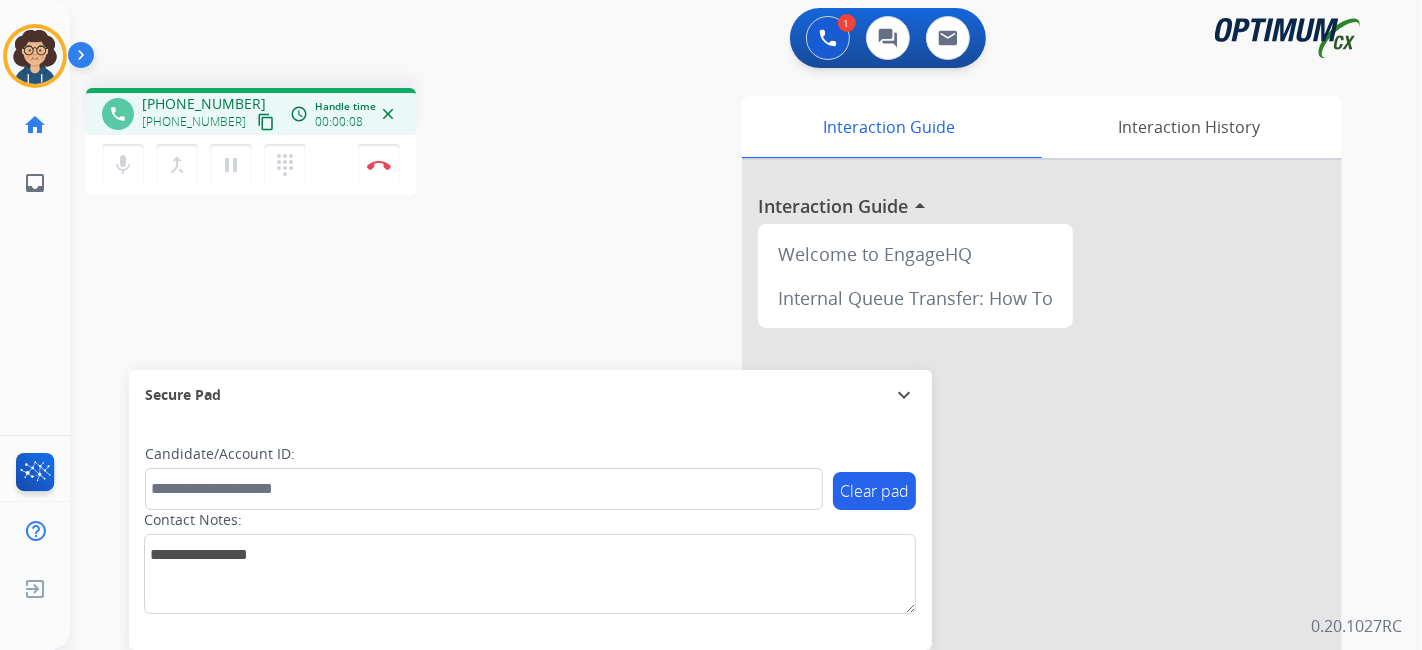 click on "content_copy" at bounding box center (266, 122) 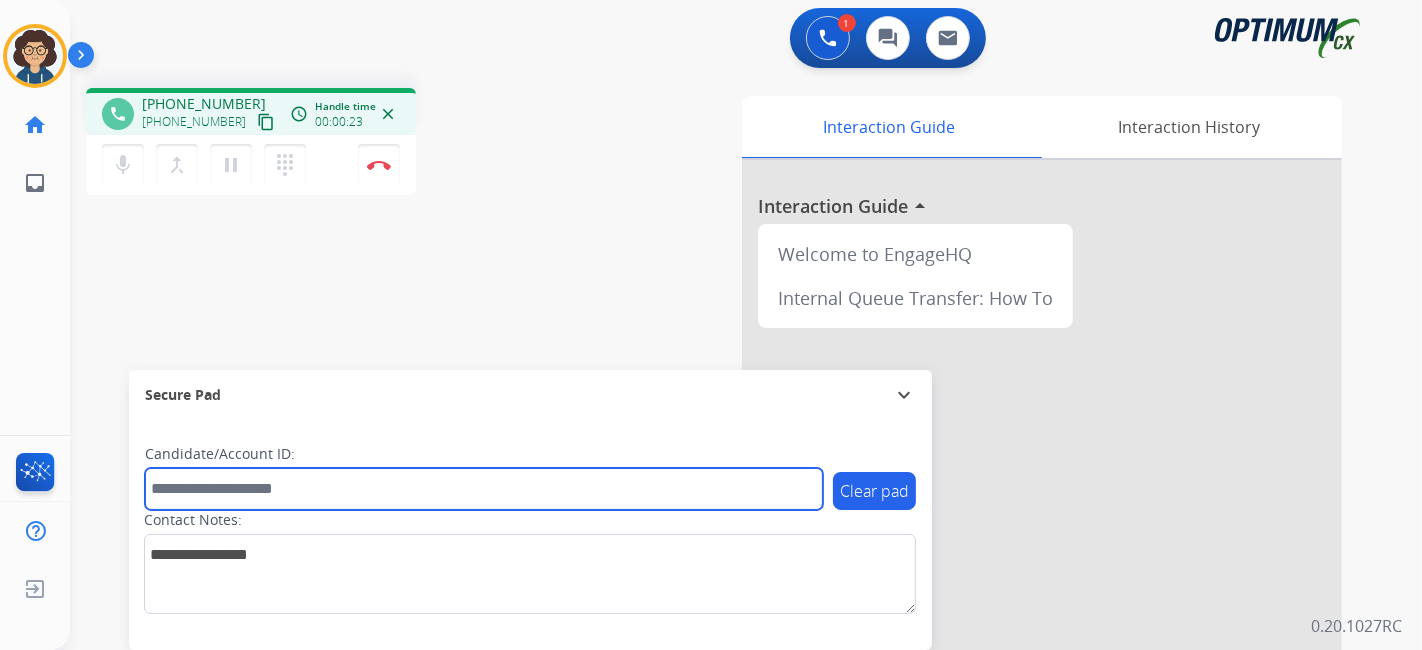click at bounding box center [484, 489] 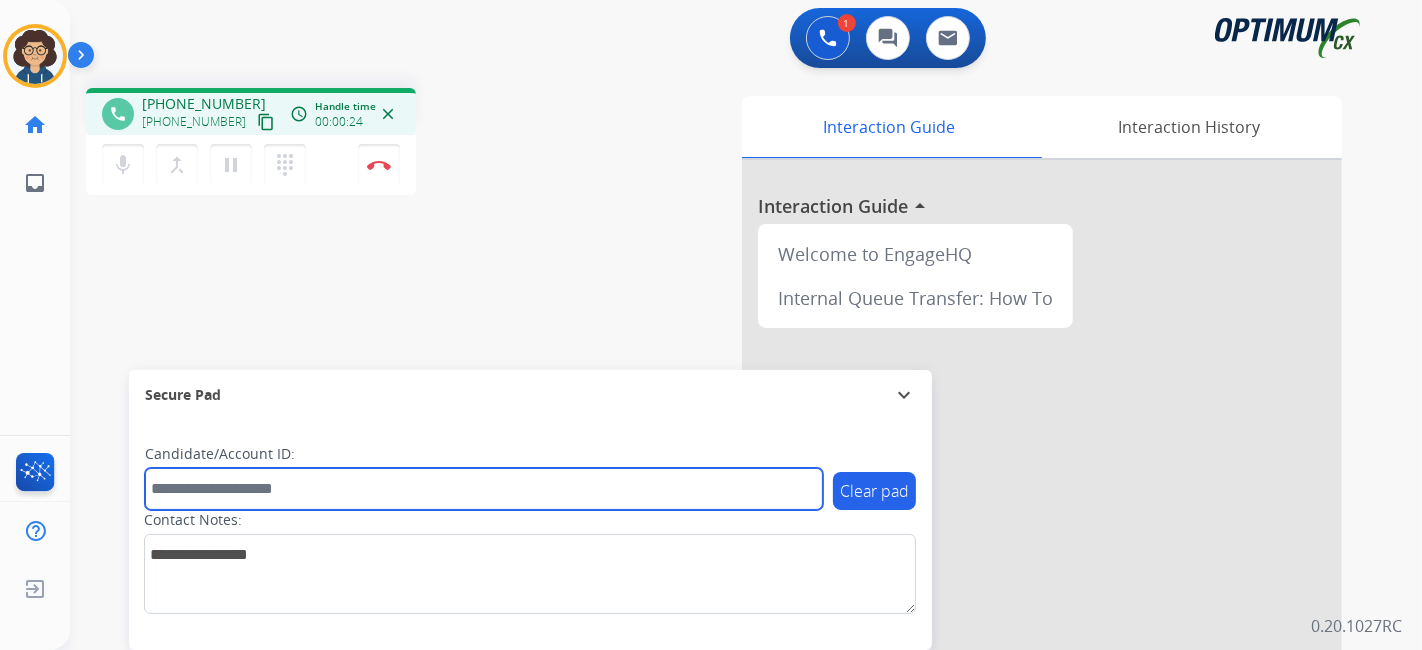 paste on "*******" 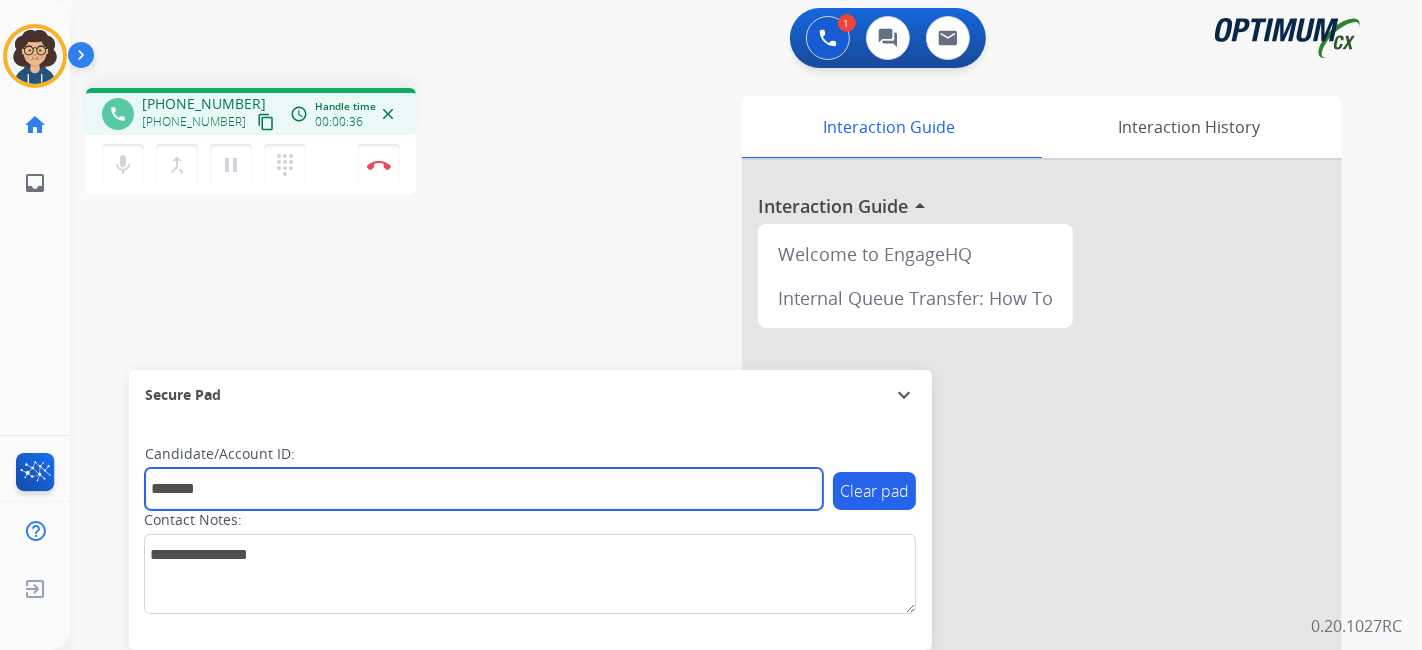 type on "*******" 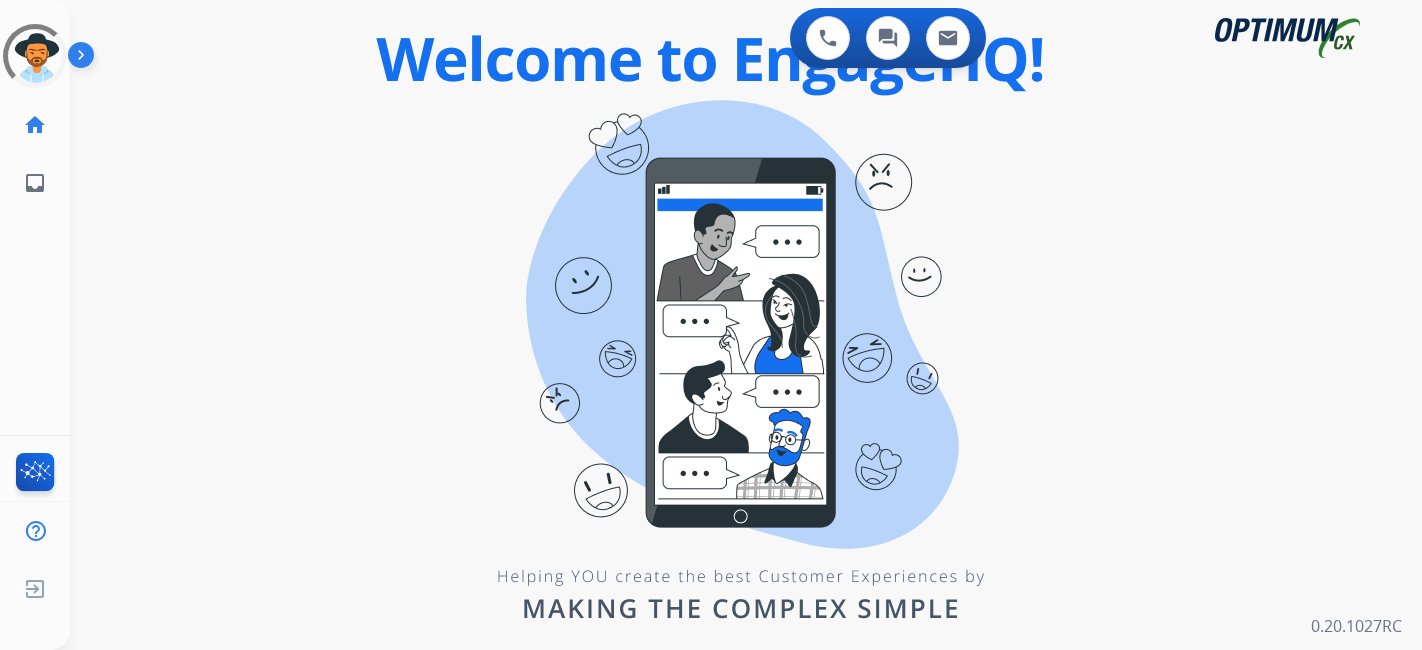 scroll, scrollTop: 0, scrollLeft: 0, axis: both 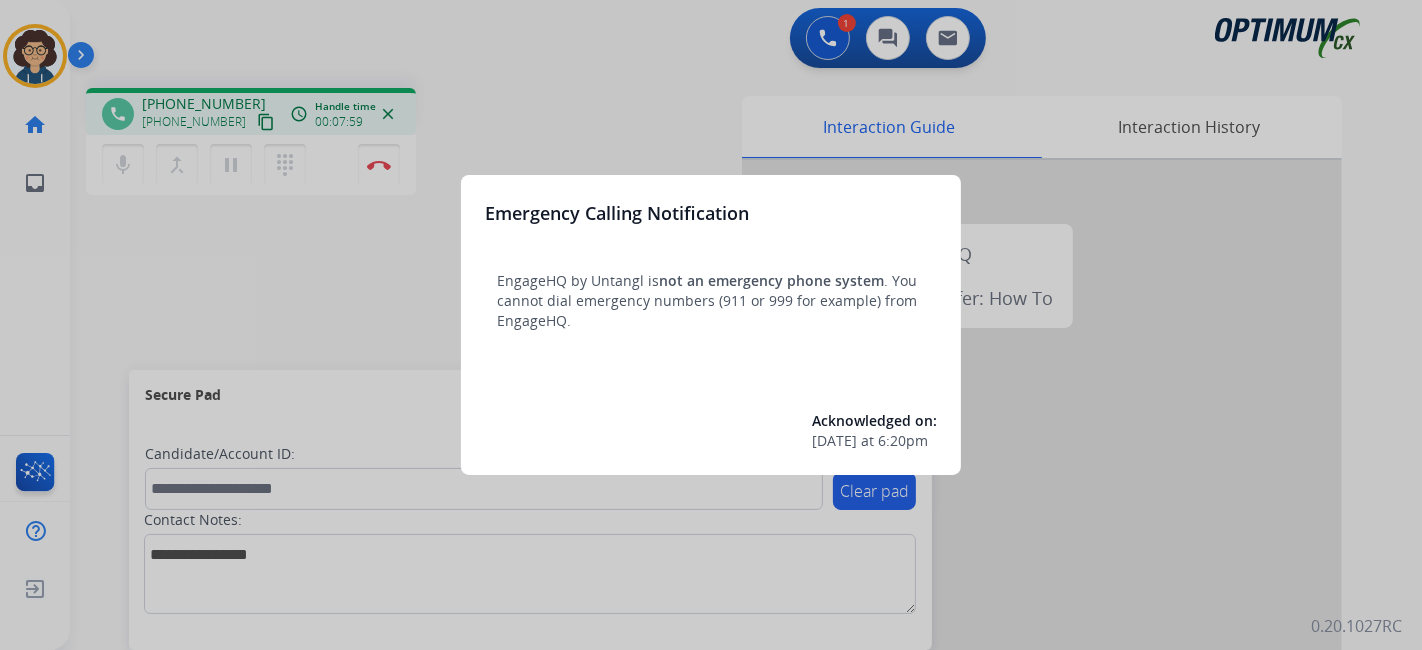 click at bounding box center (711, 325) 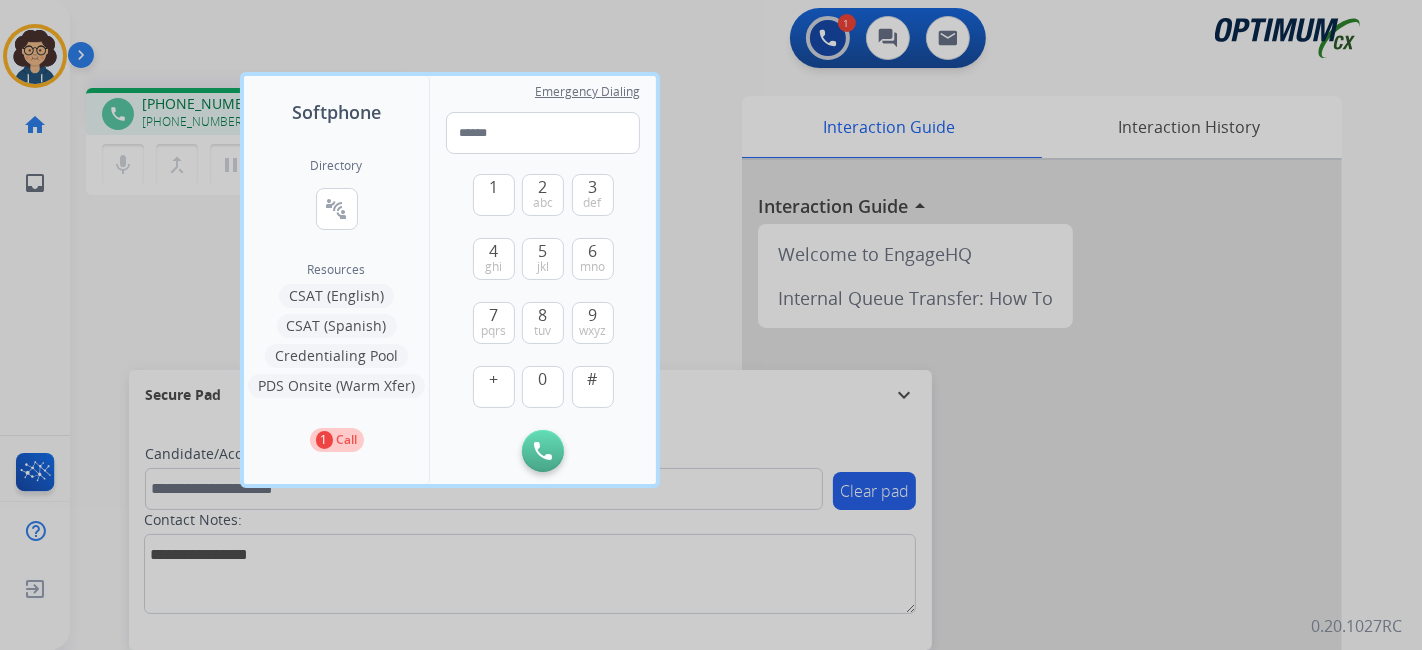 click at bounding box center (711, 325) 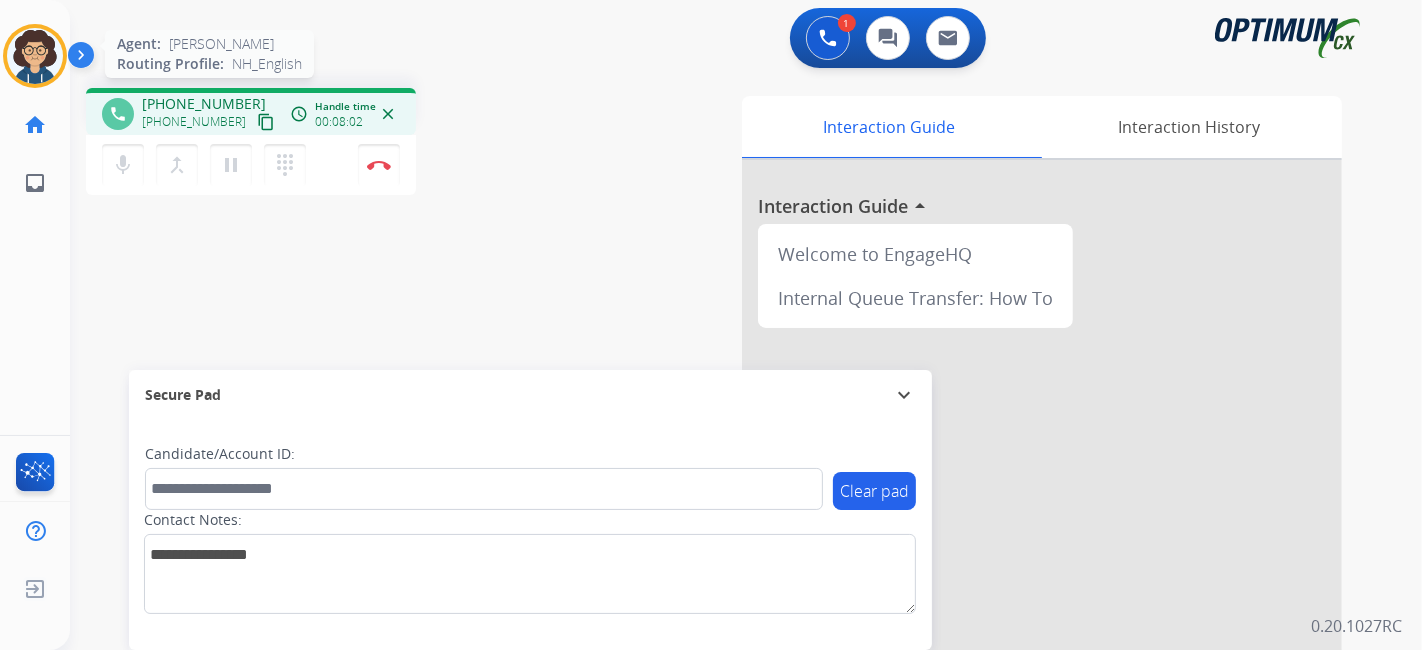 click at bounding box center [35, 56] 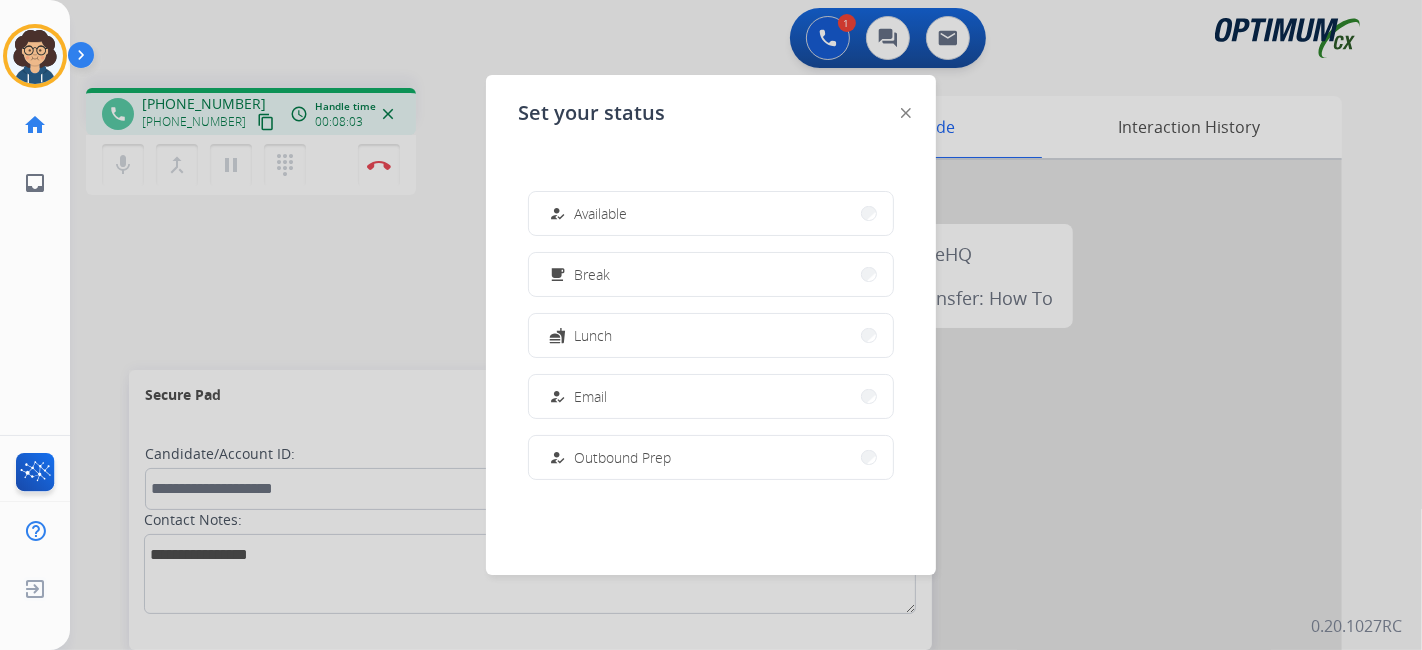 scroll, scrollTop: 498, scrollLeft: 0, axis: vertical 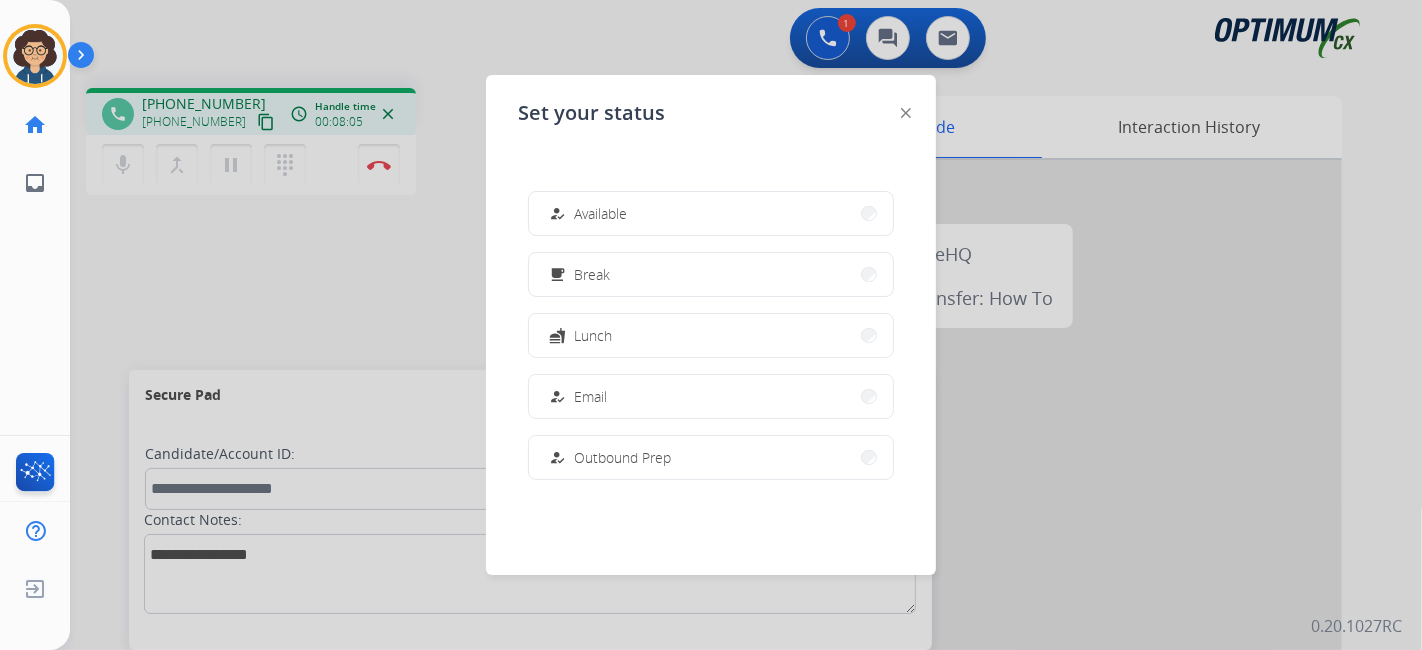 drag, startPoint x: 334, startPoint y: 324, endPoint x: 313, endPoint y: 319, distance: 21.587032 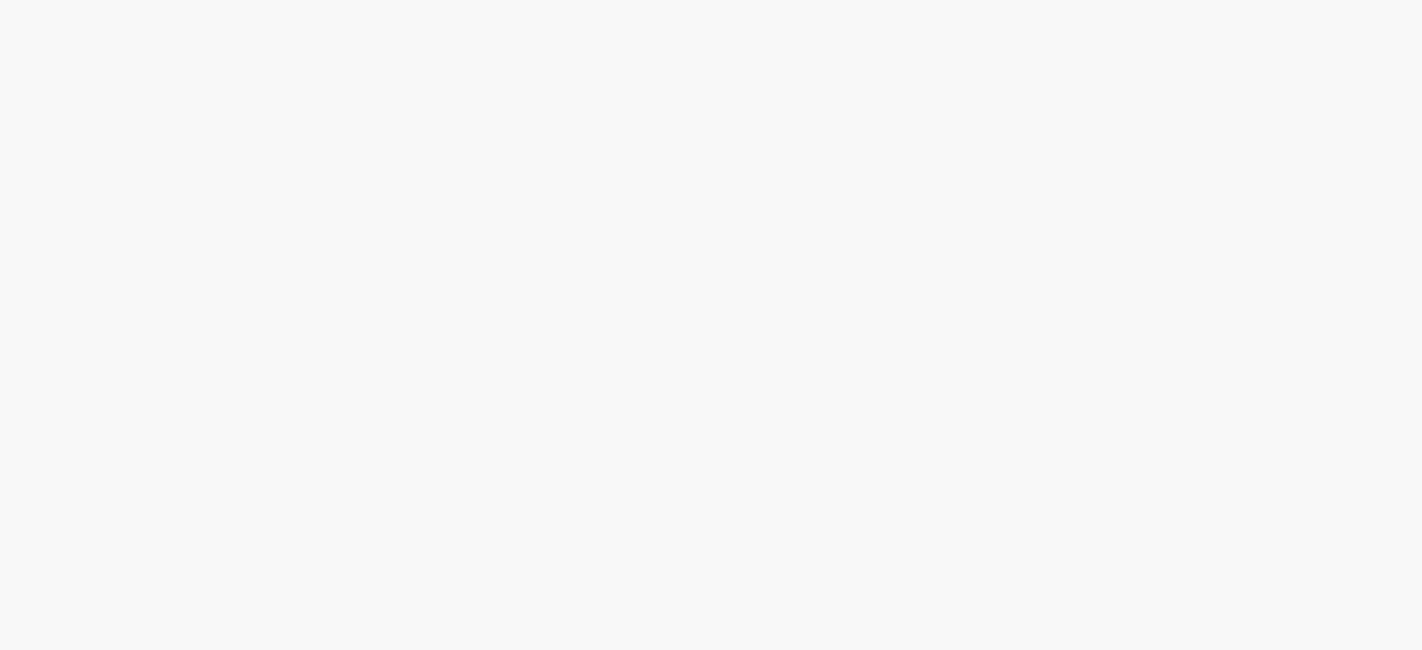 scroll, scrollTop: 0, scrollLeft: 0, axis: both 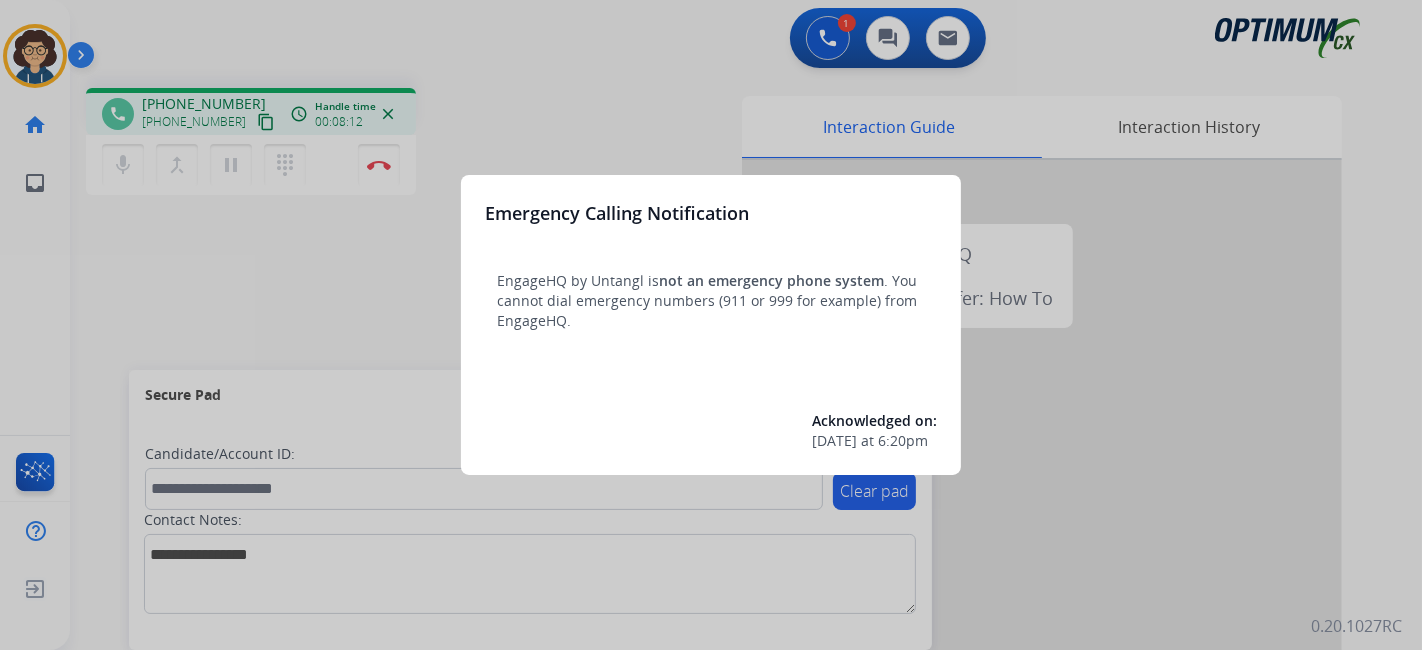 click at bounding box center (711, 325) 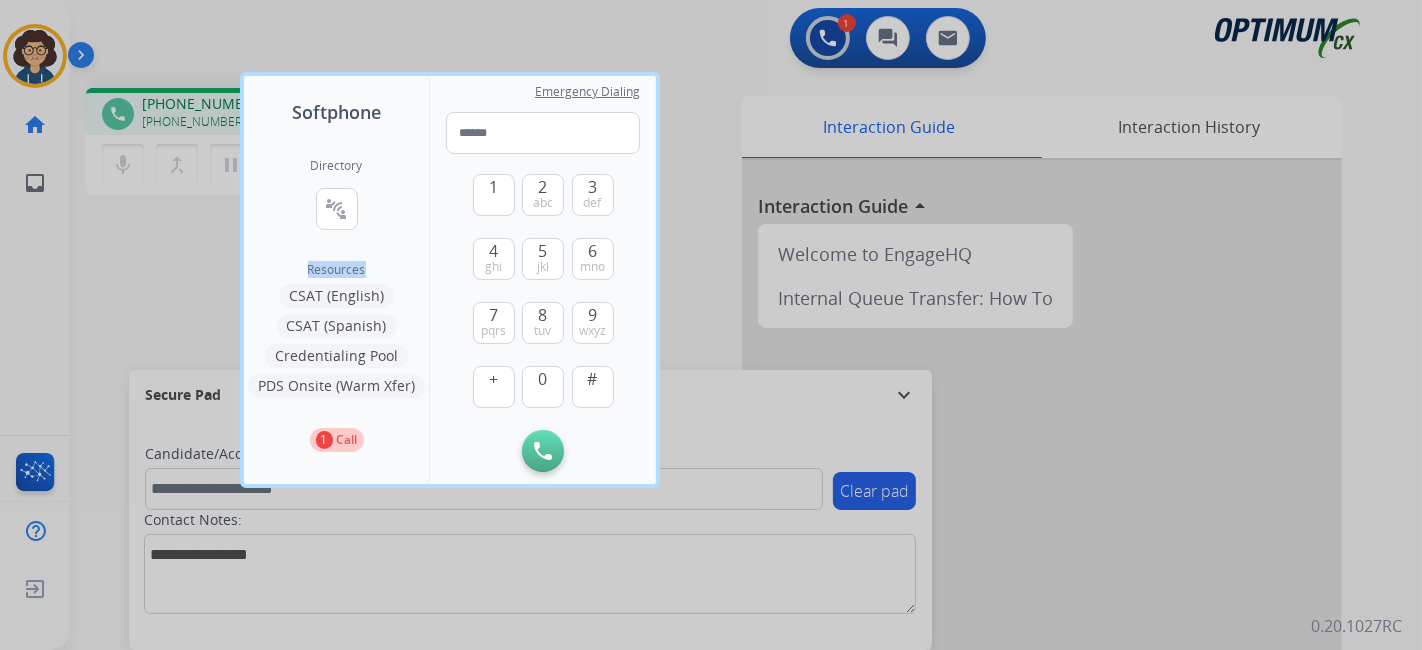 click on "Resources" at bounding box center [337, 270] 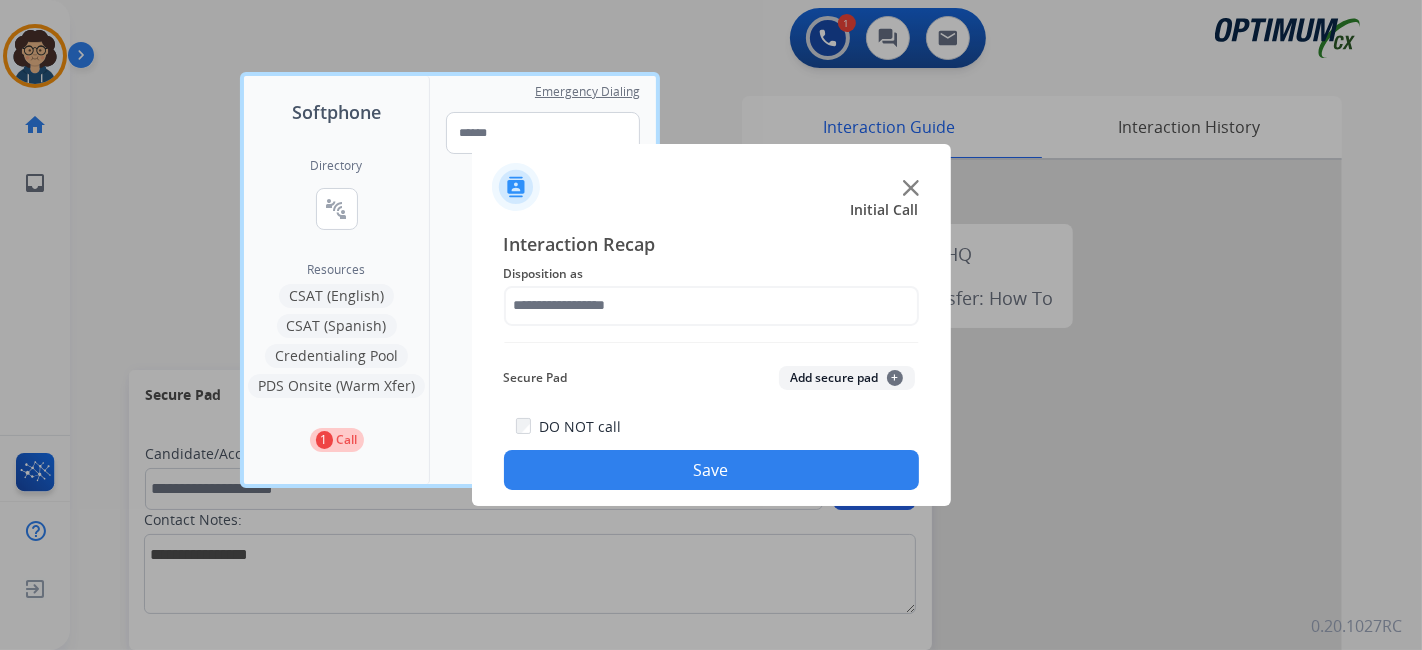 click at bounding box center [711, 325] 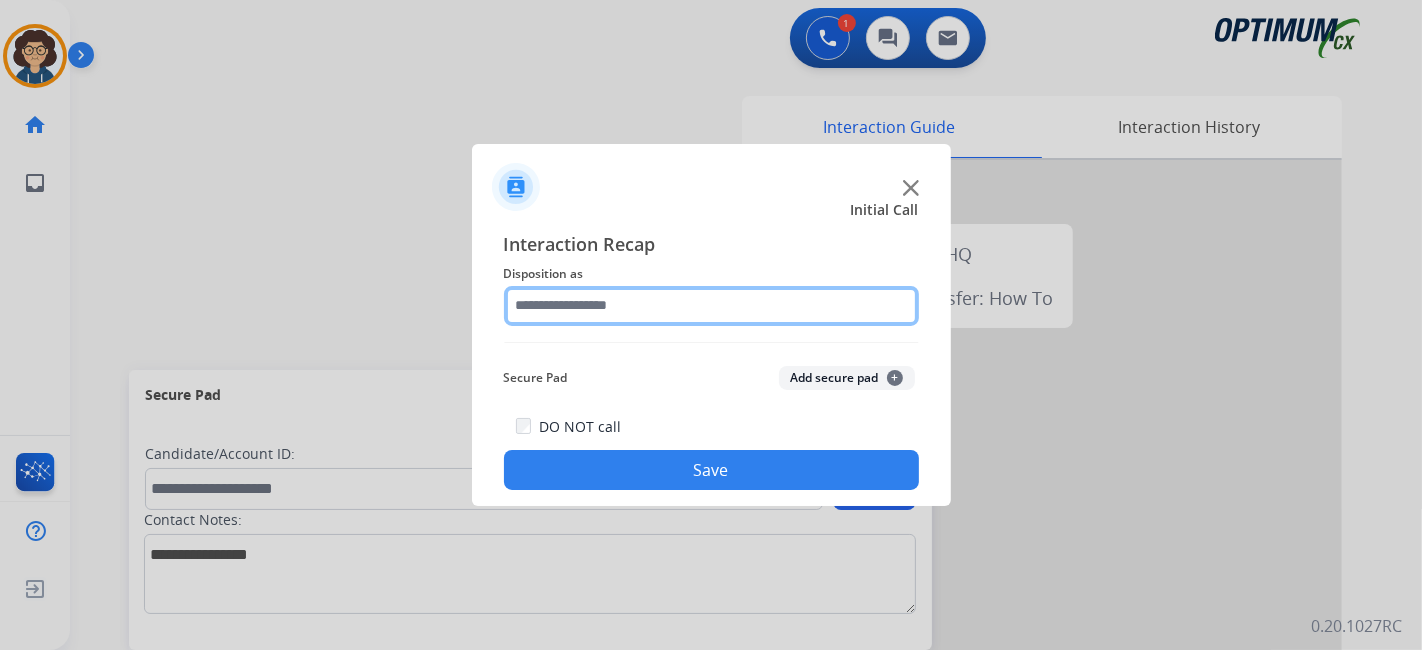click 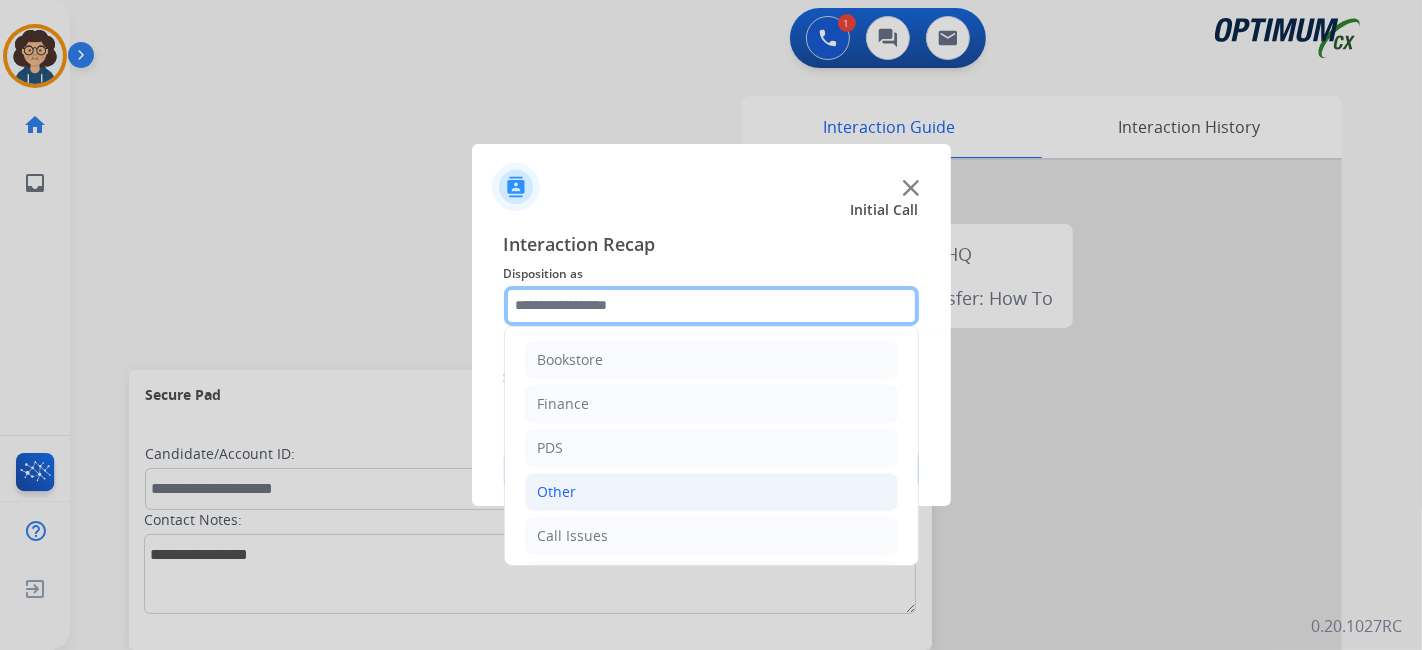 scroll, scrollTop: 131, scrollLeft: 0, axis: vertical 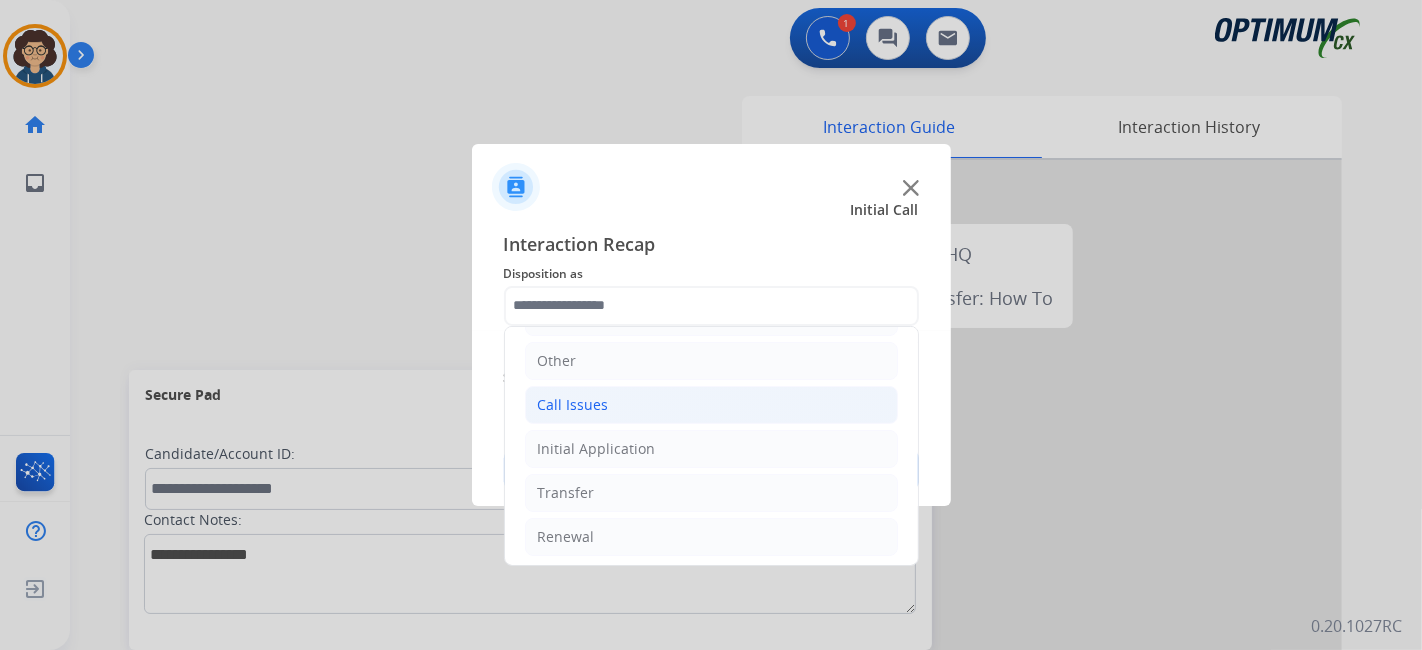 click on "Call Issues" 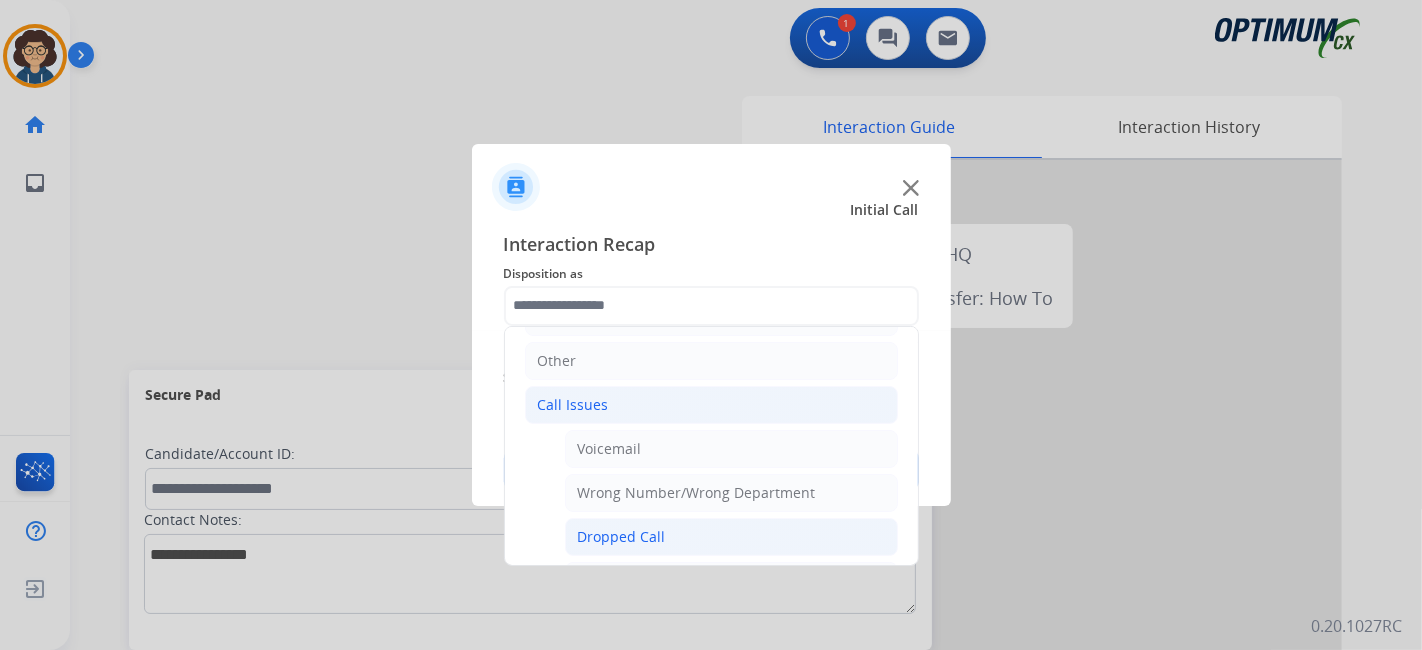 click on "Dropped Call" 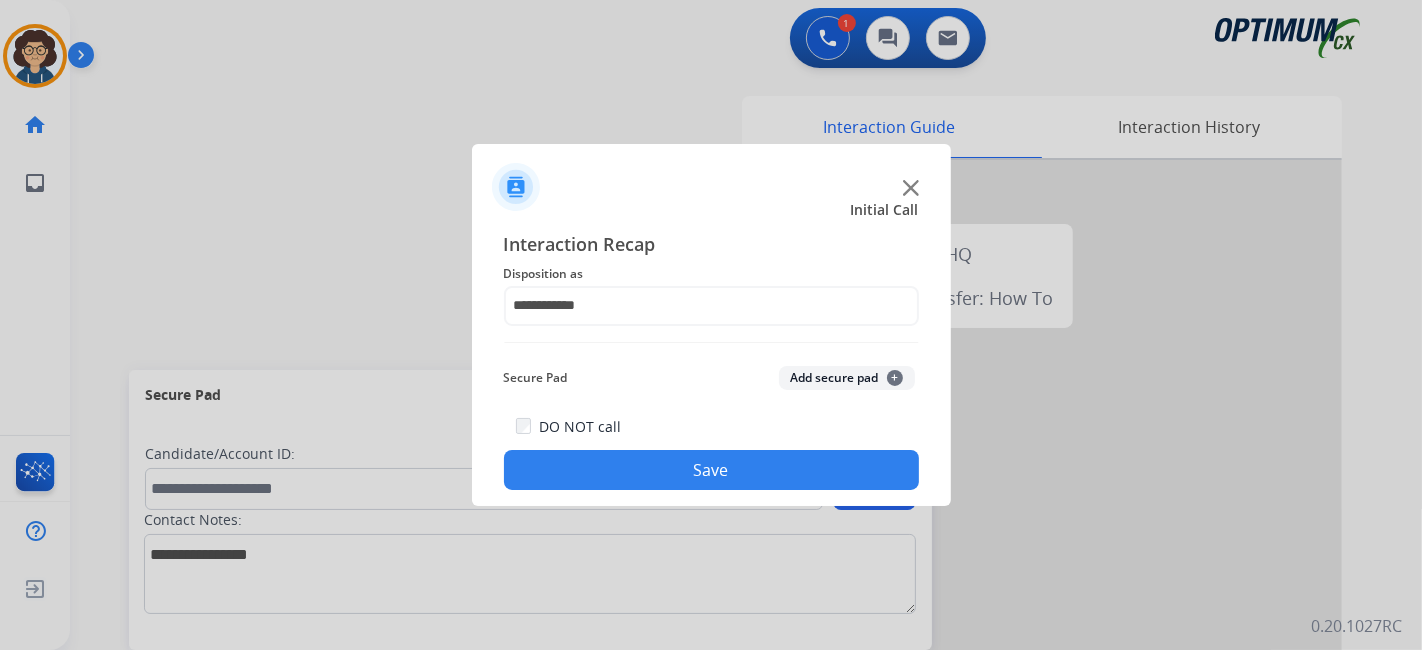 click on "Save" 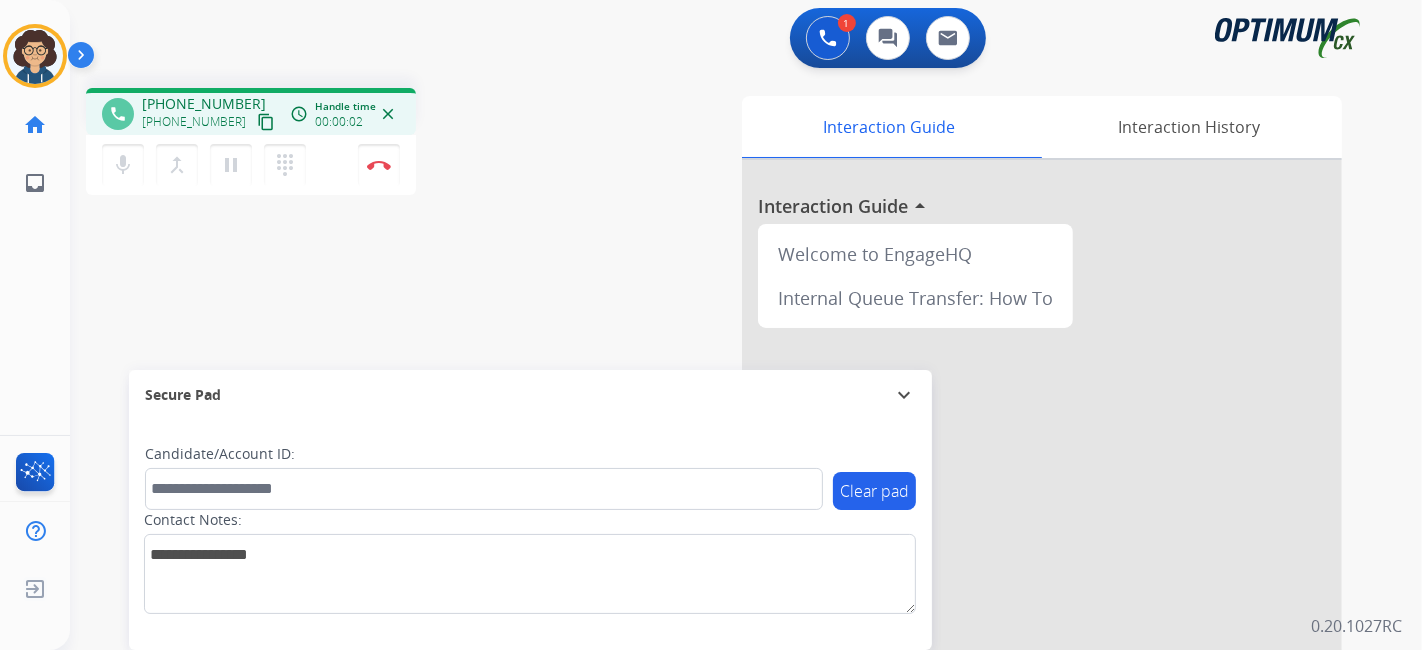 click on "Interaction Guide   Interaction History  Interaction Guide arrow_drop_up  Welcome to EngageHQ   Internal Queue Transfer: How To" at bounding box center [969, 501] 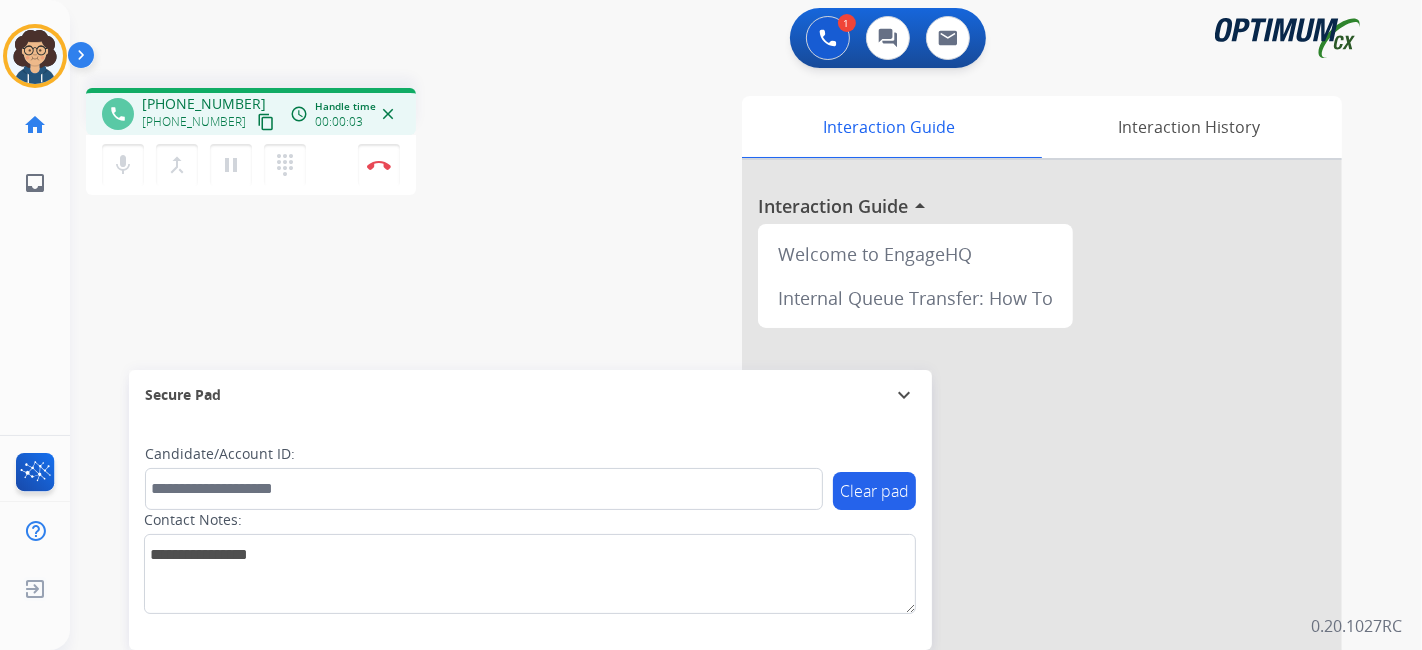 drag, startPoint x: 239, startPoint y: 119, endPoint x: 361, endPoint y: 16, distance: 159.66527 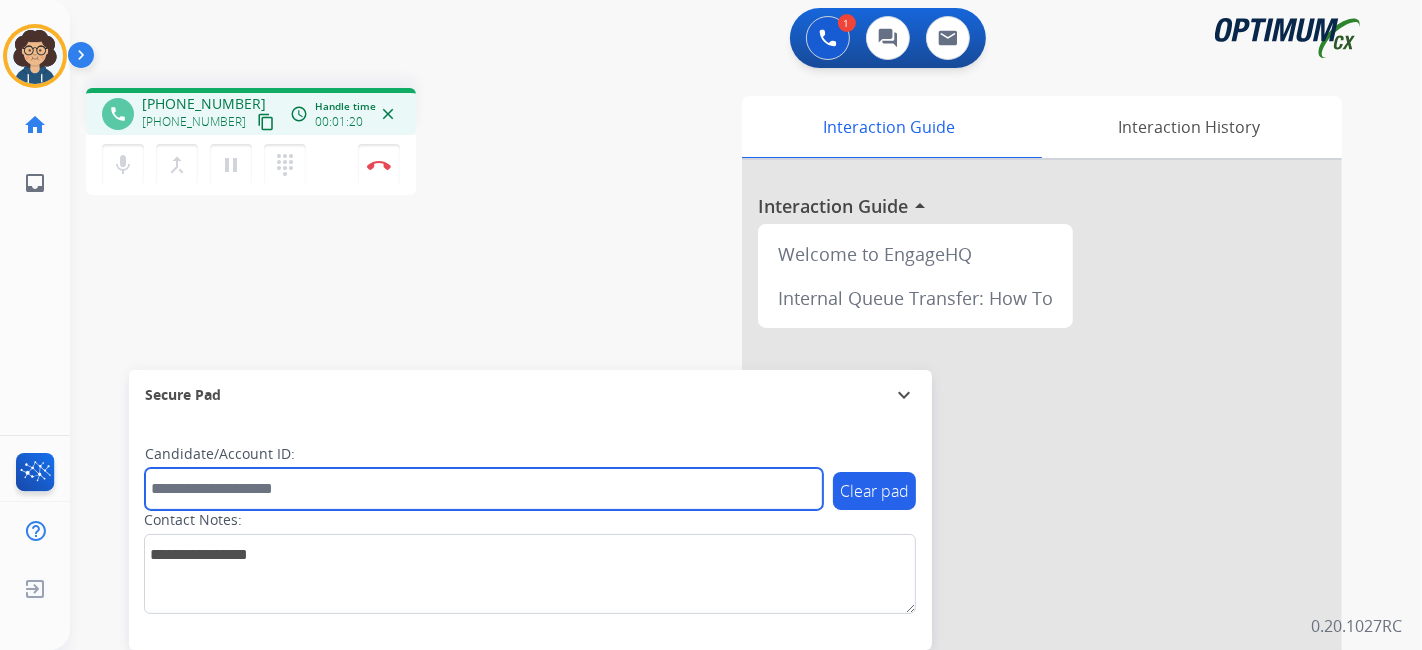 click at bounding box center (484, 489) 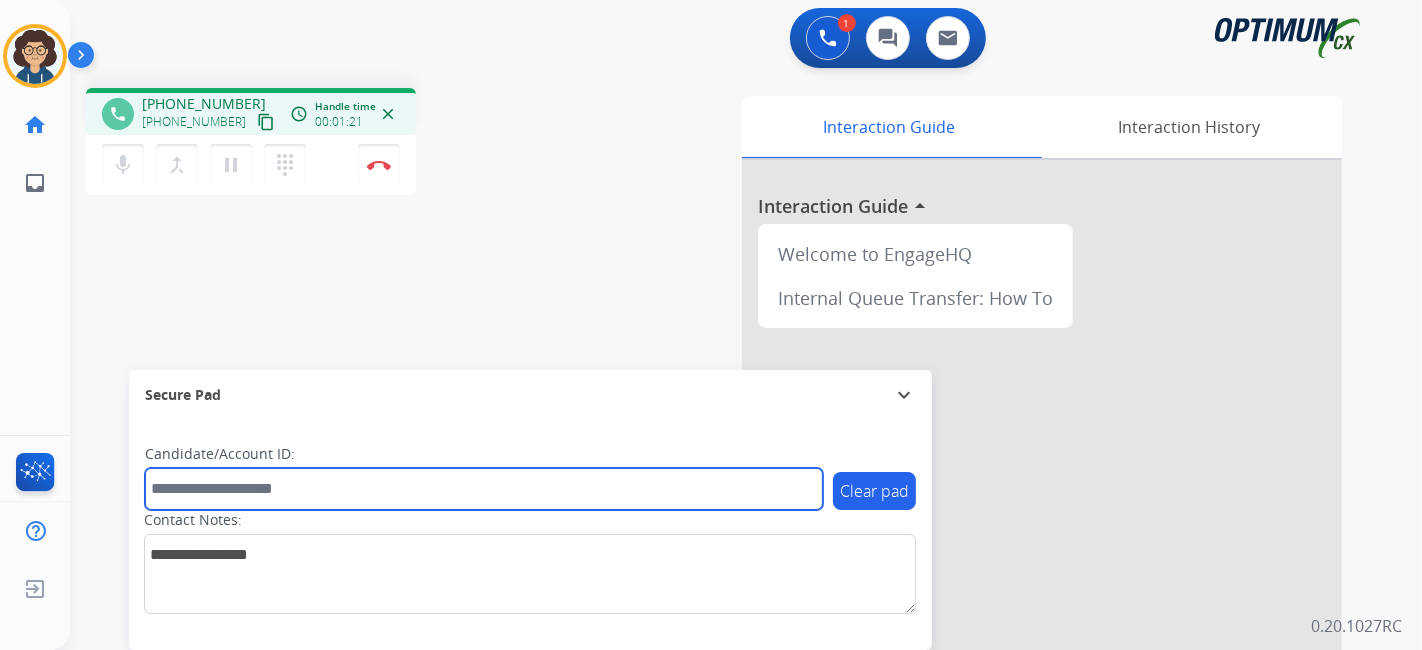 paste on "*******" 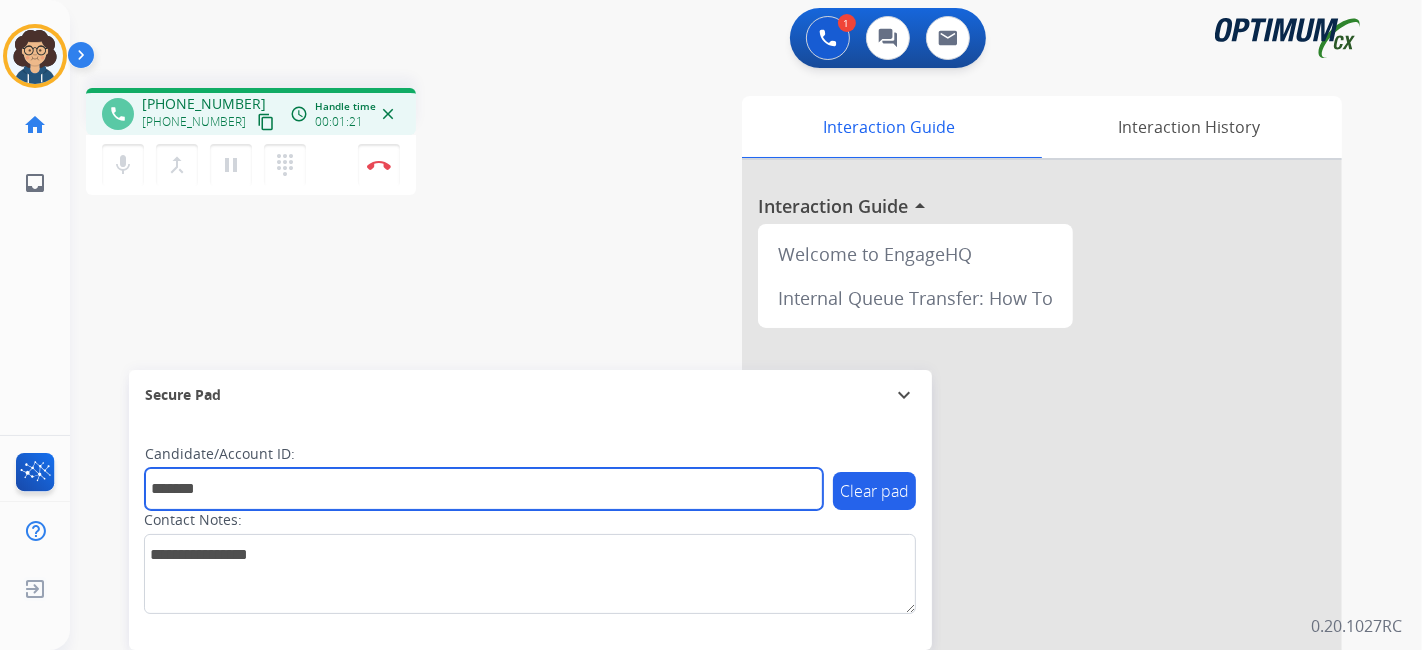type on "*******" 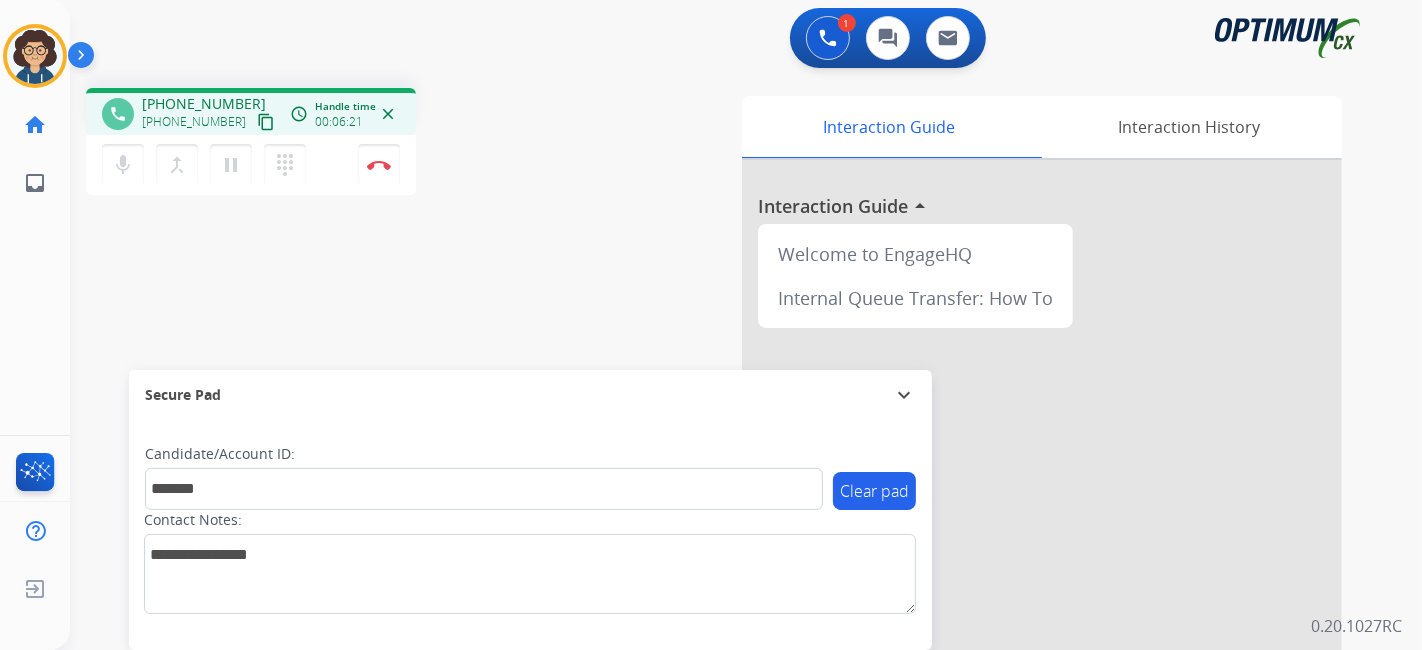 click on "phone [PHONE_NUMBER] [PHONE_NUMBER] content_copy access_time Call metrics Queue   00:09 Hold   00:00 Talk   06:22 Total   06:30 Handle time 00:06:21 close mic Mute merge_type Bridge pause Hold dialpad Dialpad Disconnect swap_horiz Break voice bridge close_fullscreen Connect 3-Way Call merge_type Separate 3-Way Call  Interaction Guide   Interaction History  Interaction Guide arrow_drop_up  Welcome to EngageHQ   Internal Queue Transfer: How To  Secure Pad expand_more Clear pad Candidate/Account ID: ******* Contact Notes:" at bounding box center (722, 489) 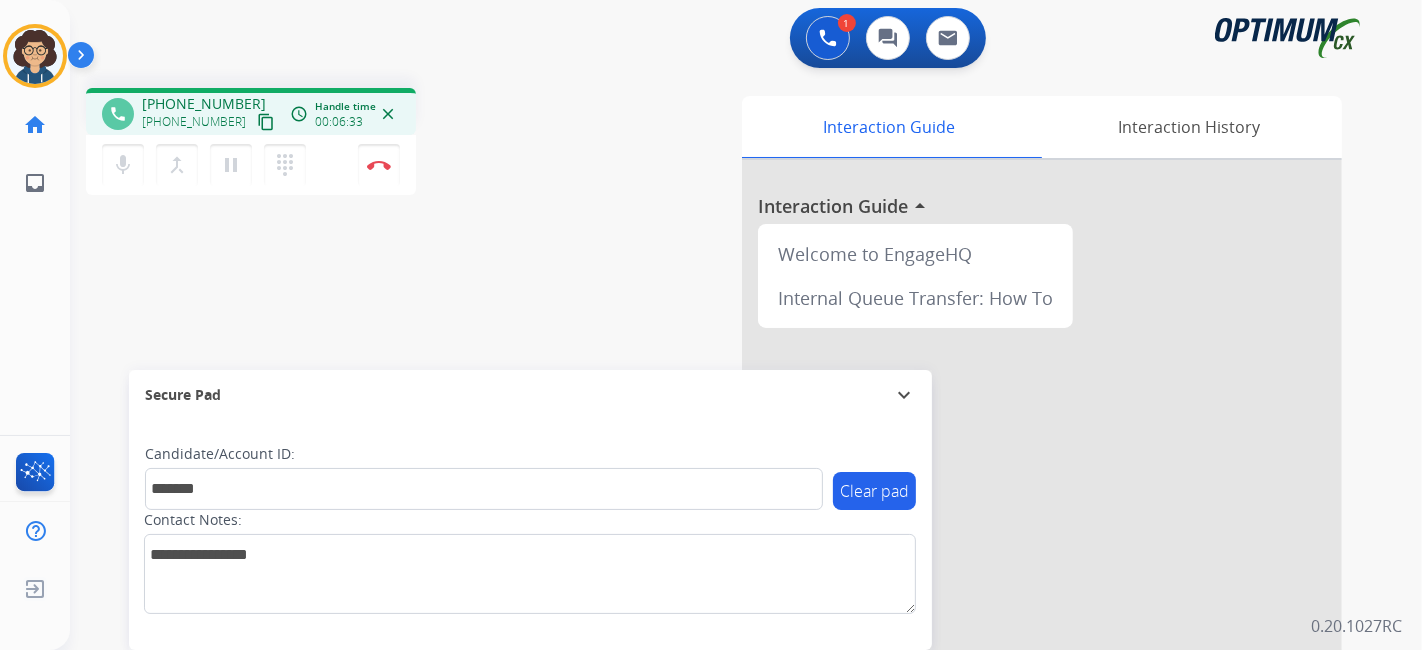 click on "phone [PHONE_NUMBER] [PHONE_NUMBER] content_copy access_time Call metrics Queue   00:09 Hold   00:00 Talk   06:34 Total   06:42 Handle time 00:06:33 close mic Mute merge_type Bridge pause Hold dialpad Dialpad Disconnect swap_horiz Break voice bridge close_fullscreen Connect 3-Way Call merge_type Separate 3-Way Call  Interaction Guide   Interaction History  Interaction Guide arrow_drop_up  Welcome to EngageHQ   Internal Queue Transfer: How To  Secure Pad expand_more Clear pad Candidate/Account ID: ******* Contact Notes:" at bounding box center [722, 489] 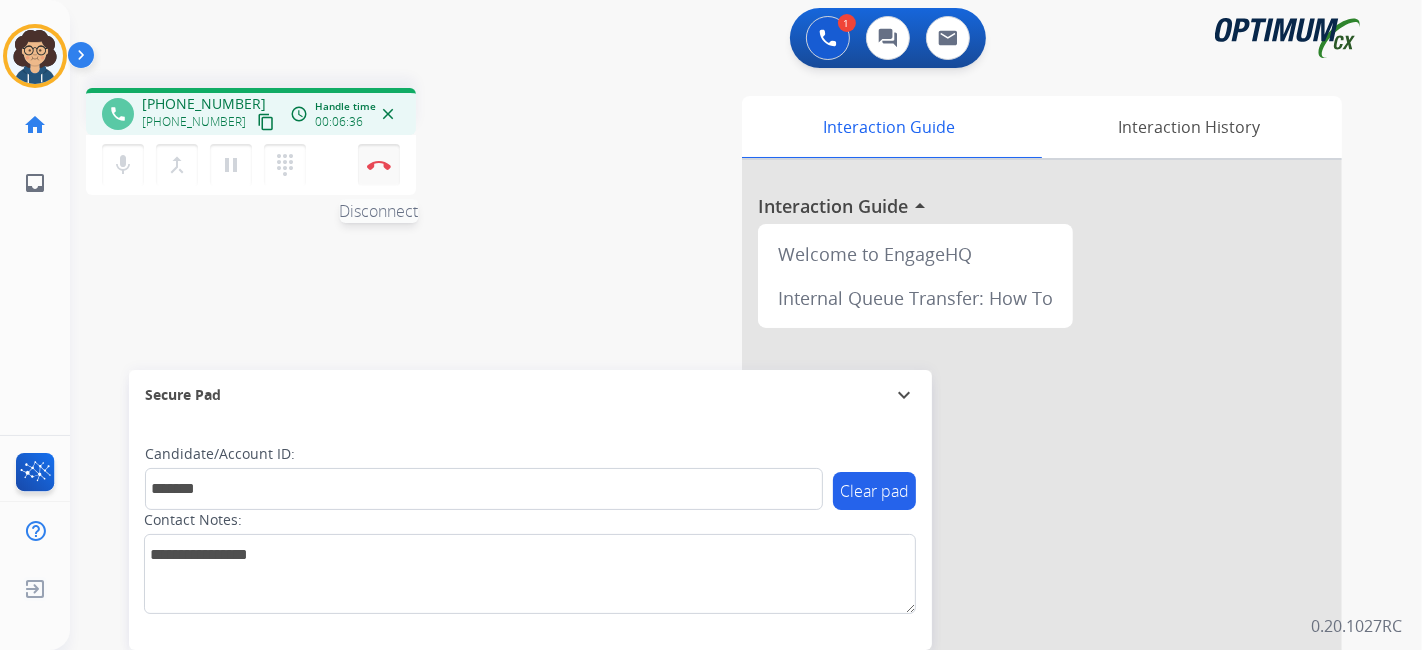 click on "Disconnect" at bounding box center (379, 165) 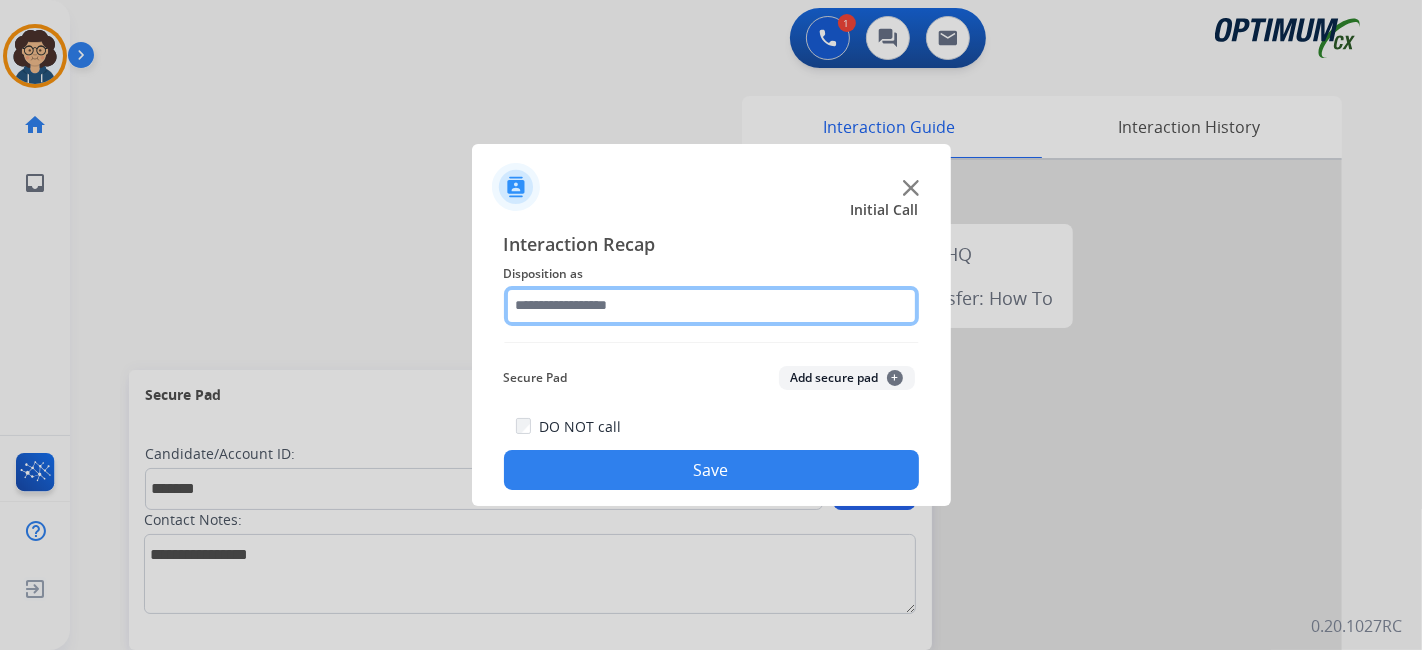 click 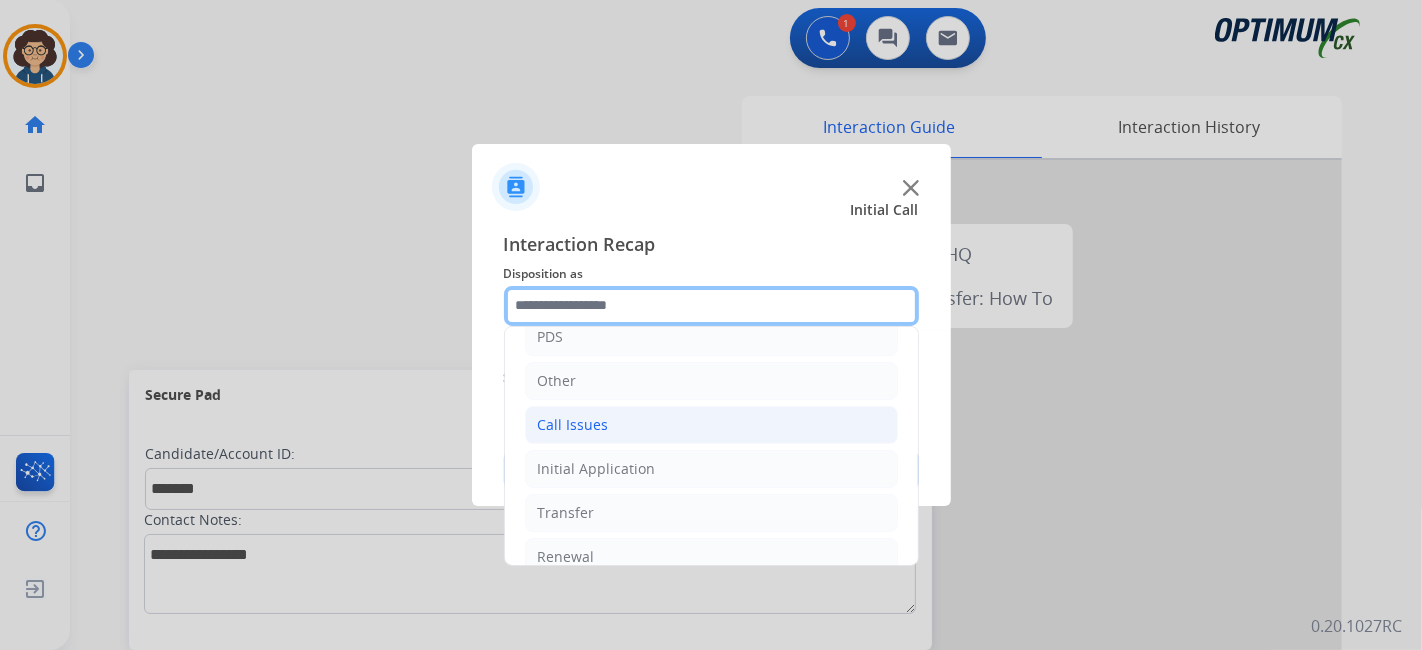 scroll, scrollTop: 131, scrollLeft: 0, axis: vertical 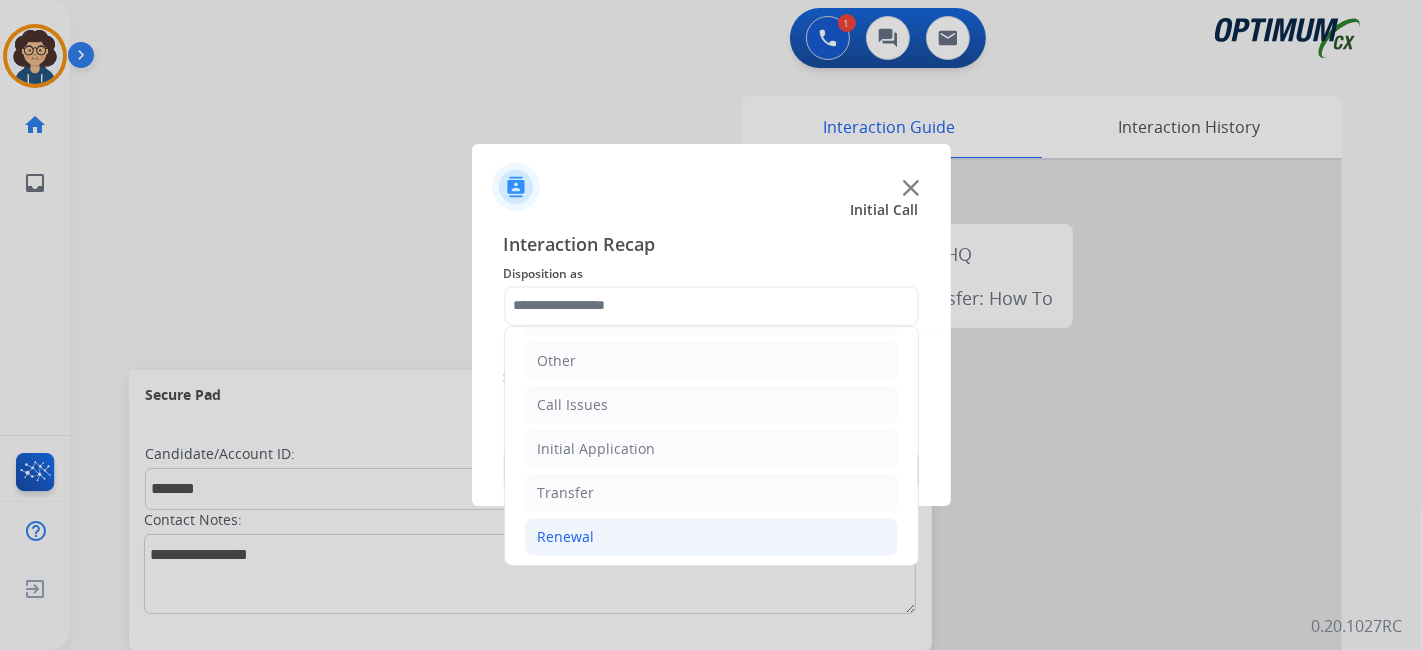 click on "Renewal" 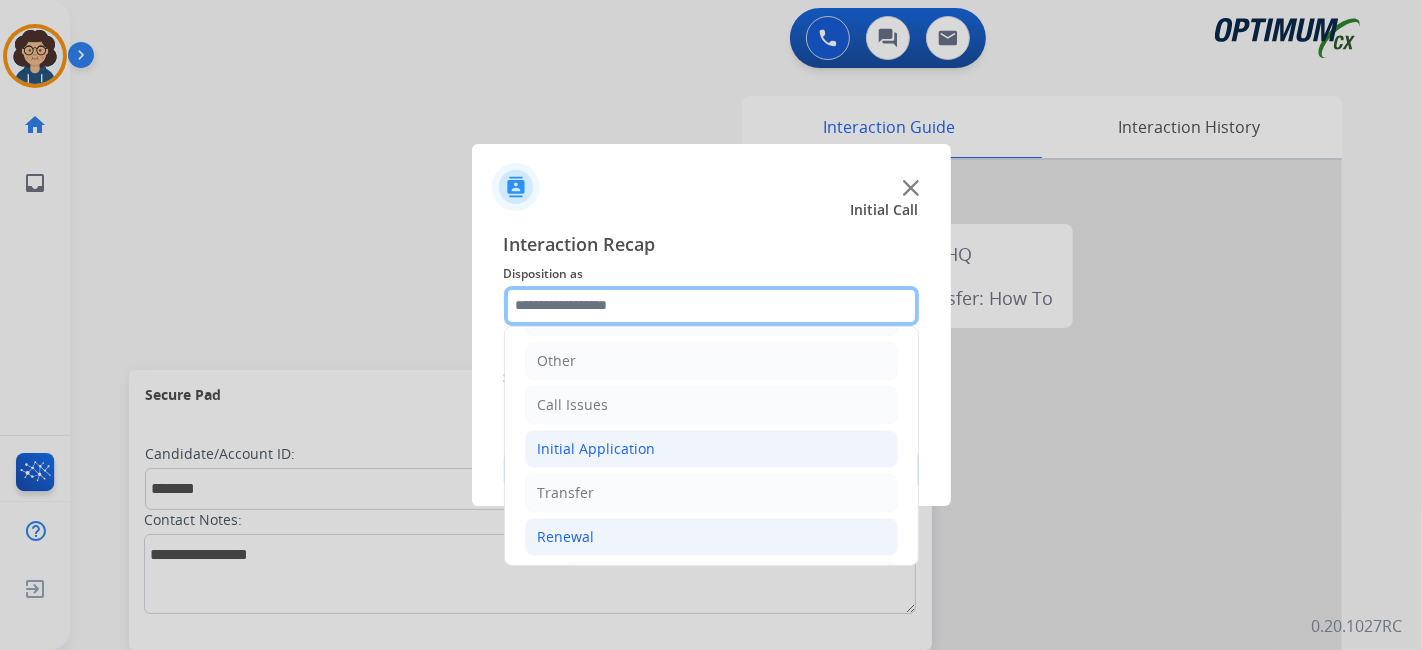 scroll, scrollTop: 686, scrollLeft: 0, axis: vertical 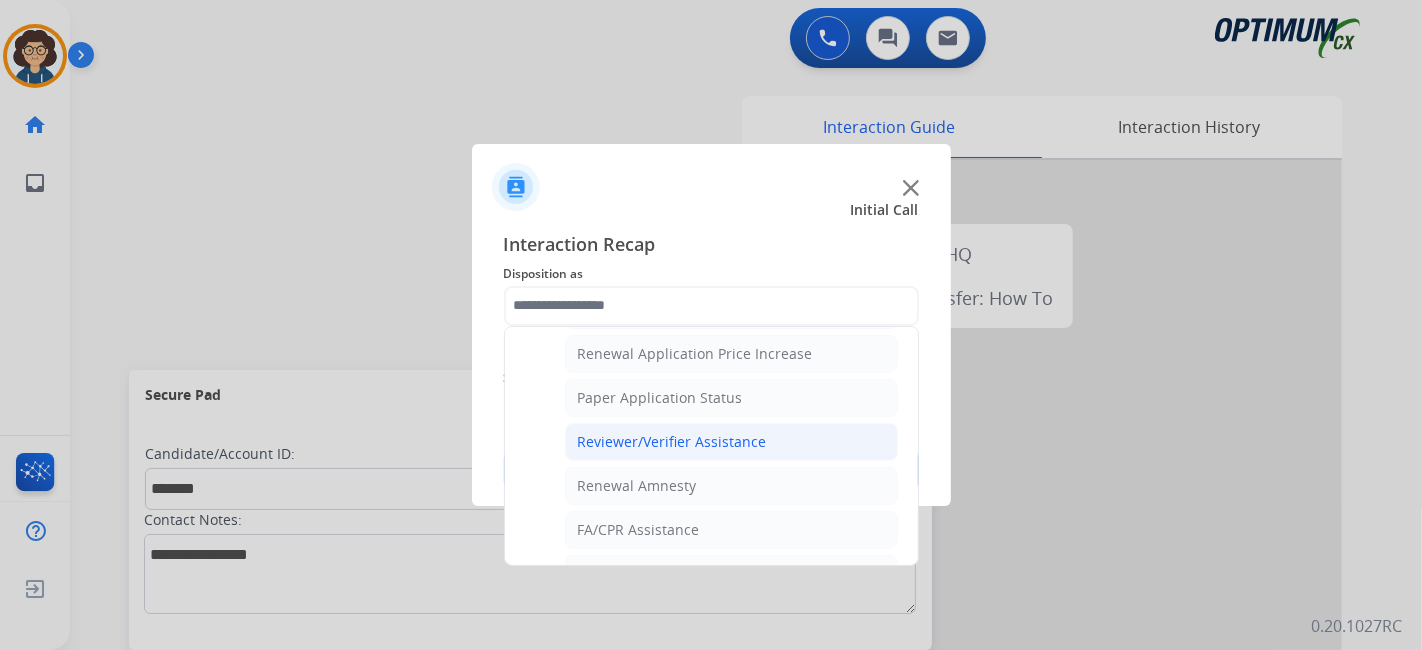 click on "Reviewer/Verifier Assistance" 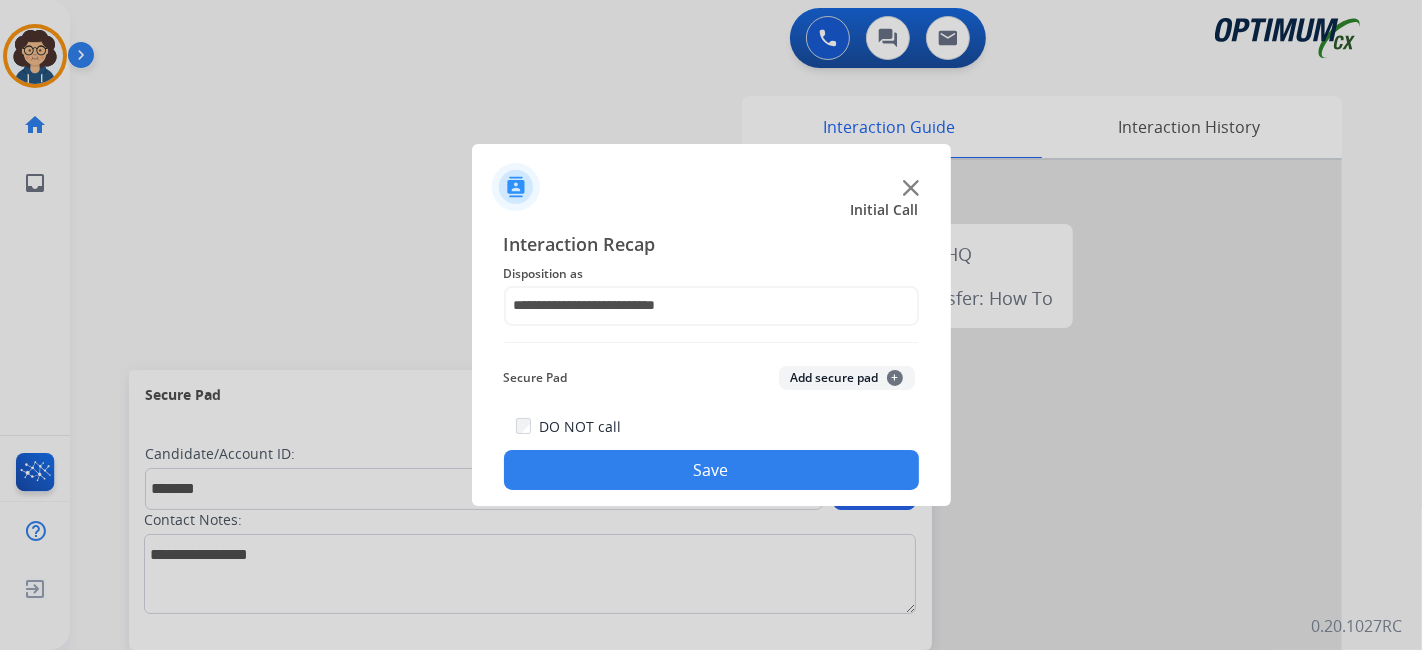 click on "Add secure pad  +" 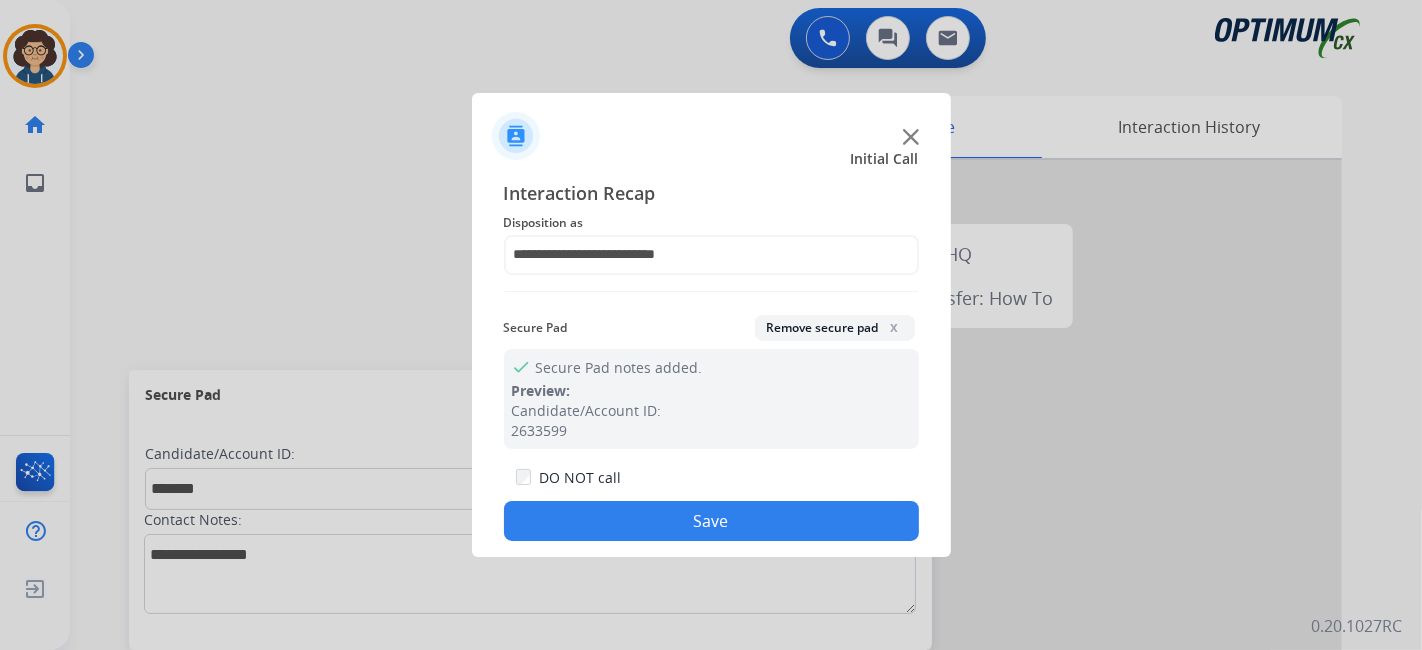 click on "Save" 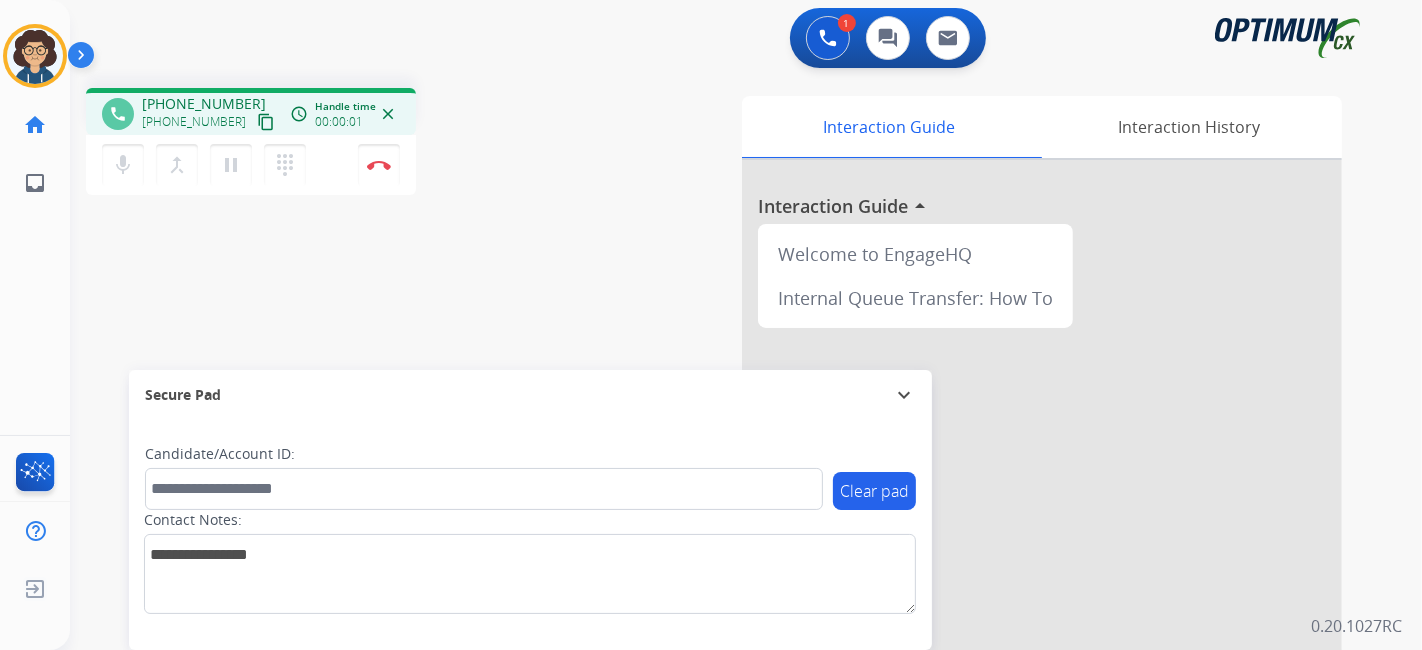 click on "content_copy" at bounding box center [266, 122] 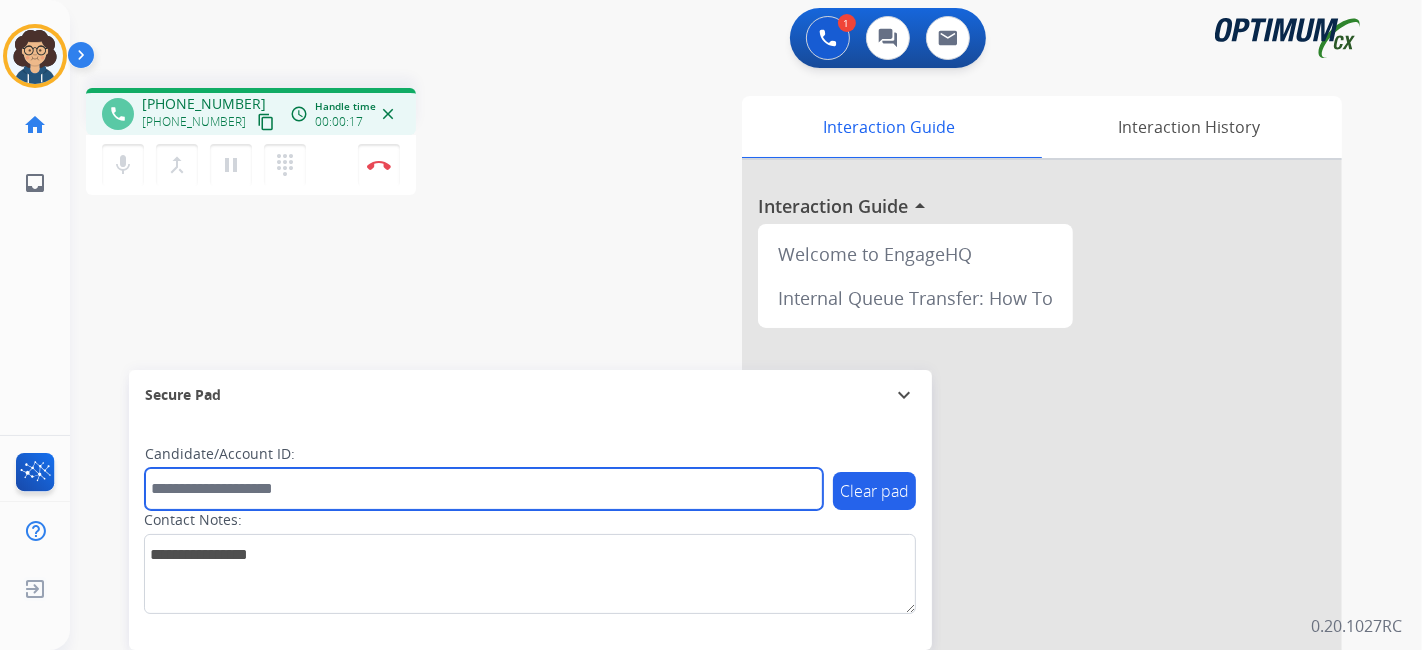 click at bounding box center (484, 489) 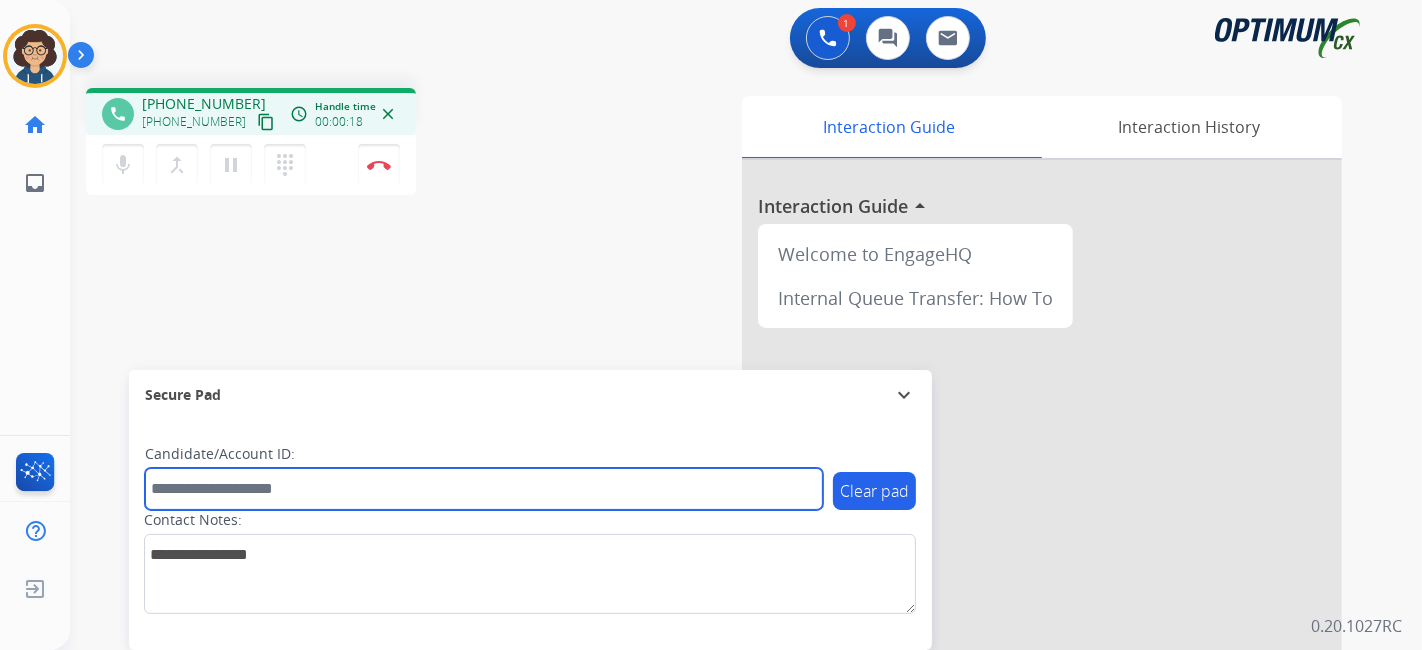 paste on "*******" 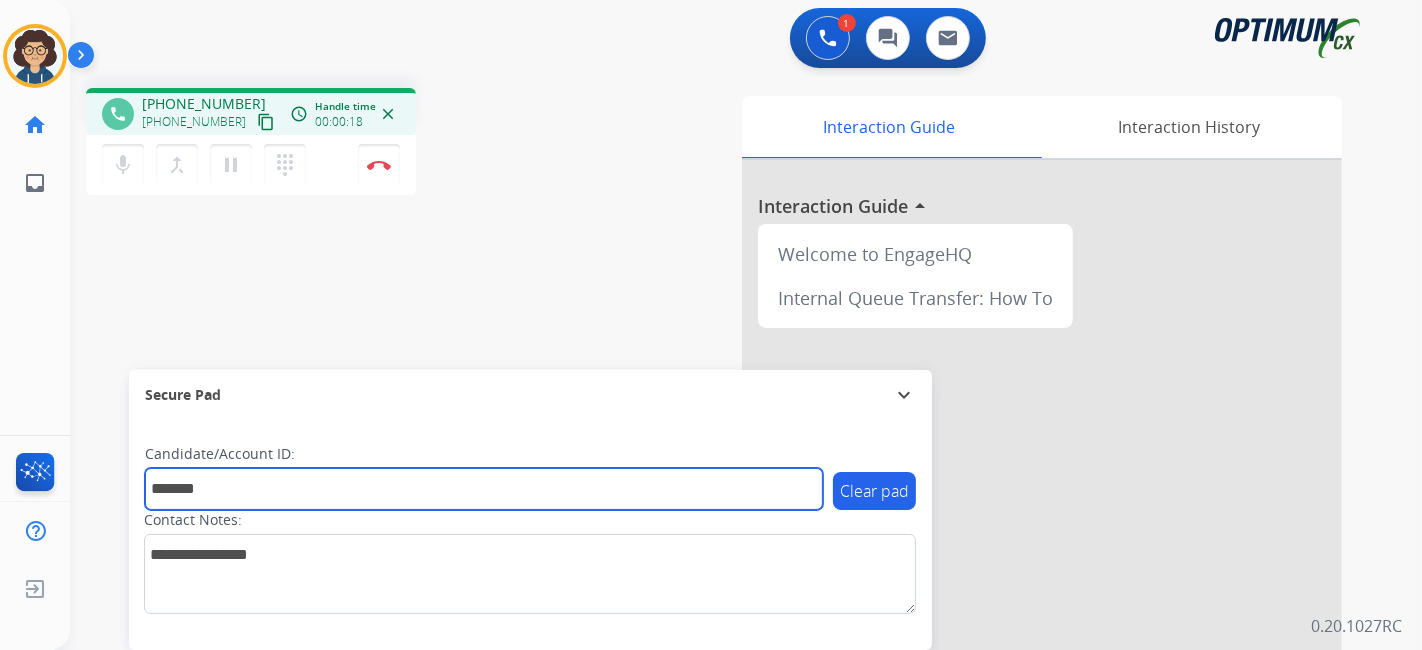 type on "*******" 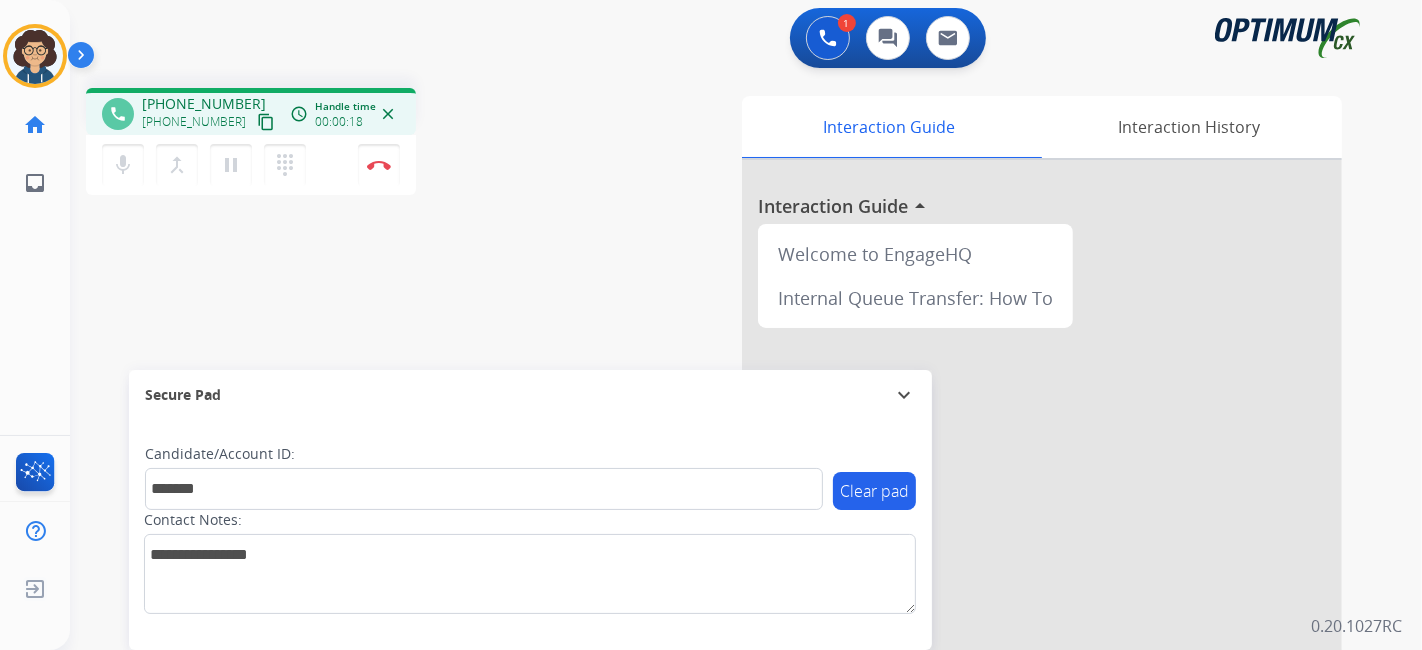 drag, startPoint x: 537, startPoint y: 331, endPoint x: 537, endPoint y: 225, distance: 106 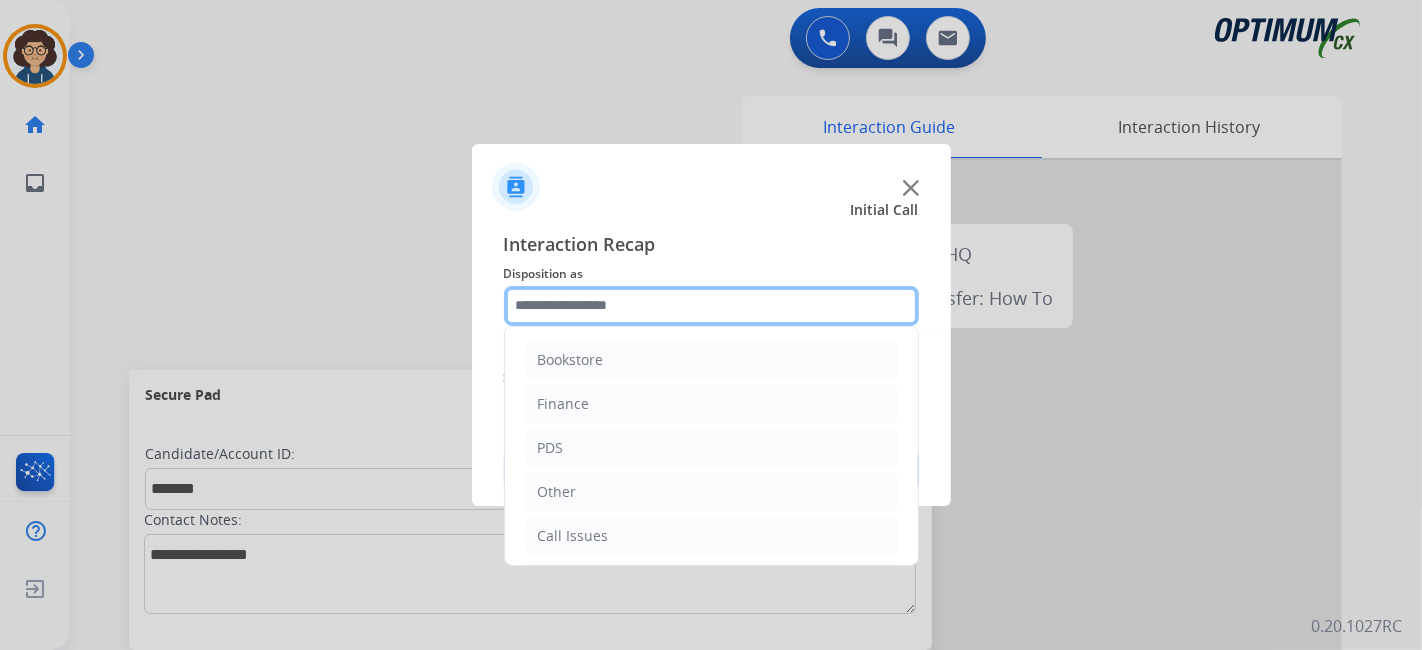 click 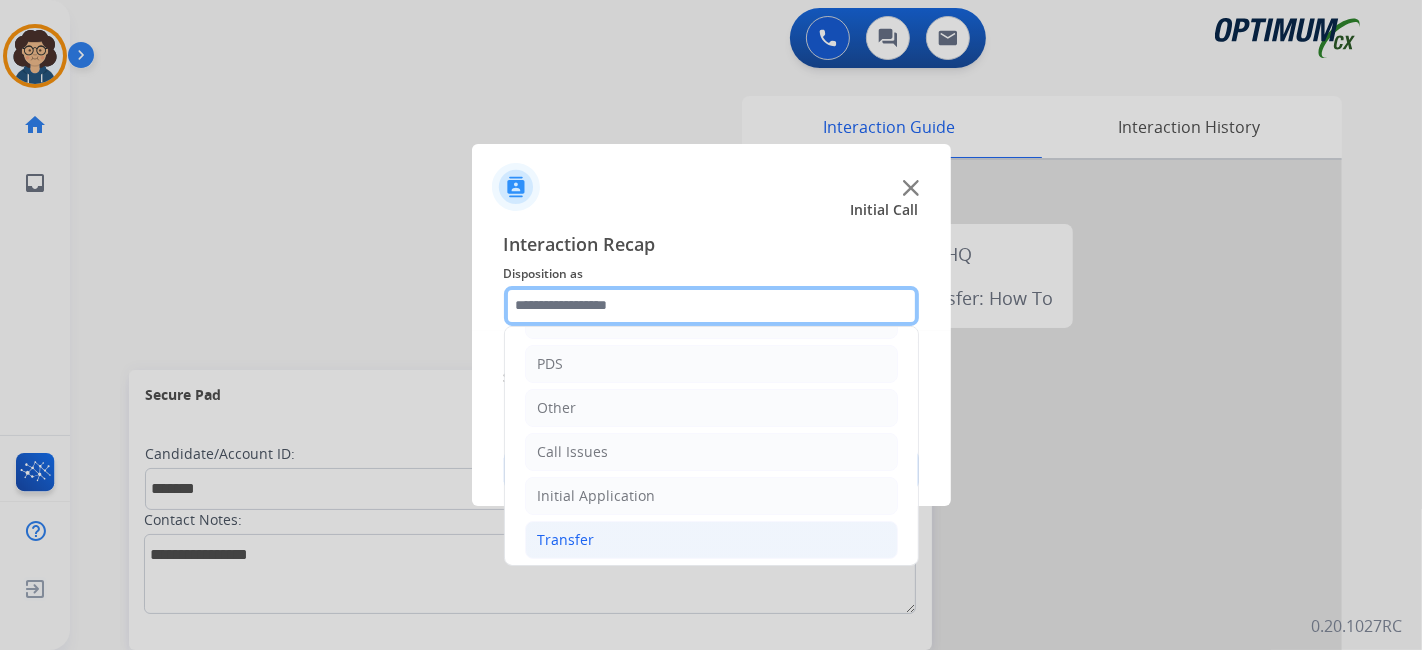 scroll, scrollTop: 131, scrollLeft: 0, axis: vertical 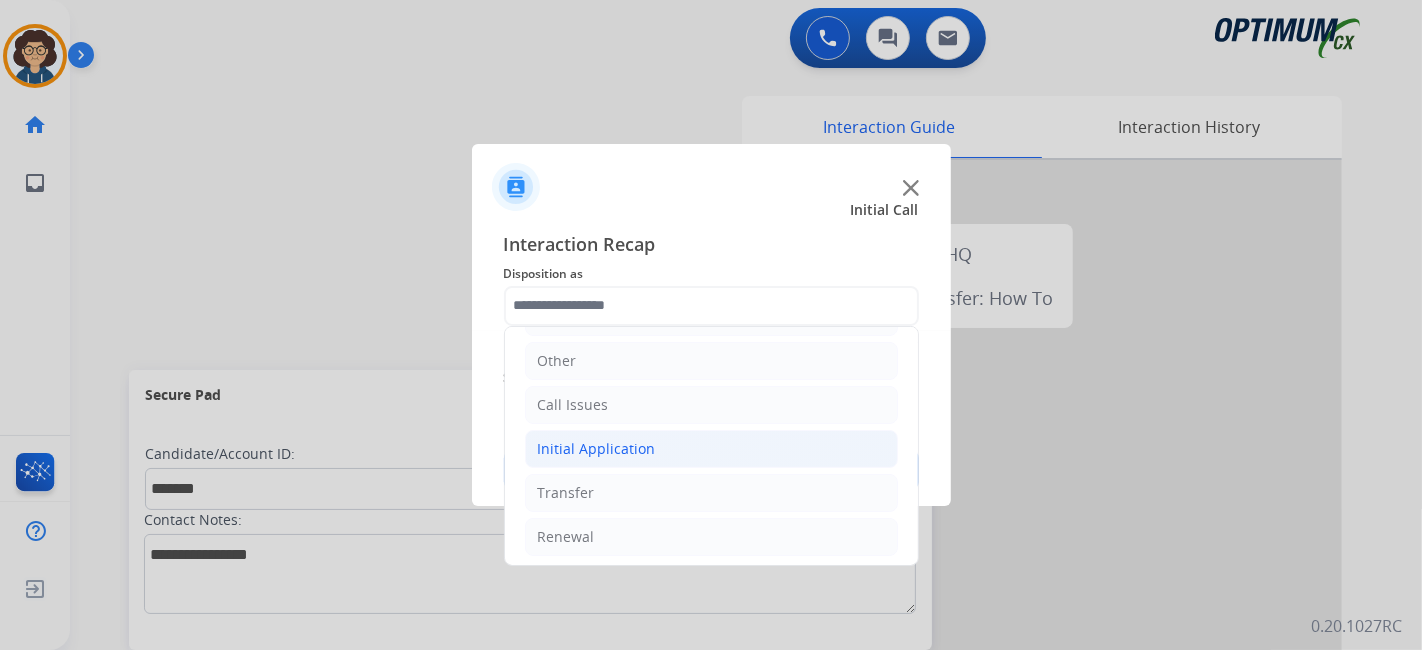 drag, startPoint x: 711, startPoint y: 450, endPoint x: 866, endPoint y: 427, distance: 156.69716 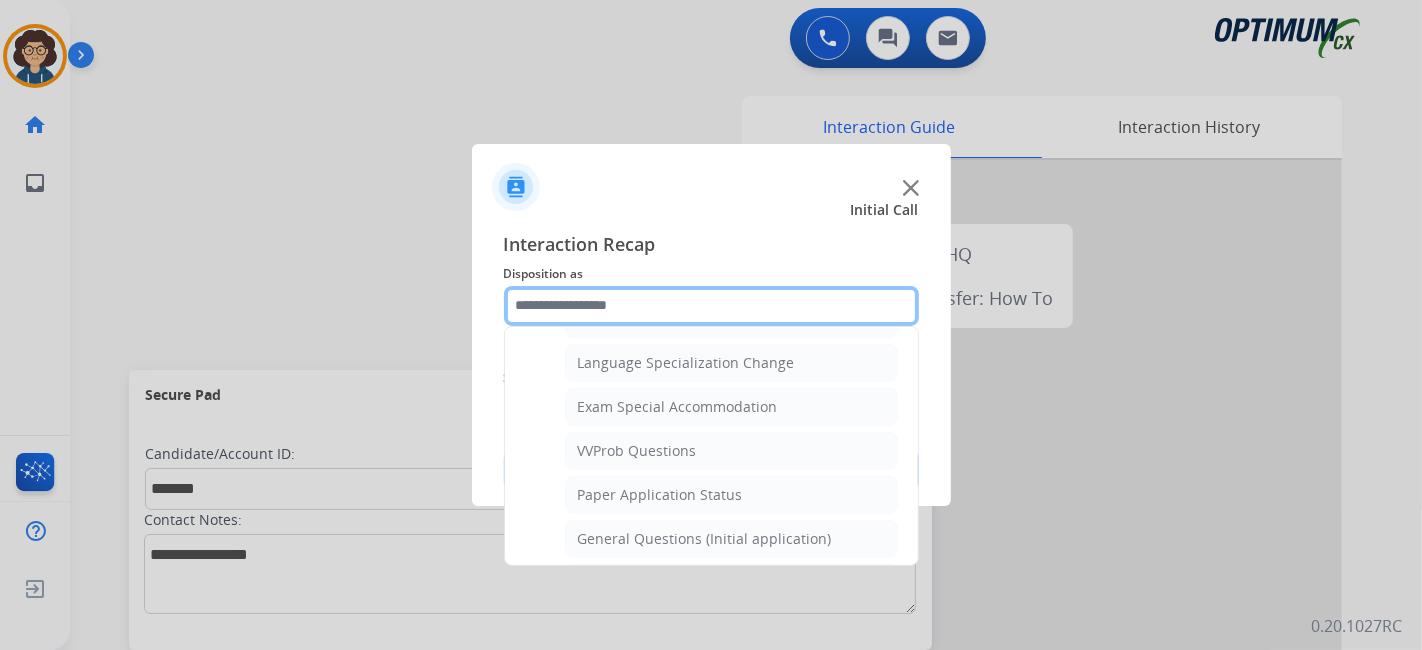 scroll, scrollTop: 1061, scrollLeft: 0, axis: vertical 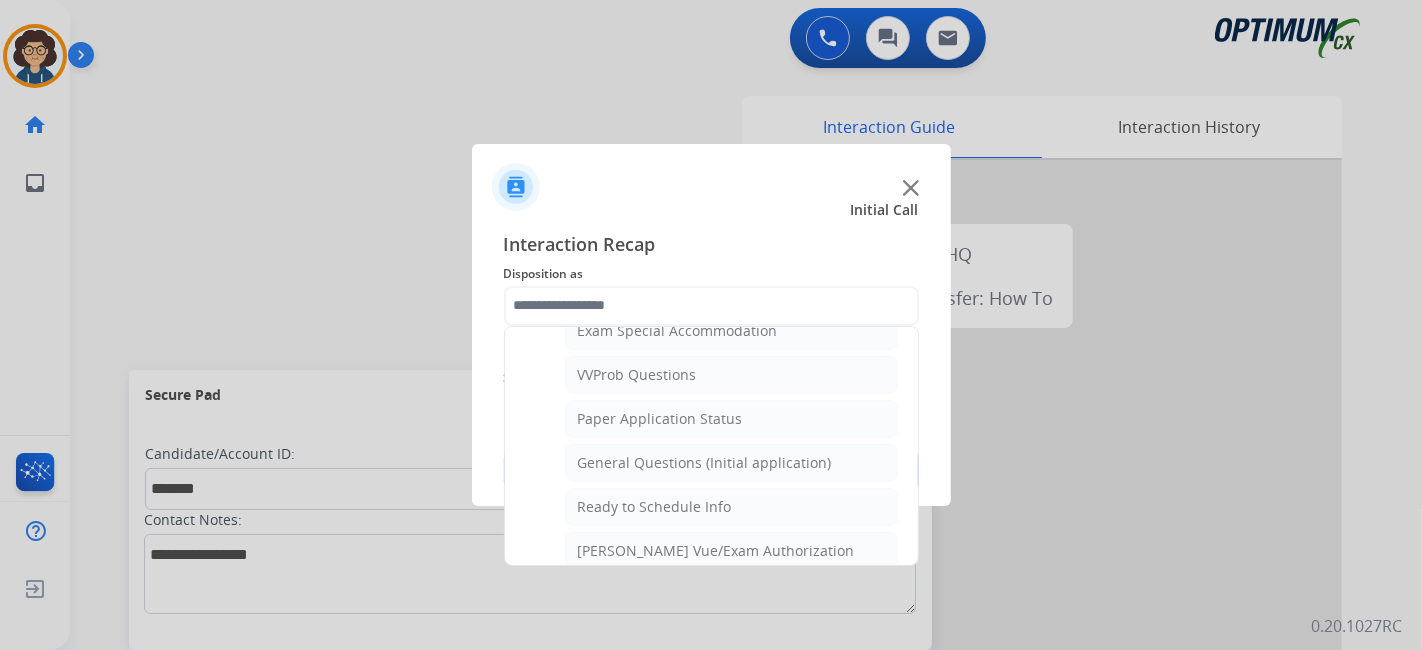 drag, startPoint x: 751, startPoint y: 452, endPoint x: 771, endPoint y: 440, distance: 23.323807 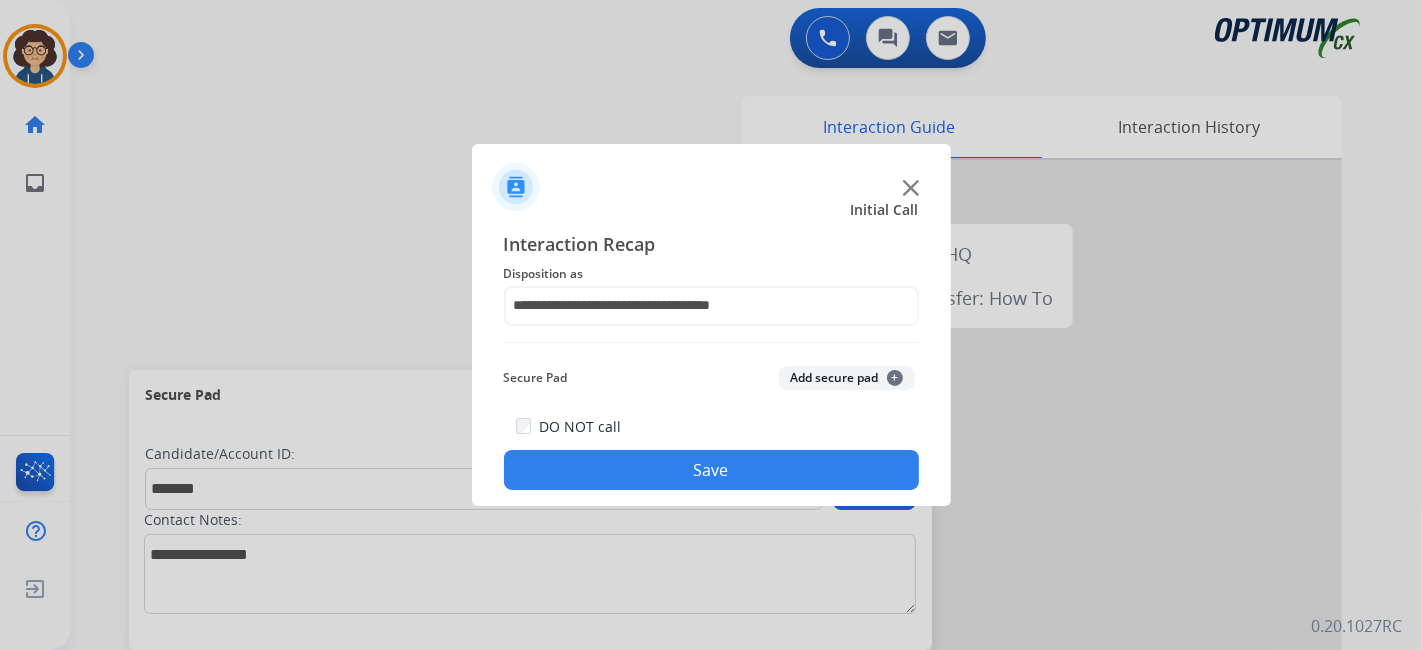 click on "Secure Pad  Add secure pad  +" 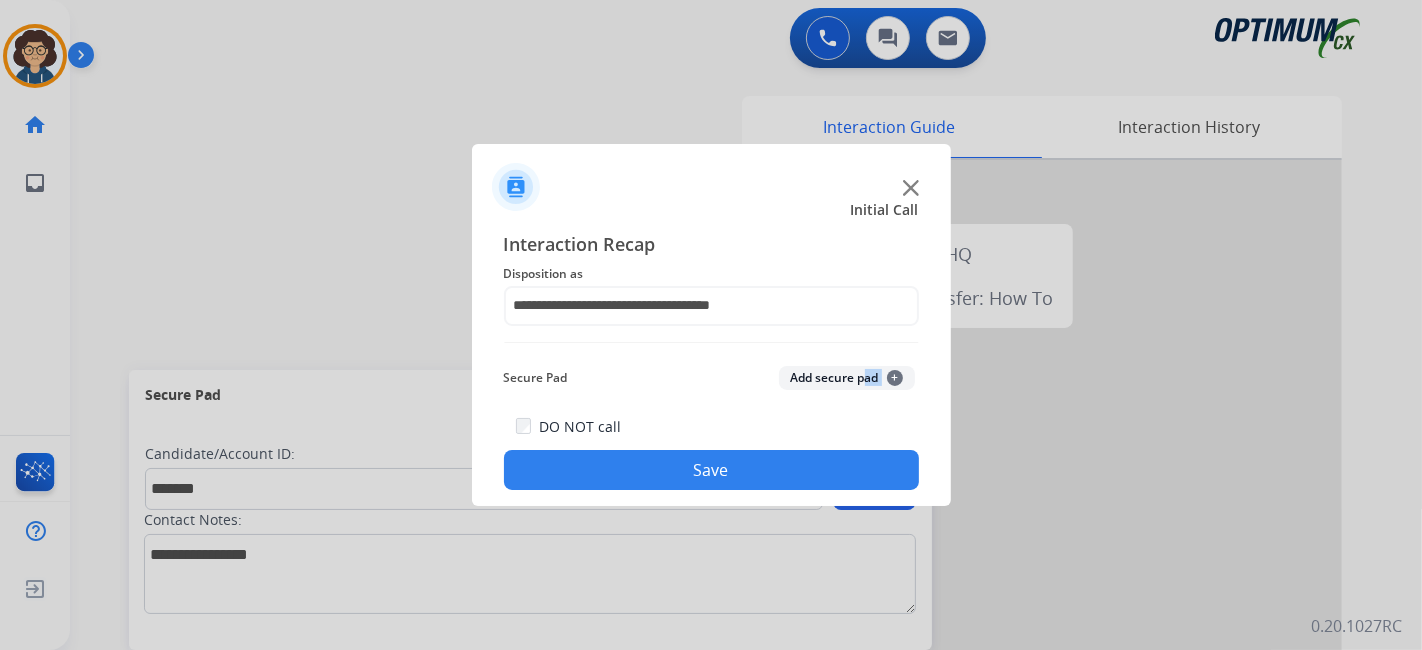 click on "Add secure pad  +" 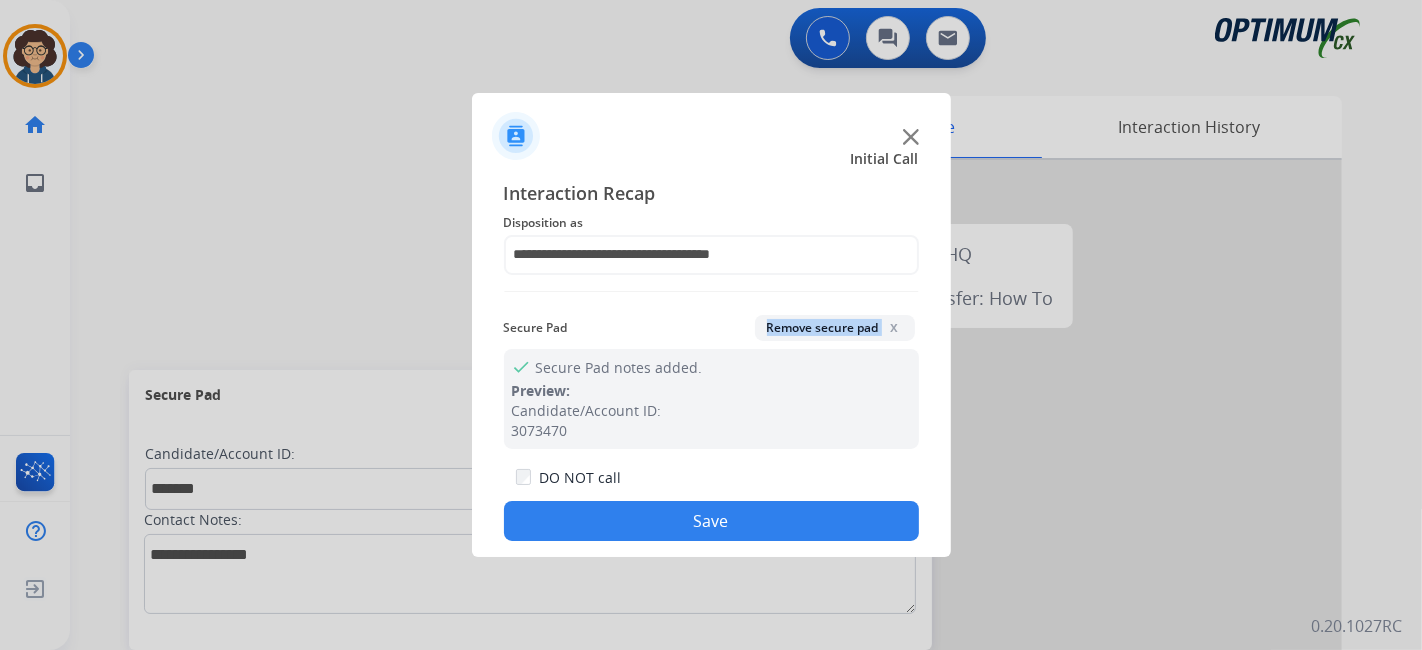 click on "Save" 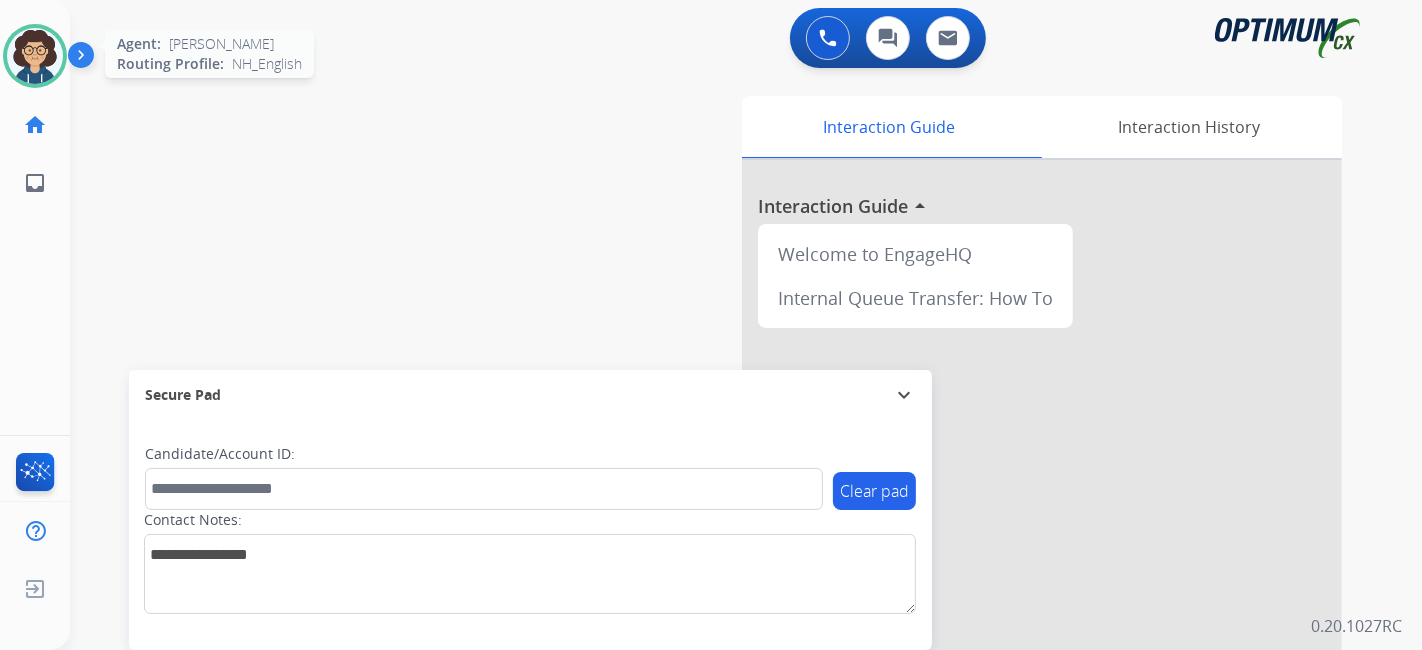 click at bounding box center (35, 56) 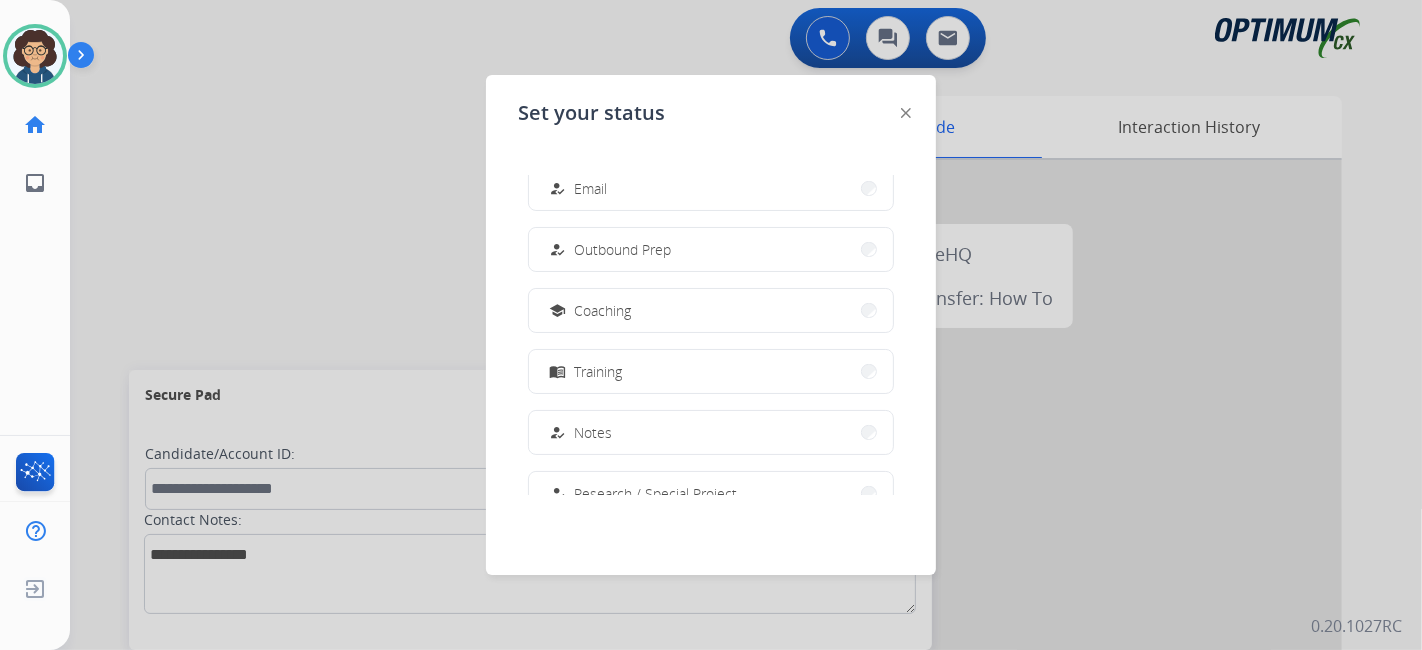 scroll, scrollTop: 210, scrollLeft: 0, axis: vertical 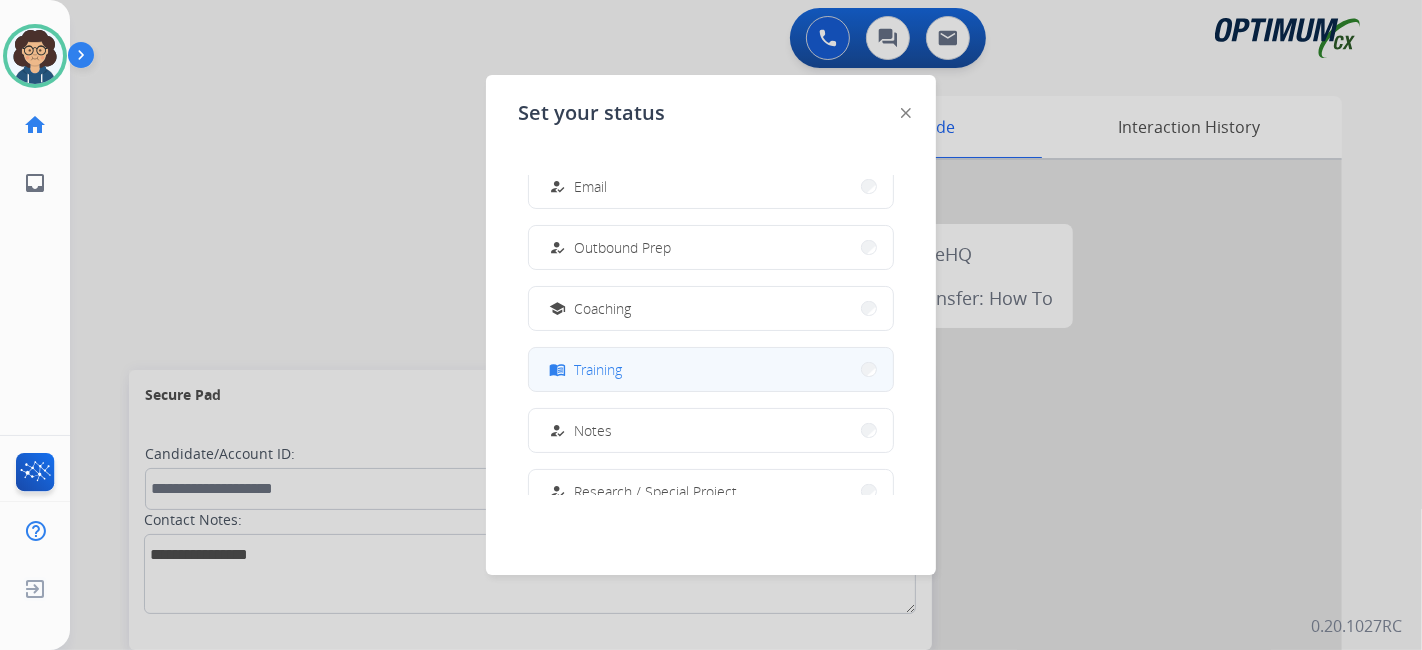click on "menu_book Training" at bounding box center [711, 369] 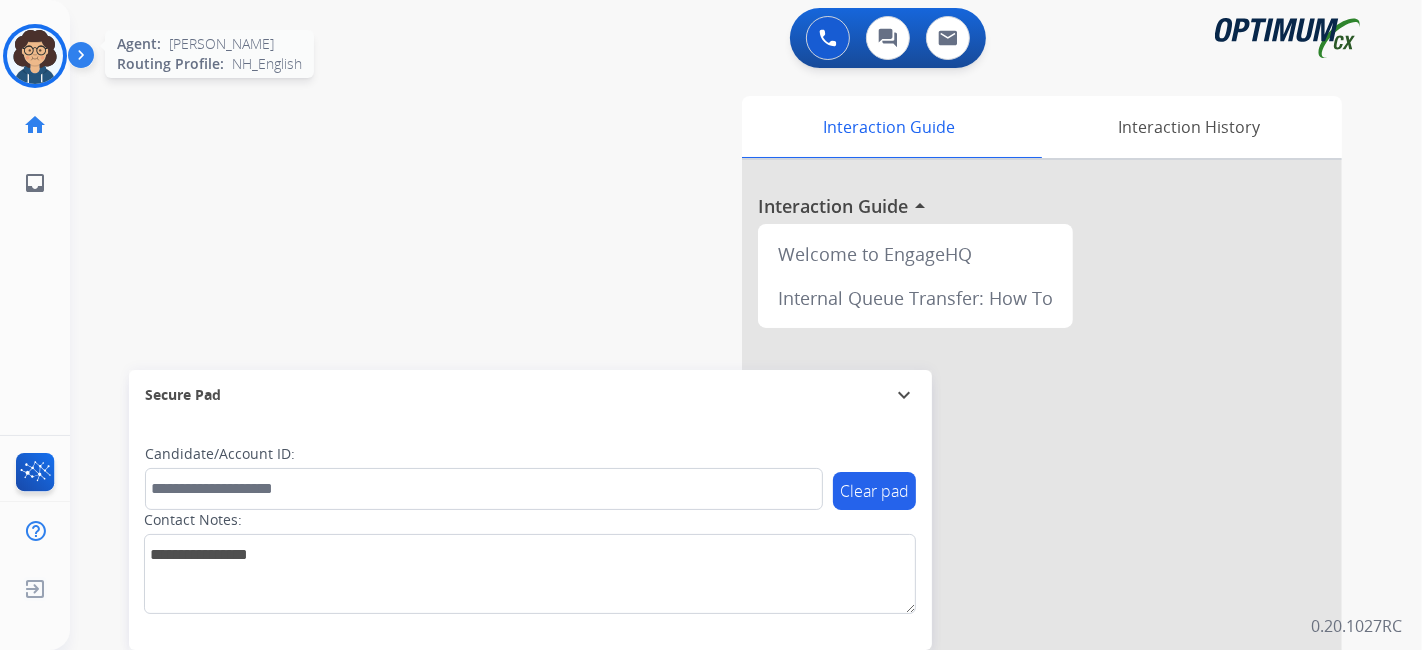click at bounding box center [35, 56] 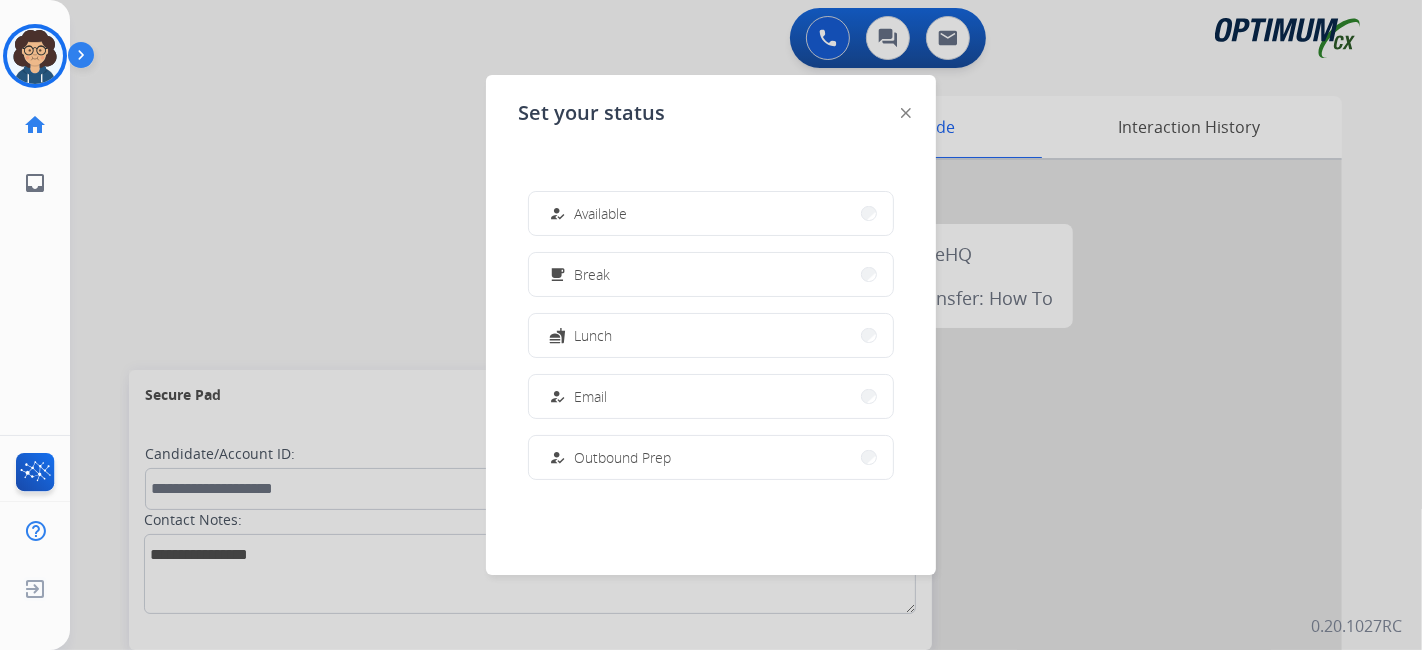 scroll, scrollTop: 498, scrollLeft: 0, axis: vertical 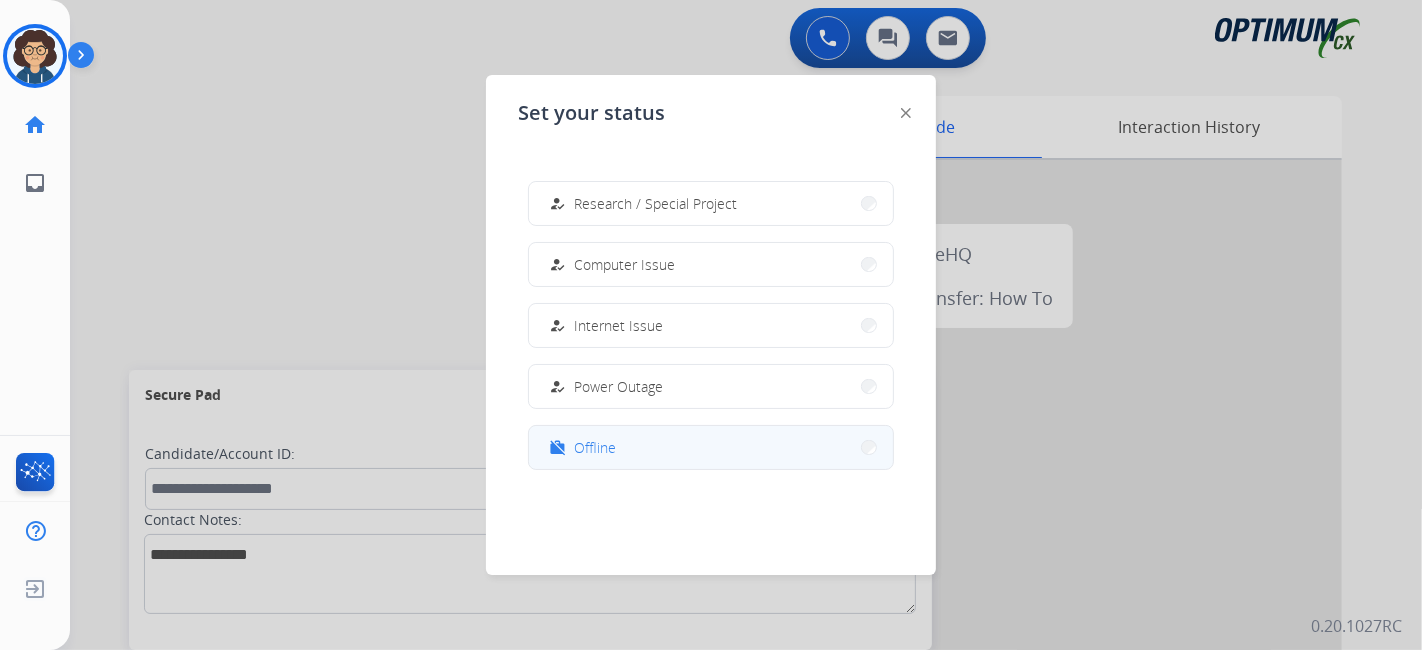 click on "work_off Offline" at bounding box center (711, 447) 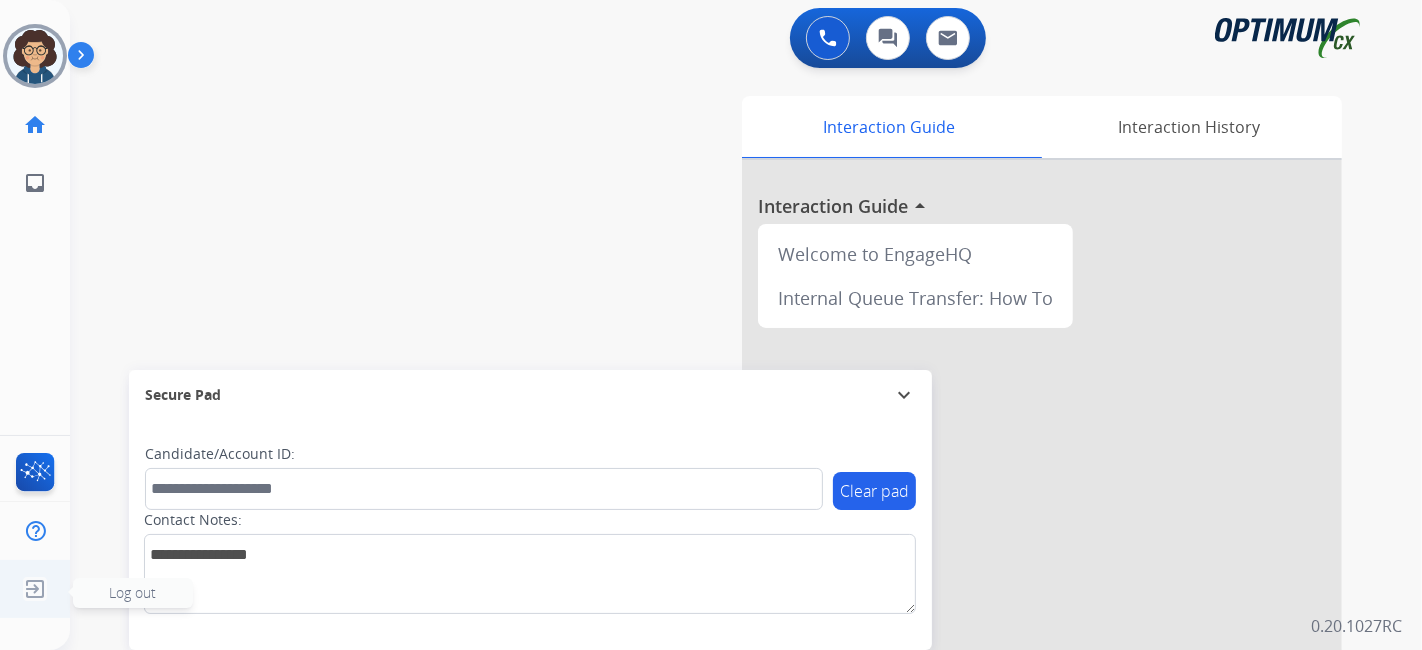 click 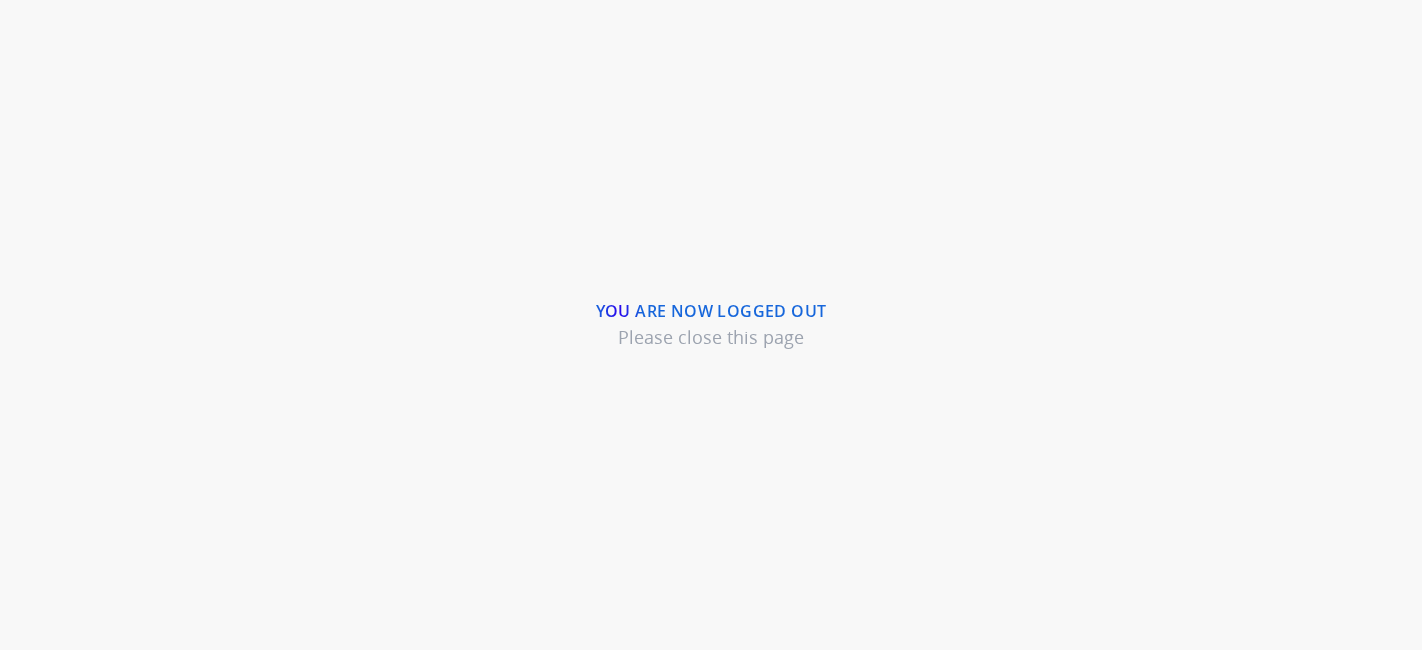 scroll, scrollTop: 0, scrollLeft: 0, axis: both 